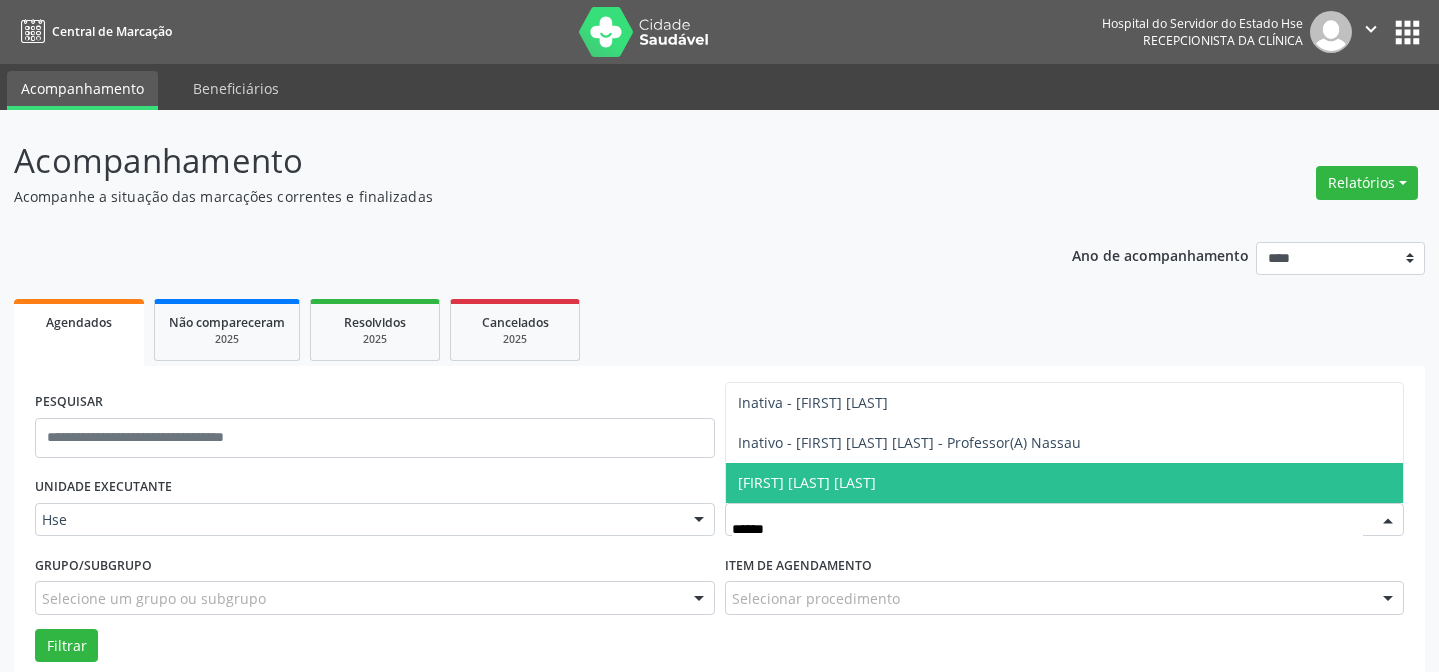 scroll, scrollTop: 135, scrollLeft: 0, axis: vertical 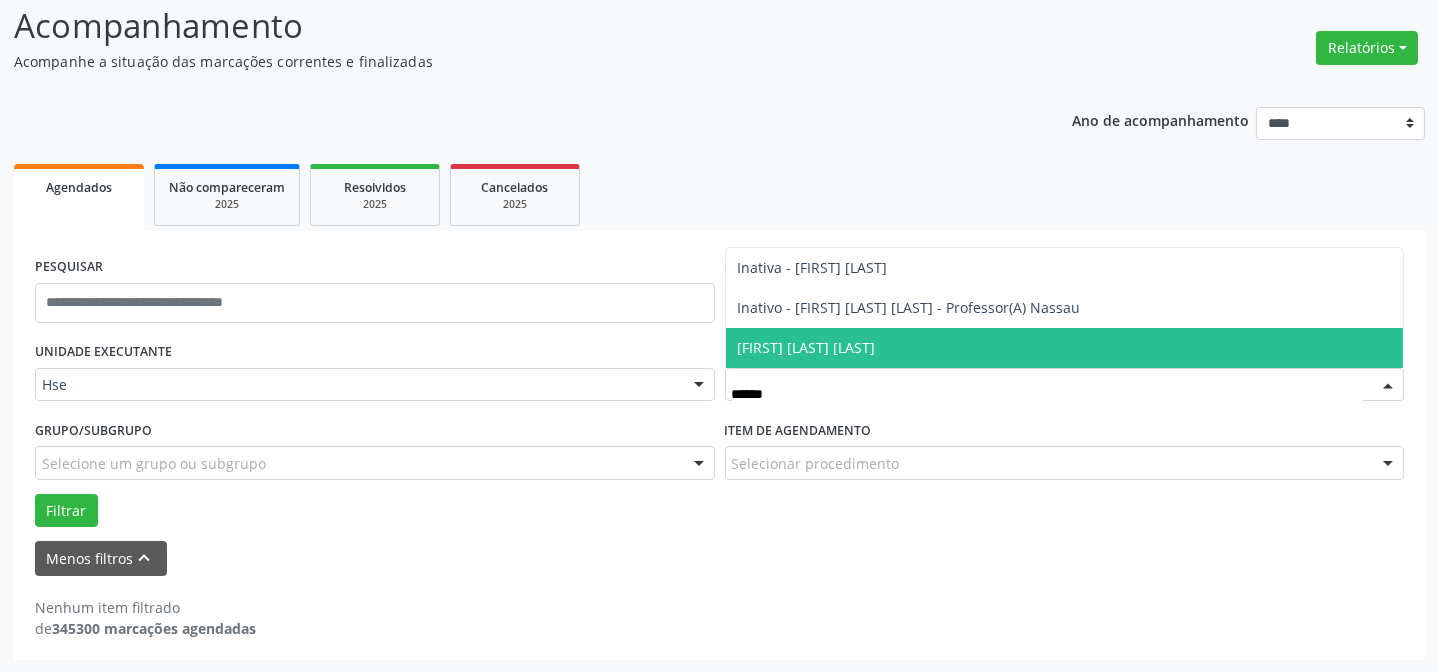 click on "[FIRST] [LAST] [LAST]" at bounding box center [807, 347] 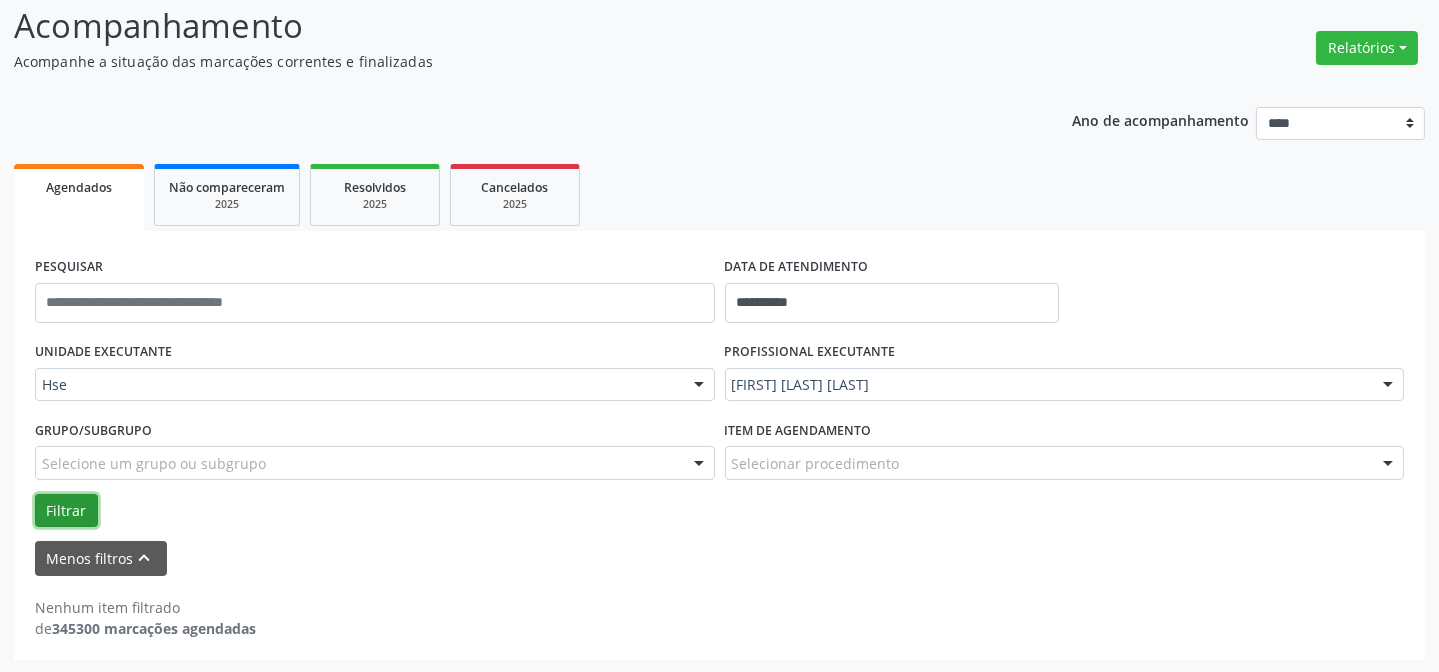 click on "Filtrar" at bounding box center [66, 511] 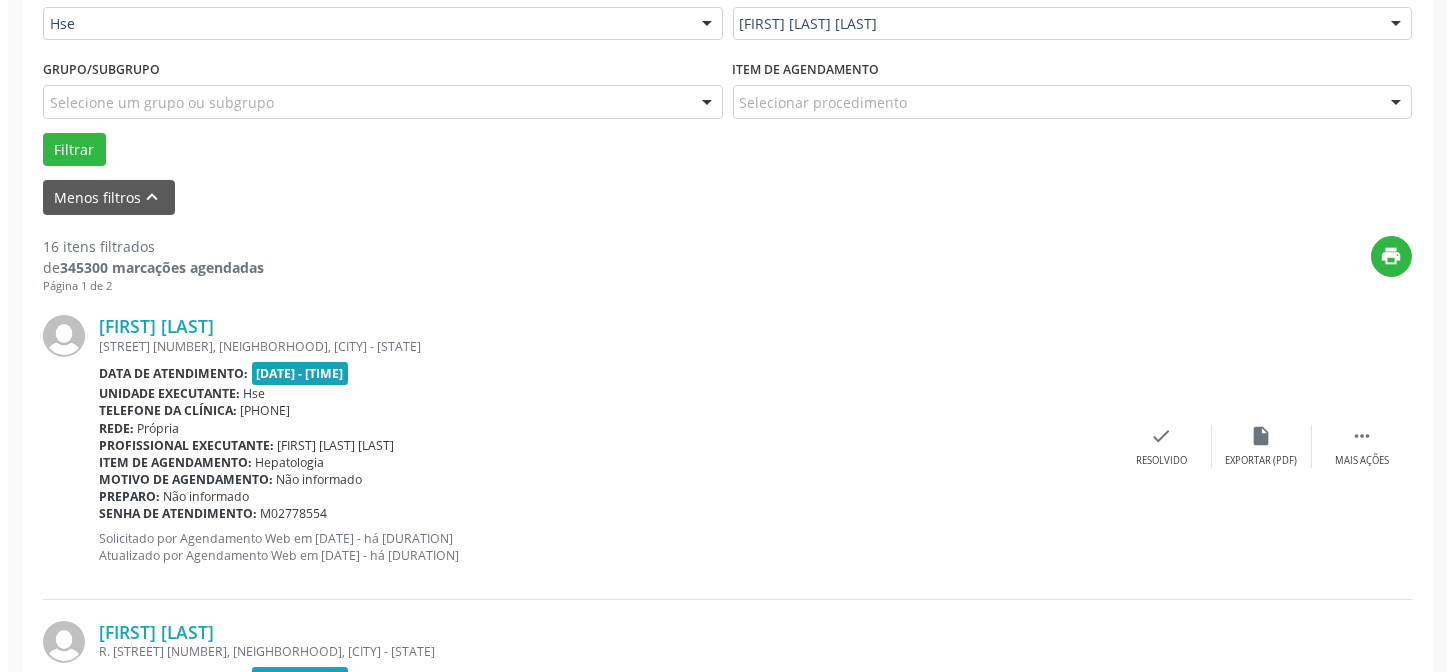 scroll, scrollTop: 499, scrollLeft: 0, axis: vertical 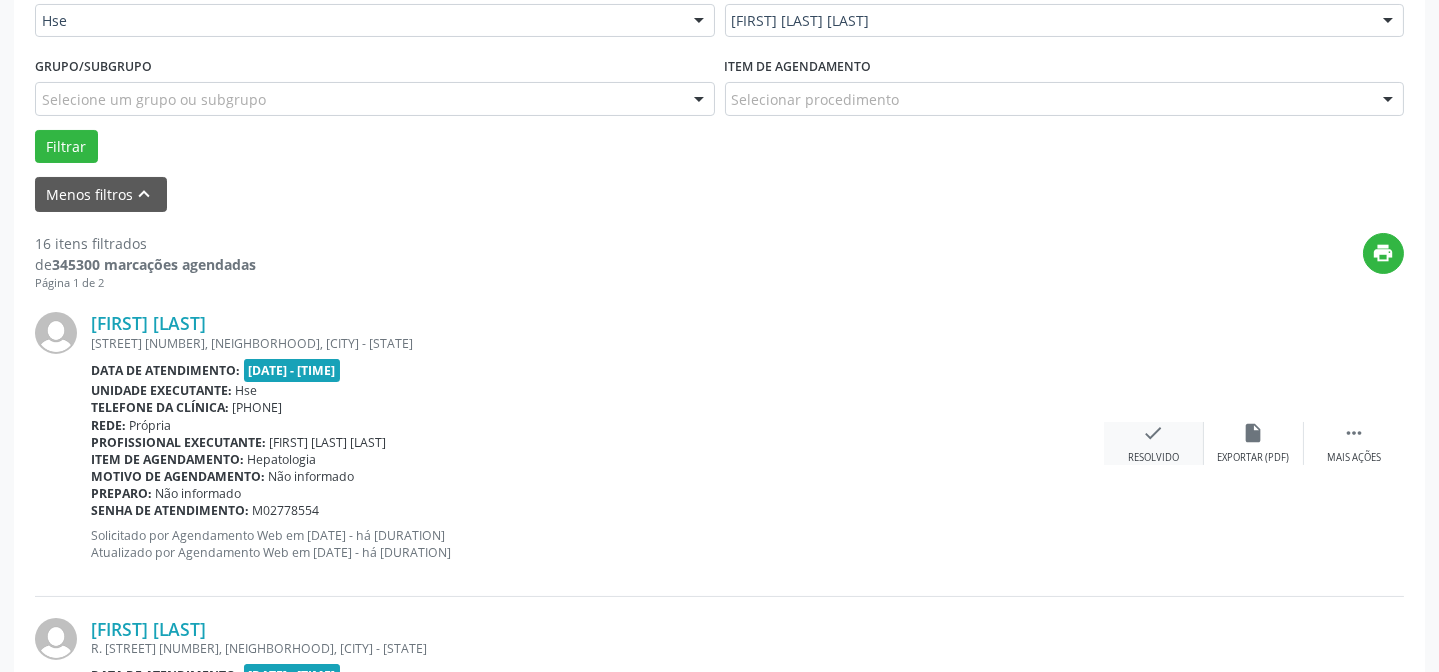 click on "check" at bounding box center [1154, 433] 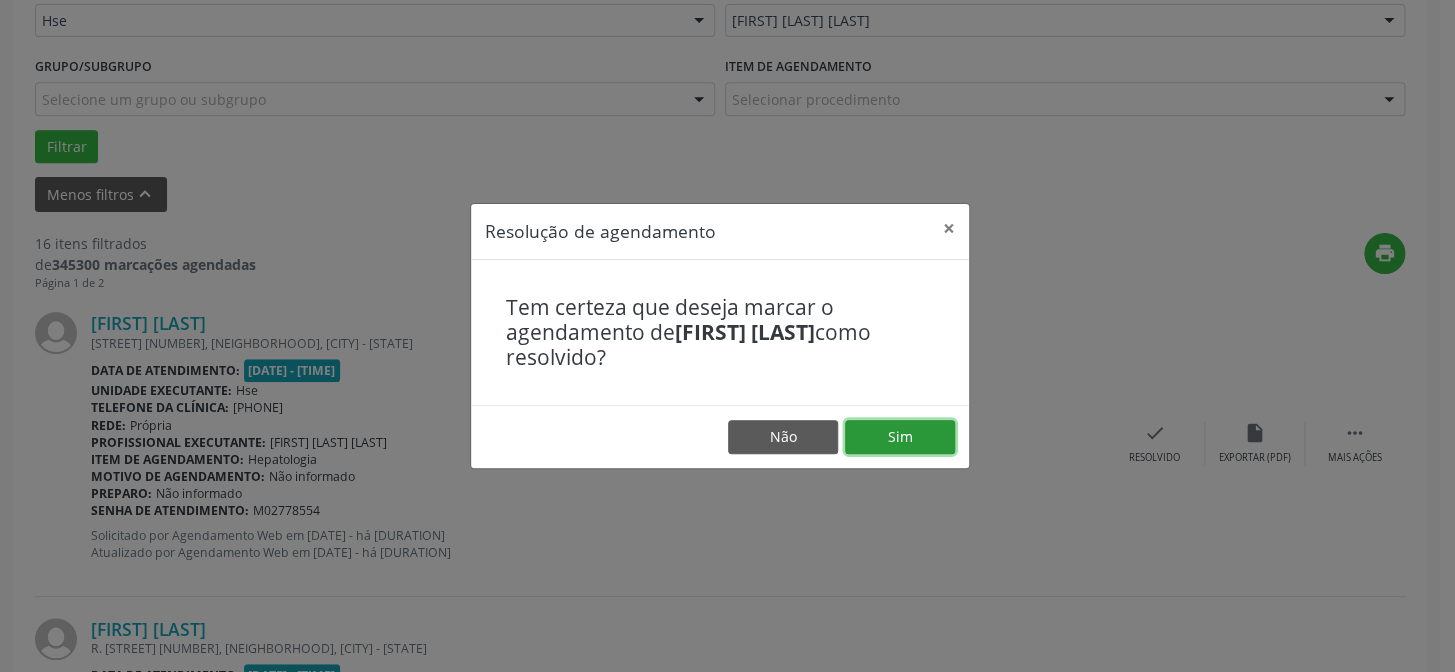 click on "Sim" at bounding box center (900, 437) 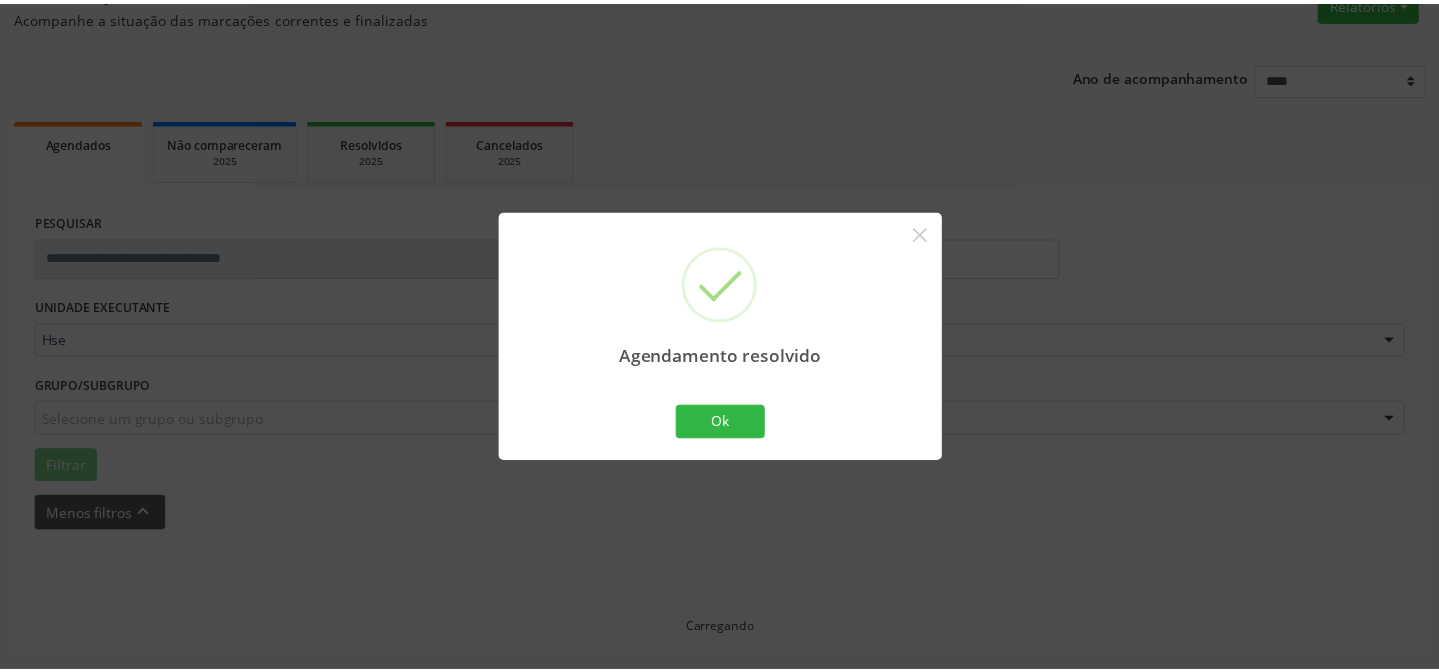 scroll, scrollTop: 179, scrollLeft: 0, axis: vertical 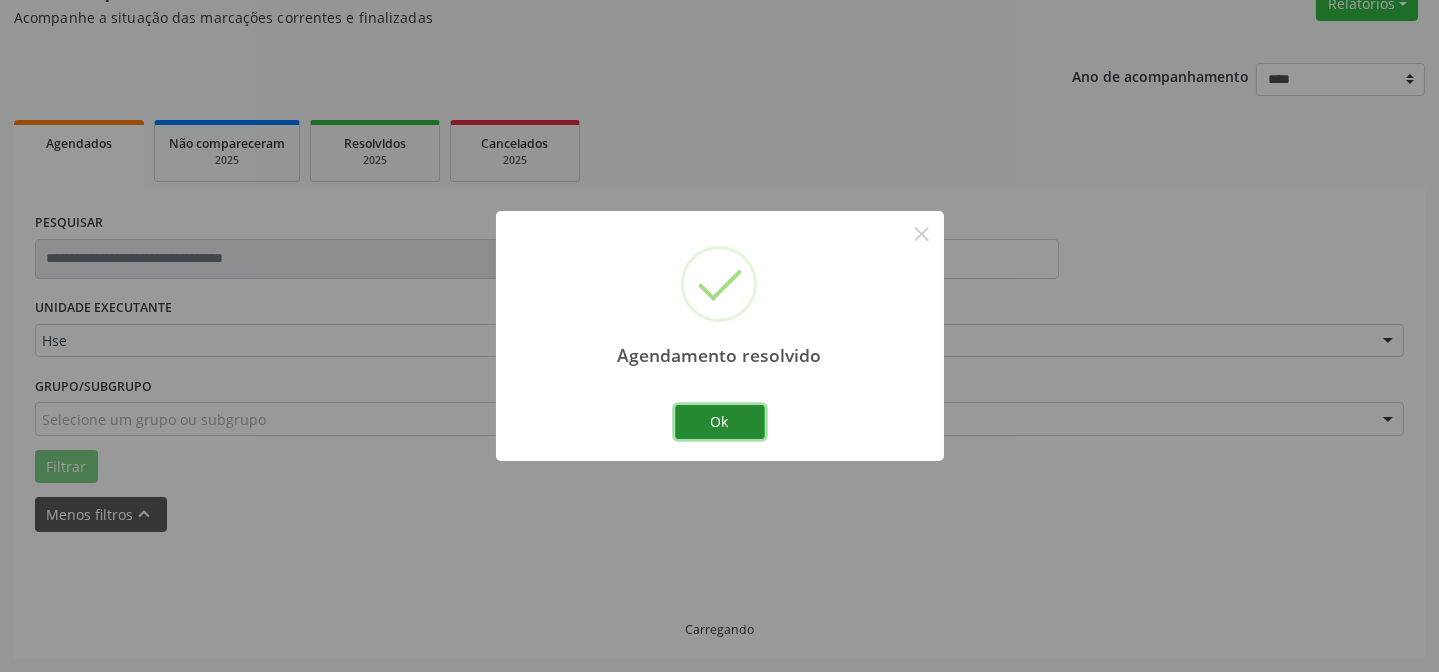 click on "Ok" at bounding box center [720, 422] 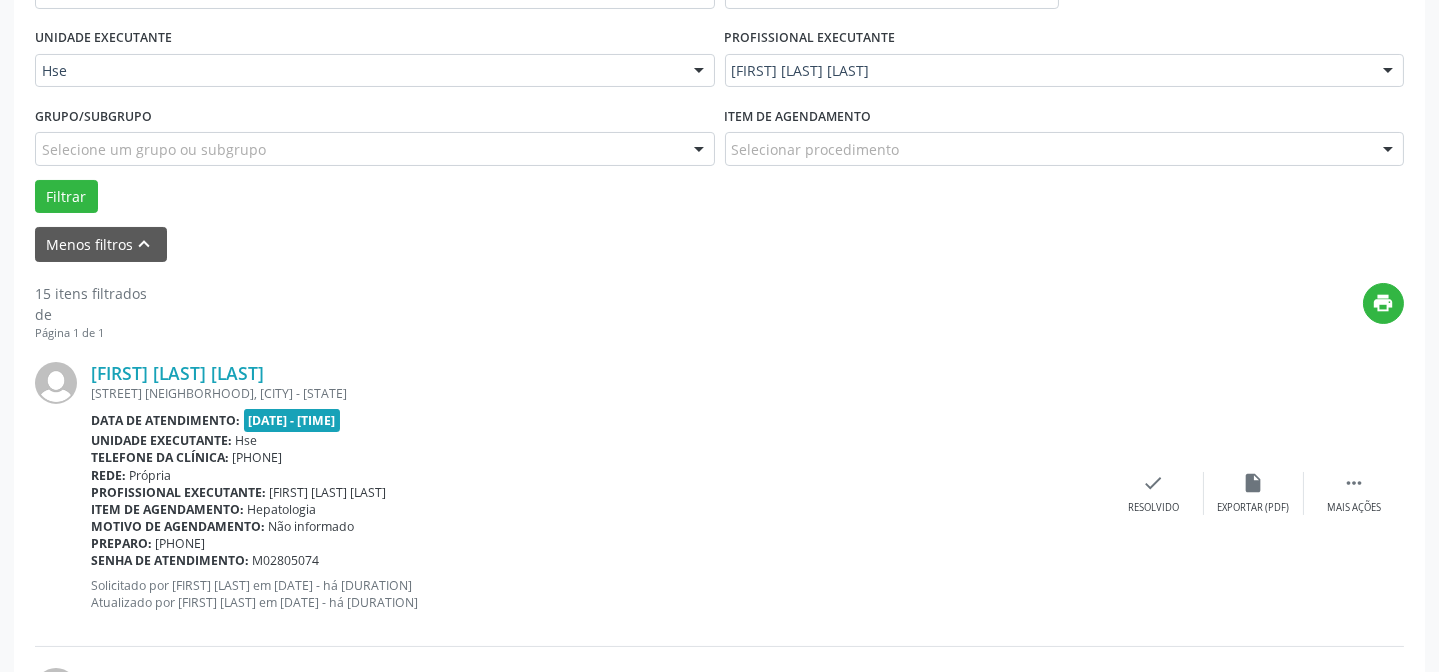 scroll, scrollTop: 451, scrollLeft: 0, axis: vertical 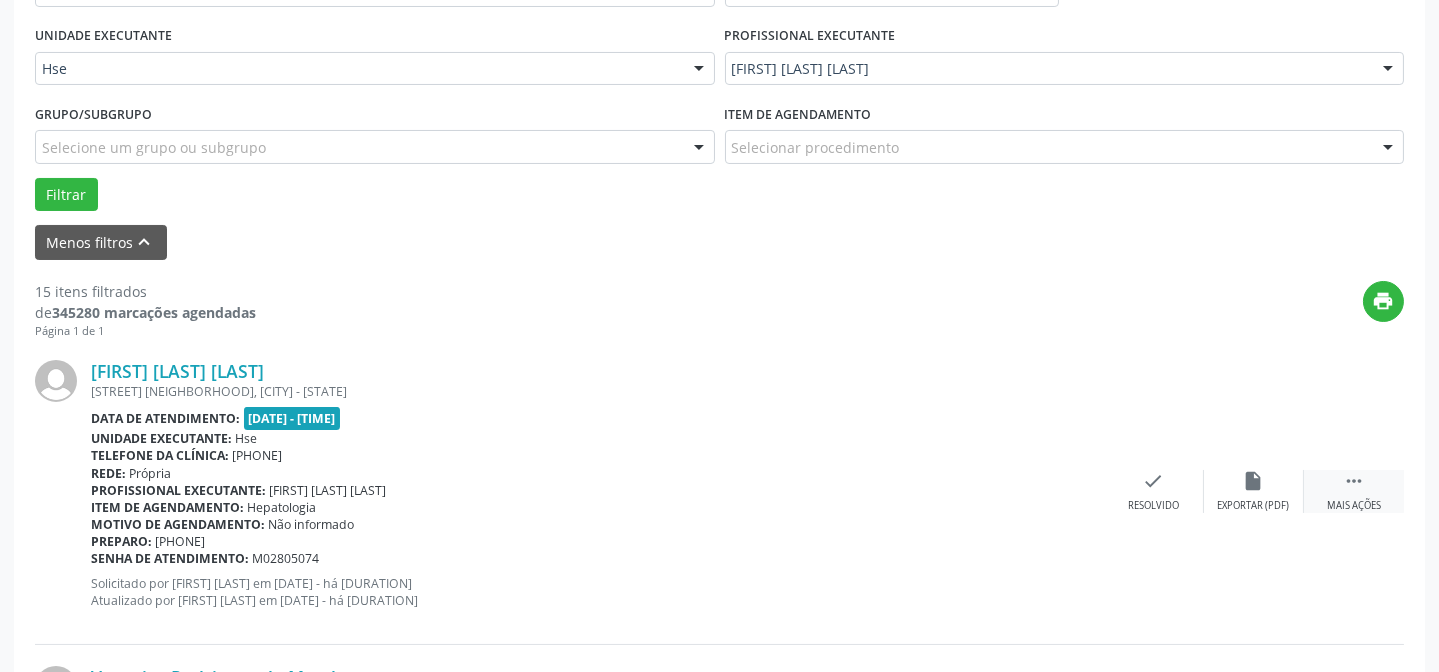 click on "
Mais ações" at bounding box center [1354, 491] 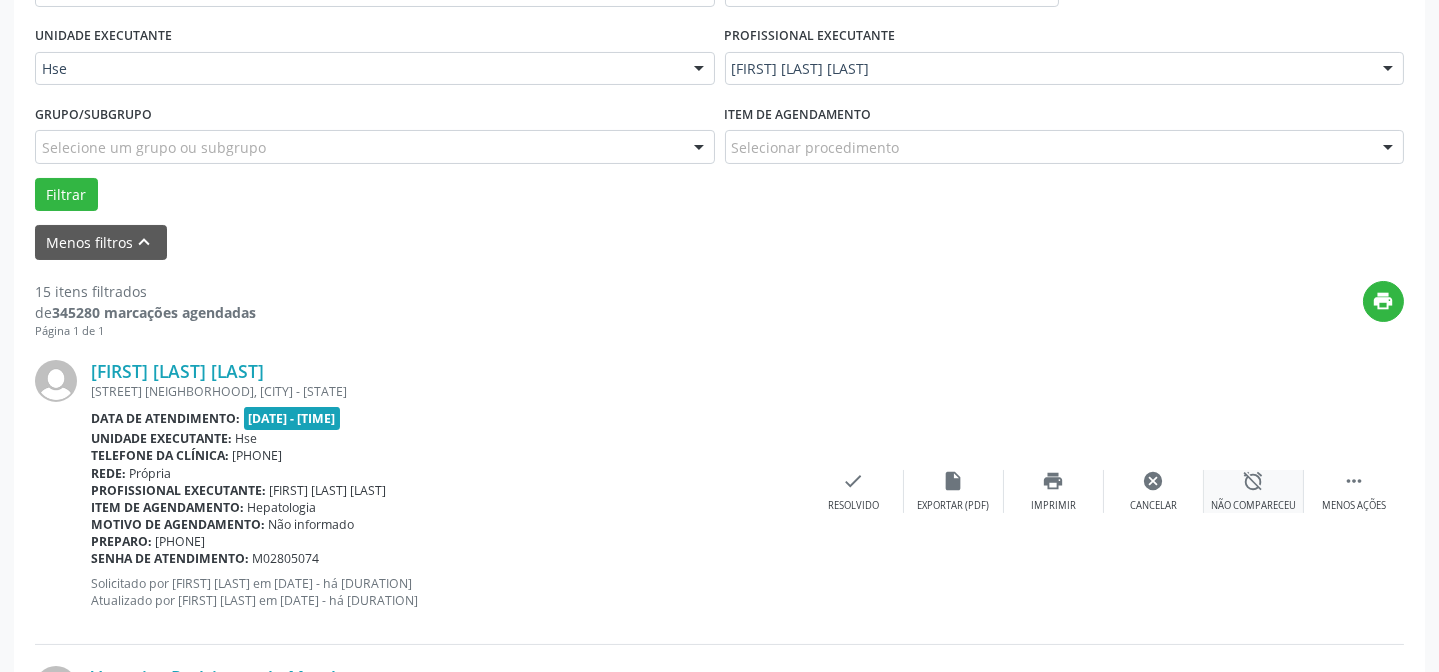 click on "alarm_off" at bounding box center [1254, 481] 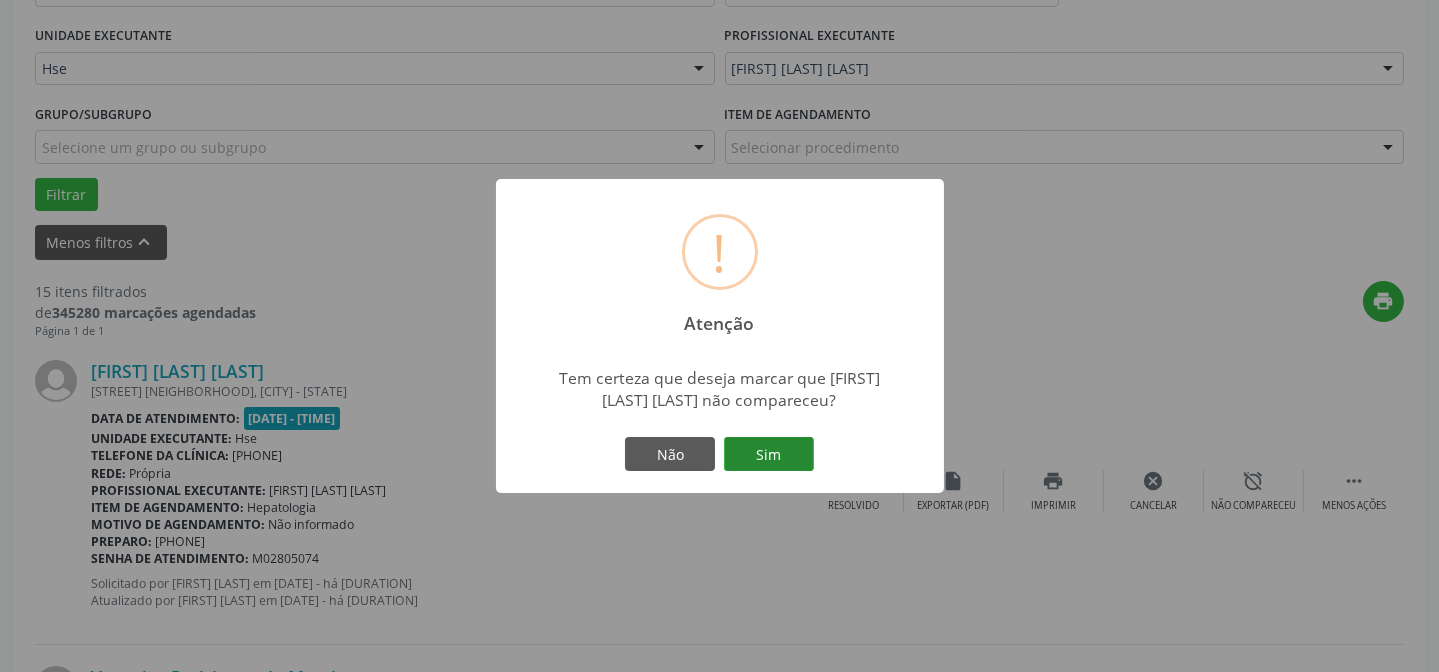click on "Sim" at bounding box center [769, 454] 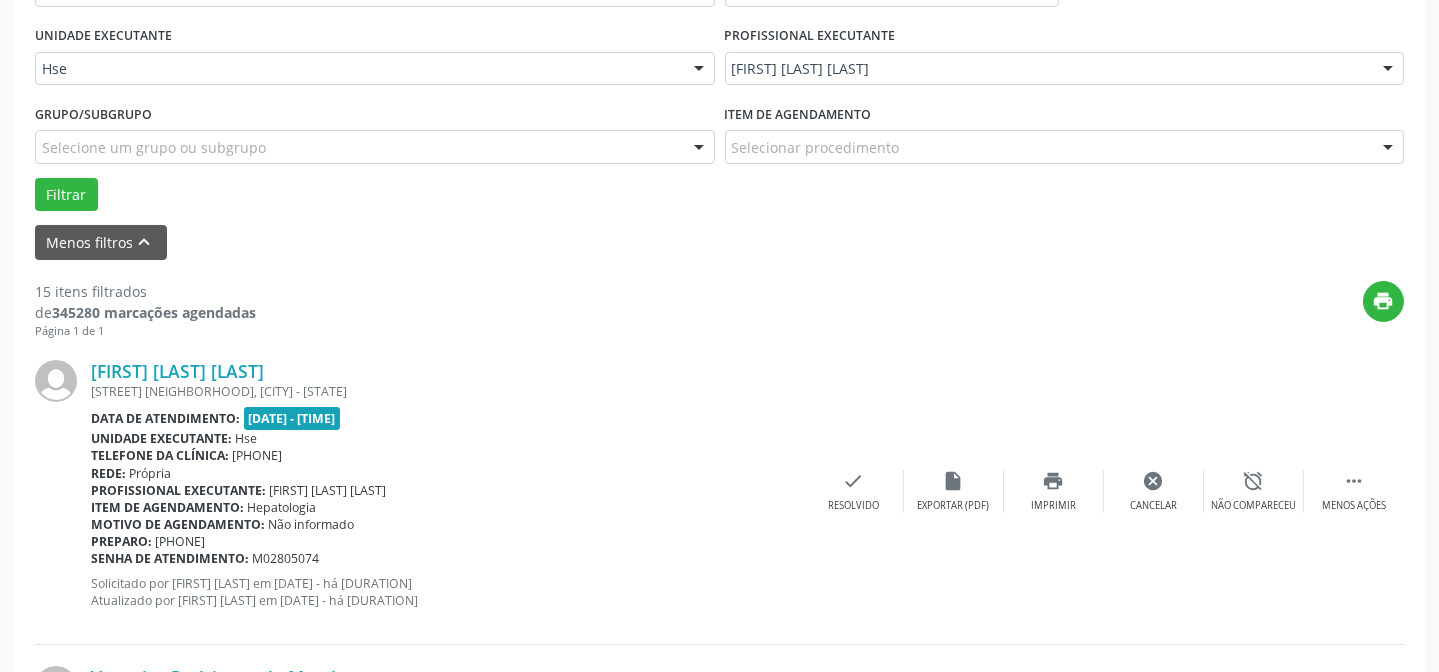 scroll, scrollTop: 200, scrollLeft: 0, axis: vertical 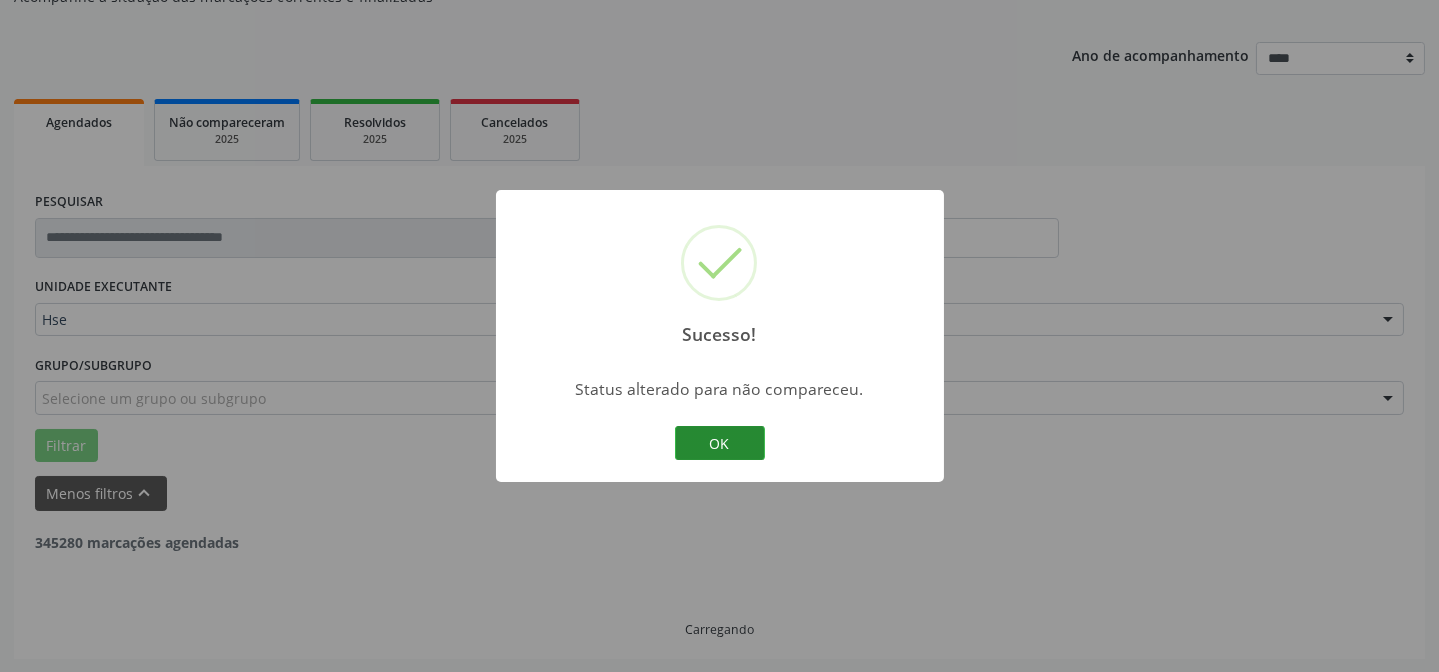click on "OK" at bounding box center [720, 443] 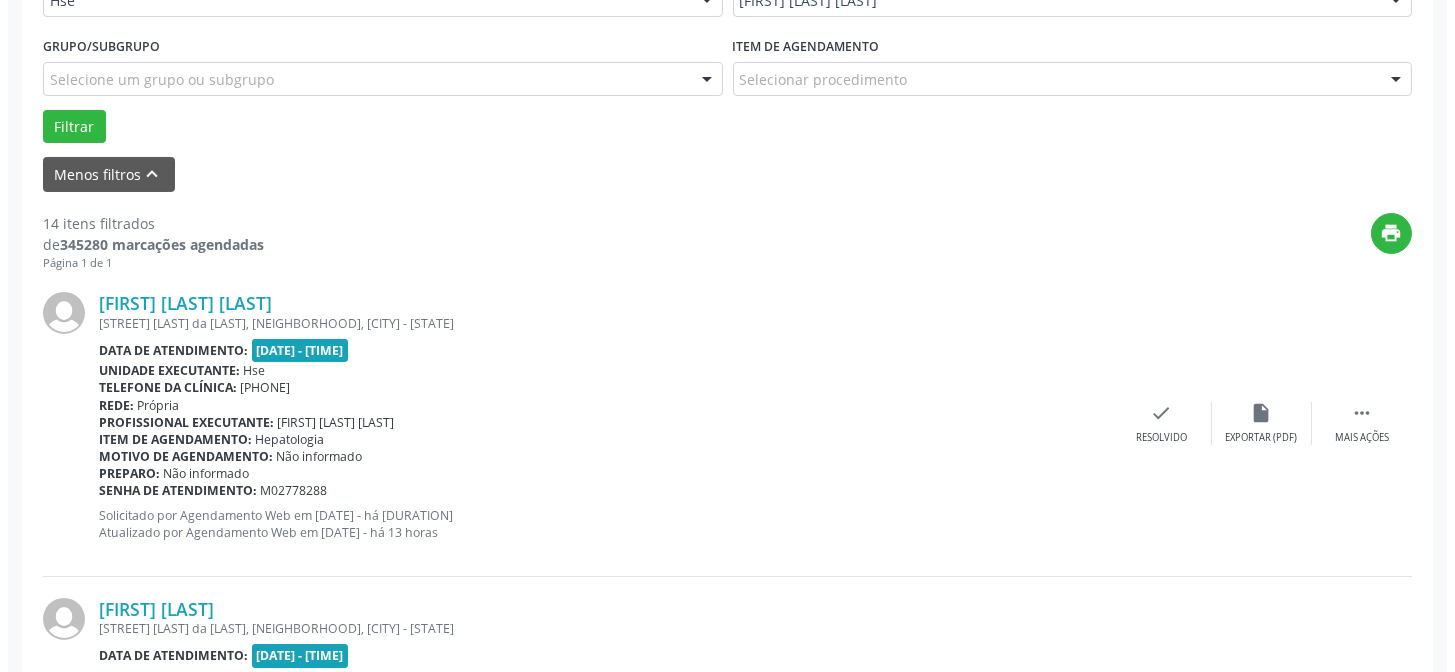 scroll, scrollTop: 563, scrollLeft: 0, axis: vertical 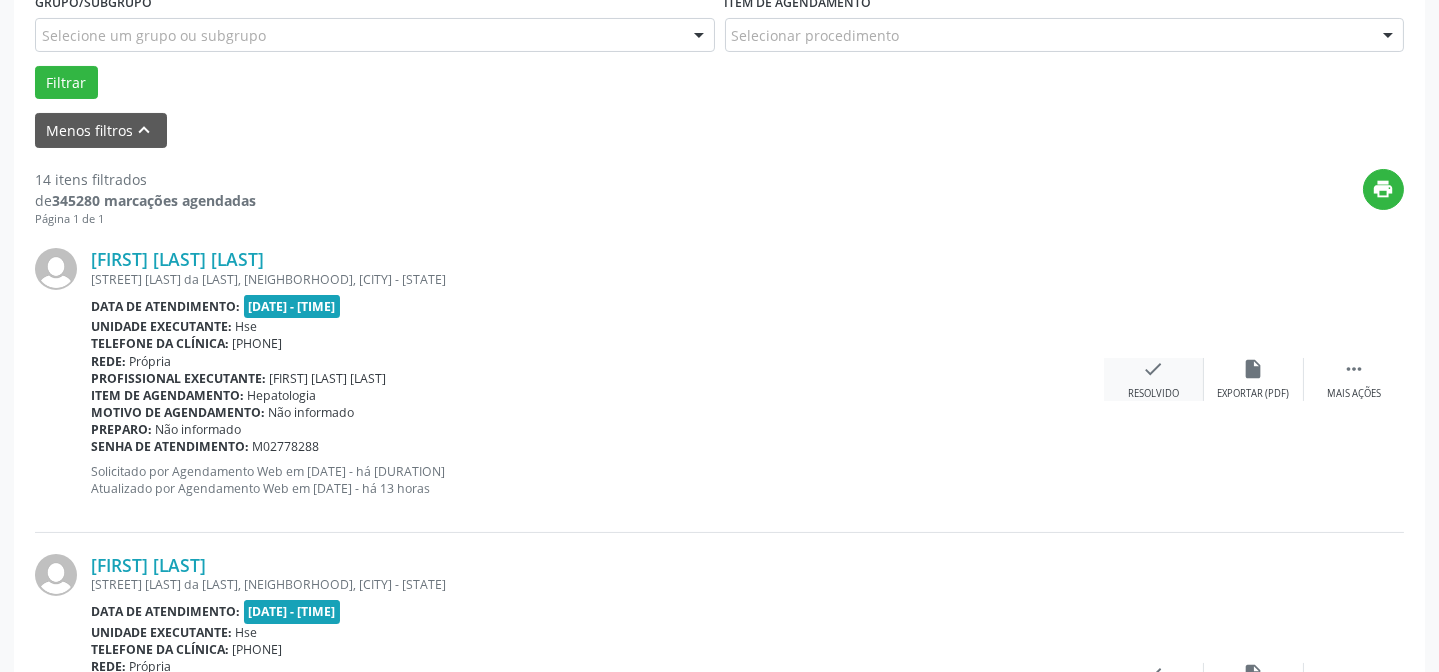 click on "check" at bounding box center [1154, 369] 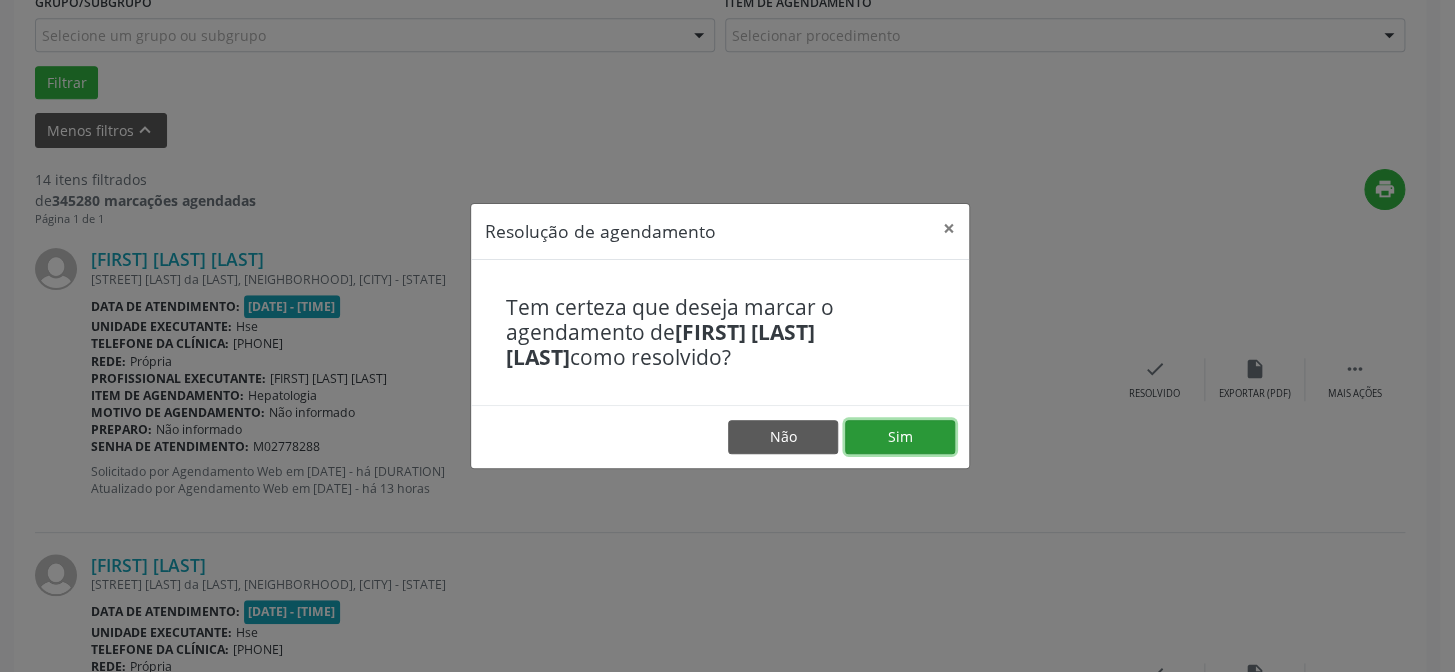 click on "Sim" at bounding box center (900, 437) 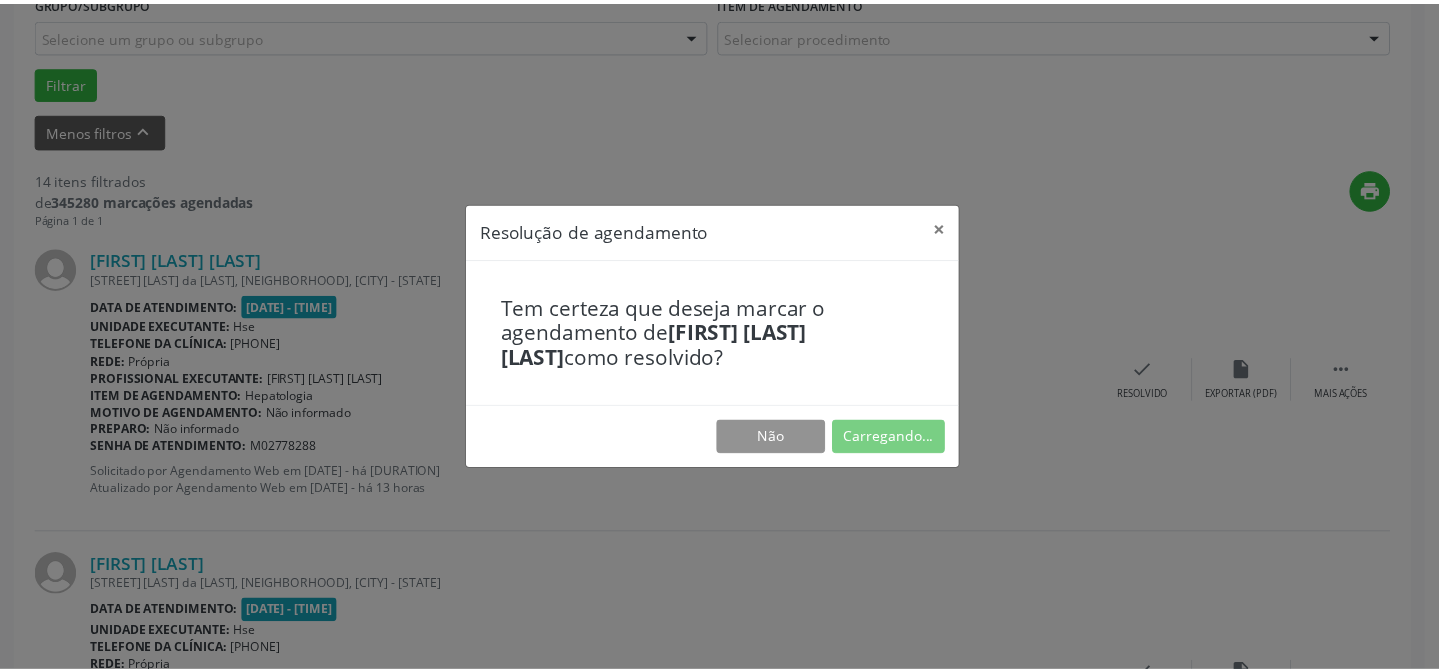 scroll, scrollTop: 179, scrollLeft: 0, axis: vertical 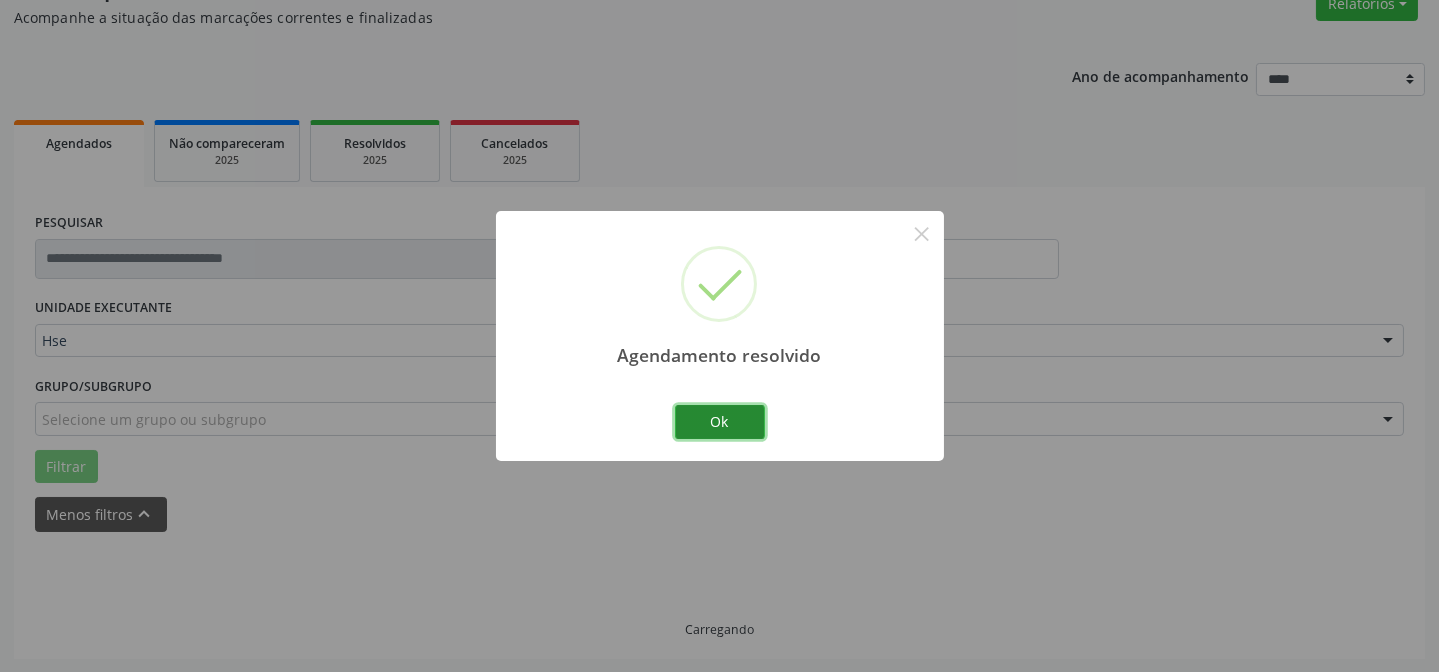 click on "Ok" at bounding box center [720, 422] 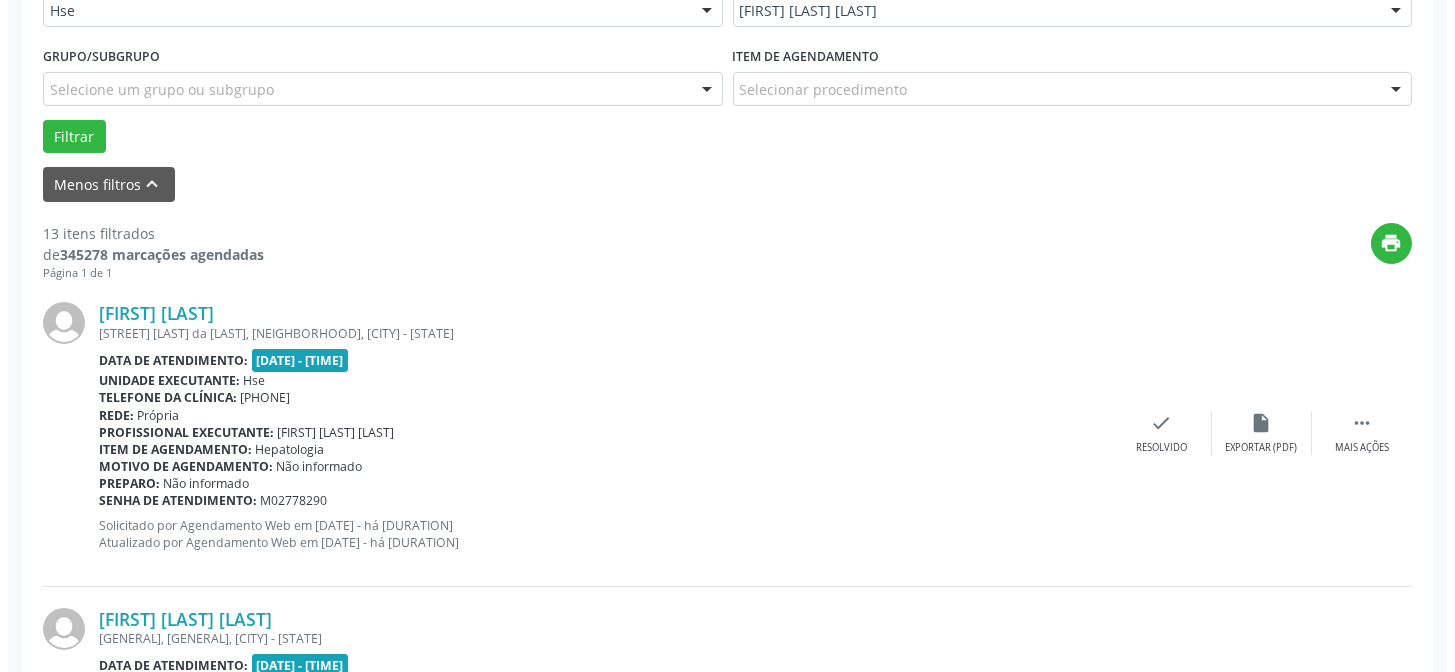 scroll, scrollTop: 542, scrollLeft: 0, axis: vertical 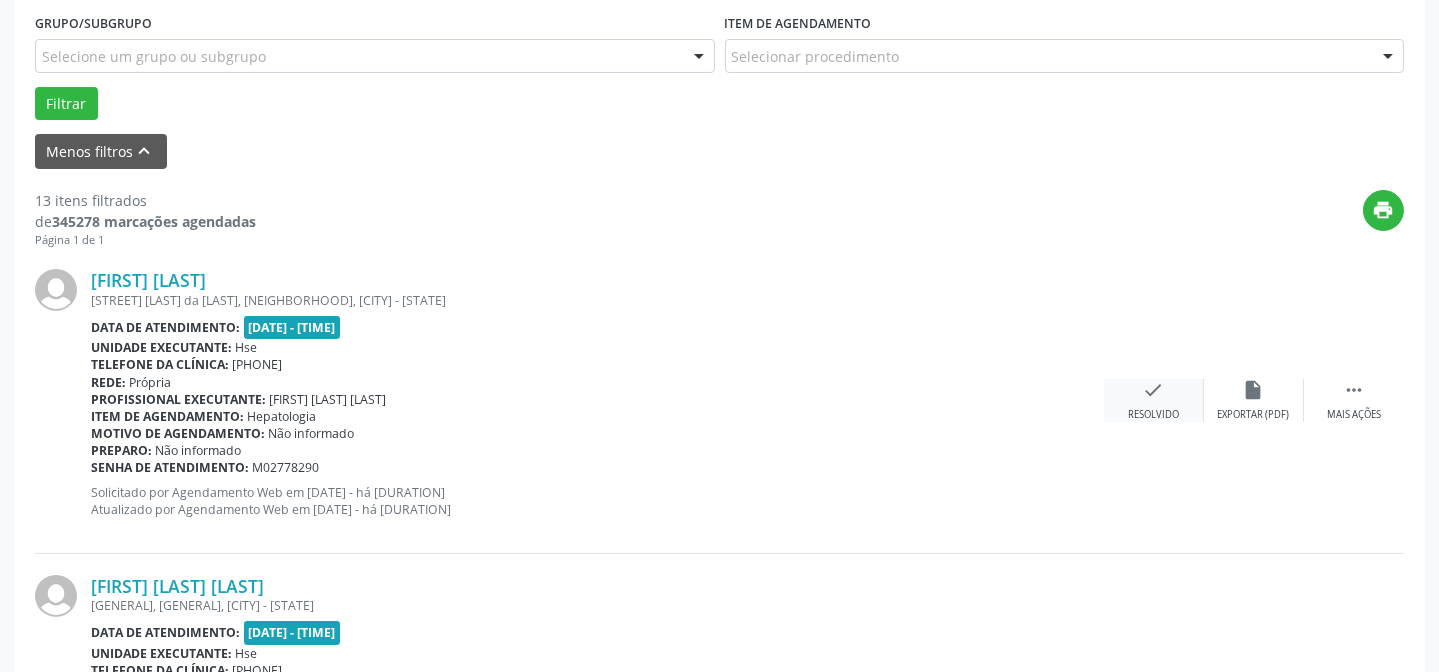 click on "Resolvido" at bounding box center (1153, 415) 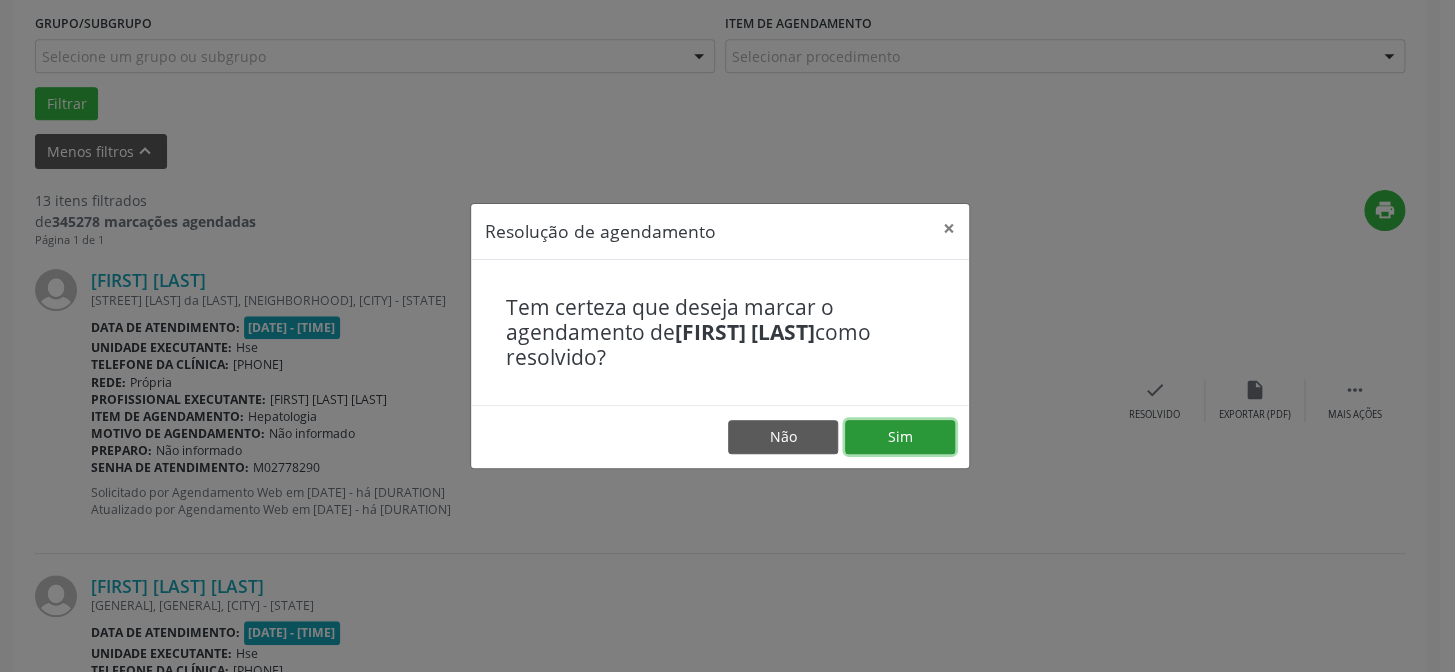click on "Sim" at bounding box center [900, 437] 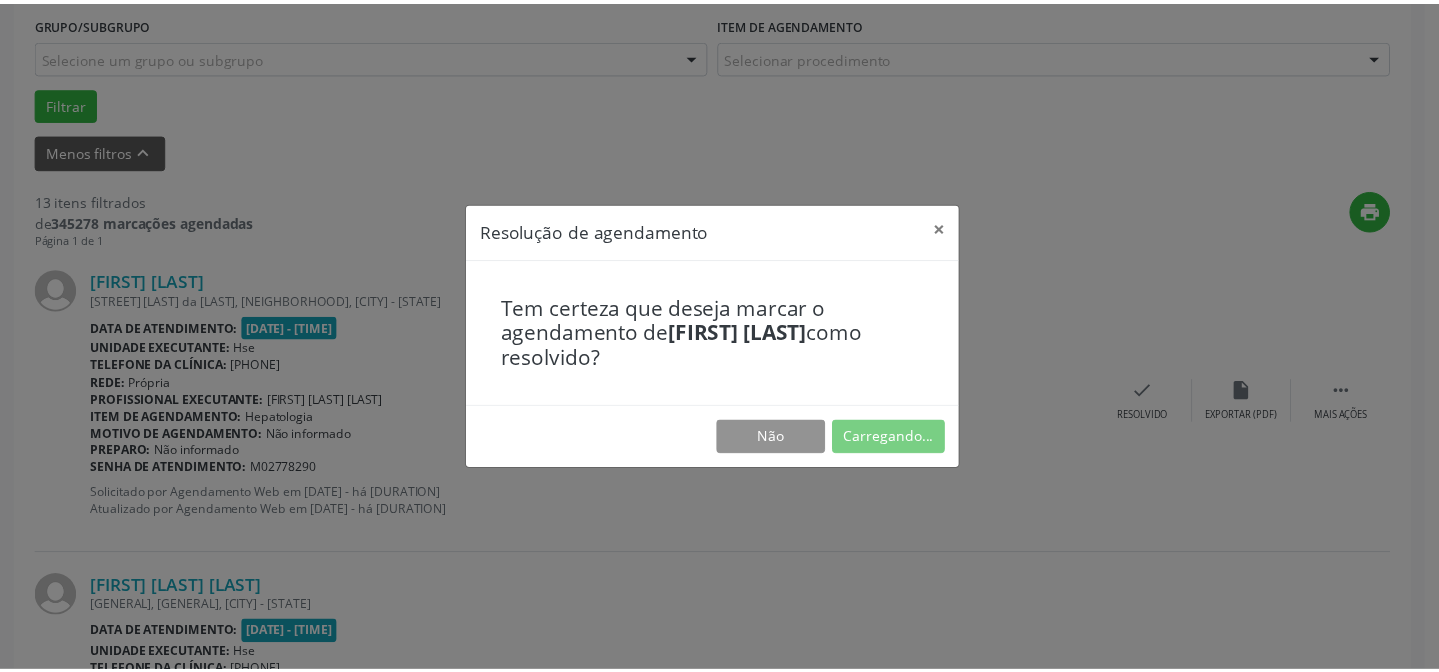 scroll, scrollTop: 179, scrollLeft: 0, axis: vertical 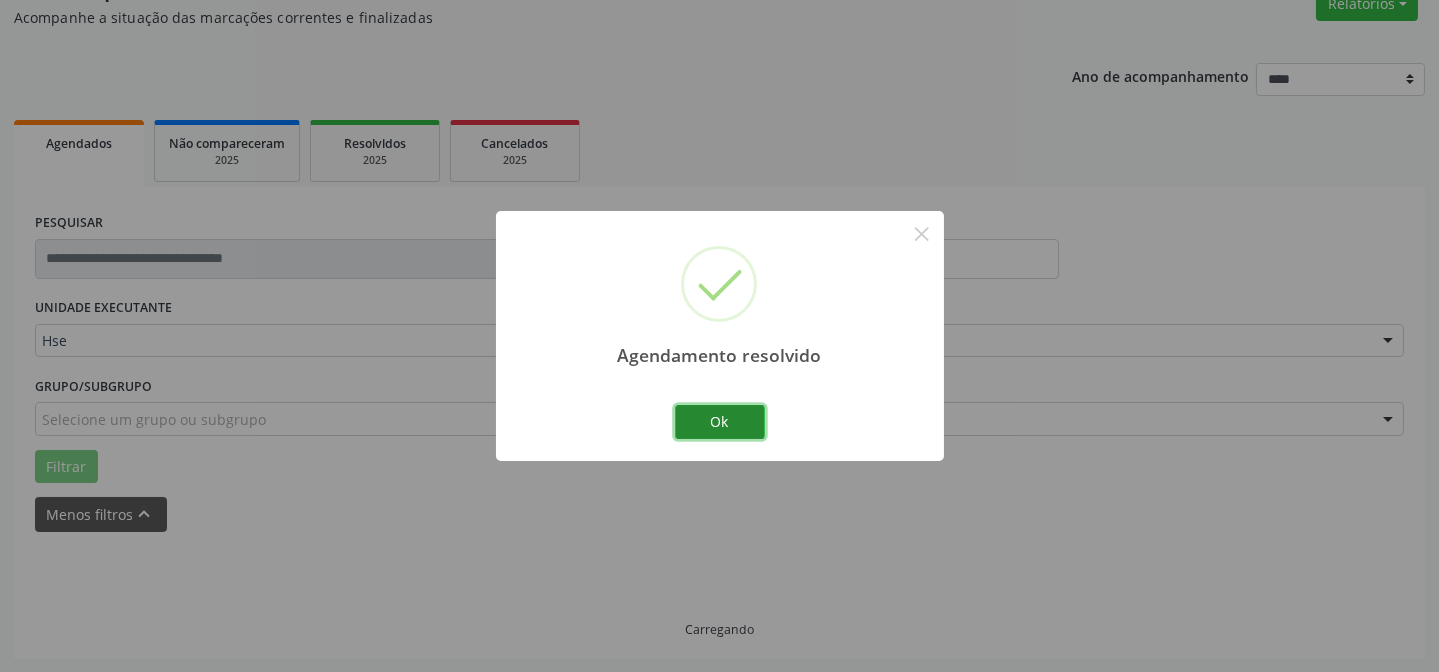 click on "Ok" at bounding box center [720, 422] 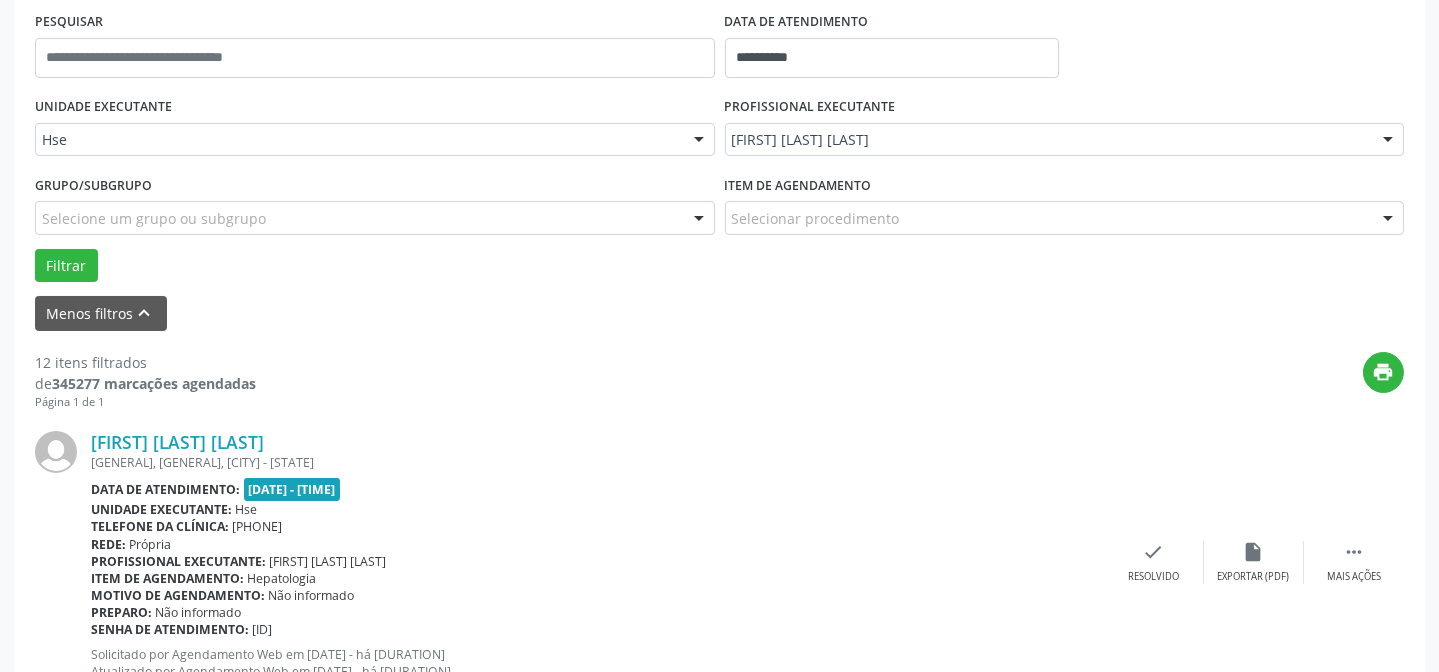 scroll, scrollTop: 472, scrollLeft: 0, axis: vertical 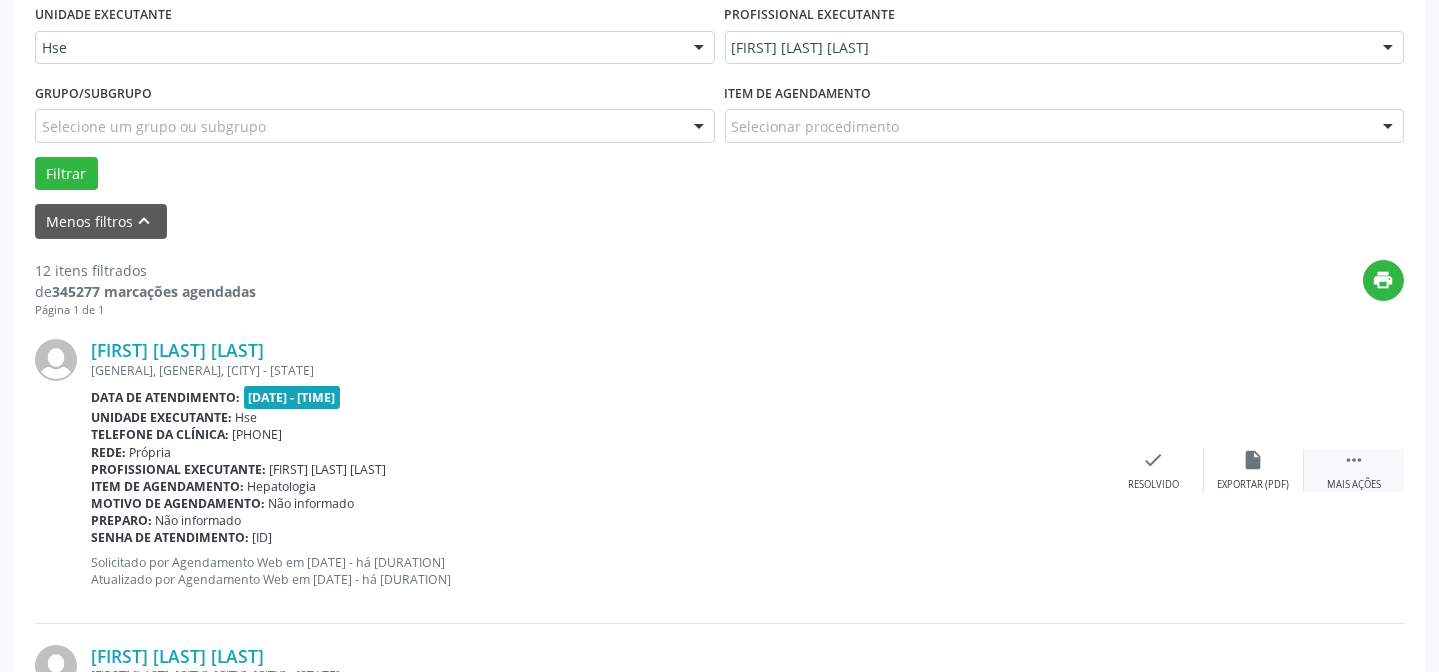 click on "" at bounding box center (1354, 460) 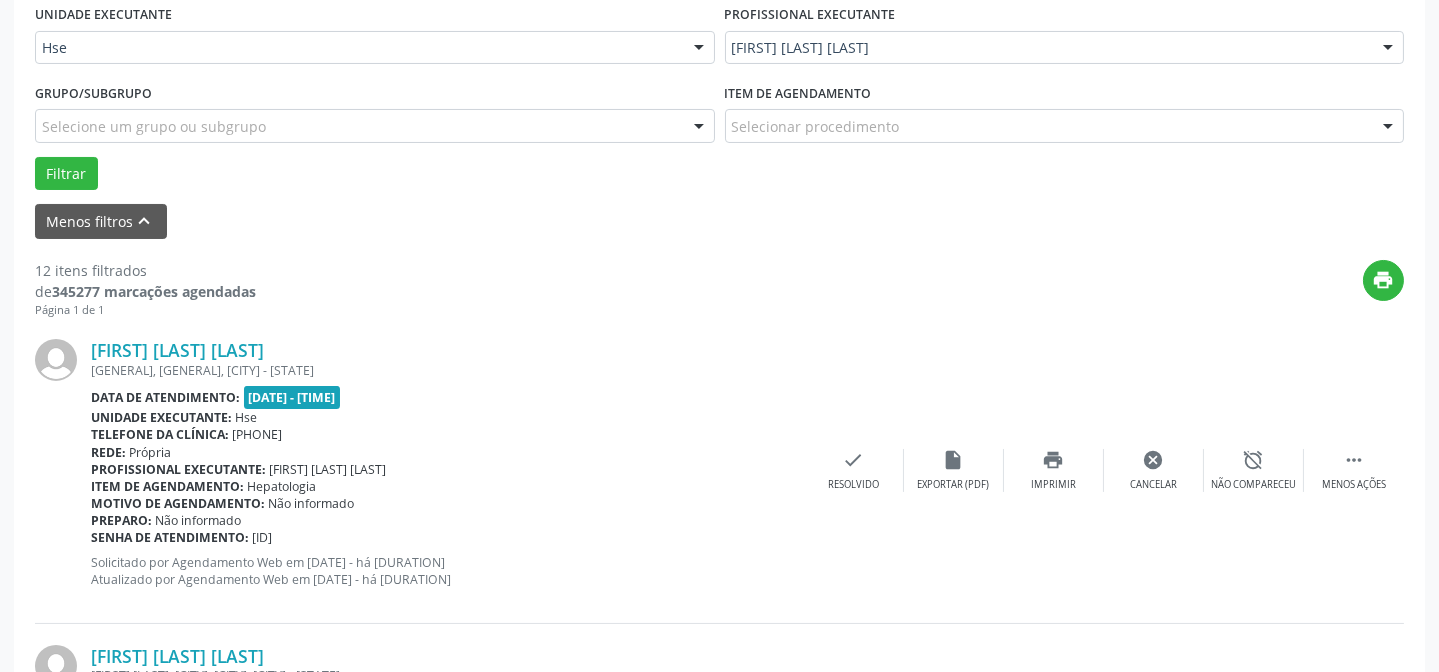 click on "[STREET] [LAST], [CITY], [CITY] - [STATE]
[GENERAL], [GENERAL], [CITY] - [STATE]
Data de atendimento:
07/08/2025 - 13:00
Unidade executante:
Hse
Telefone da clínica:
(81) 31834500
Rede:
Própria
Profissional executante:
[FIRST] [LAST] [LAST]
Item de agendamento:
Hepatologia
Motivo de agendamento:
Não informado
Preparo:
Não informado
Senha de atendimento:
M02778295
Solicitado por Agendamento Web em 23/06/2025 - há 2 meses
Atualizado por Agendamento Web em 05/08/2025 - há 2 dias

Menos ações
alarm_off
Não compareceu
cancel
Cancelar
print
Imprimir
insert_drive_file
Exportar (PDF)
check
Resolvido" at bounding box center (719, 470) 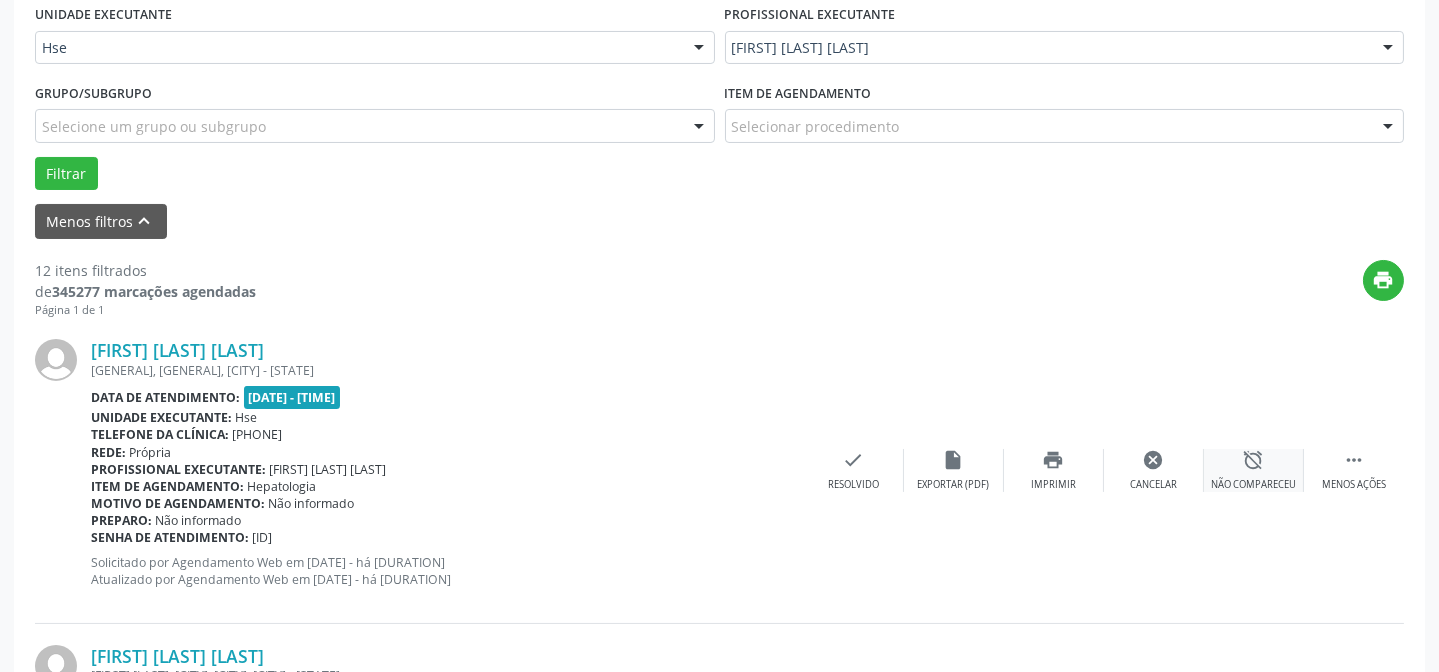 click on "alarm_off
Não compareceu" at bounding box center [1254, 470] 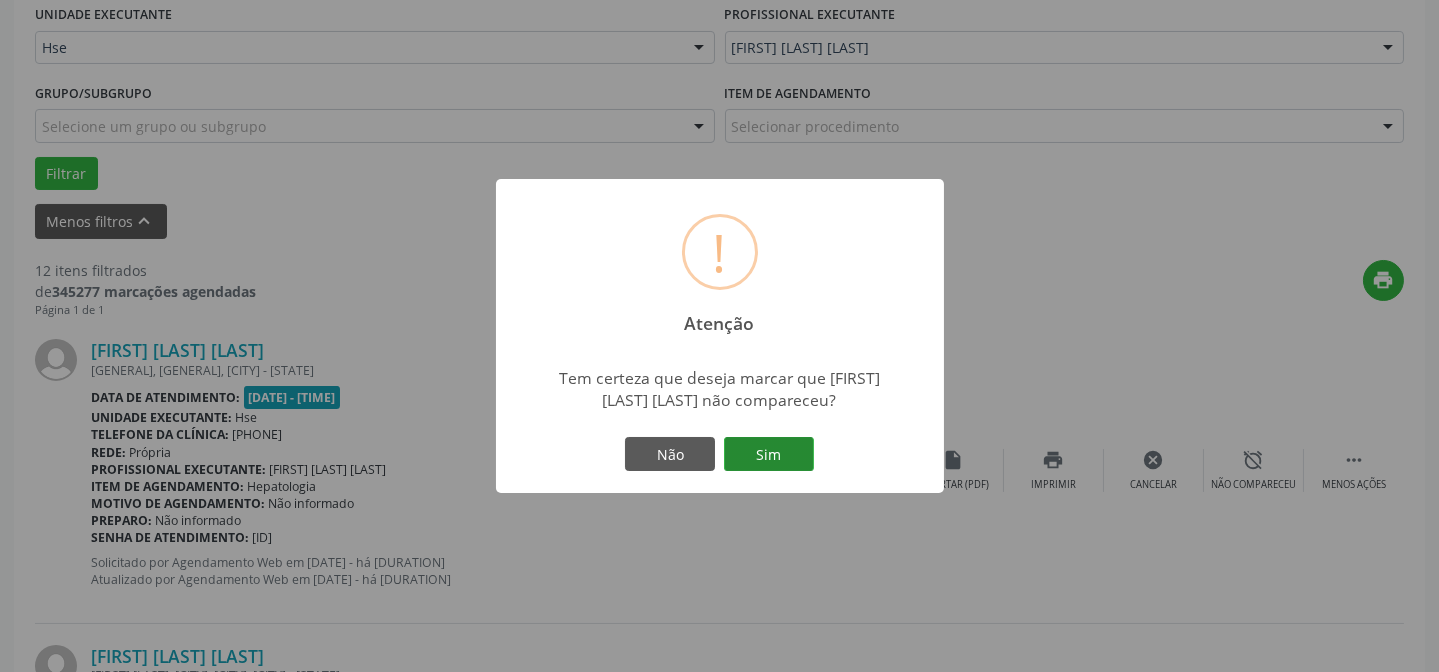 drag, startPoint x: 722, startPoint y: 429, endPoint x: 772, endPoint y: 459, distance: 58.30952 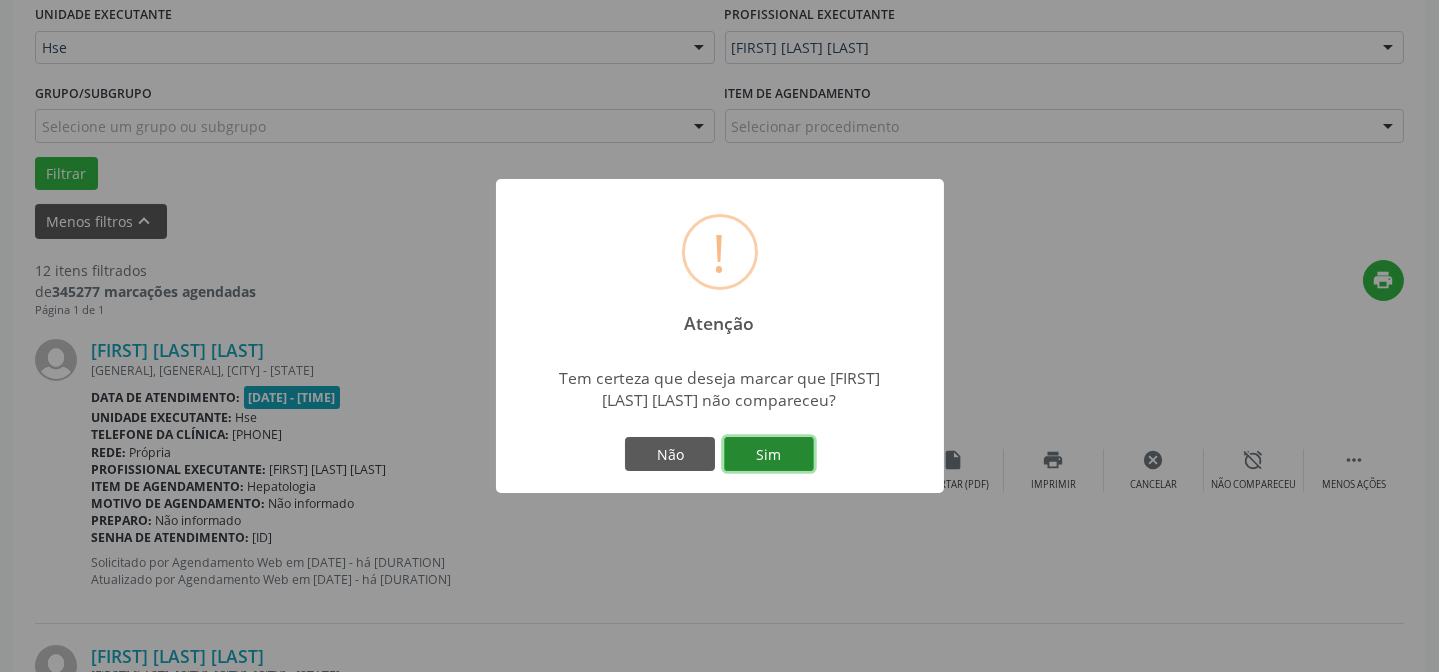 click on "Sim" at bounding box center (769, 454) 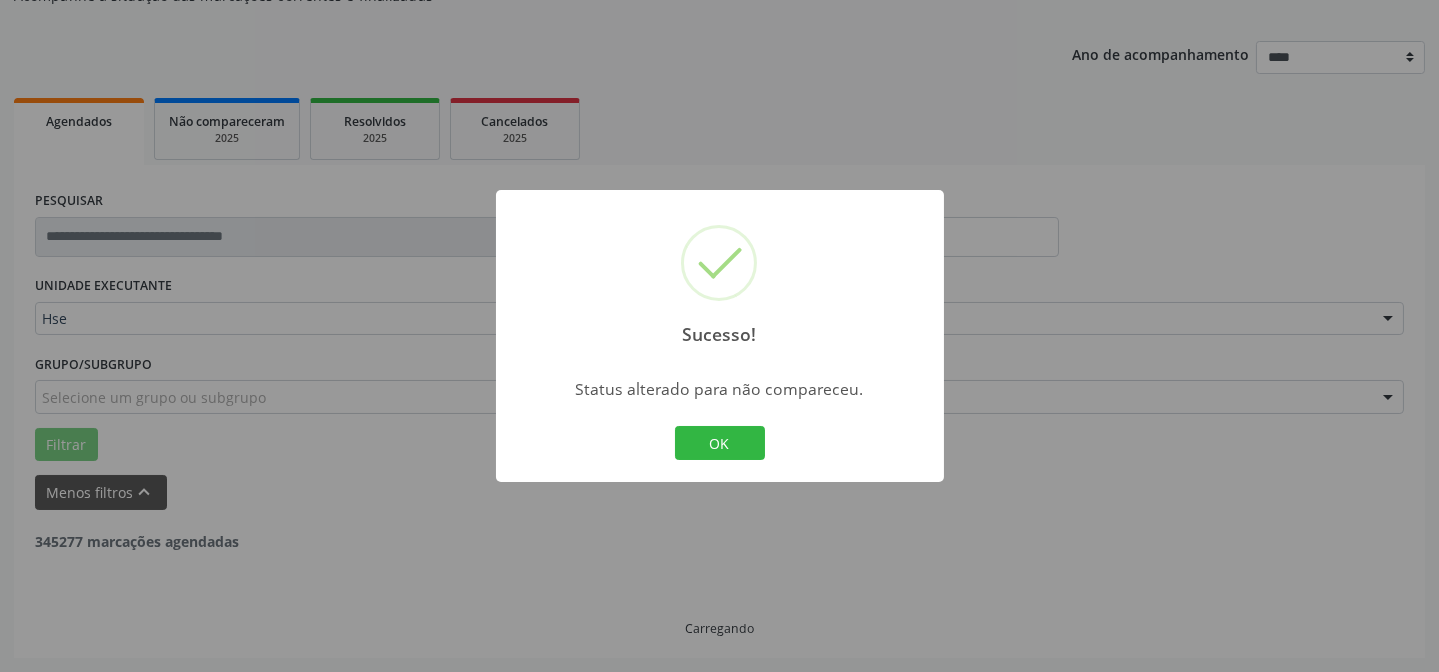 scroll, scrollTop: 200, scrollLeft: 0, axis: vertical 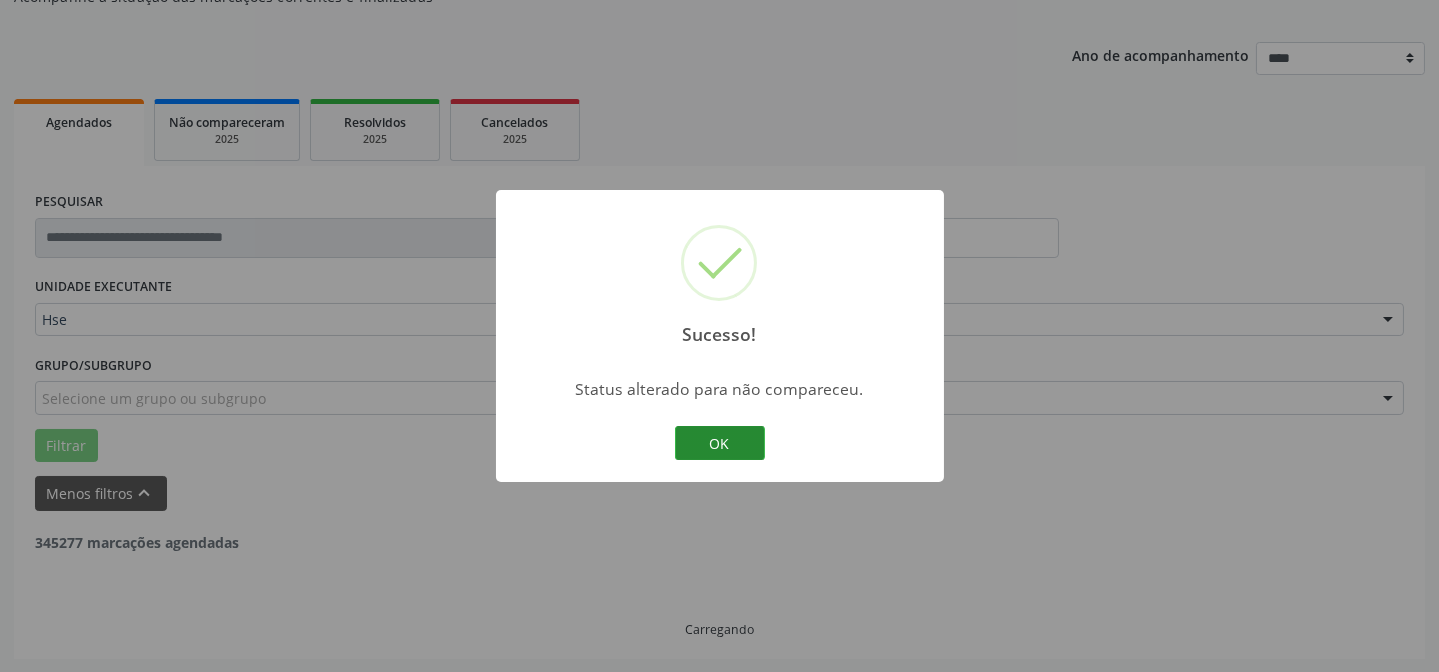 click on "OK" at bounding box center (720, 443) 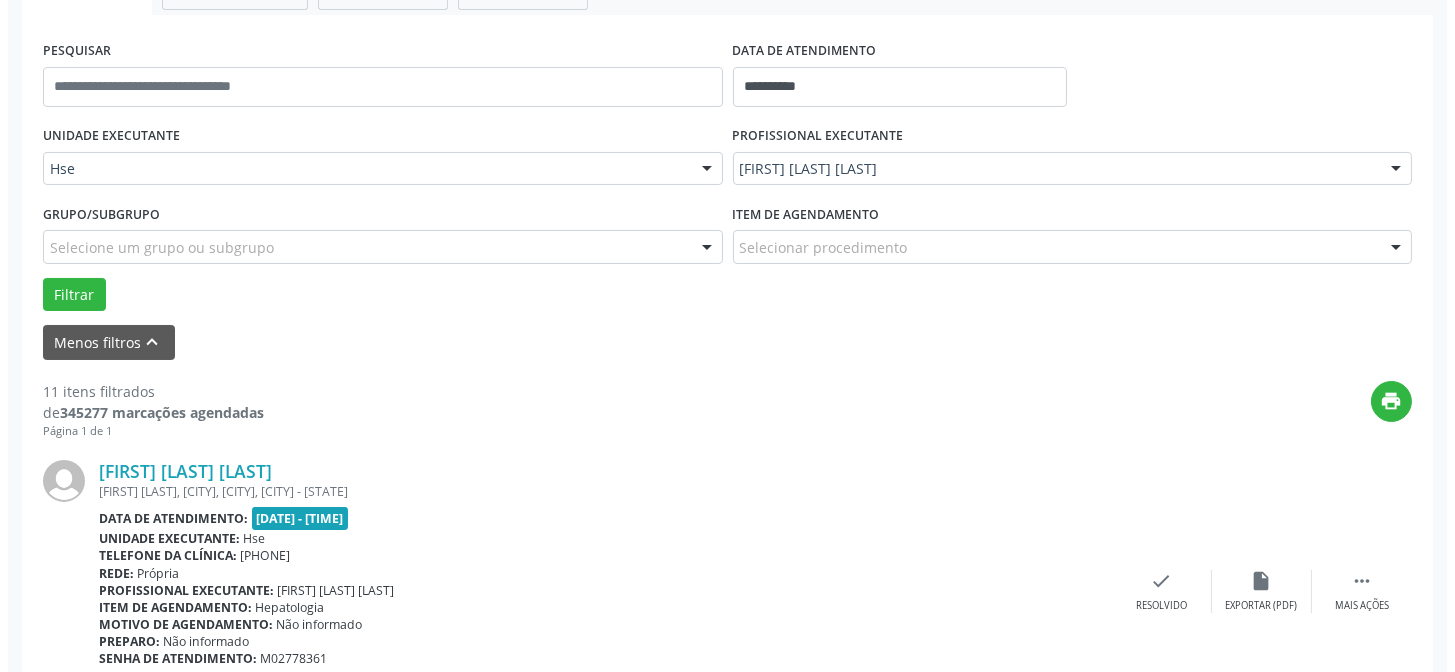 scroll, scrollTop: 472, scrollLeft: 0, axis: vertical 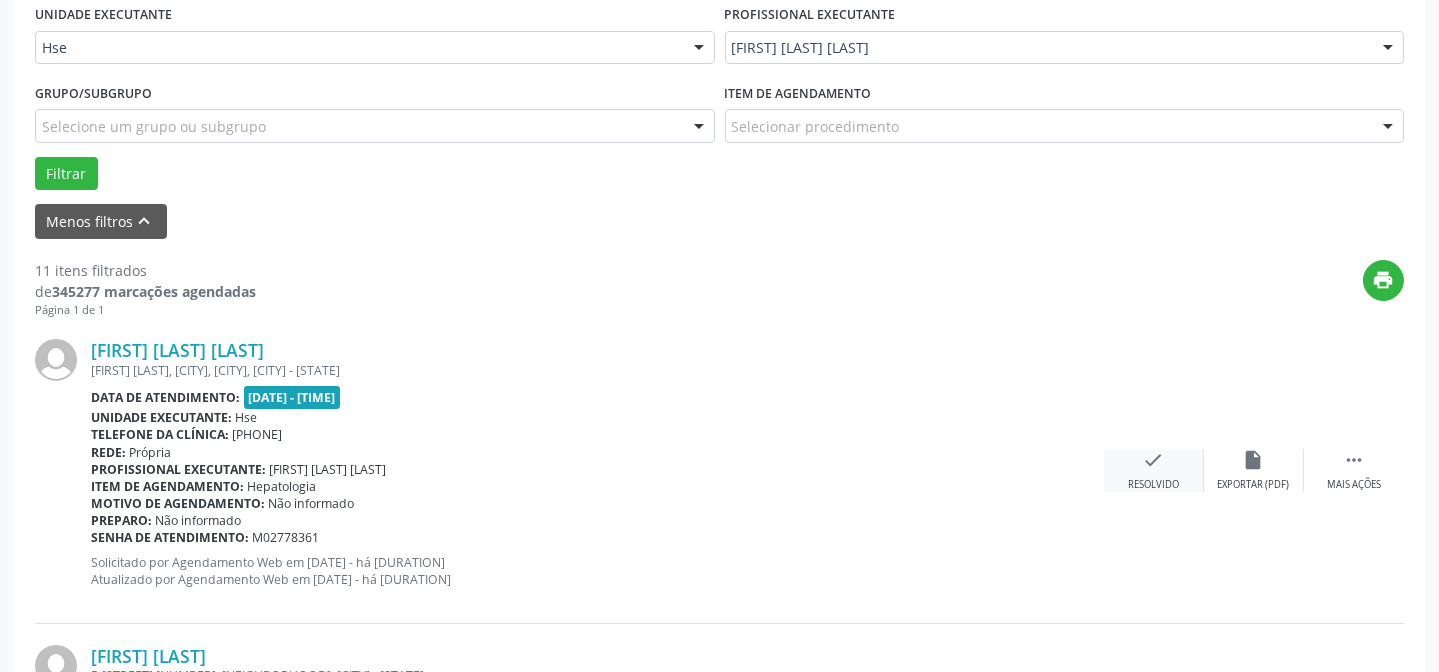 click on "check" at bounding box center [1154, 460] 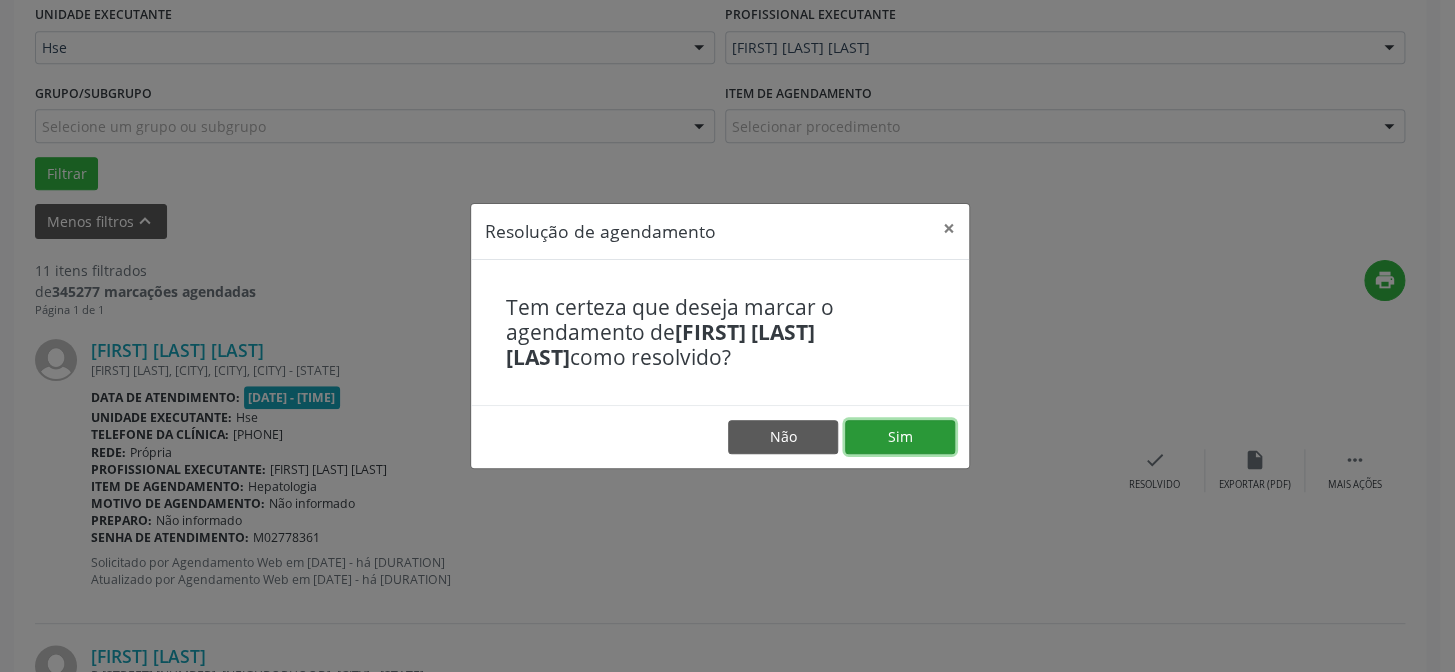 click on "Sim" at bounding box center (900, 437) 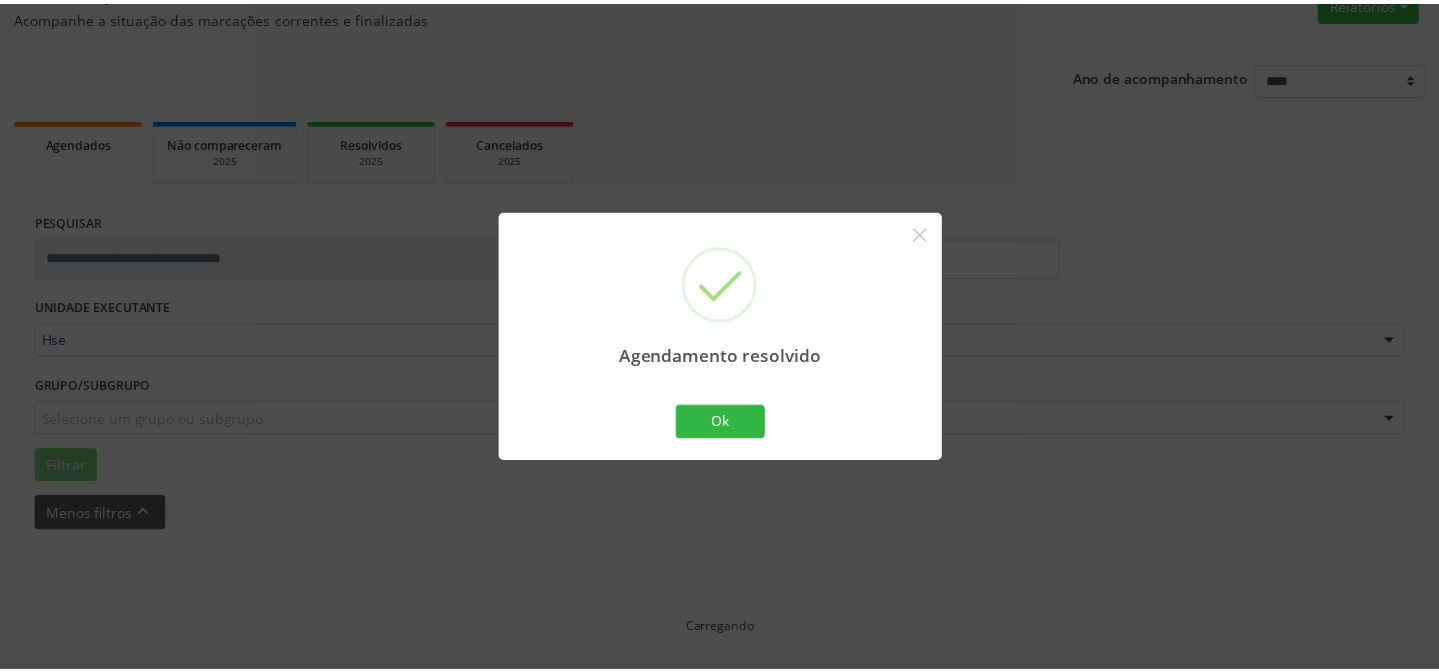 scroll, scrollTop: 179, scrollLeft: 0, axis: vertical 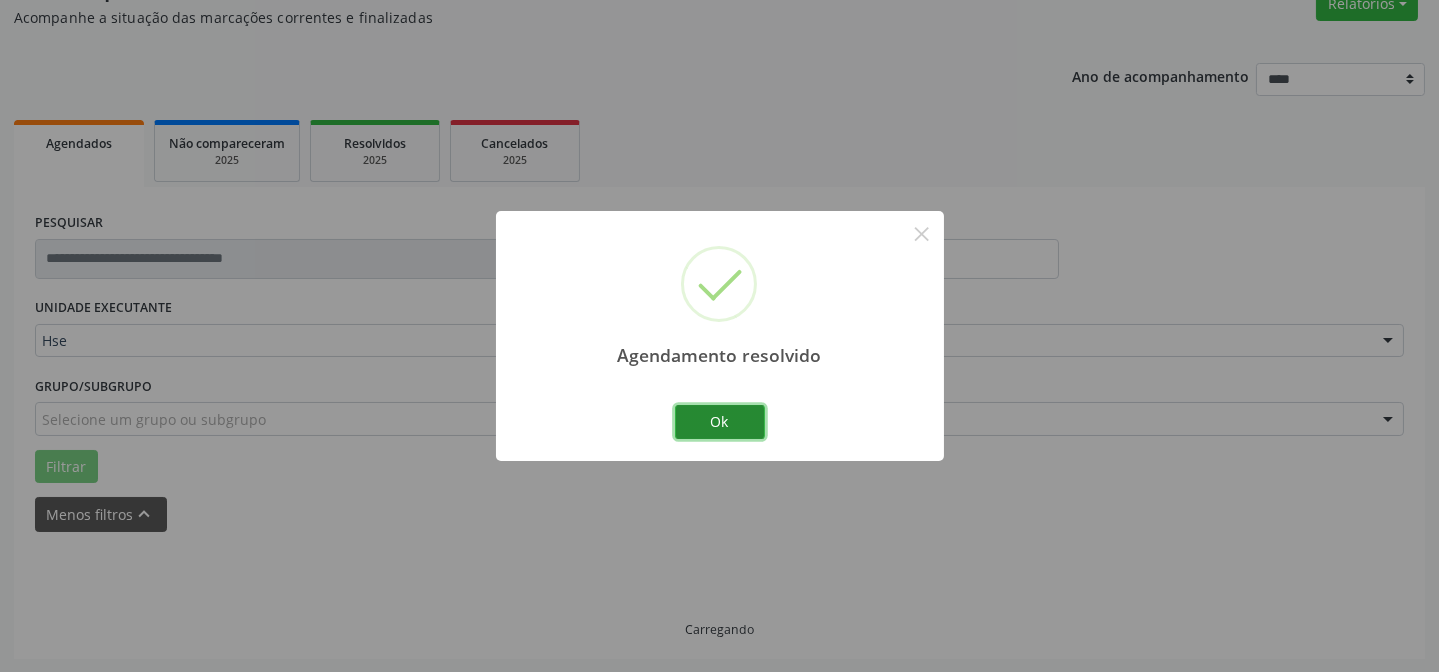 click on "Ok" at bounding box center [720, 422] 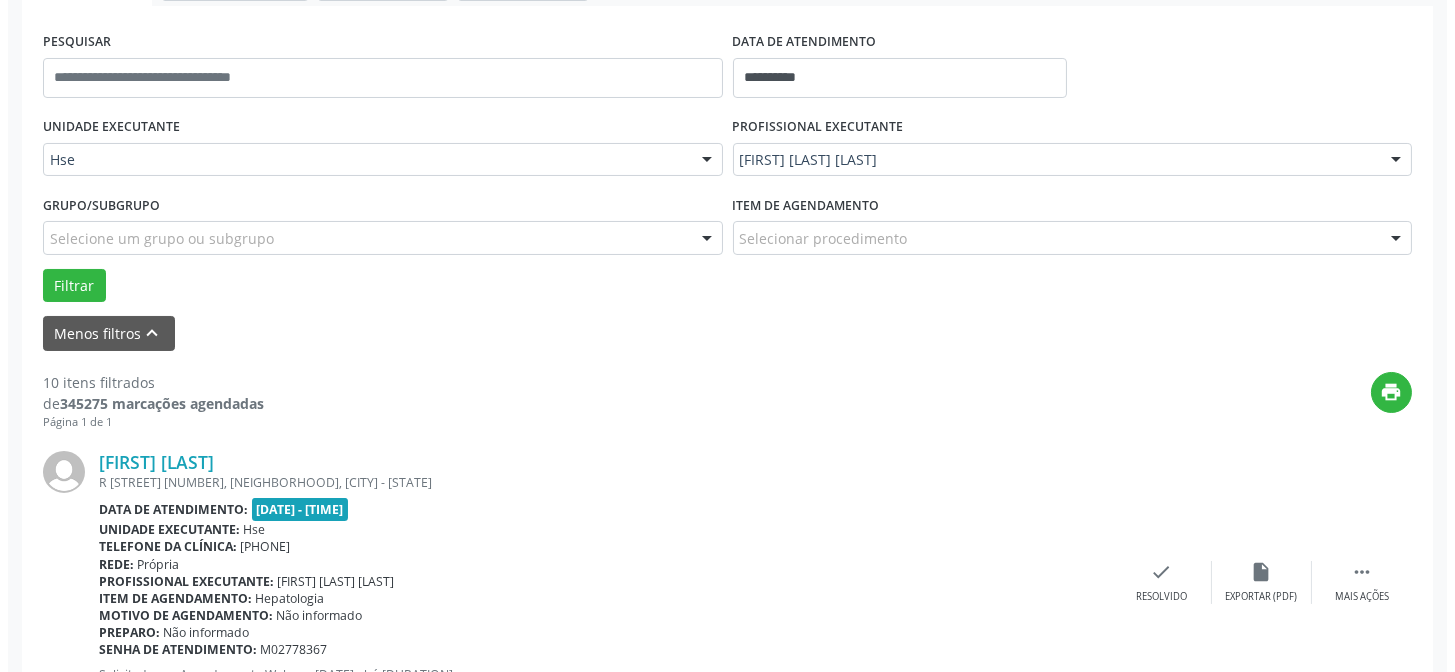 scroll, scrollTop: 451, scrollLeft: 0, axis: vertical 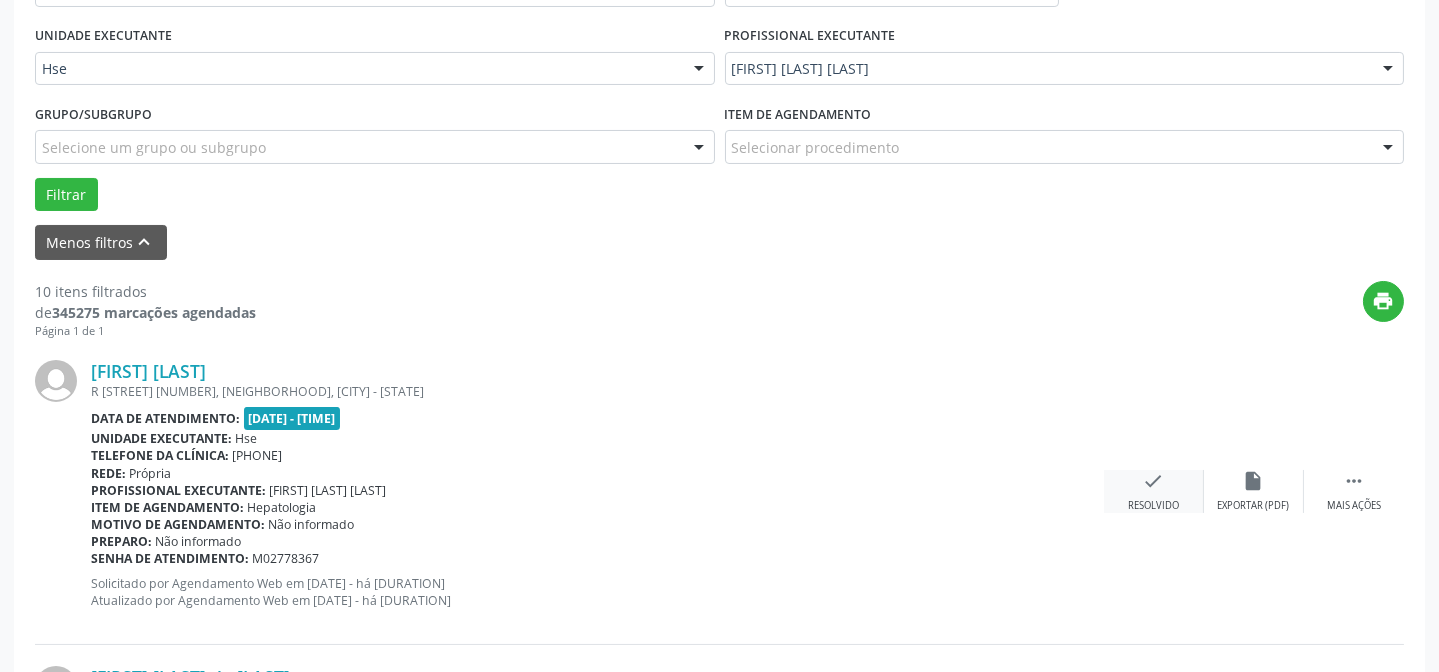 click on "check" at bounding box center [1154, 481] 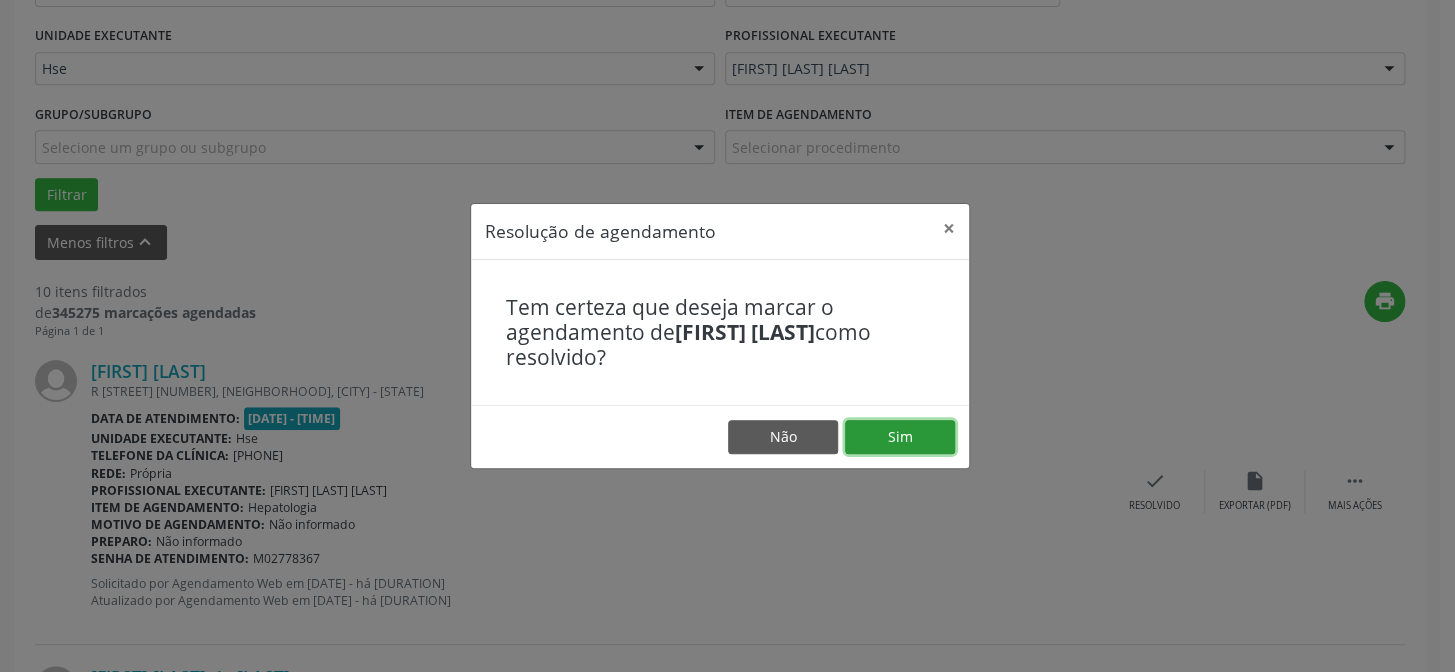 click on "Sim" at bounding box center (900, 437) 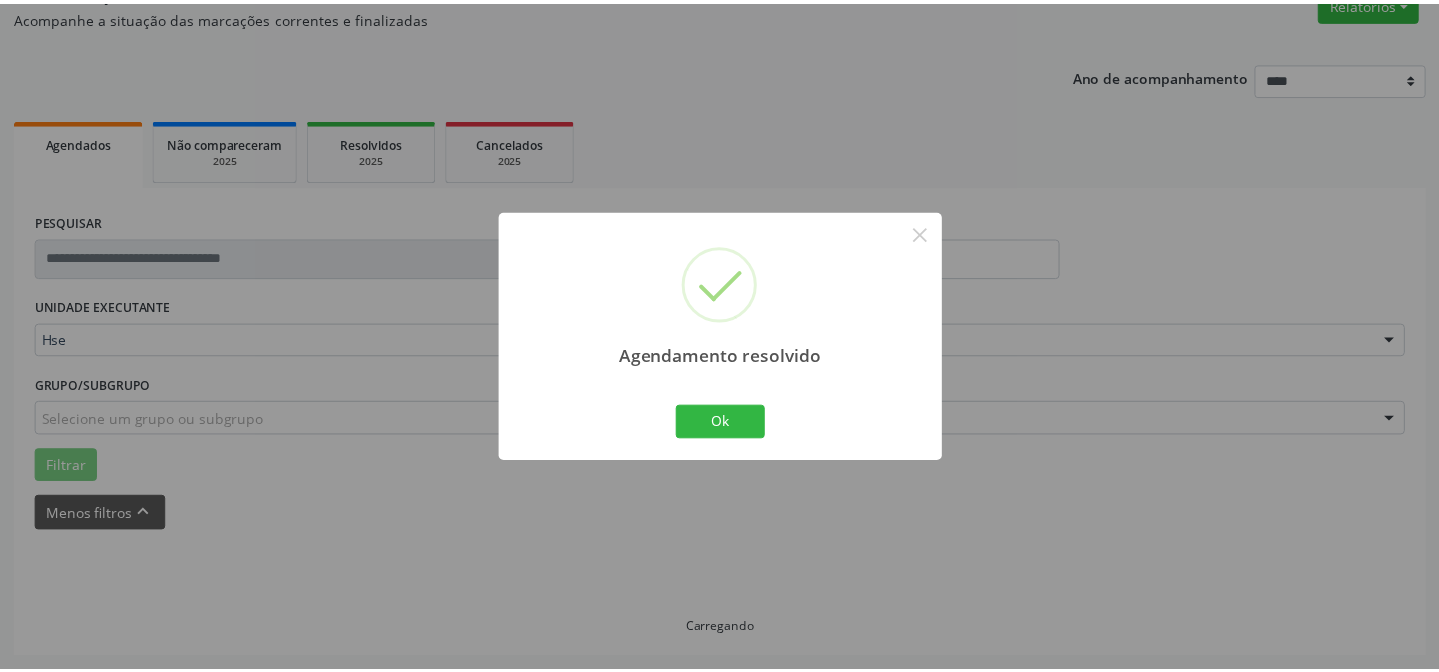 scroll, scrollTop: 179, scrollLeft: 0, axis: vertical 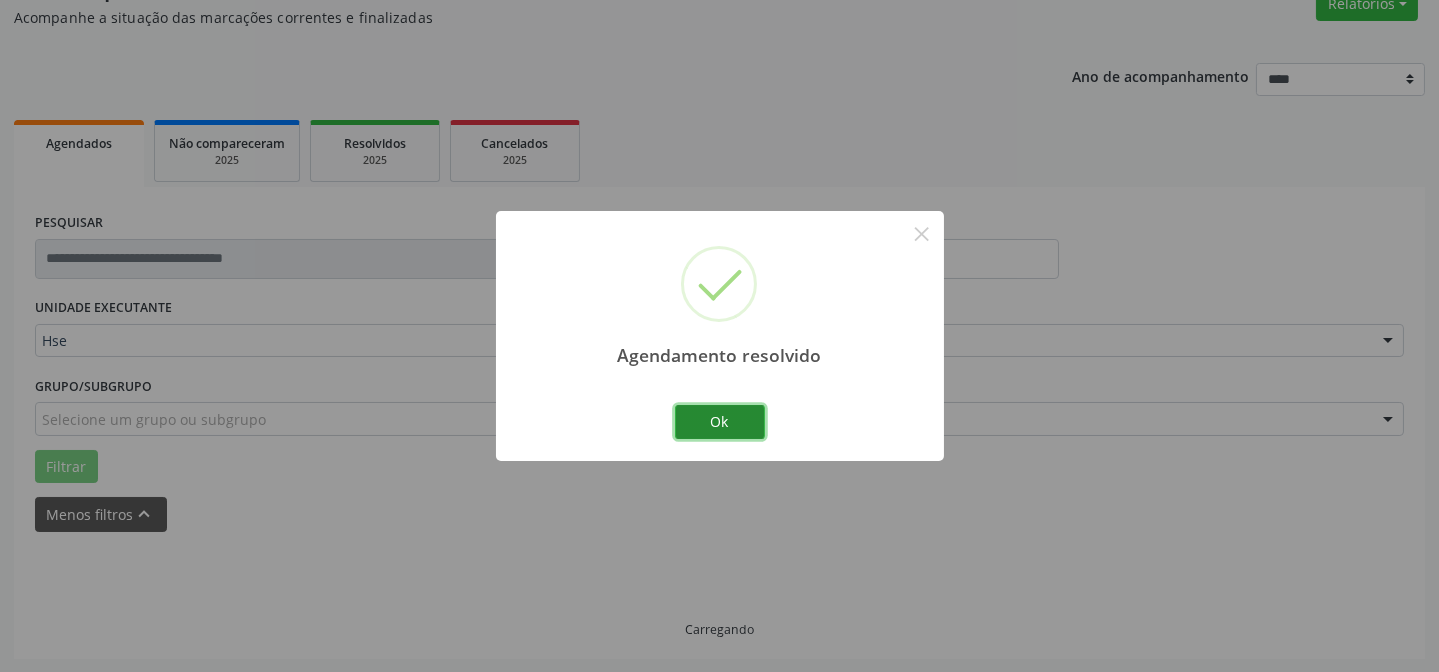 click on "Ok" at bounding box center [720, 422] 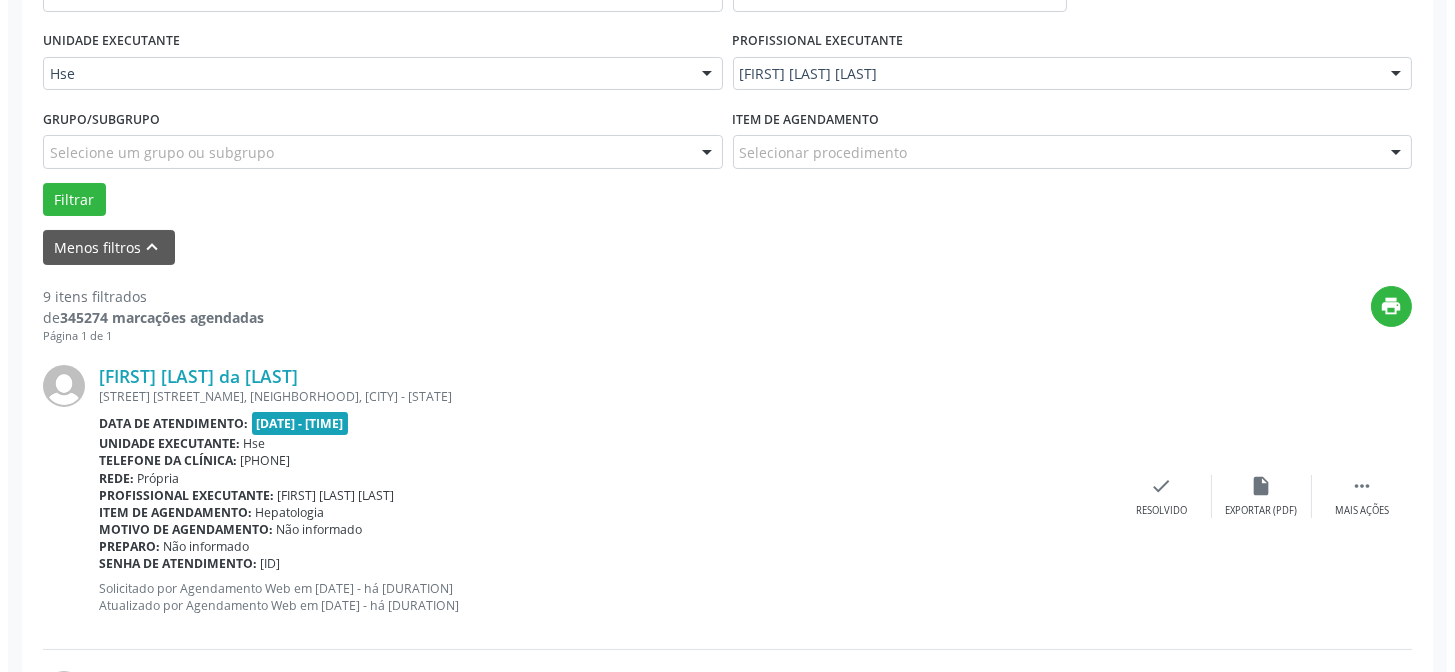 scroll, scrollTop: 451, scrollLeft: 0, axis: vertical 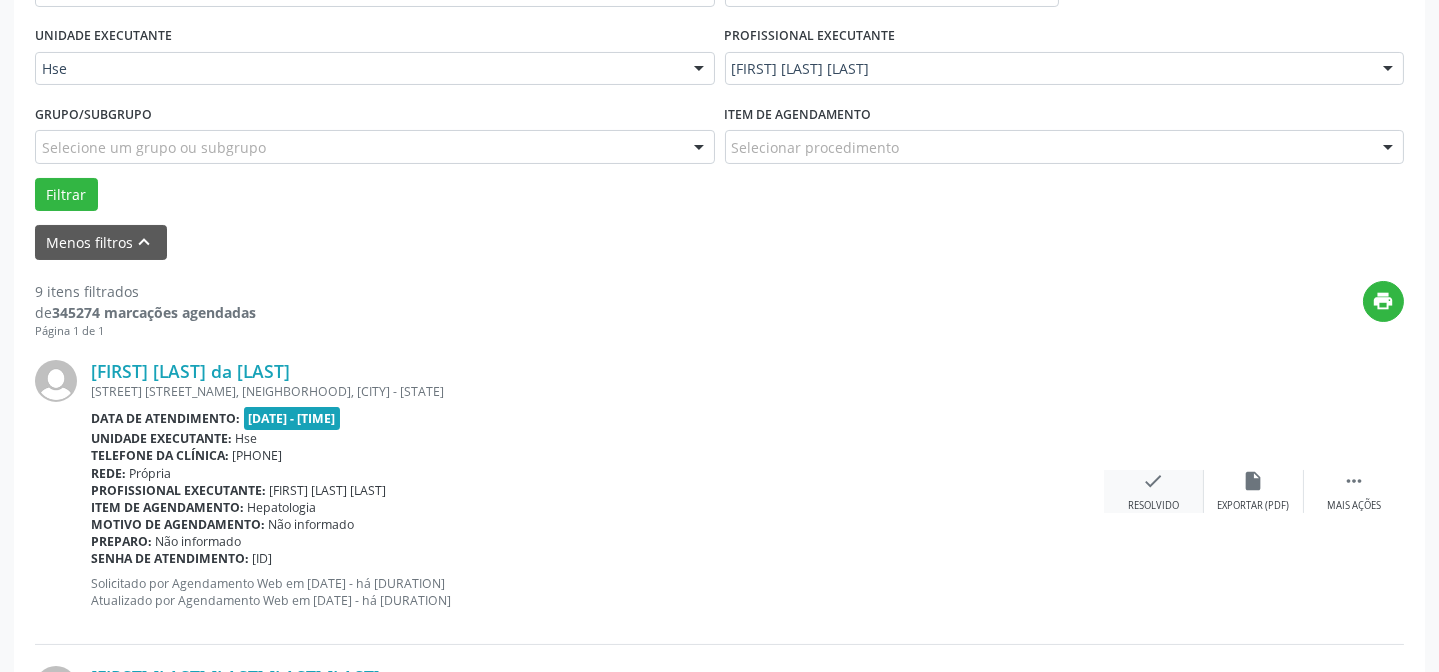 click on "check" at bounding box center (1154, 481) 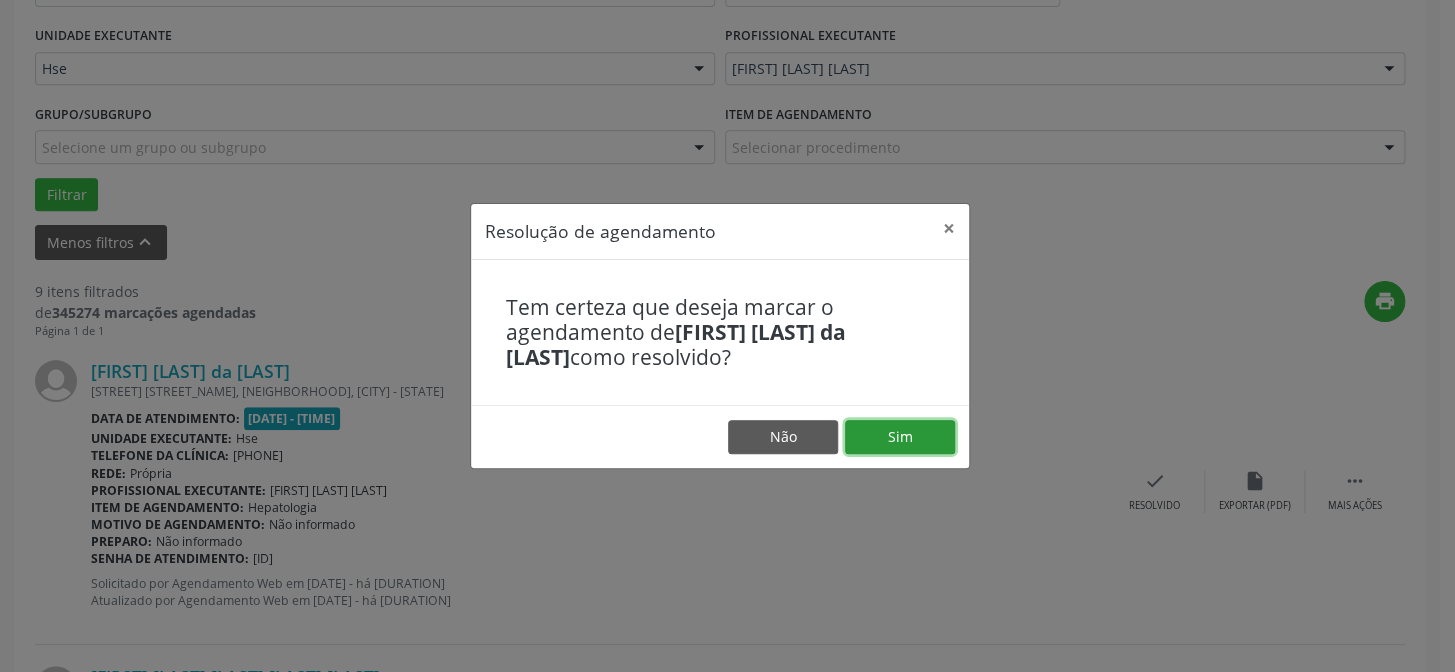 click on "Sim" at bounding box center [900, 437] 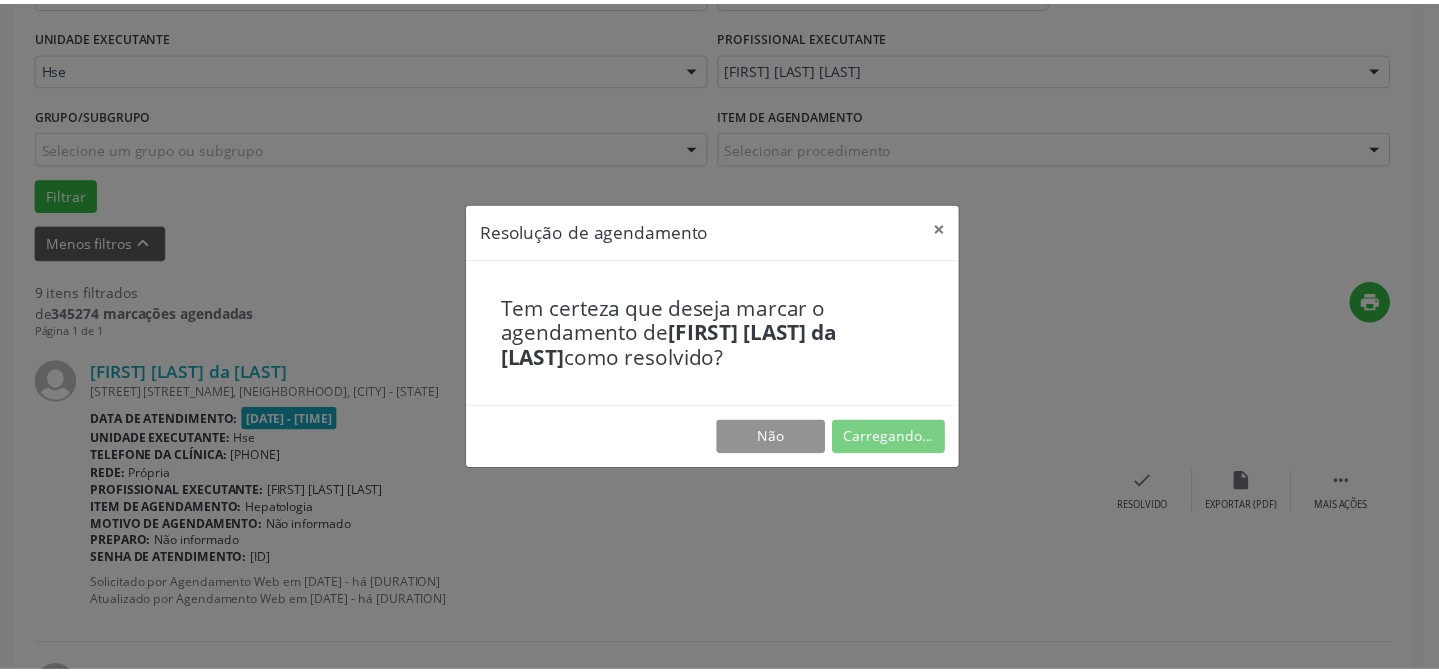 scroll, scrollTop: 179, scrollLeft: 0, axis: vertical 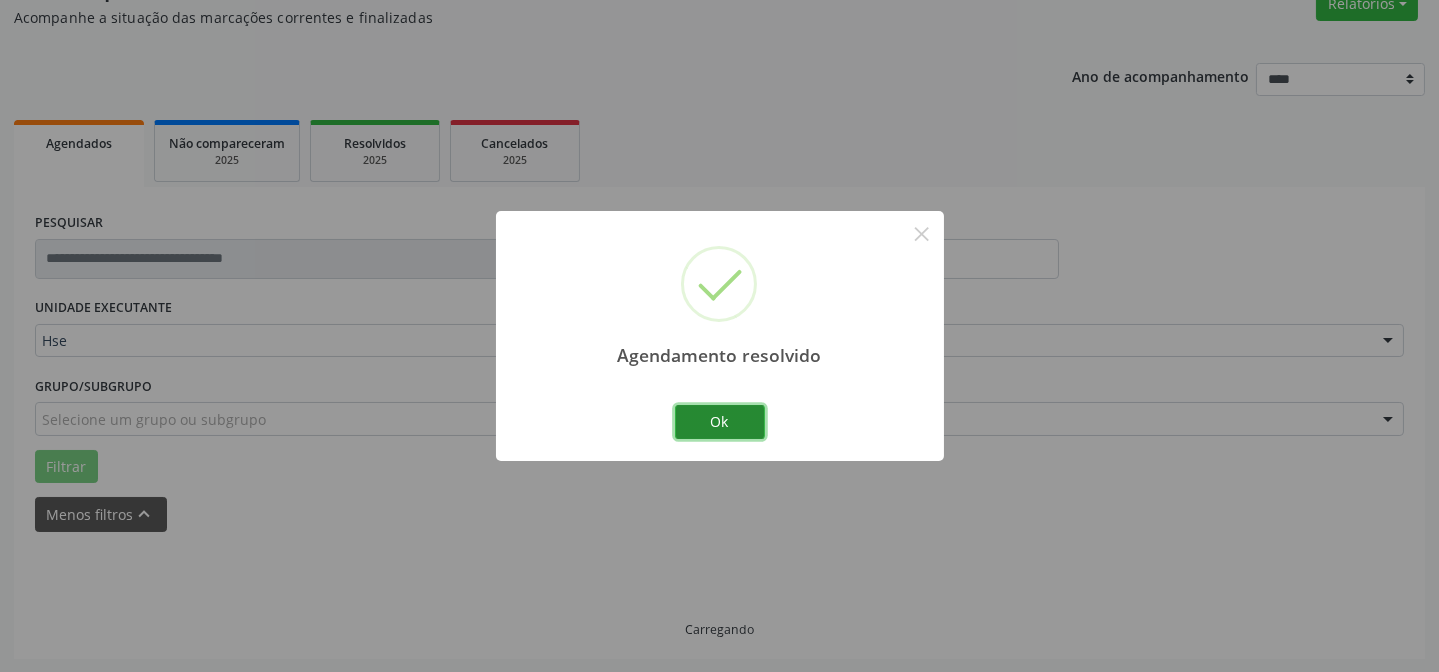 click on "Ok" at bounding box center (720, 422) 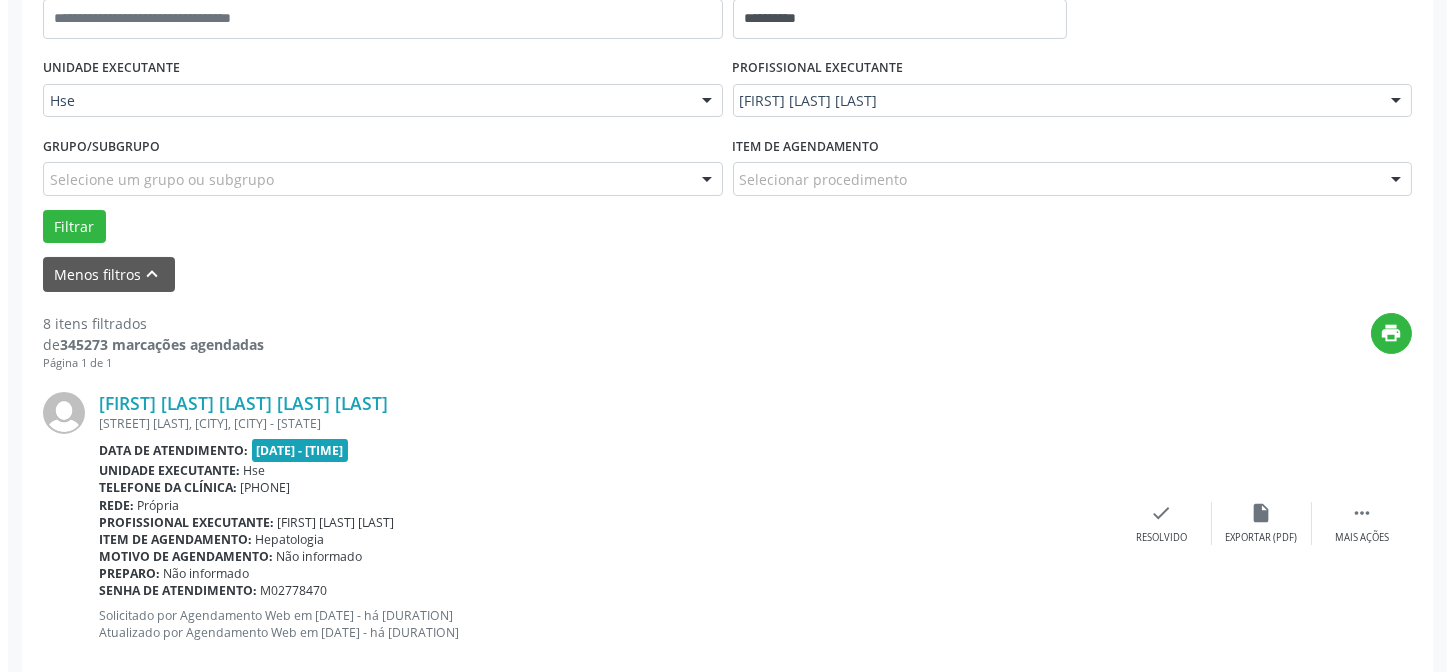 scroll, scrollTop: 451, scrollLeft: 0, axis: vertical 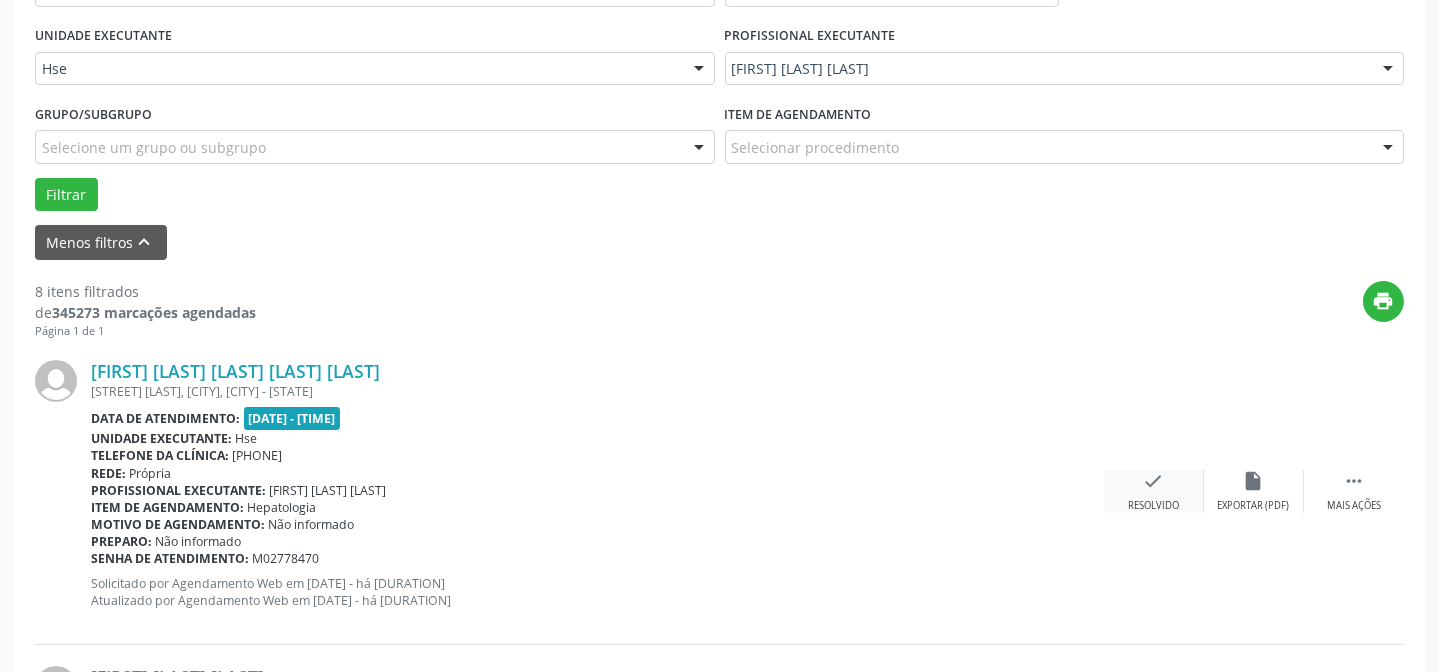 click on "check
Resolvido" at bounding box center [1154, 491] 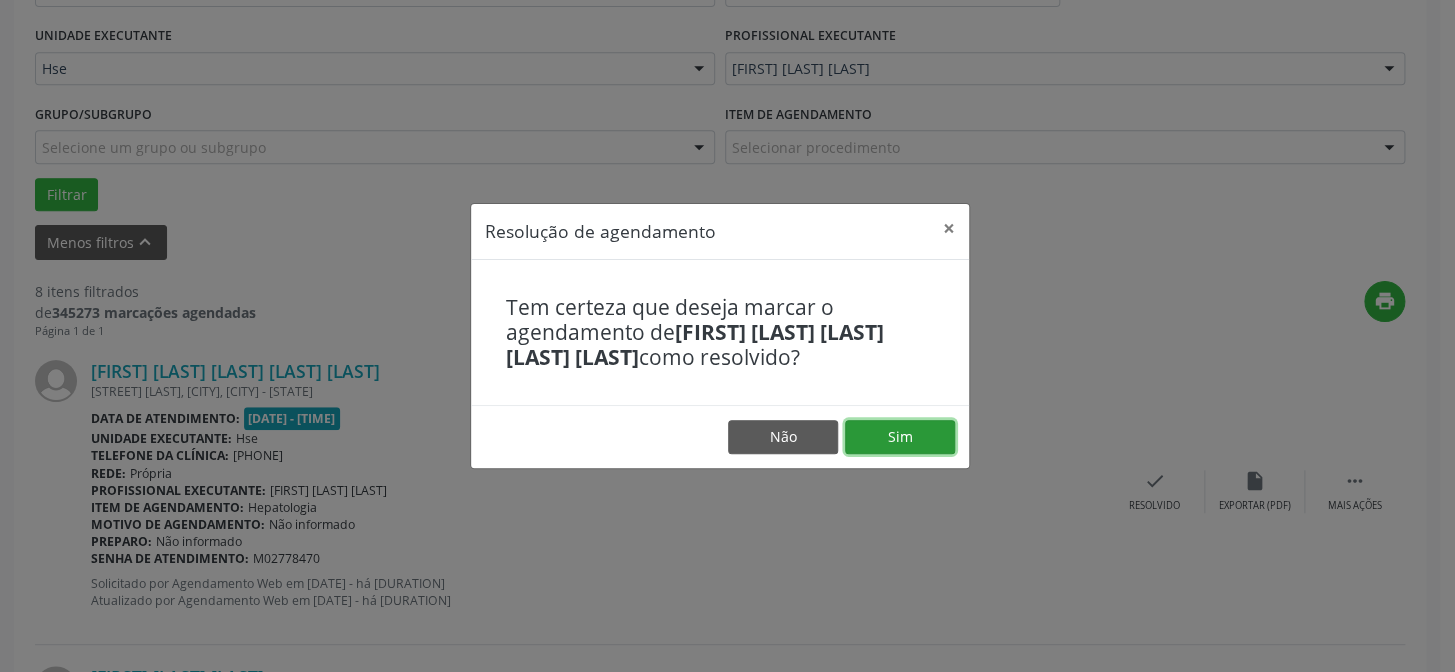click on "Sim" at bounding box center [900, 437] 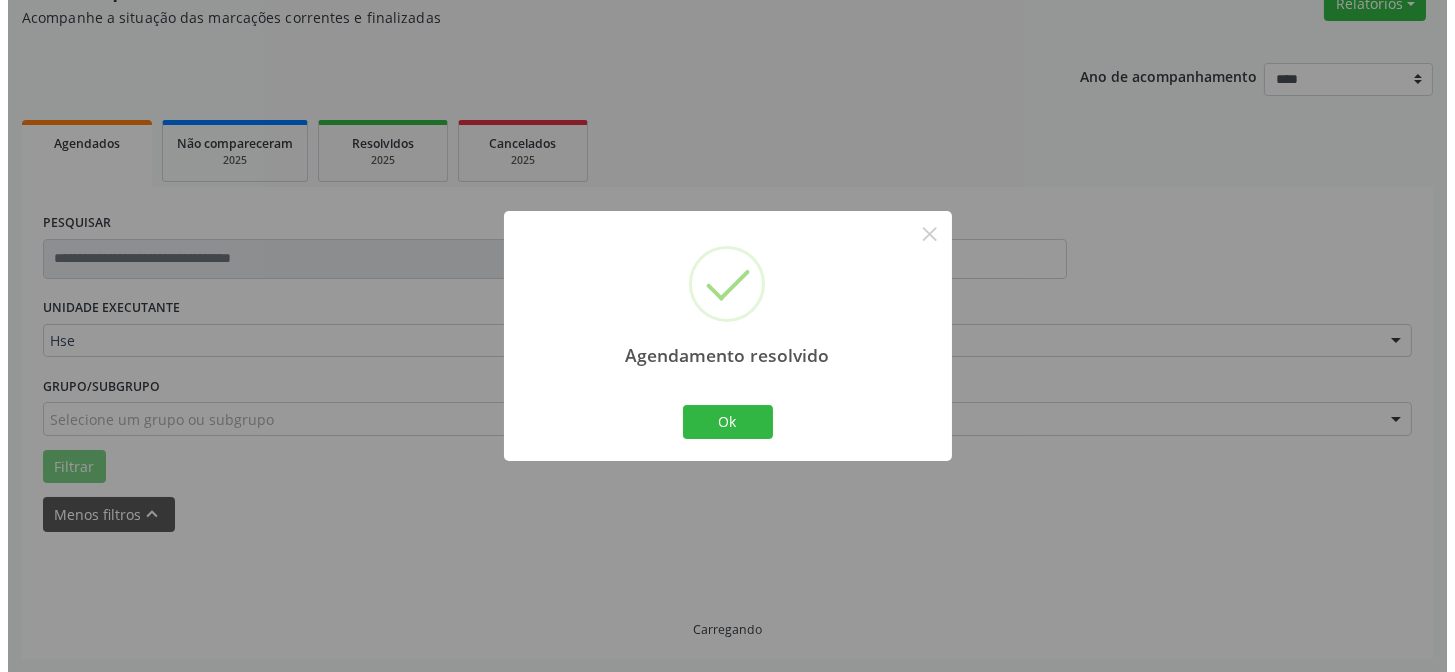 scroll, scrollTop: 451, scrollLeft: 0, axis: vertical 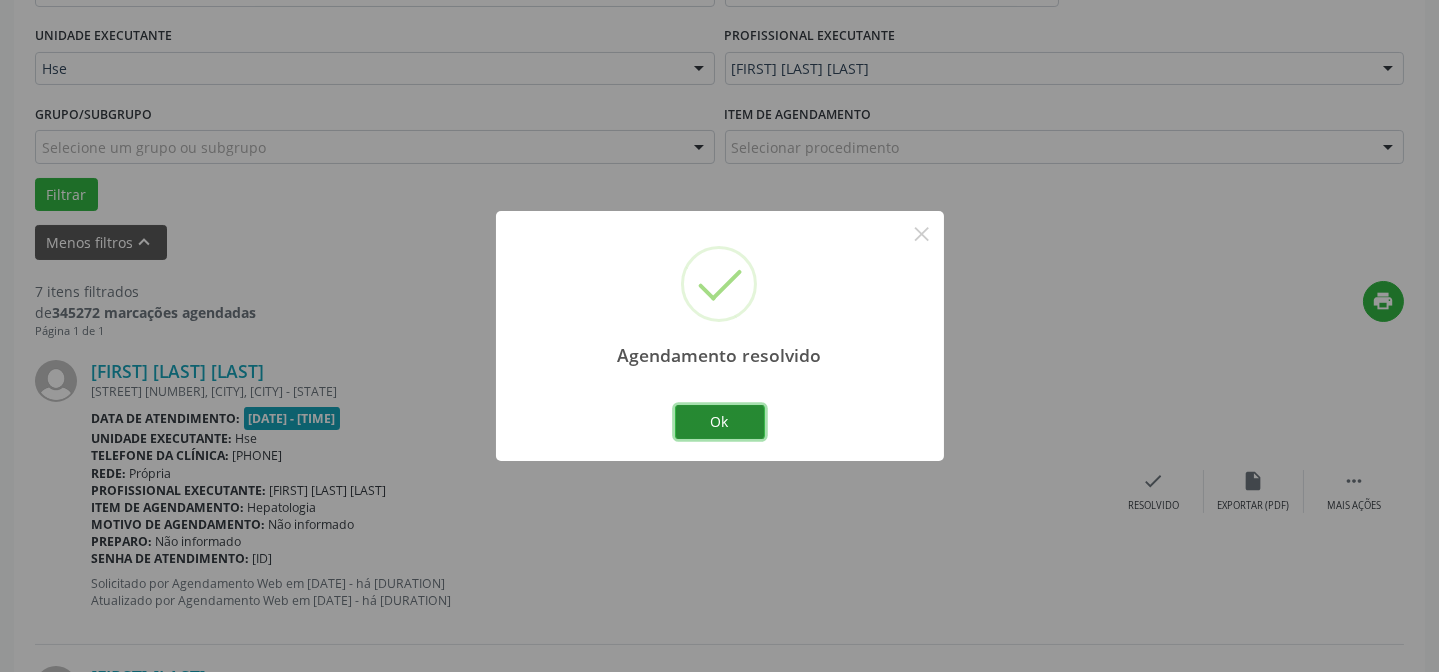click on "Ok" at bounding box center (720, 422) 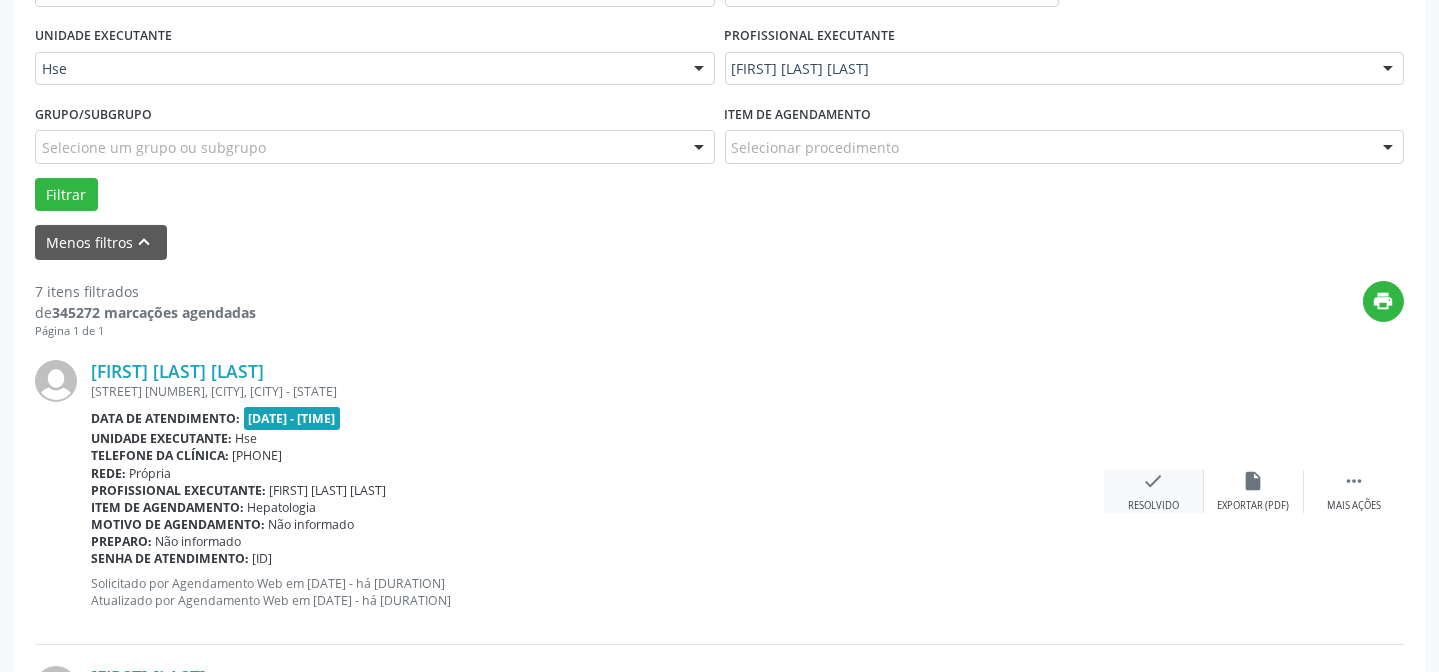 click on "check
Resolvido" at bounding box center [1154, 491] 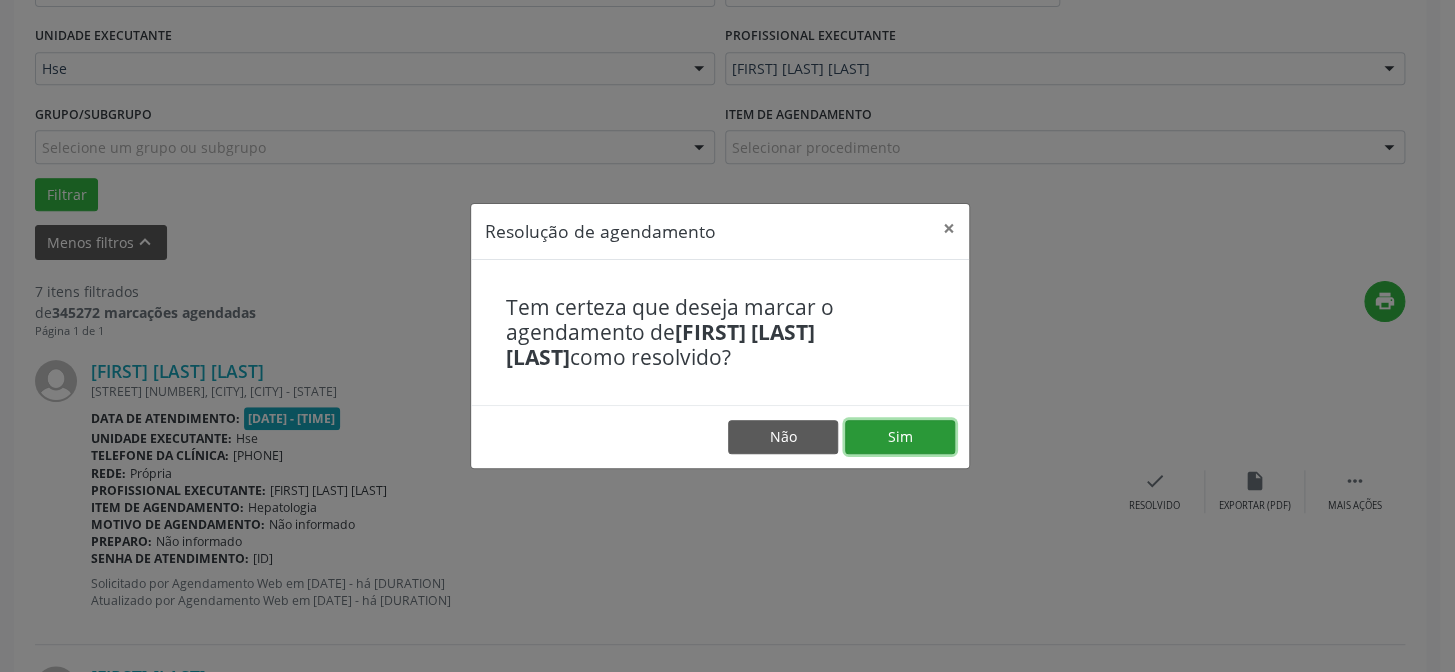 click on "Sim" at bounding box center (900, 437) 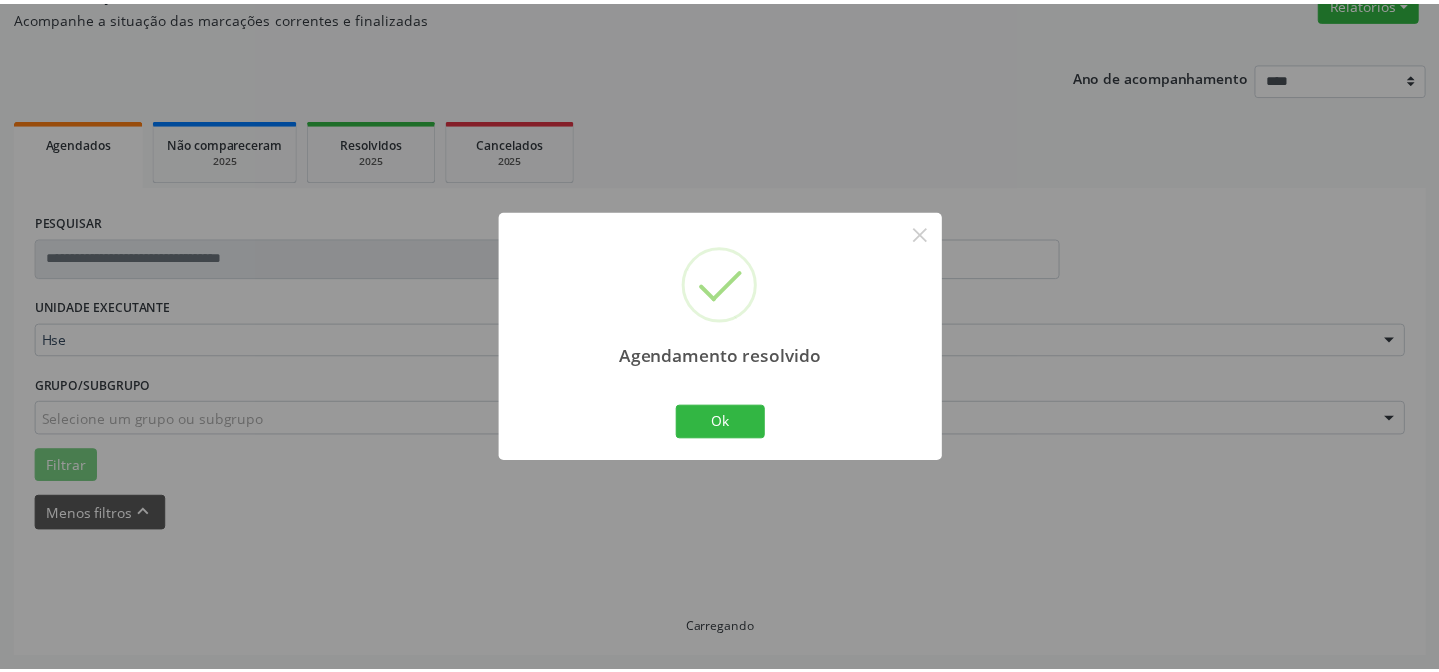 scroll, scrollTop: 179, scrollLeft: 0, axis: vertical 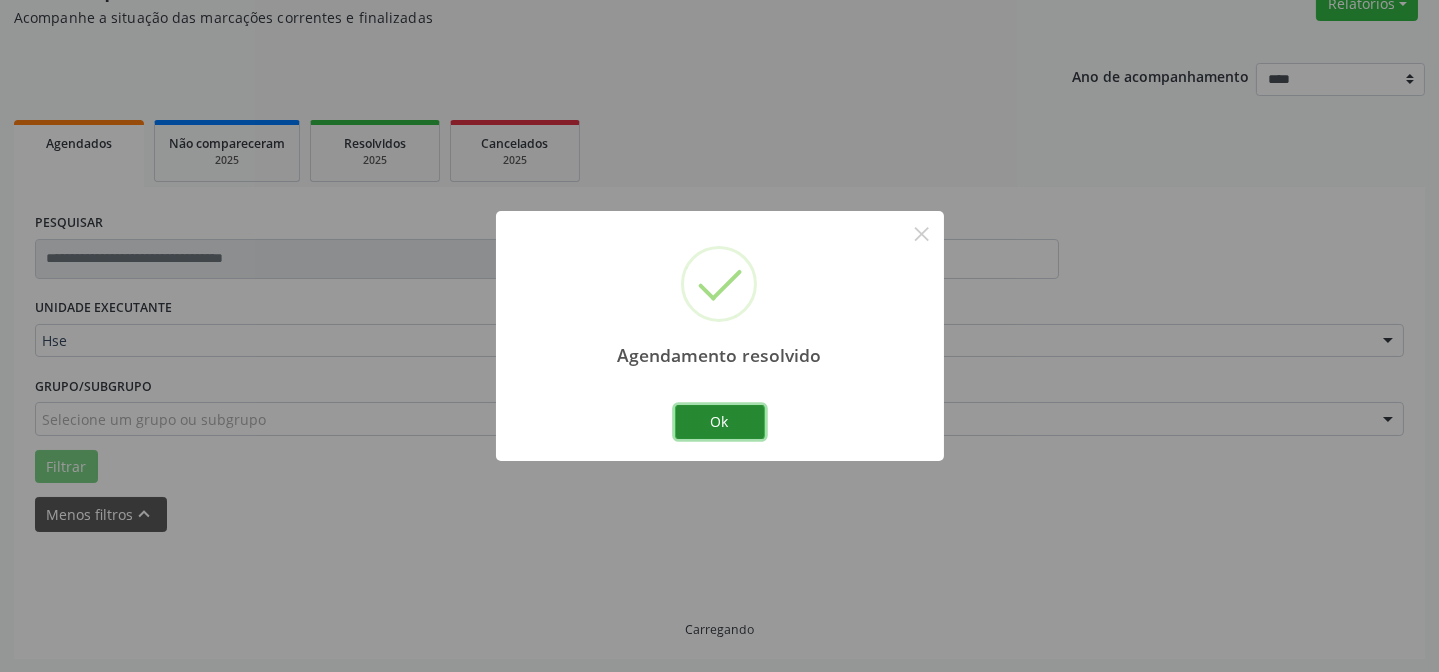 click on "Ok" at bounding box center (720, 422) 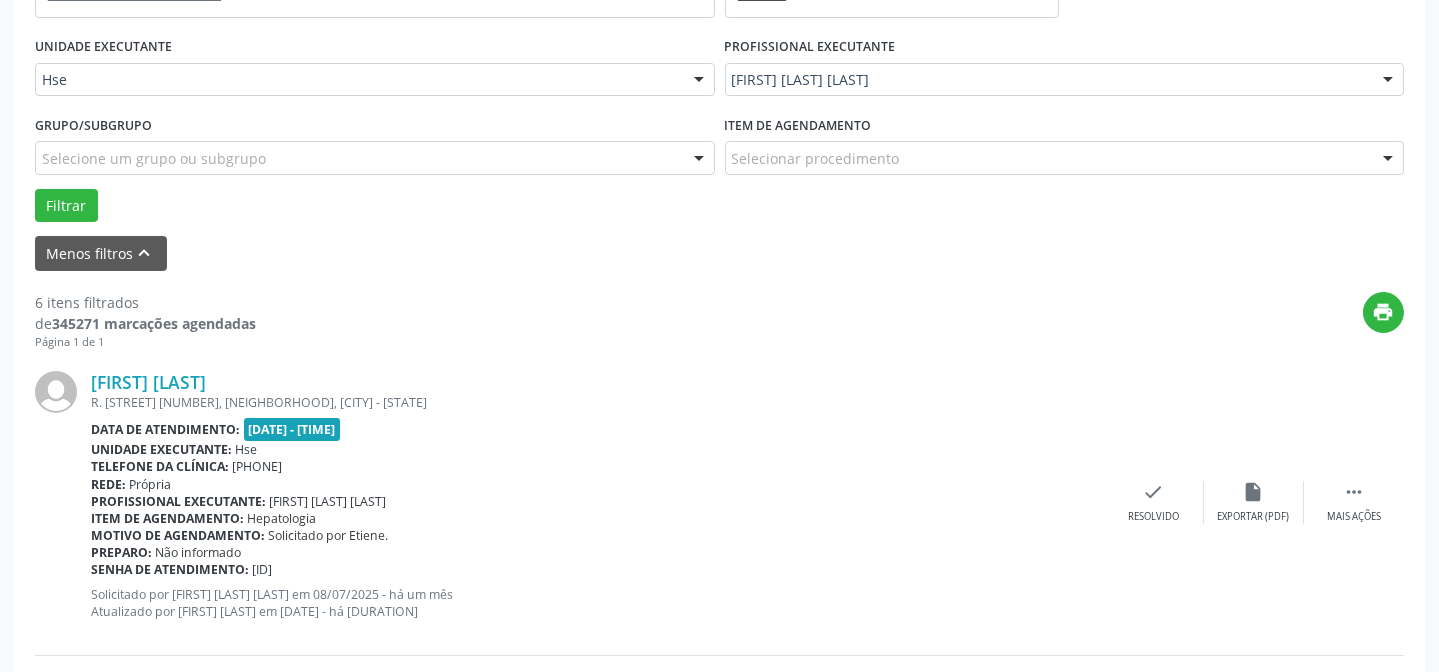 scroll, scrollTop: 451, scrollLeft: 0, axis: vertical 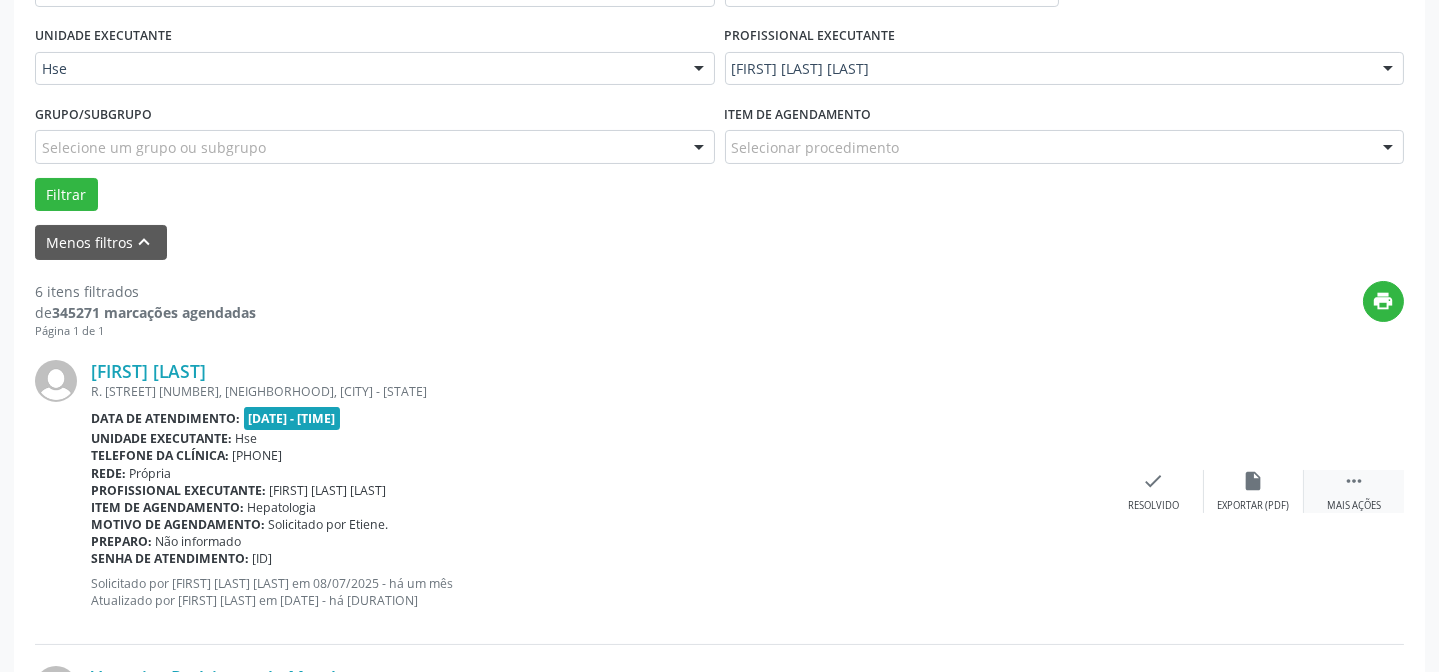 click on "
Mais ações" at bounding box center (1354, 491) 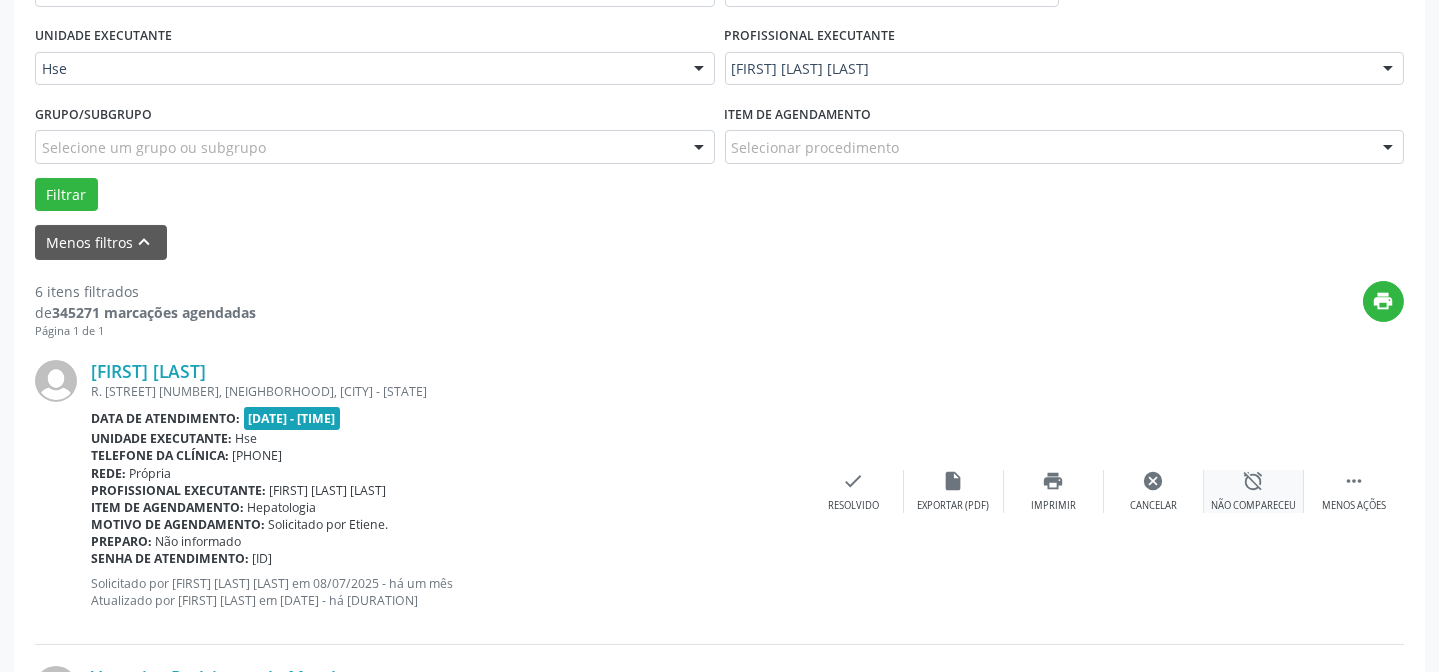 click on "alarm_off" at bounding box center [1254, 481] 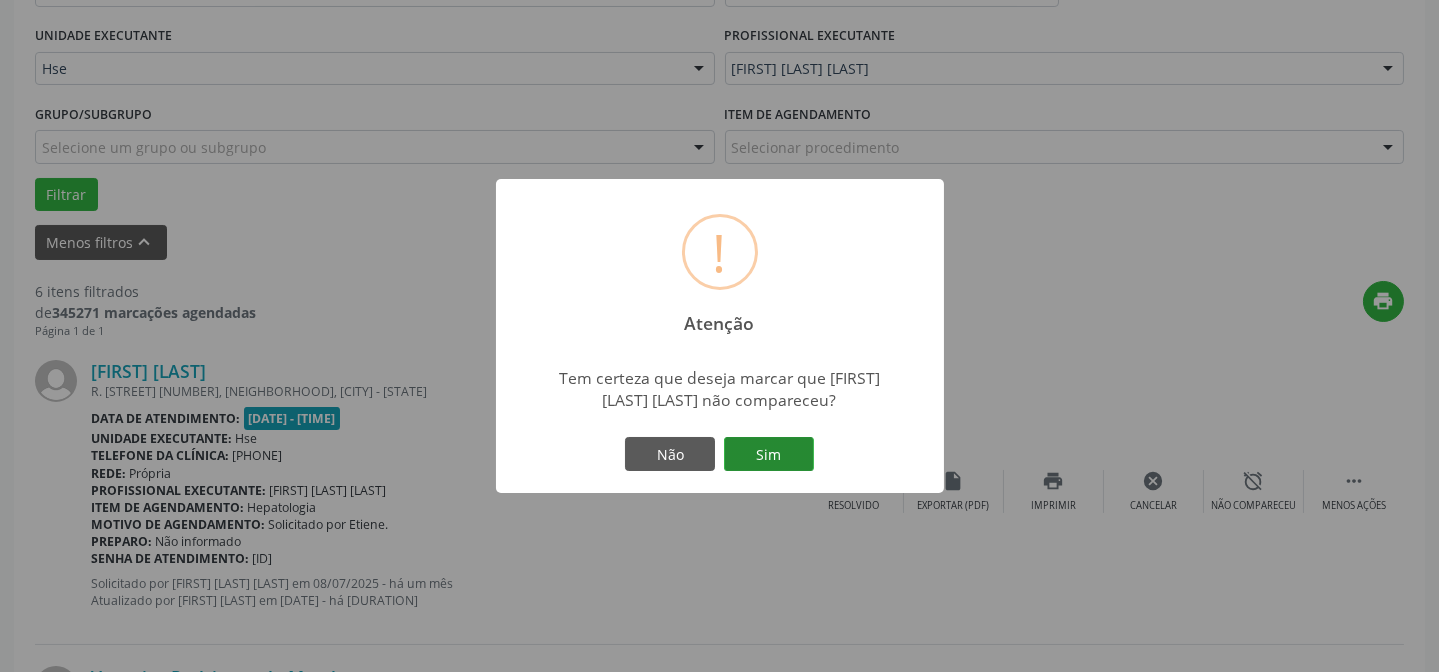 click on "Sim" at bounding box center (769, 454) 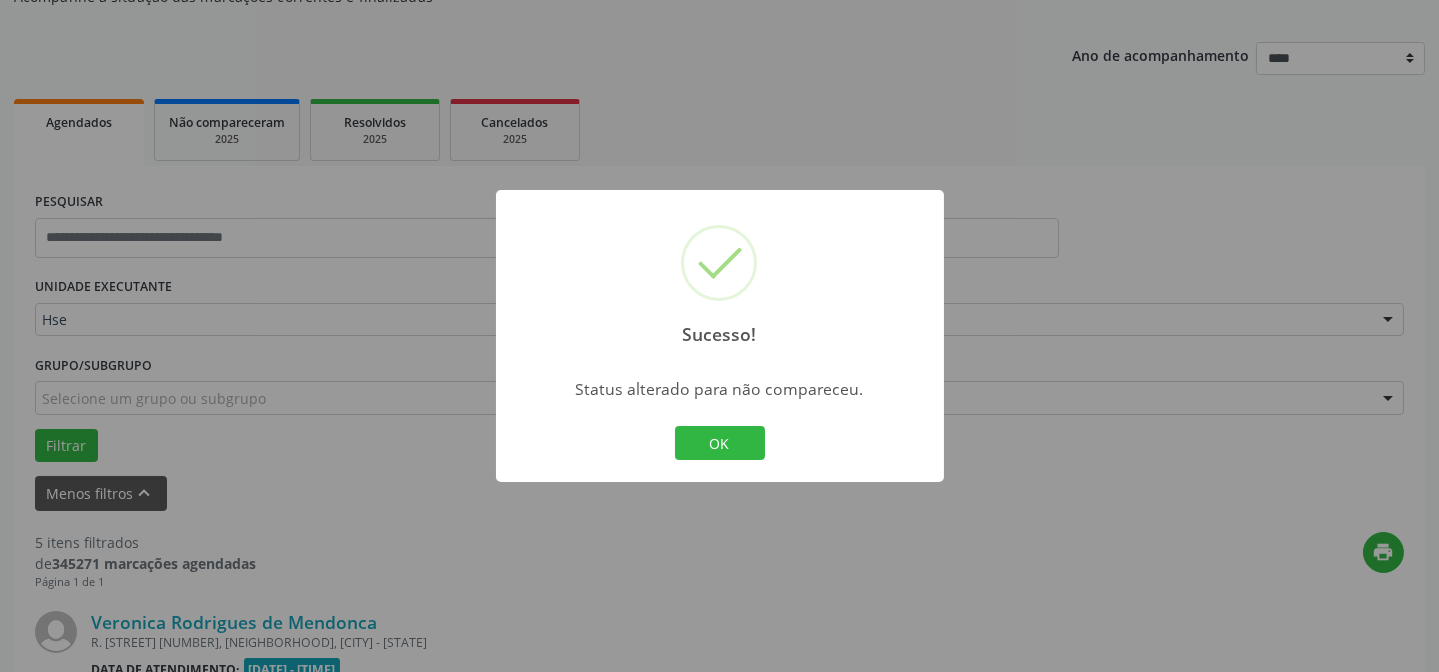 scroll, scrollTop: 724, scrollLeft: 0, axis: vertical 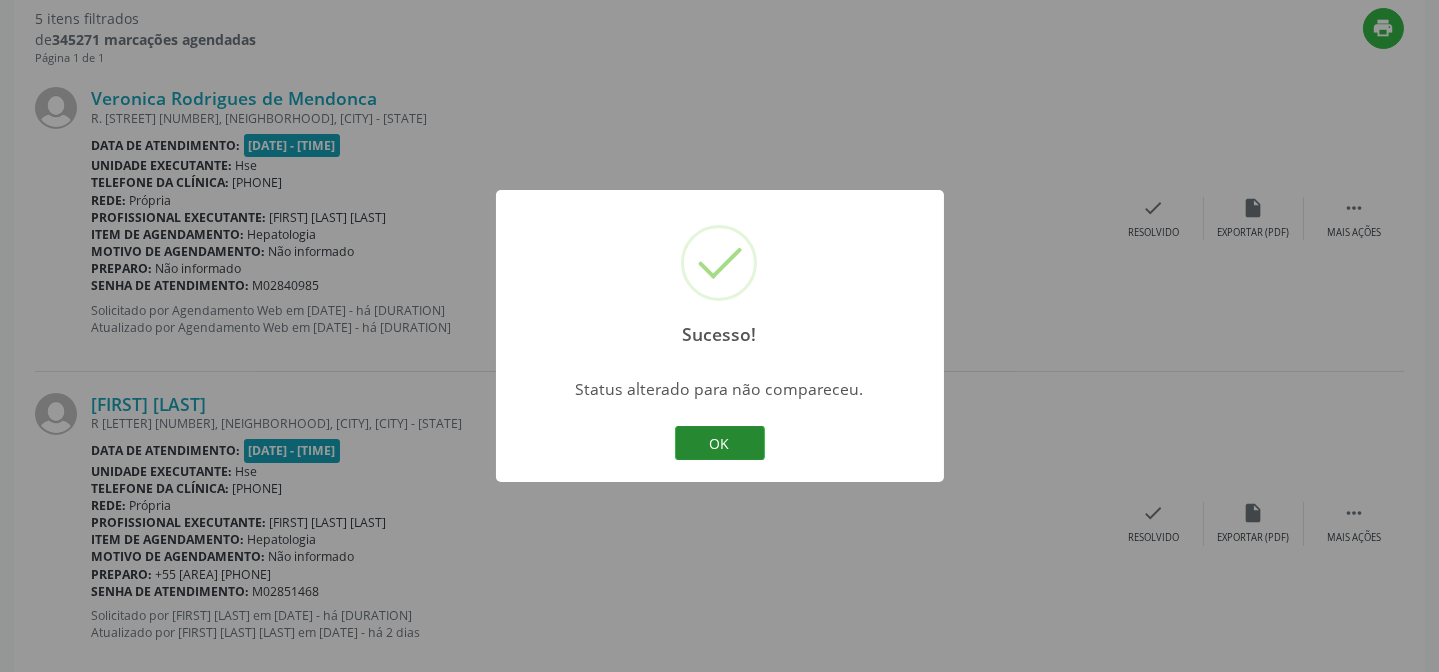 drag, startPoint x: 700, startPoint y: 430, endPoint x: 715, endPoint y: 430, distance: 15 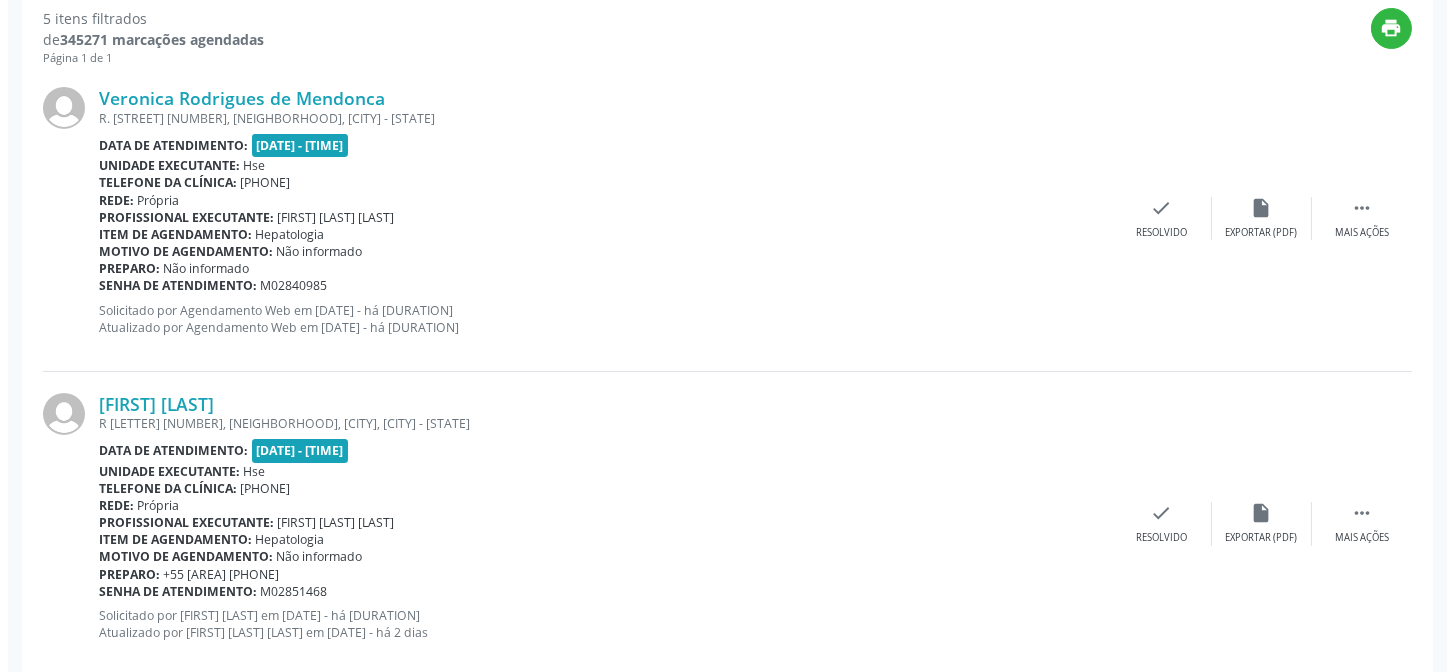 scroll, scrollTop: 723, scrollLeft: 0, axis: vertical 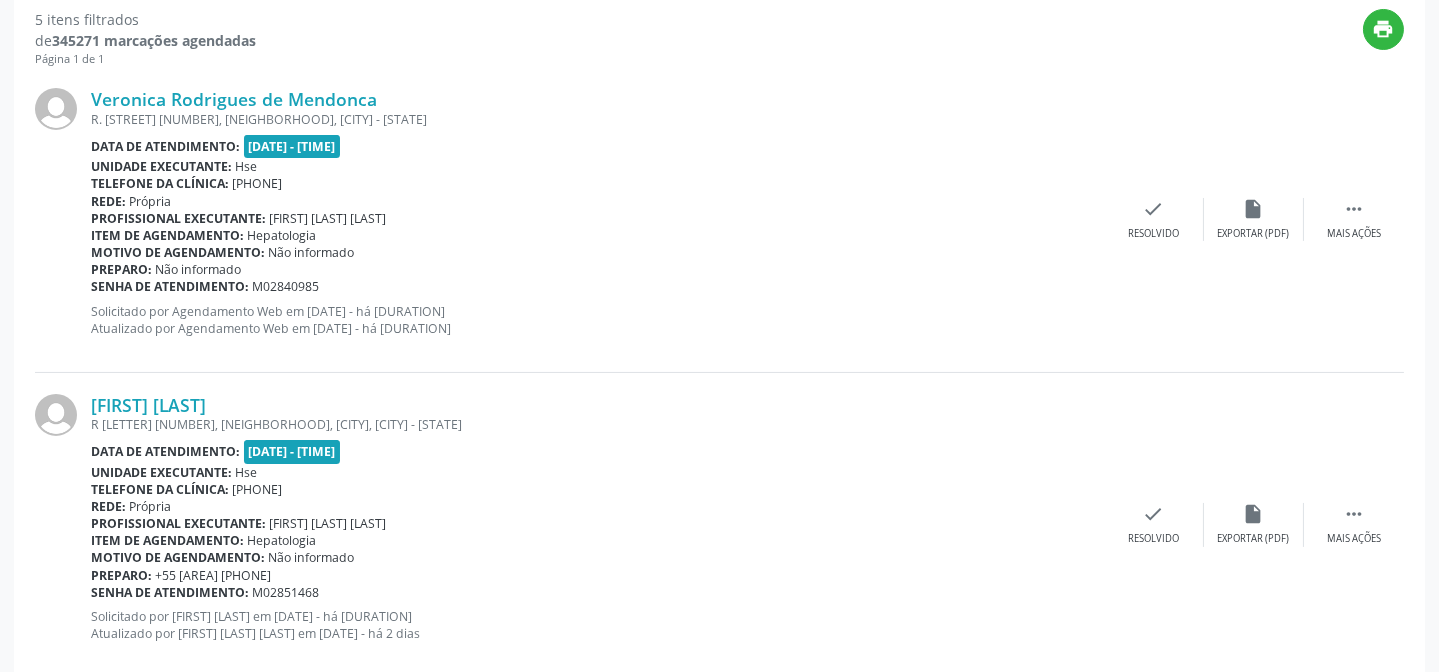 click on "[FIRST] [LAST]
R. [STREET], [NUMBER], [NEIGHBORHOOD], [CITY] - [STATE]
Data de atendimento:
[DATE] - [TIME]
Unidade executante:
Hse
Telefone da clínica:
([PHONE])
Rede:
Própria
Profissional executante:
[FIRST] [LAST]
Item de agendamento:
Hepatologia
Motivo de agendamento:
Não informado
Preparo:
Não informado
Senha de atendimento:
M02840985
Solicitado por Agendamento Web em [DATE] - há [DURATION]
Atualizado por Agendamento Web em [DATE] - há [DURATION]

Mais ações
insert_drive_file
Exportar (PDF)
check
Resolvido" at bounding box center (719, 219) 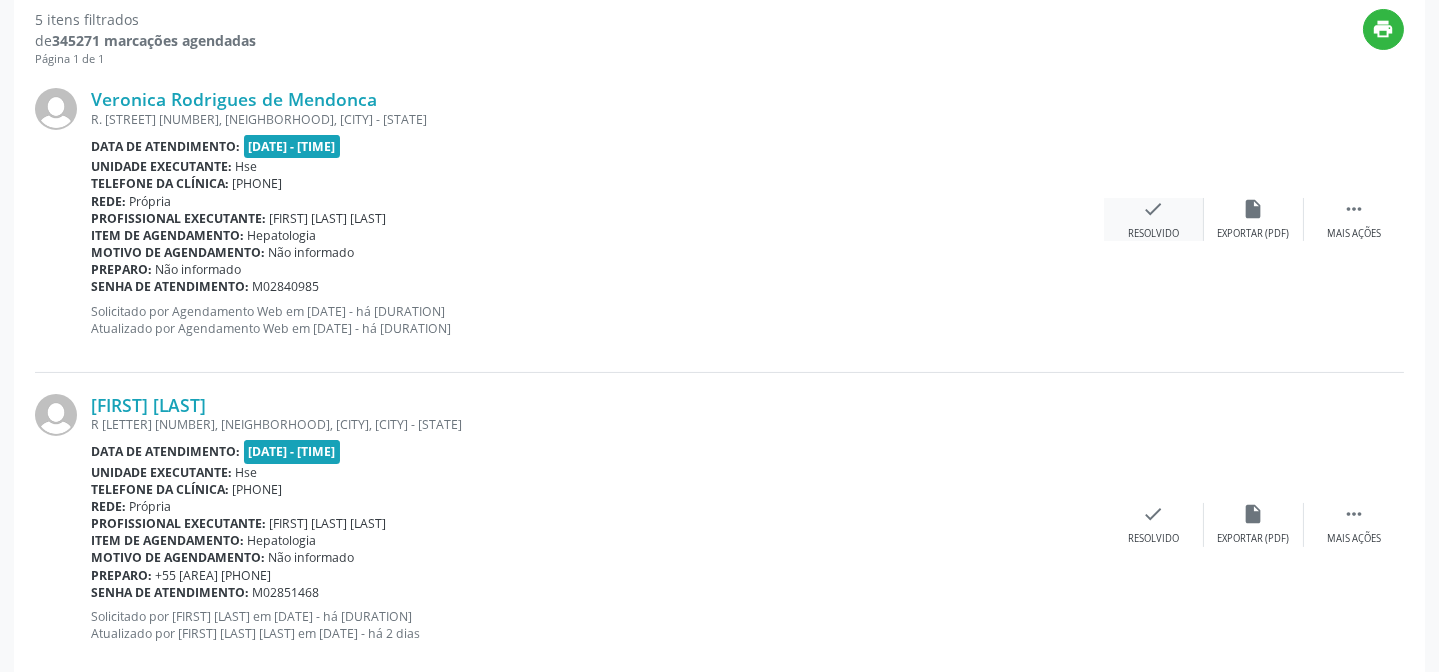 click on "check
Resolvido" at bounding box center [1154, 219] 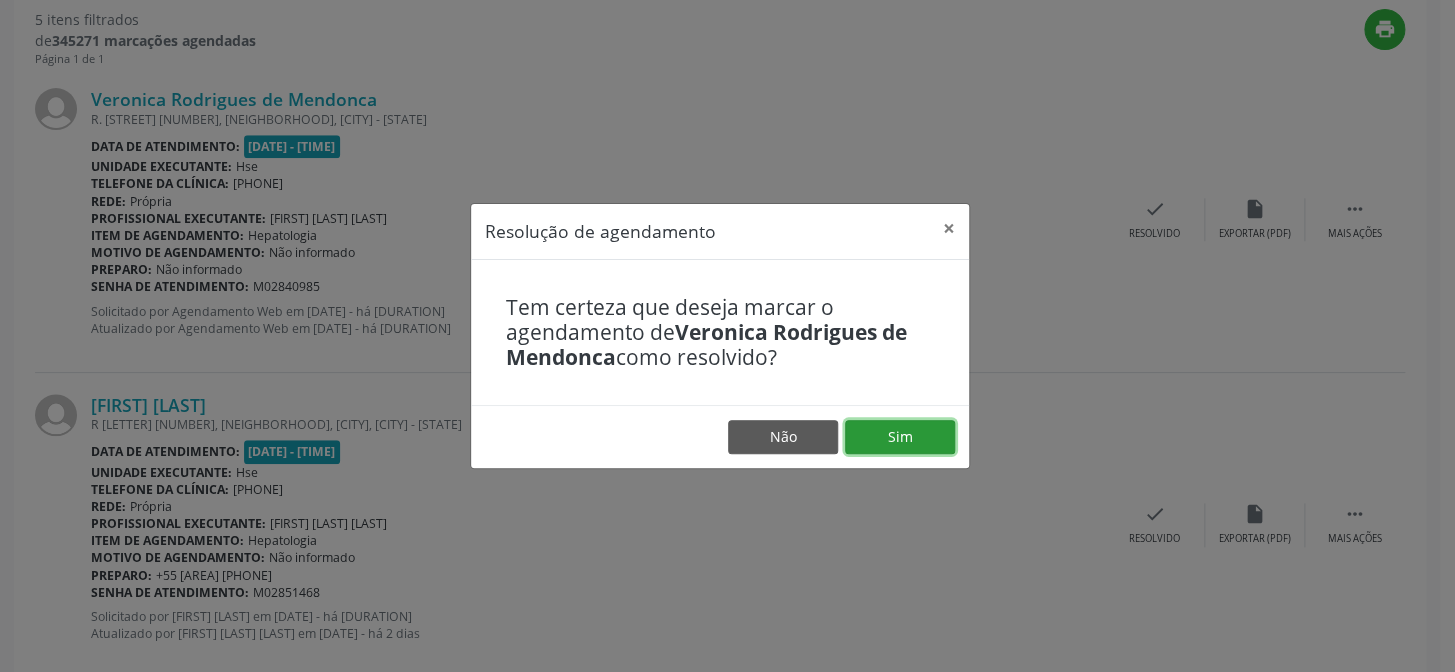 click on "Sim" at bounding box center (900, 437) 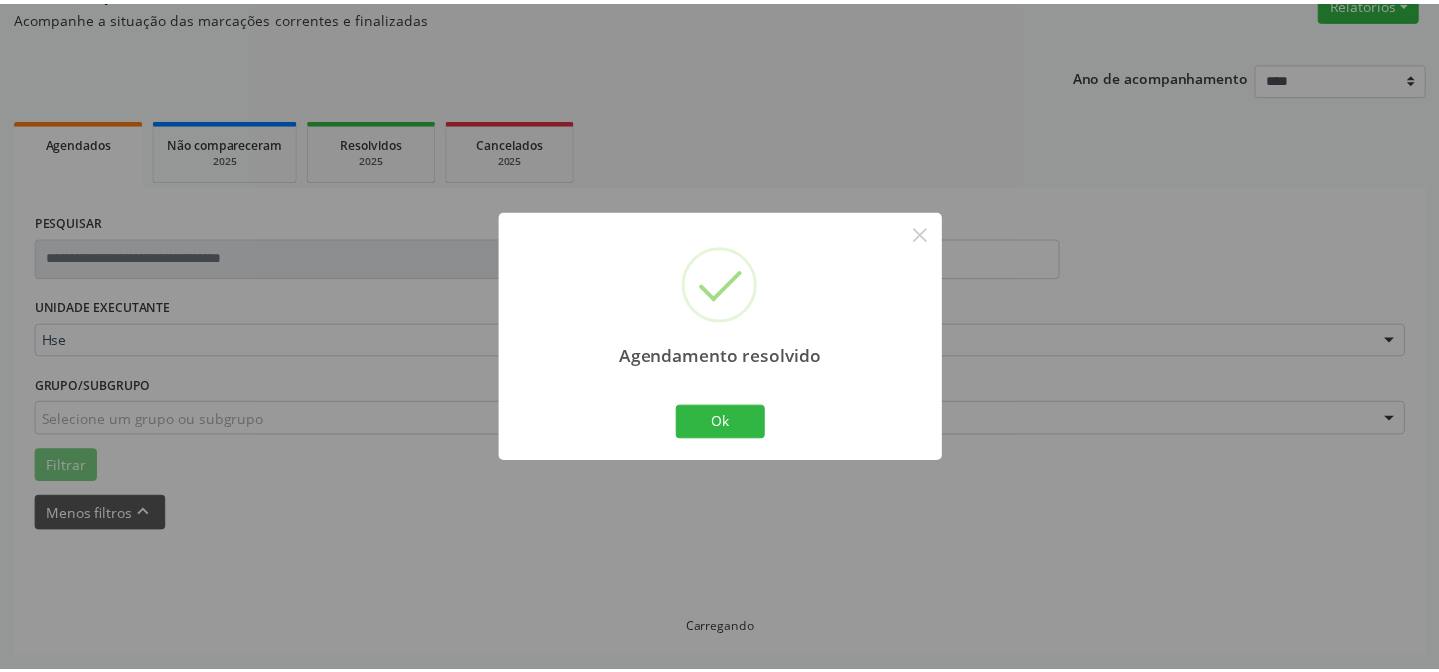 scroll, scrollTop: 179, scrollLeft: 0, axis: vertical 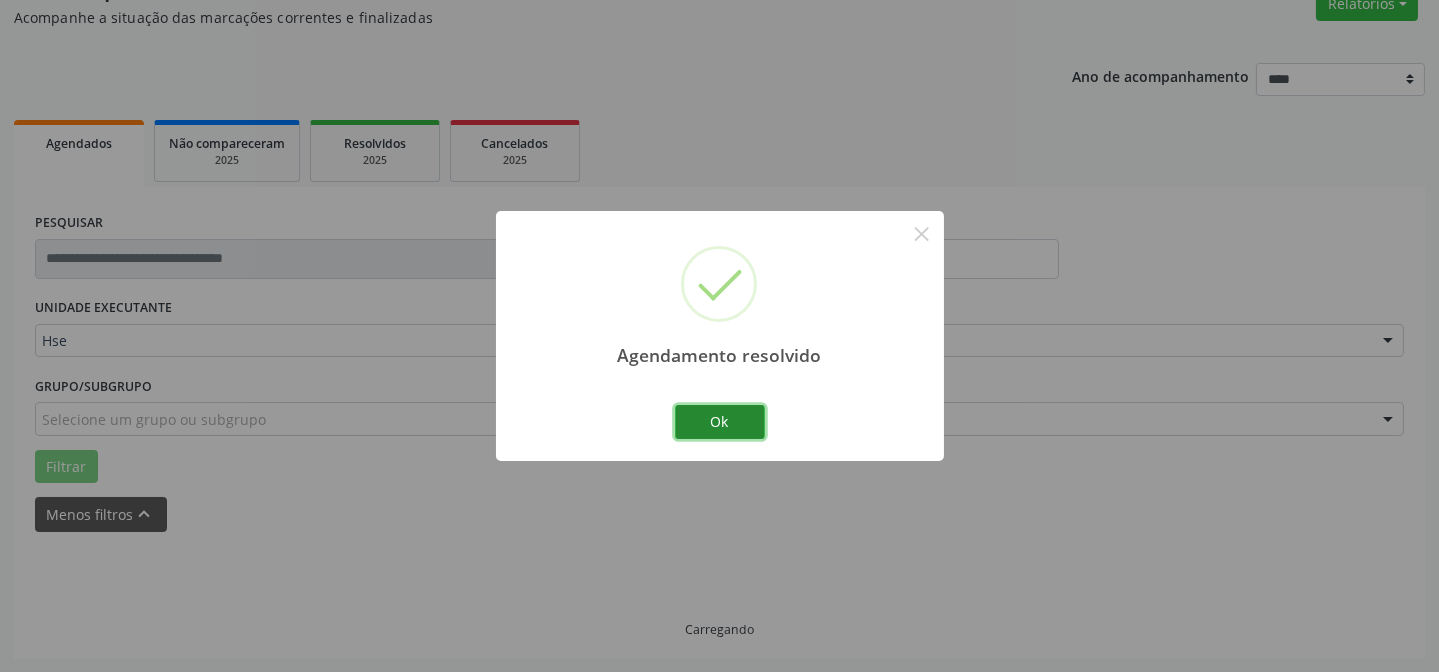 click on "Ok" at bounding box center [720, 422] 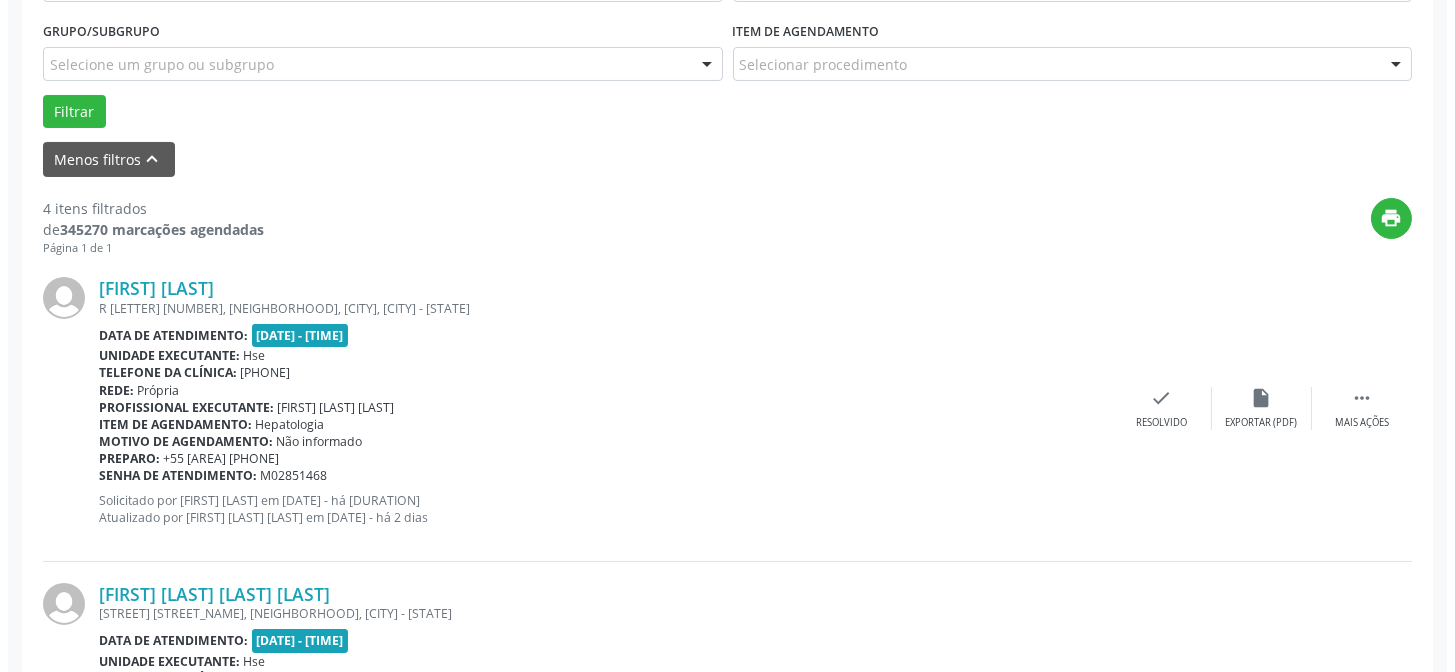 scroll, scrollTop: 542, scrollLeft: 0, axis: vertical 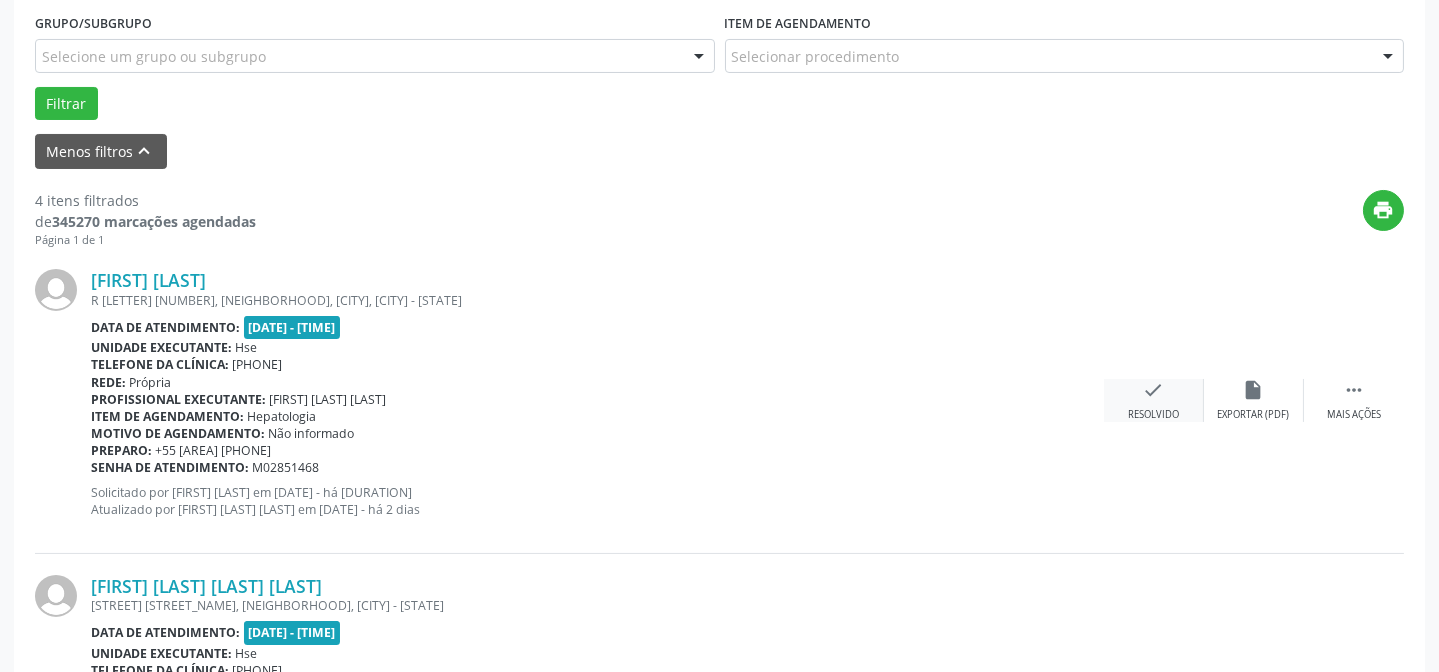 click on "check
Resolvido" at bounding box center (1154, 400) 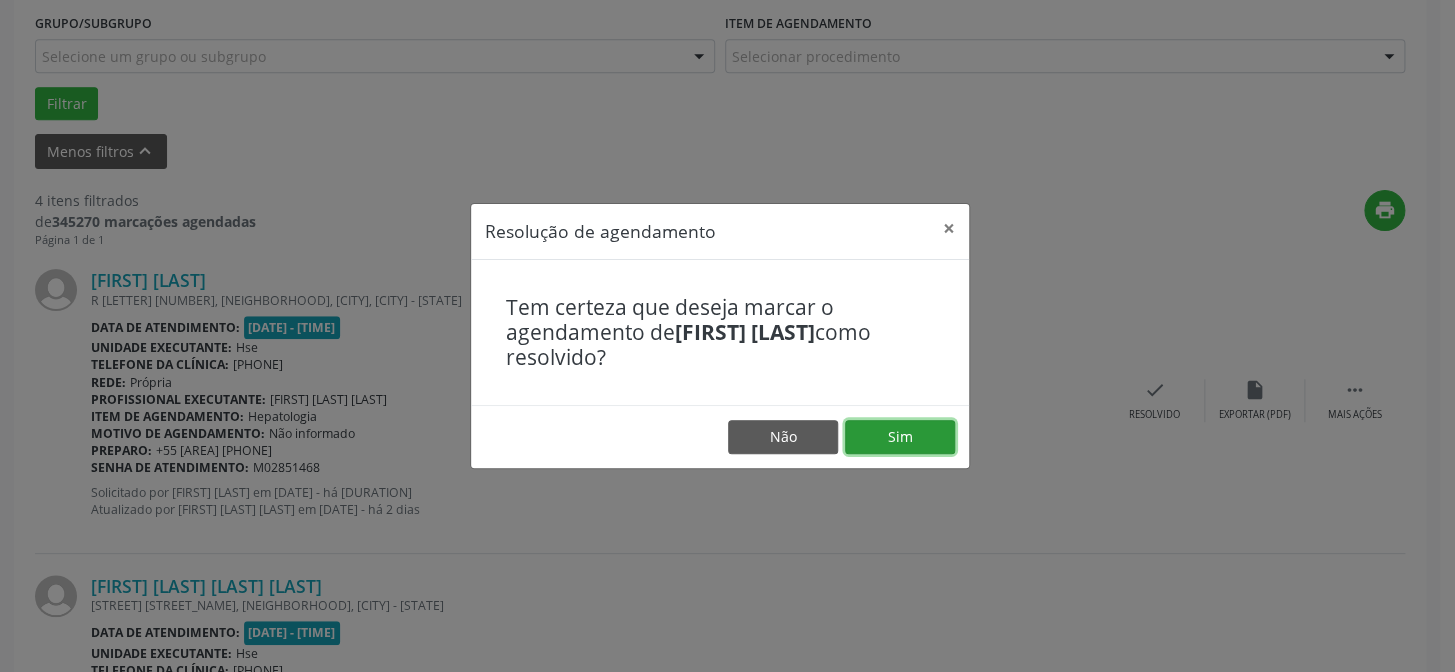 click on "Sim" at bounding box center [900, 437] 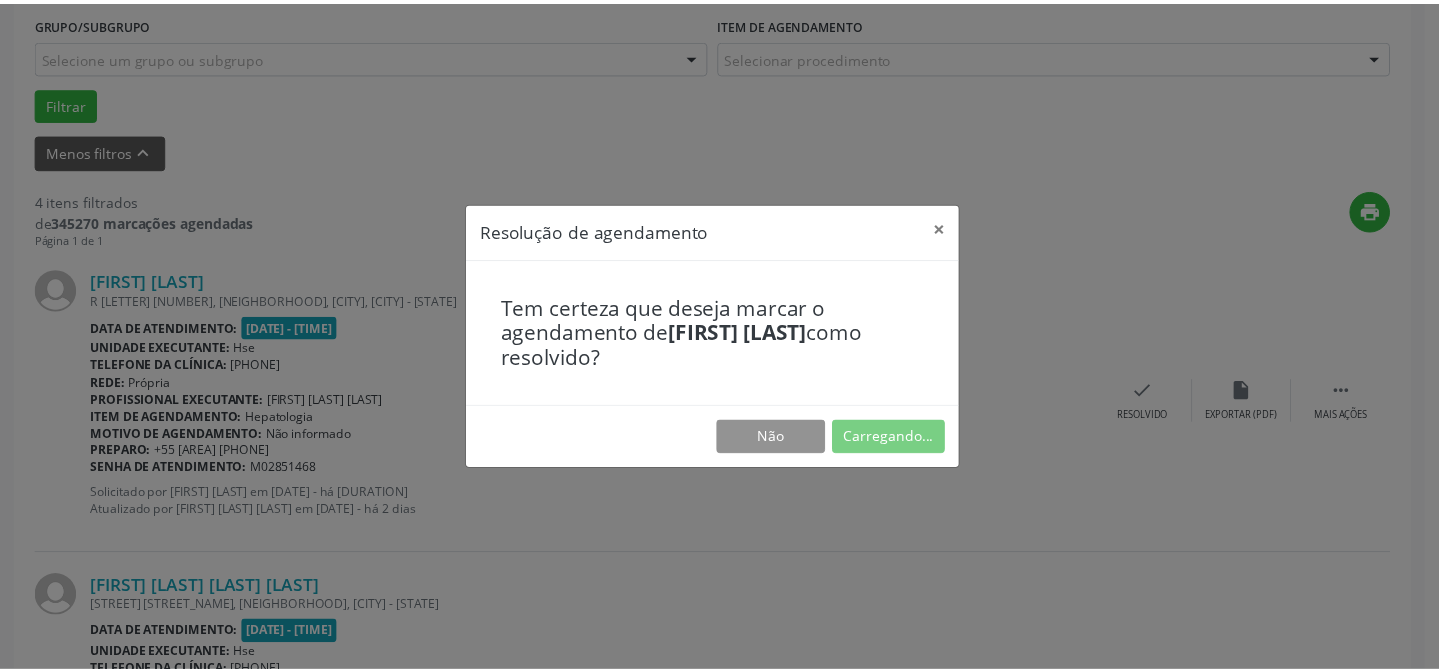 scroll, scrollTop: 179, scrollLeft: 0, axis: vertical 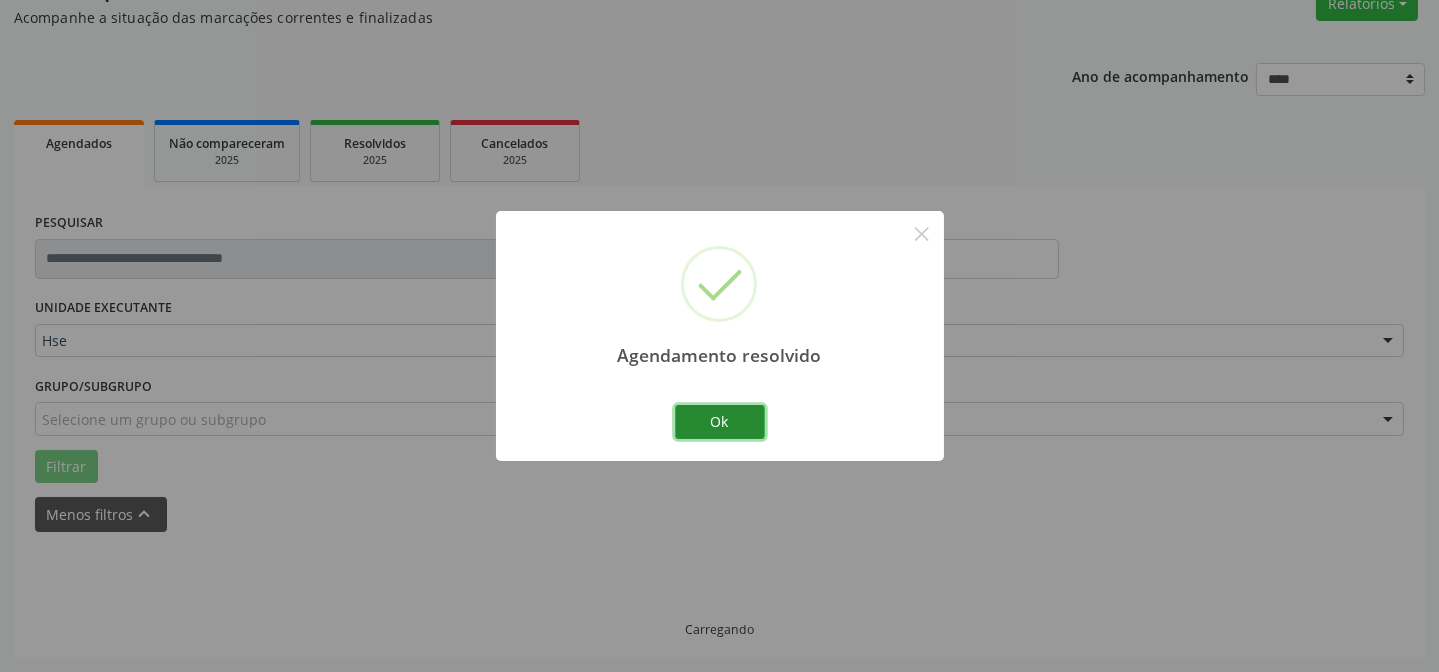 click on "Ok" at bounding box center [720, 422] 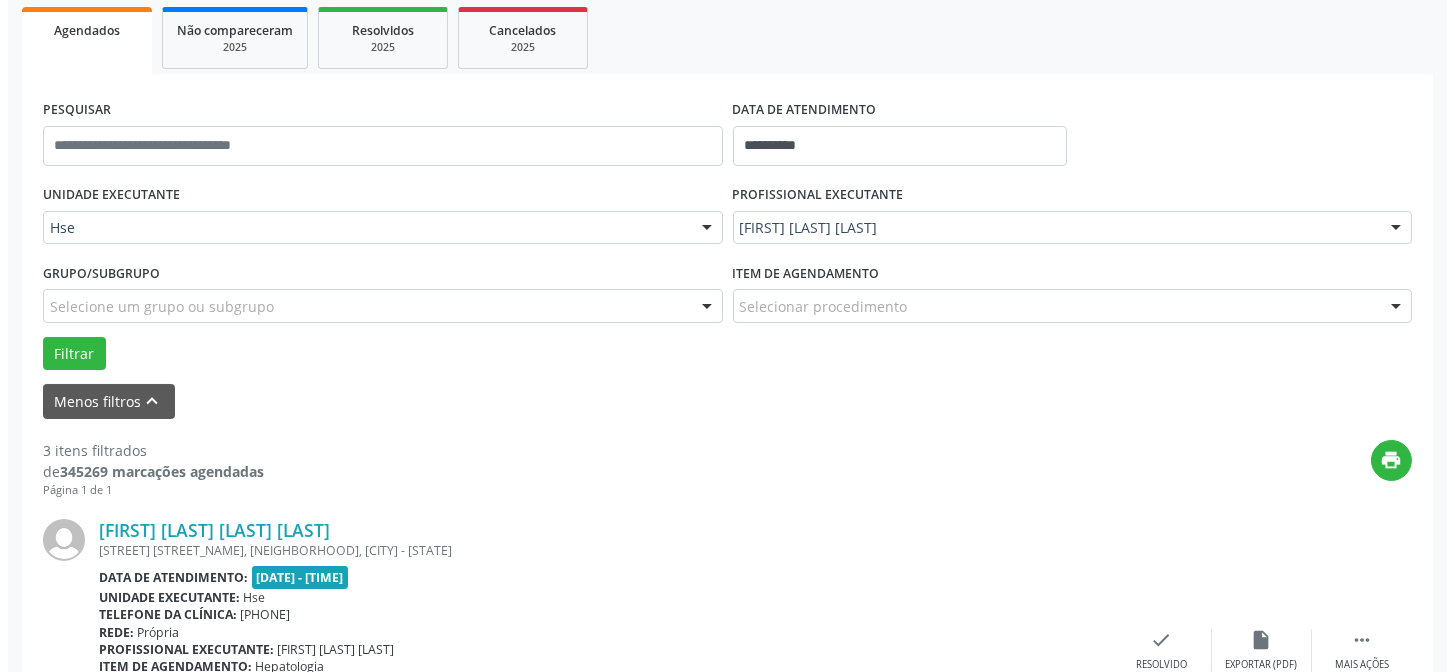 scroll, scrollTop: 542, scrollLeft: 0, axis: vertical 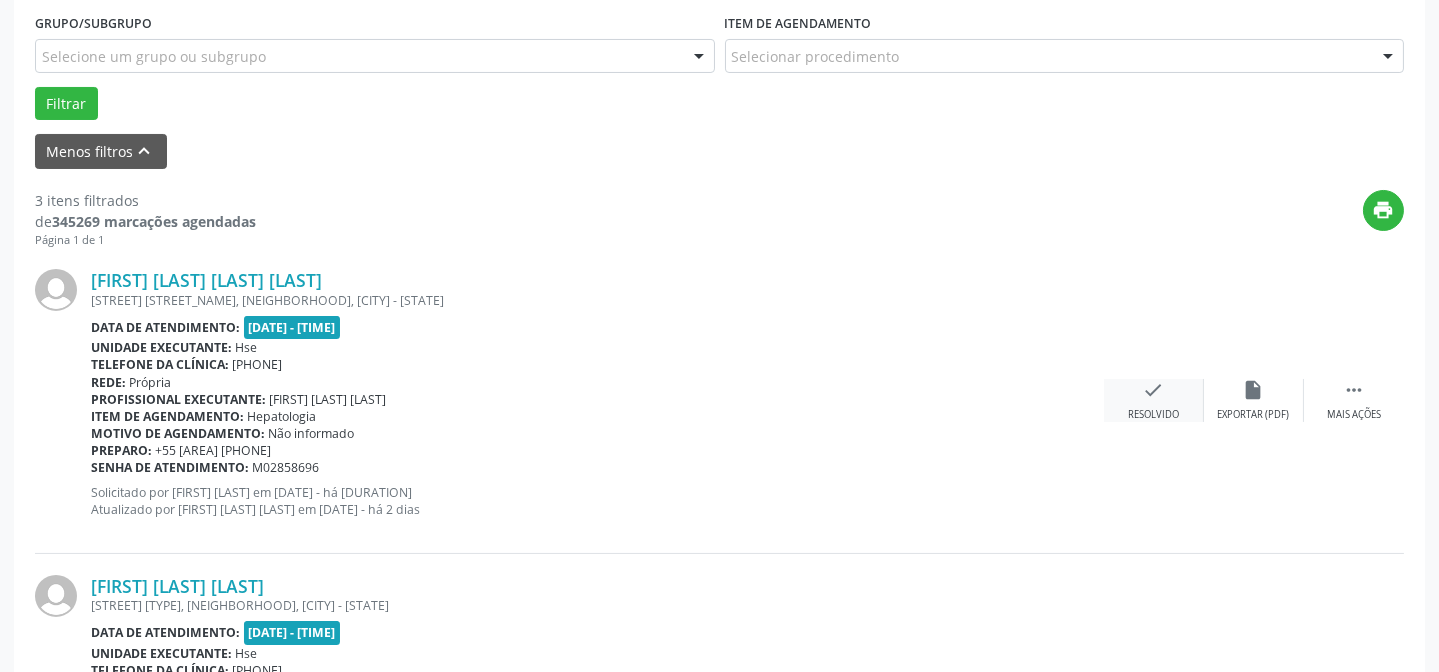 click on "check
Resolvido" at bounding box center [1154, 400] 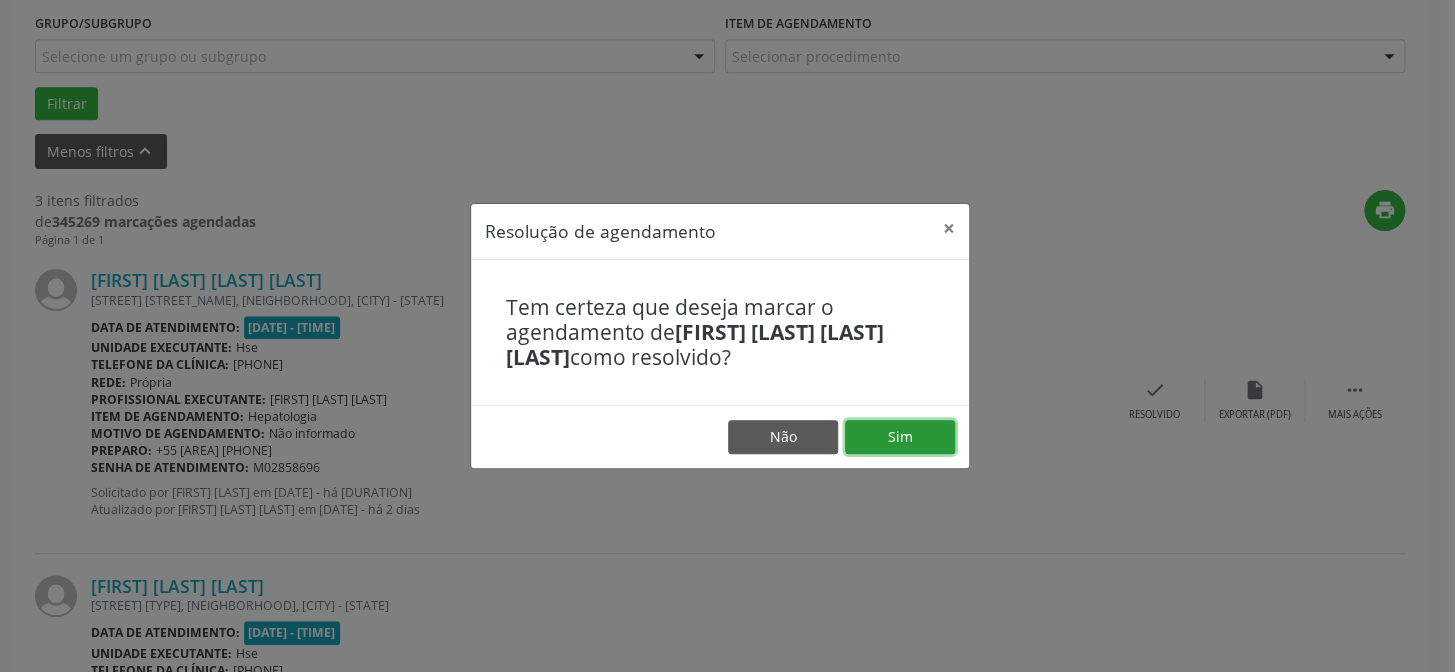 click on "Sim" at bounding box center (900, 437) 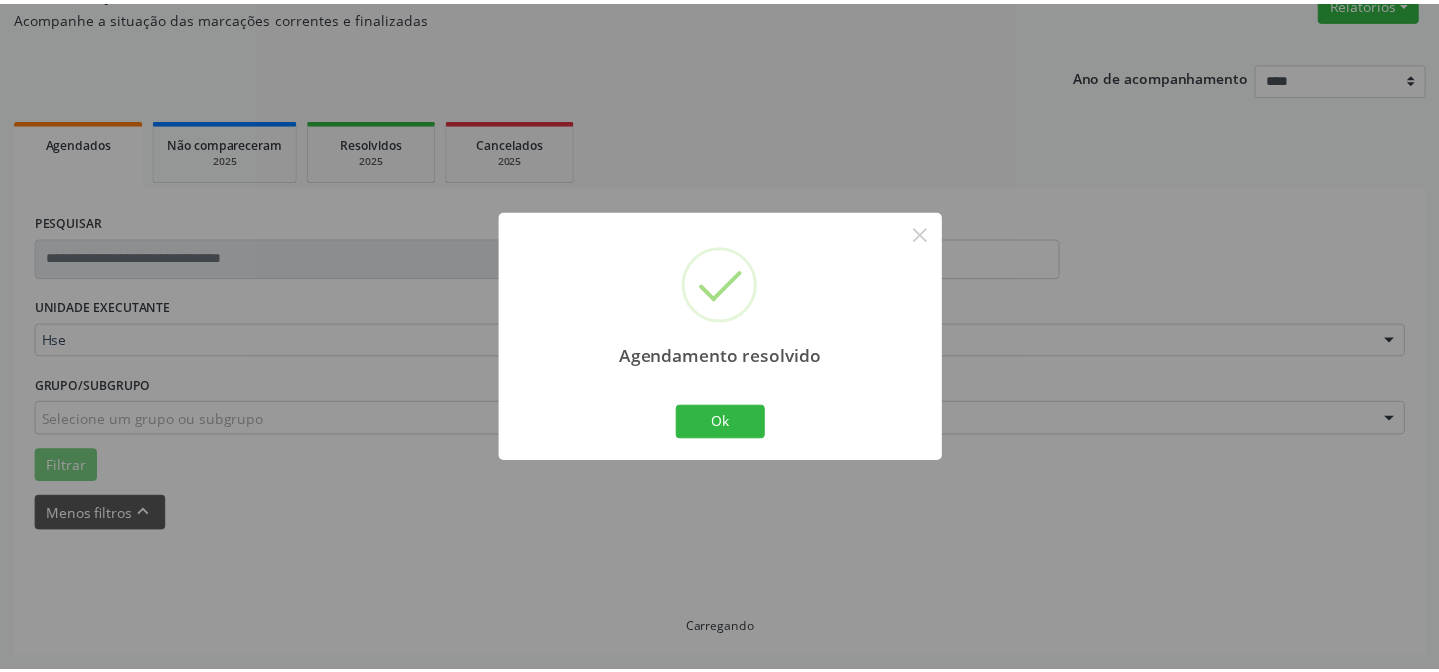 scroll, scrollTop: 179, scrollLeft: 0, axis: vertical 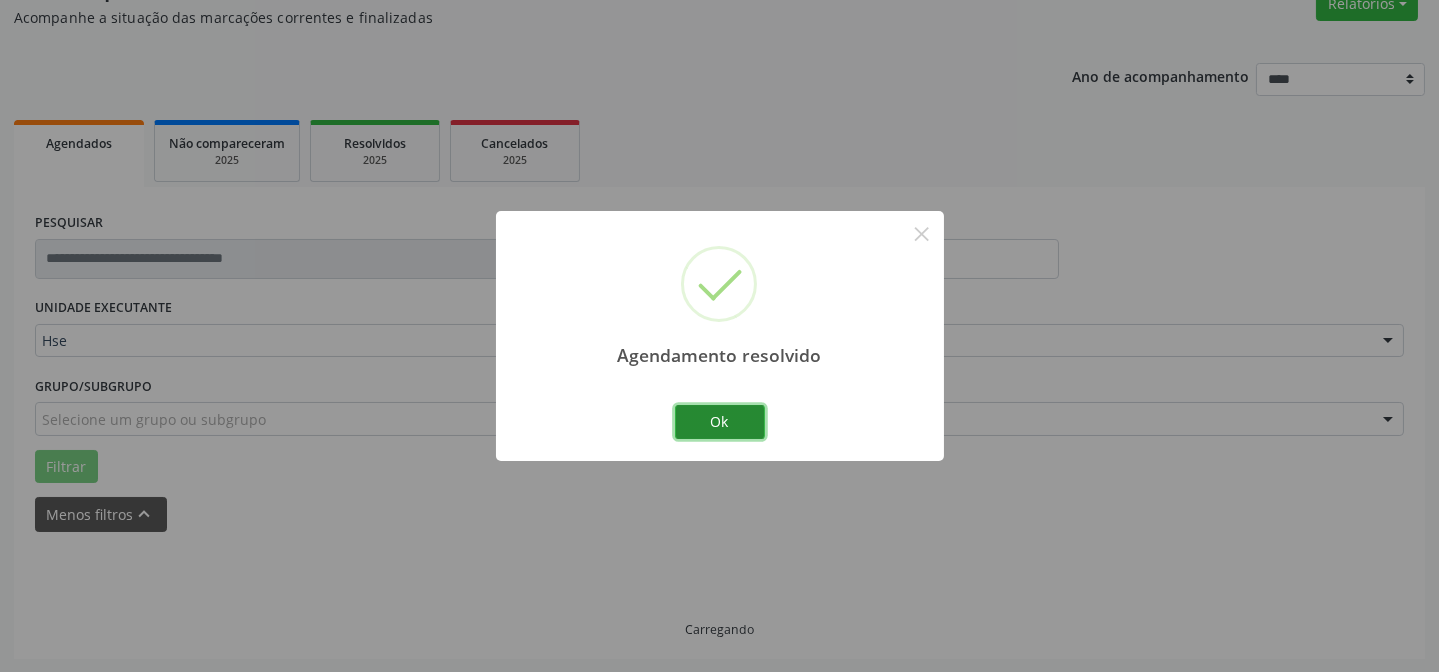 click on "Ok" at bounding box center [720, 422] 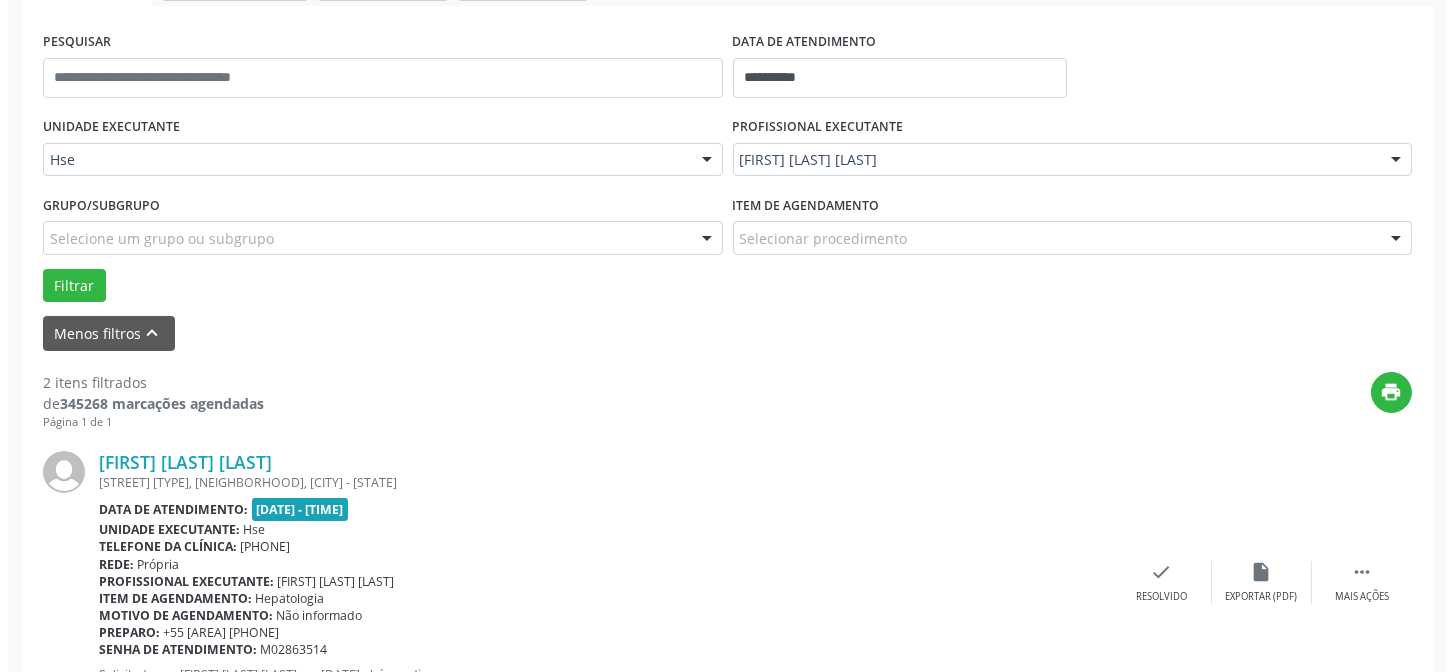 scroll, scrollTop: 451, scrollLeft: 0, axis: vertical 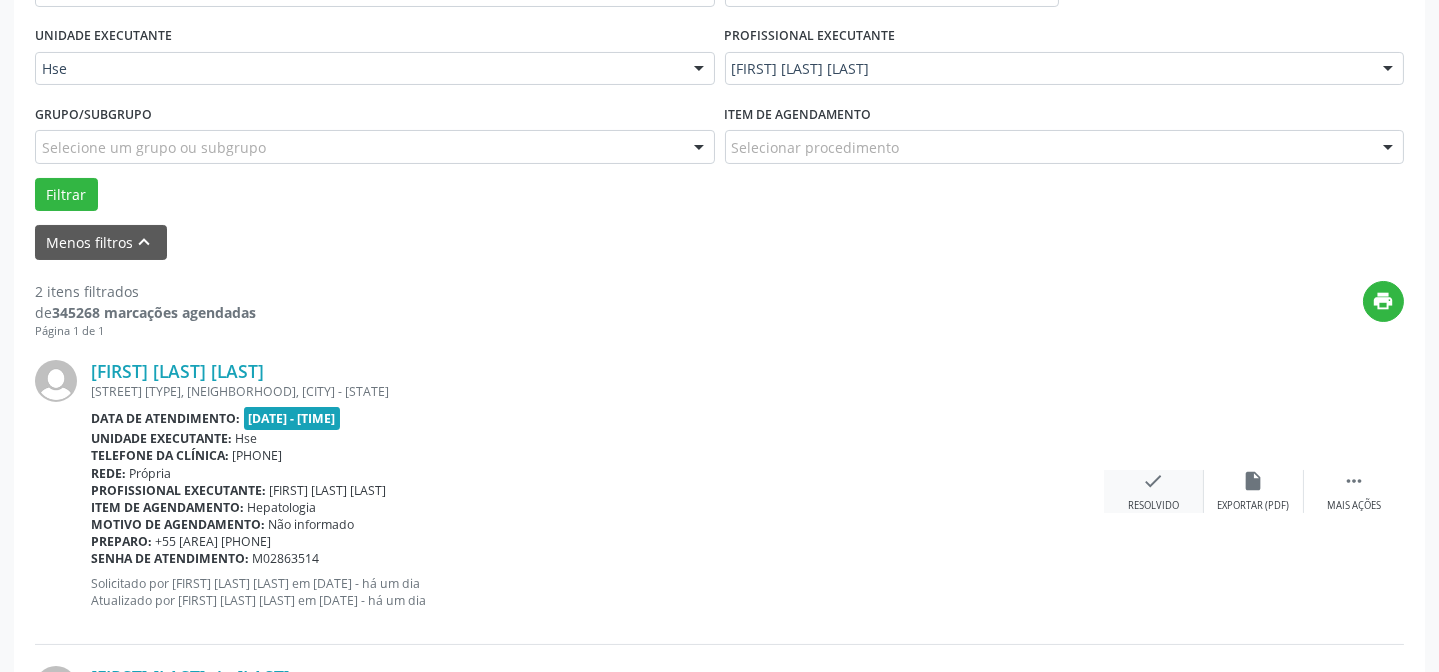 click on "check
Resolvido" at bounding box center [1154, 491] 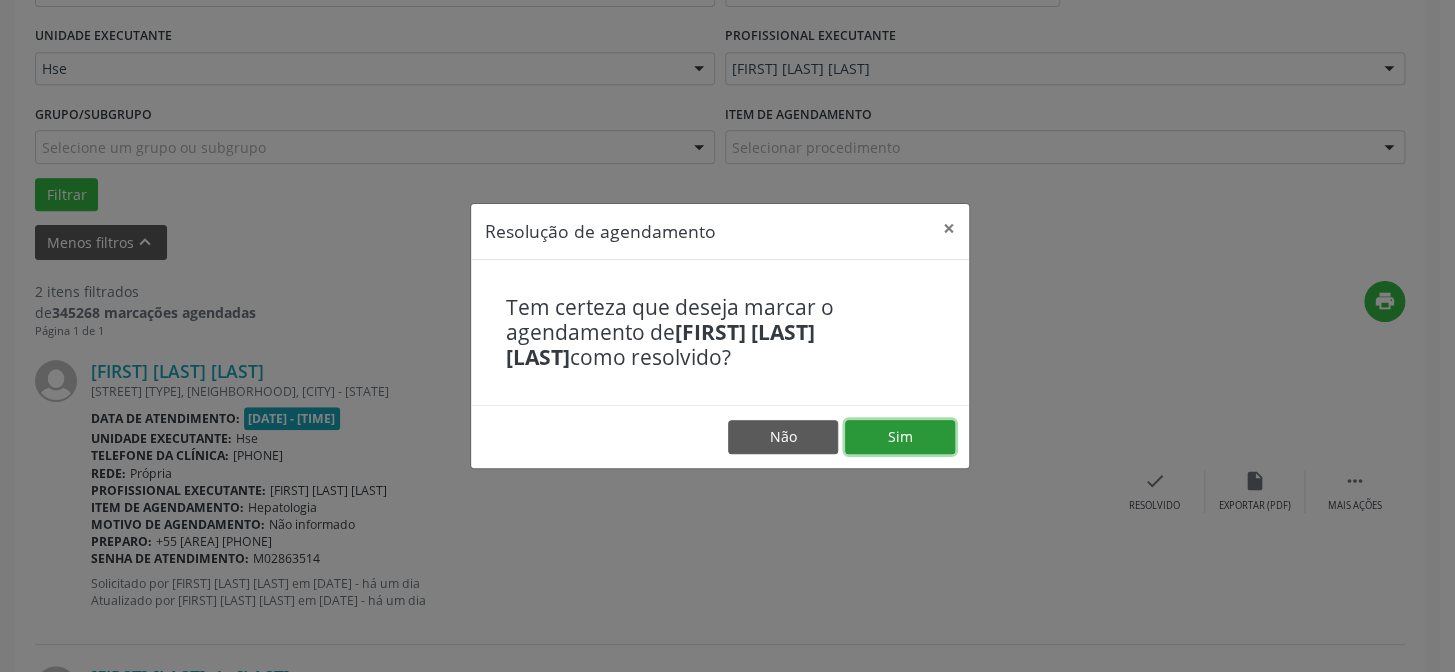 click on "Sim" at bounding box center [900, 437] 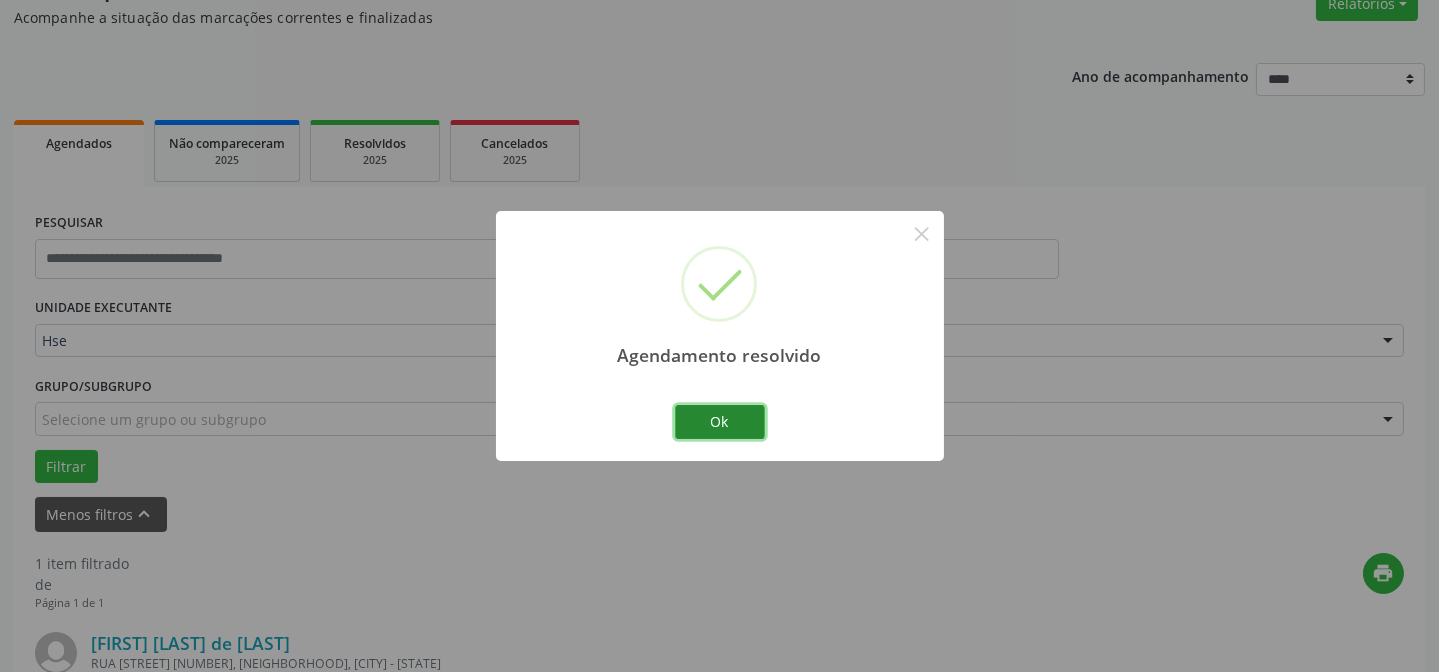 click on "Ok" at bounding box center [720, 422] 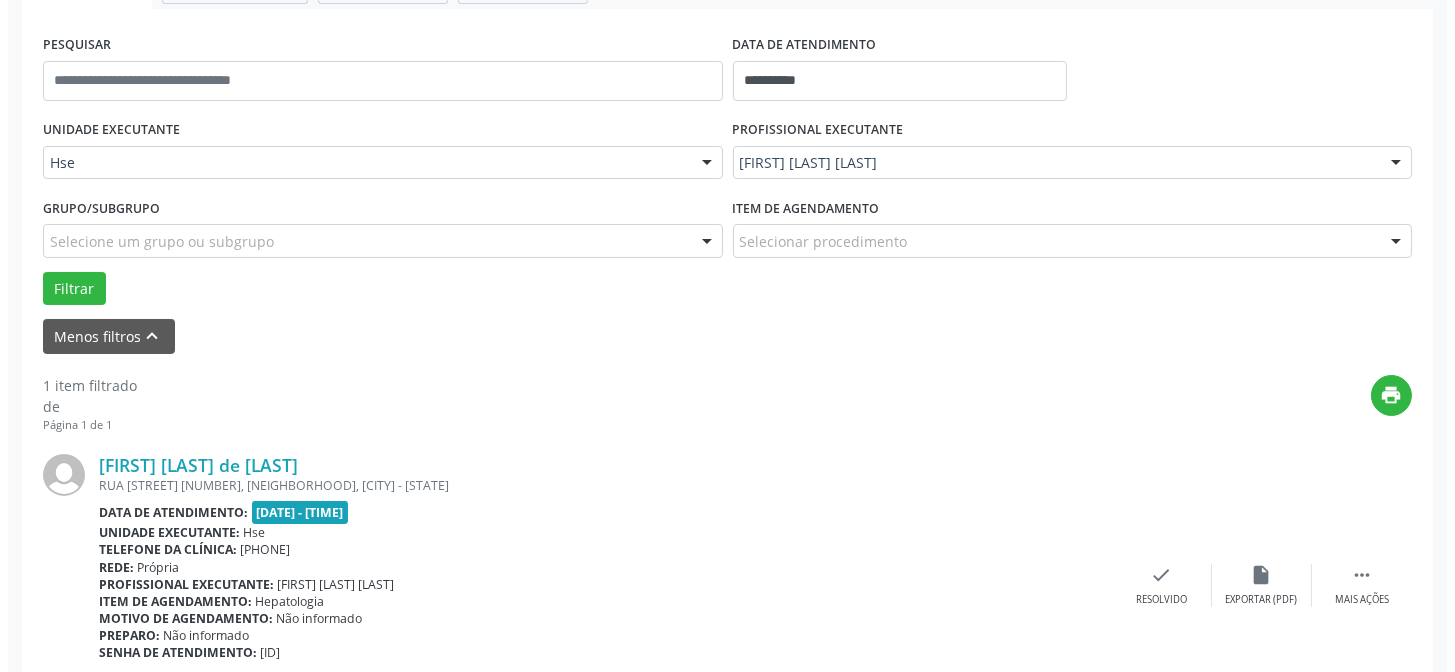 scroll, scrollTop: 360, scrollLeft: 0, axis: vertical 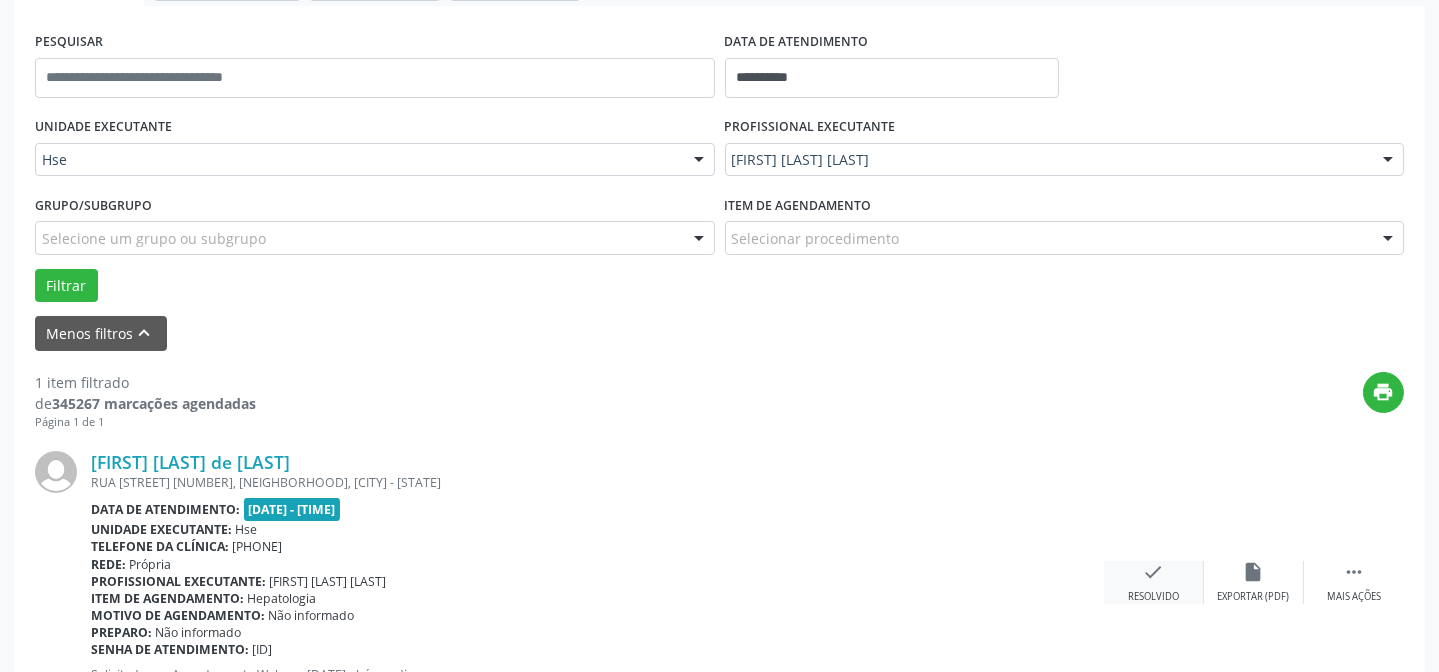 click on "check" at bounding box center (1154, 572) 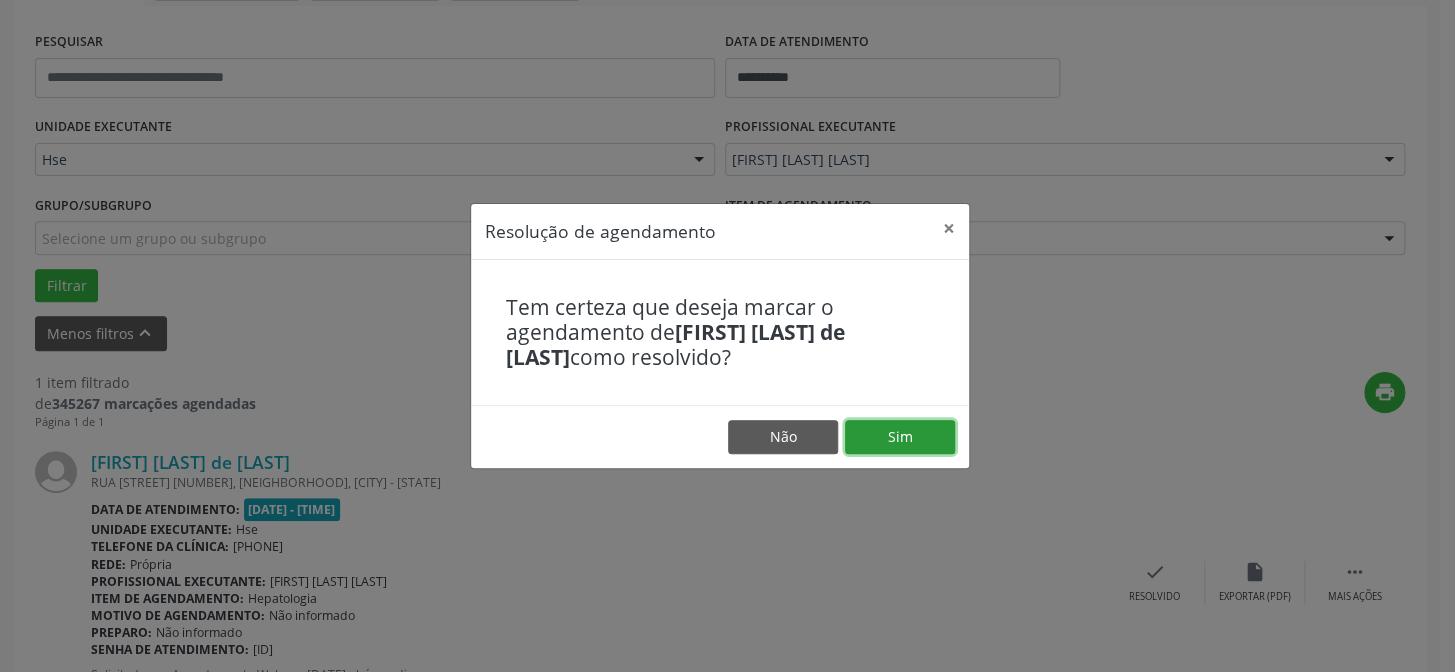 click on "Sim" at bounding box center [900, 437] 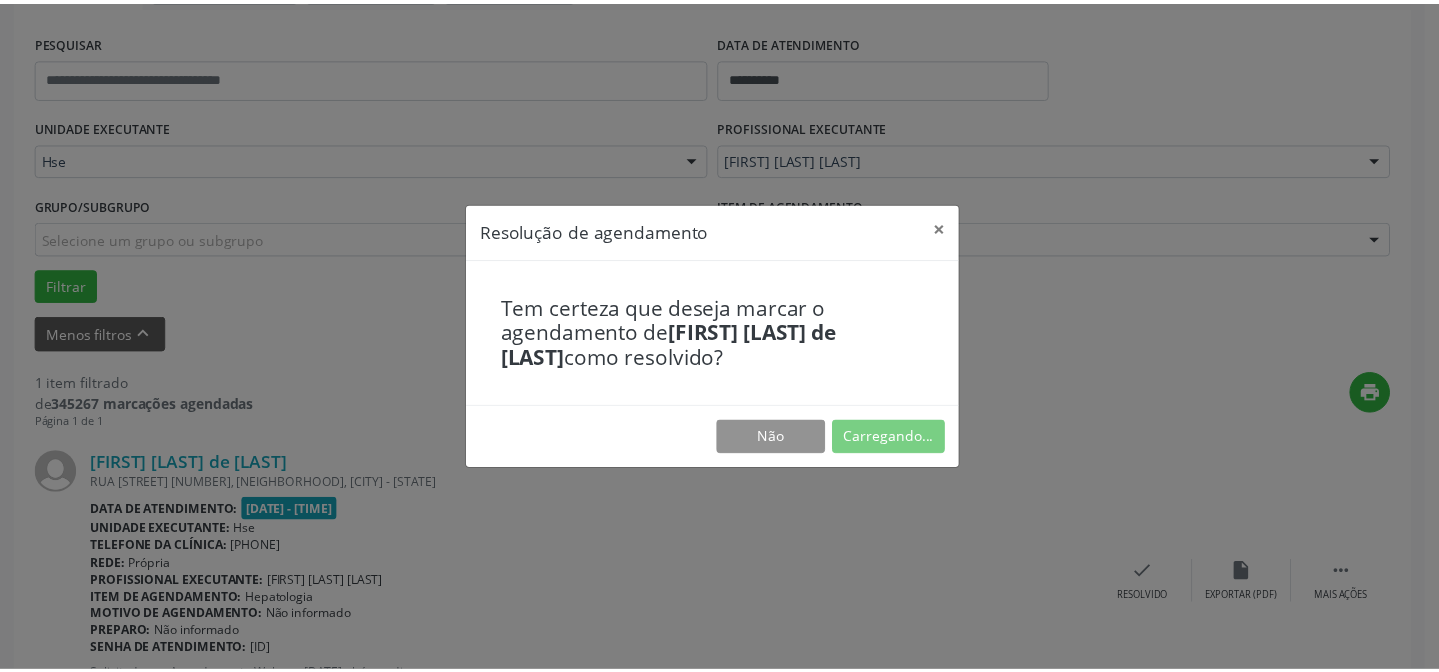 scroll, scrollTop: 179, scrollLeft: 0, axis: vertical 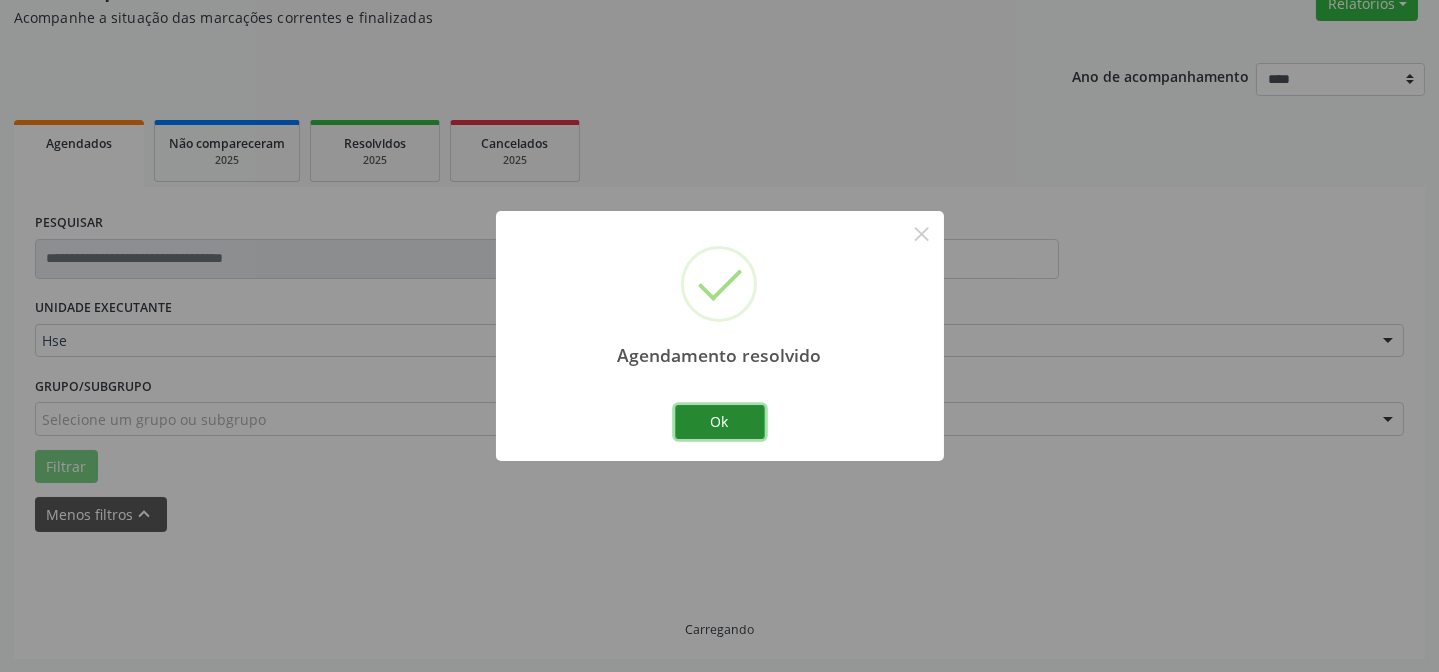 click on "Ok" at bounding box center [720, 422] 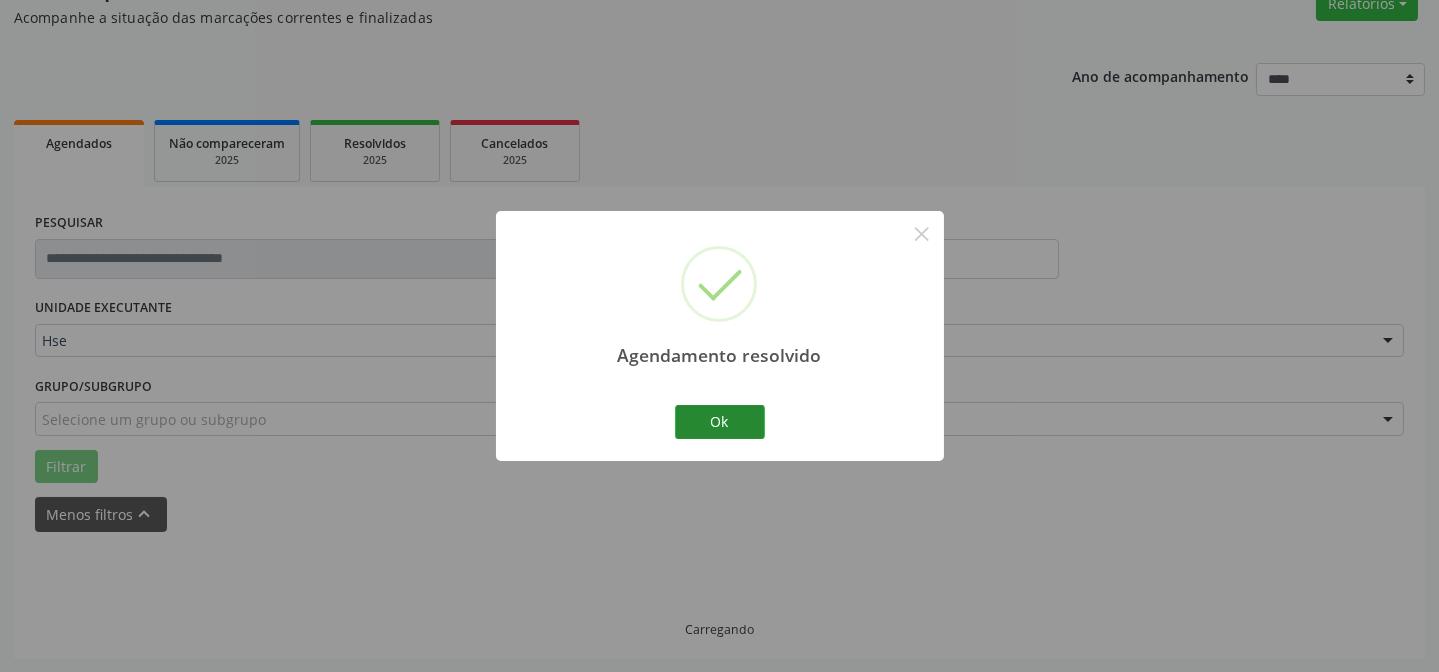 scroll, scrollTop: 135, scrollLeft: 0, axis: vertical 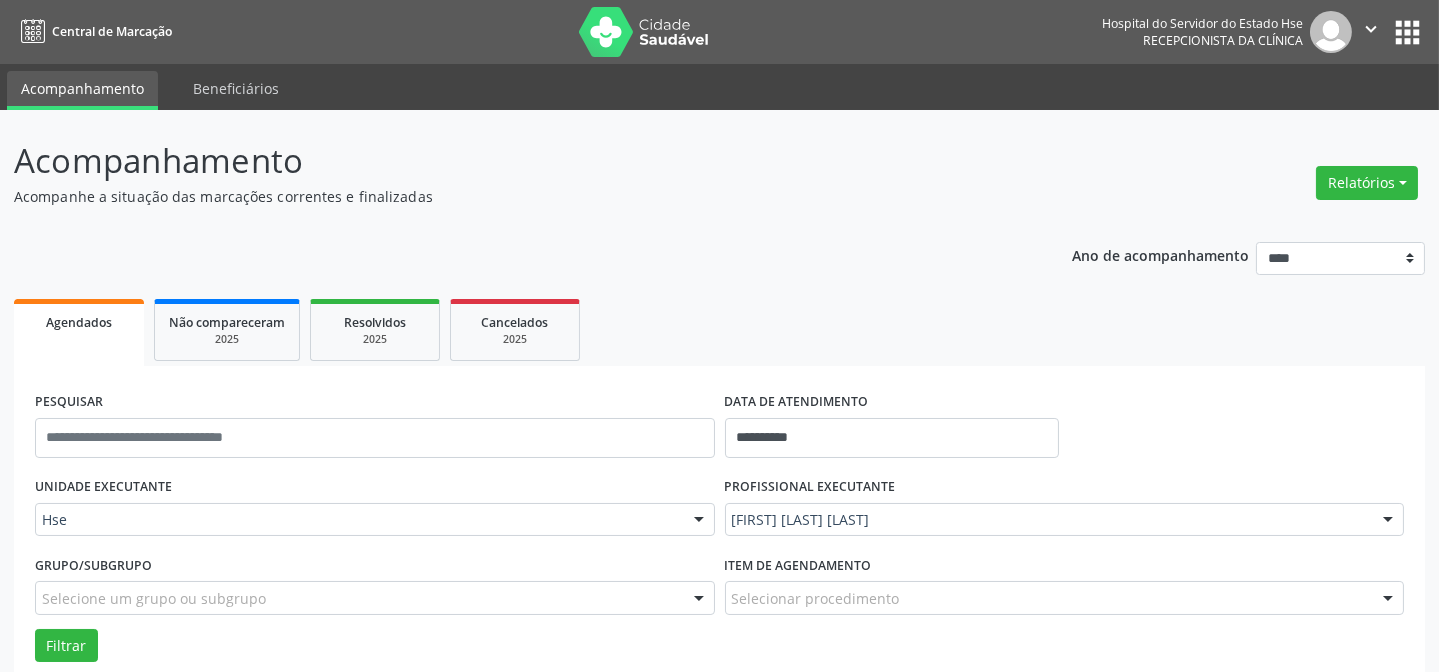 drag, startPoint x: 660, startPoint y: 12, endPoint x: 654, endPoint y: -67, distance: 79.22752 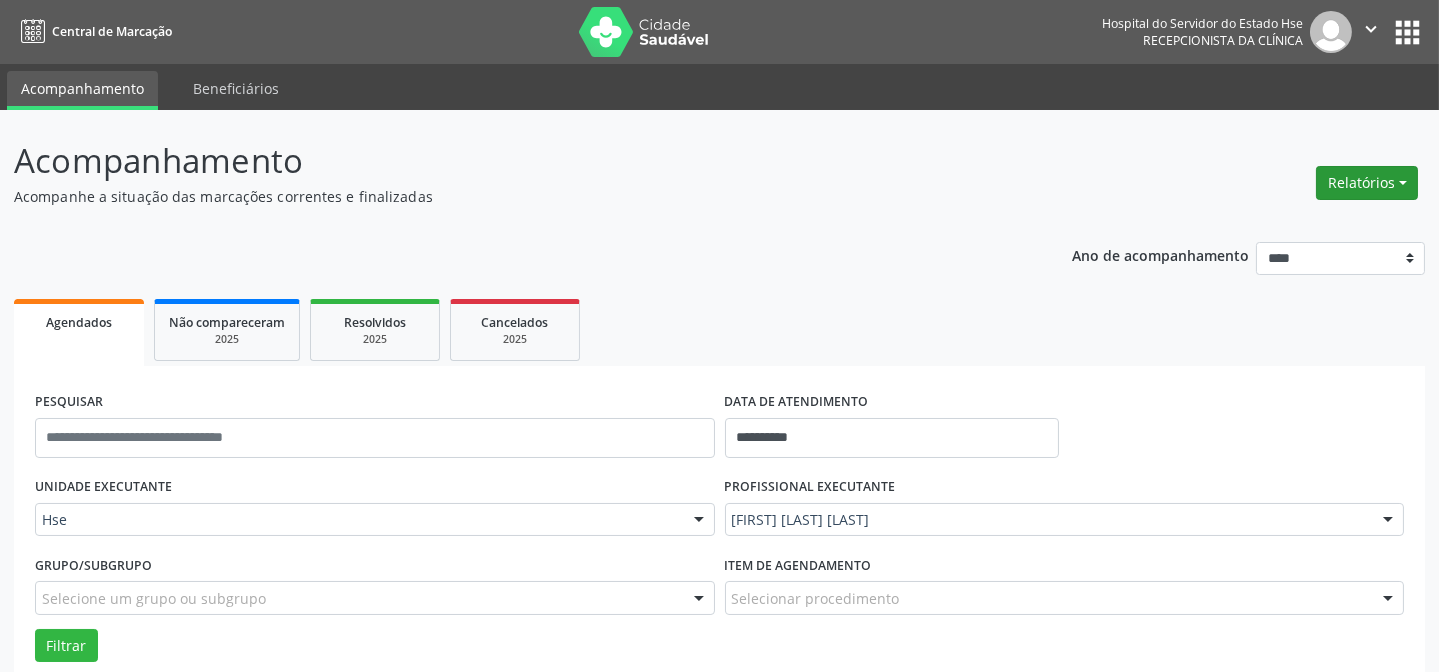 click on "Relatórios" at bounding box center [1367, 183] 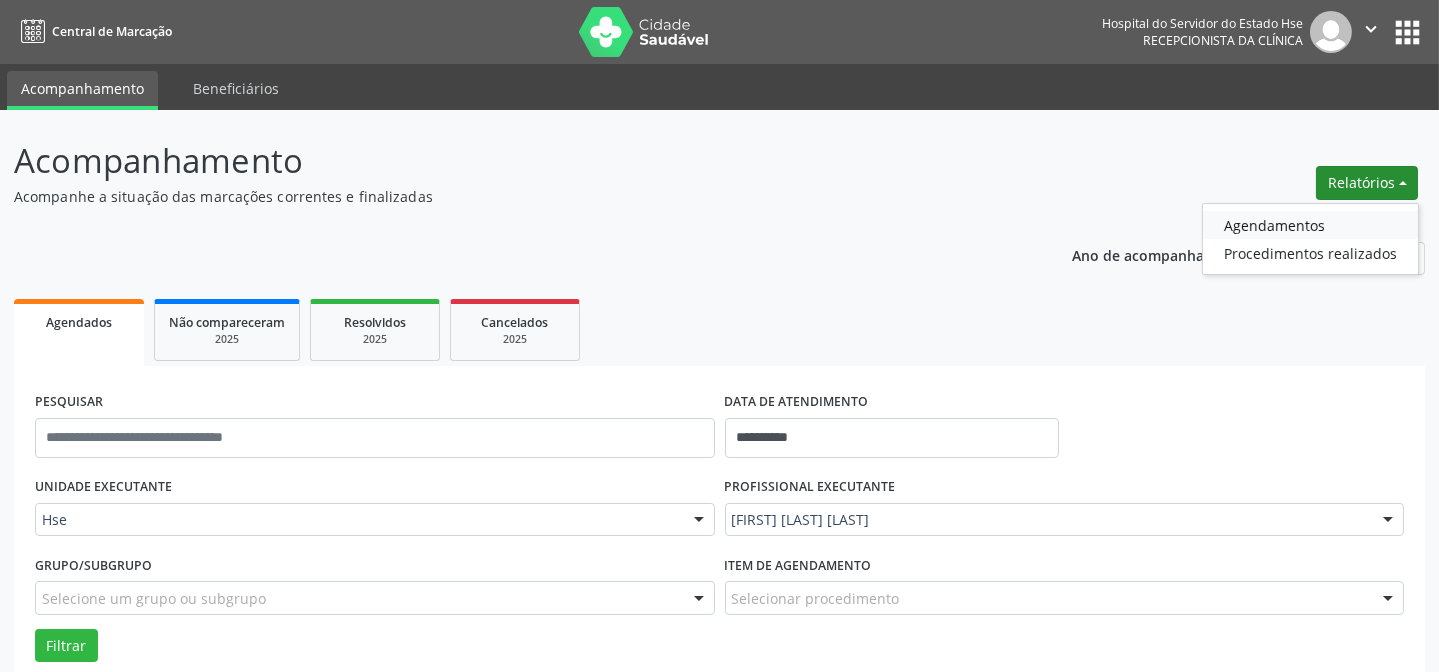 click on "Agendamentos" at bounding box center [1310, 225] 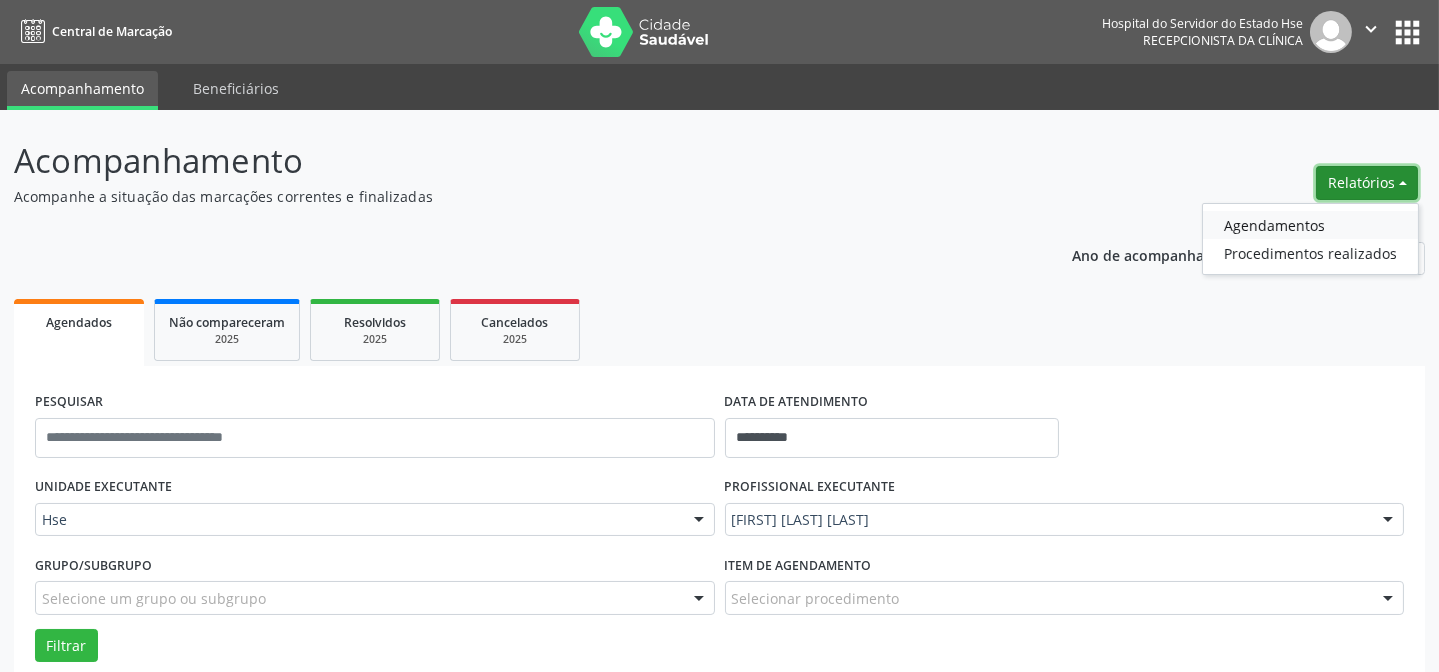 select on "*" 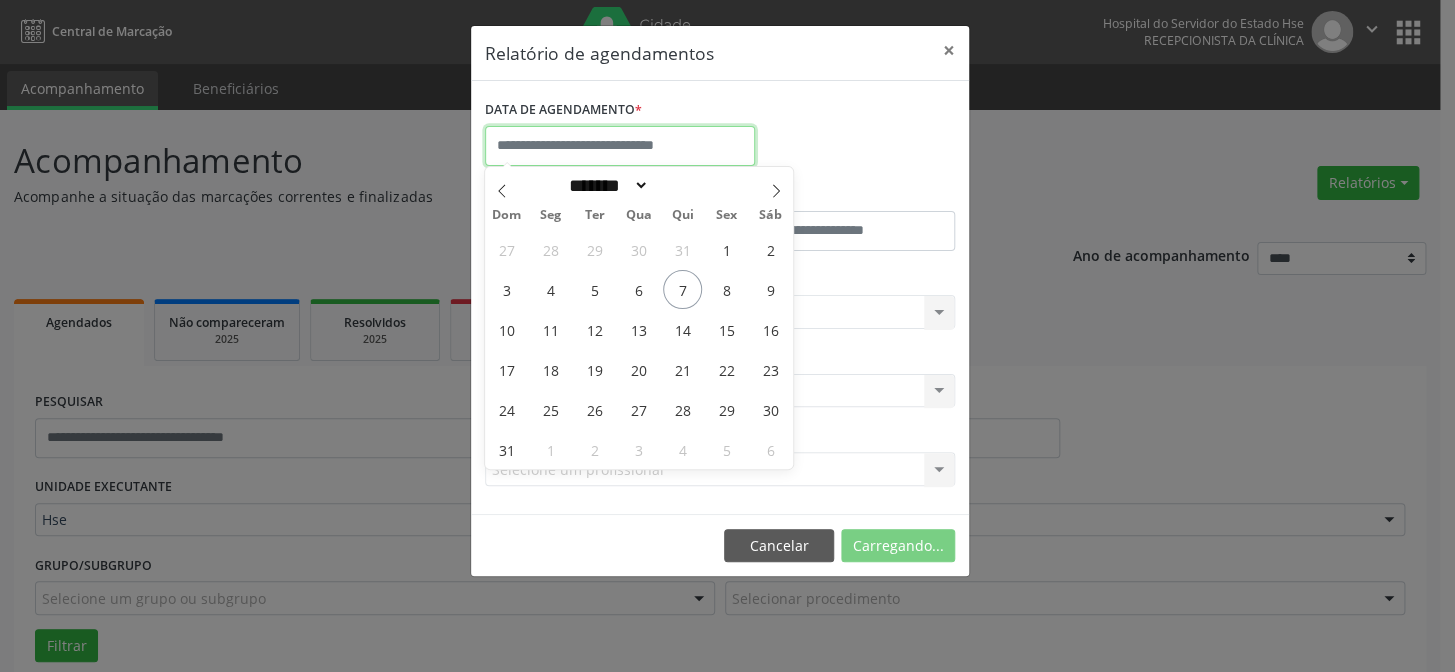 click at bounding box center [620, 146] 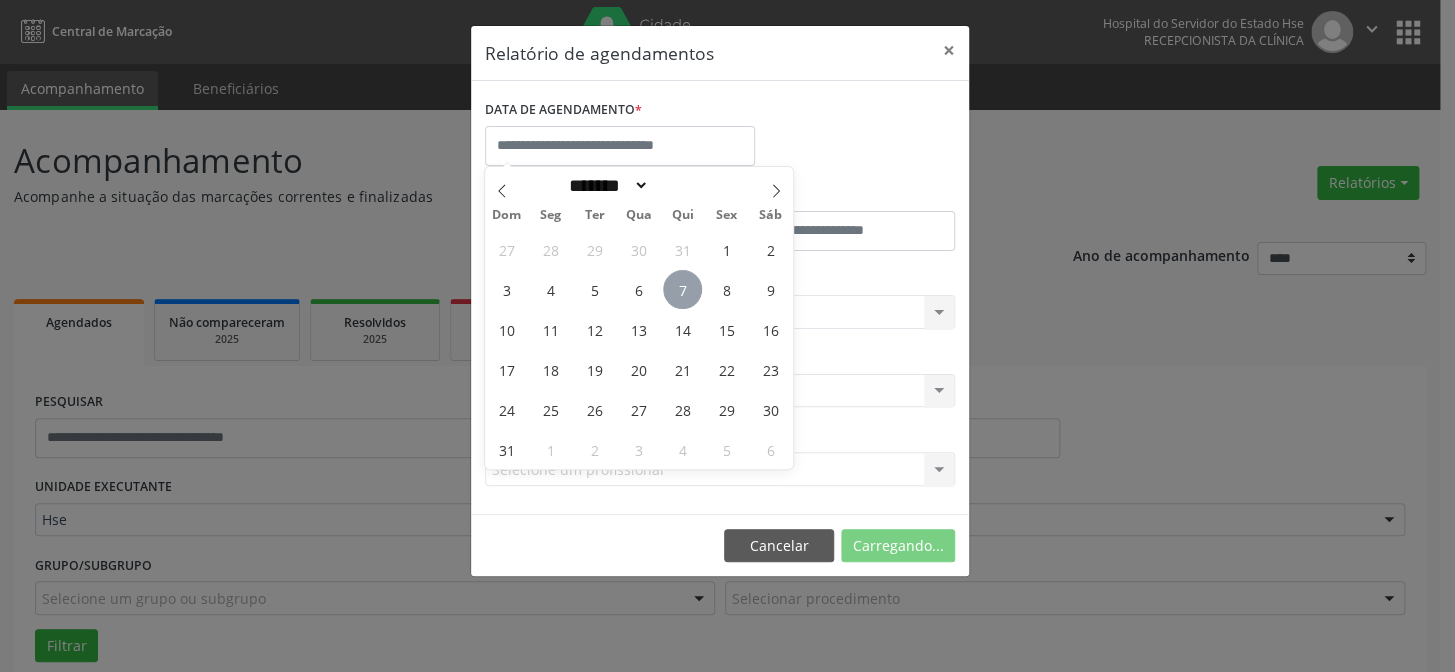 click on "7" at bounding box center [682, 289] 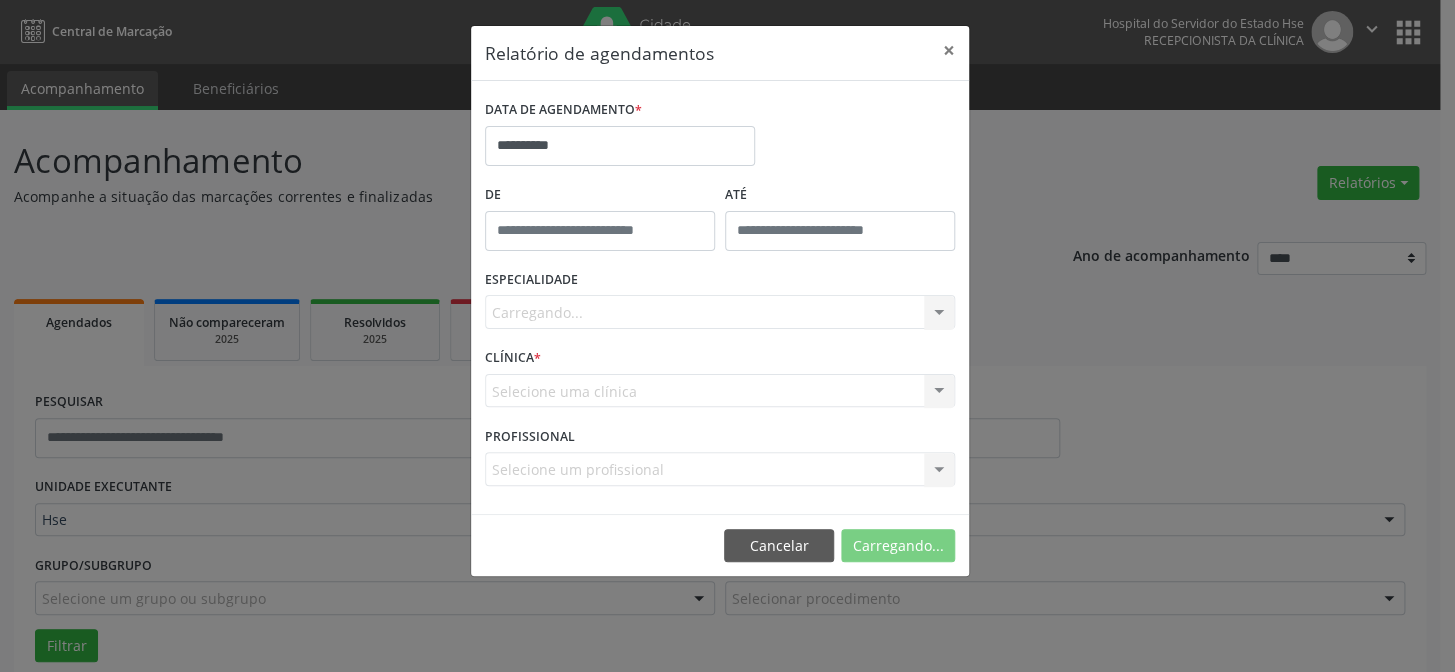 click on "Carregando...
Todas as especialidades   Alergologia   Angiologia   Arritmologia   Cardiologia   Cirurgia Abdominal   Cirurgia Bariatrica   Cirurgia Cabeça e Pescoço   Cirurgia Cardiaca   Cirurgia Geral   Cirurgia Ginecologica   Cirurgia Mastologia Oncologica   Cirurgia Pediatrica   Cirurgia Plastica   Cirurgia Toracica   Cirurgia geral oncológica   Cirurgia geral oncológica   Cirurgião Dermatológico   Clinica Geral   Clinica Medica   Consulta de Enfermagem - Hiperdia   Consulta de Enfermagem - Preventivo   Consulta de Enfermagem - Pré-Natal   Consulta de Enfermagem - Puericultura   Dermatologia   Endocinologia   Endocrino Diabetes   Endocrinologia   Fisioterapia   Fisioterapia Cirurgica   Fonoaudiologia   Gastro/Hepato   Gastroenterologia   Gastropediatria   Geriatria   Ginecologia   Gnecologia   Hebiatra   Hematologia   Hepatologia   Inf.Inf - Infectologista   Infectologia Pediátrica   Mastologia   Mastologia Oncologica   Medicina Psicossomatica     Nefrologia" at bounding box center (720, 312) 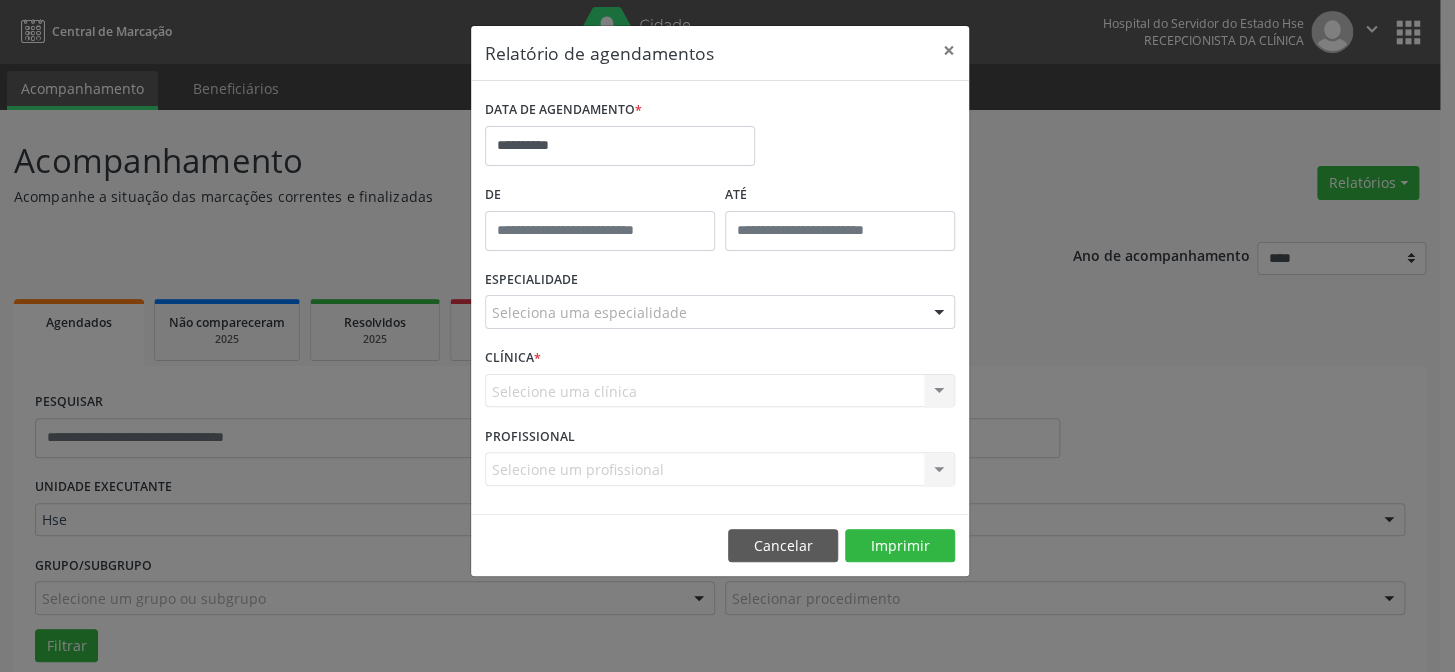 click on "Seleciona uma especialidade" at bounding box center [720, 312] 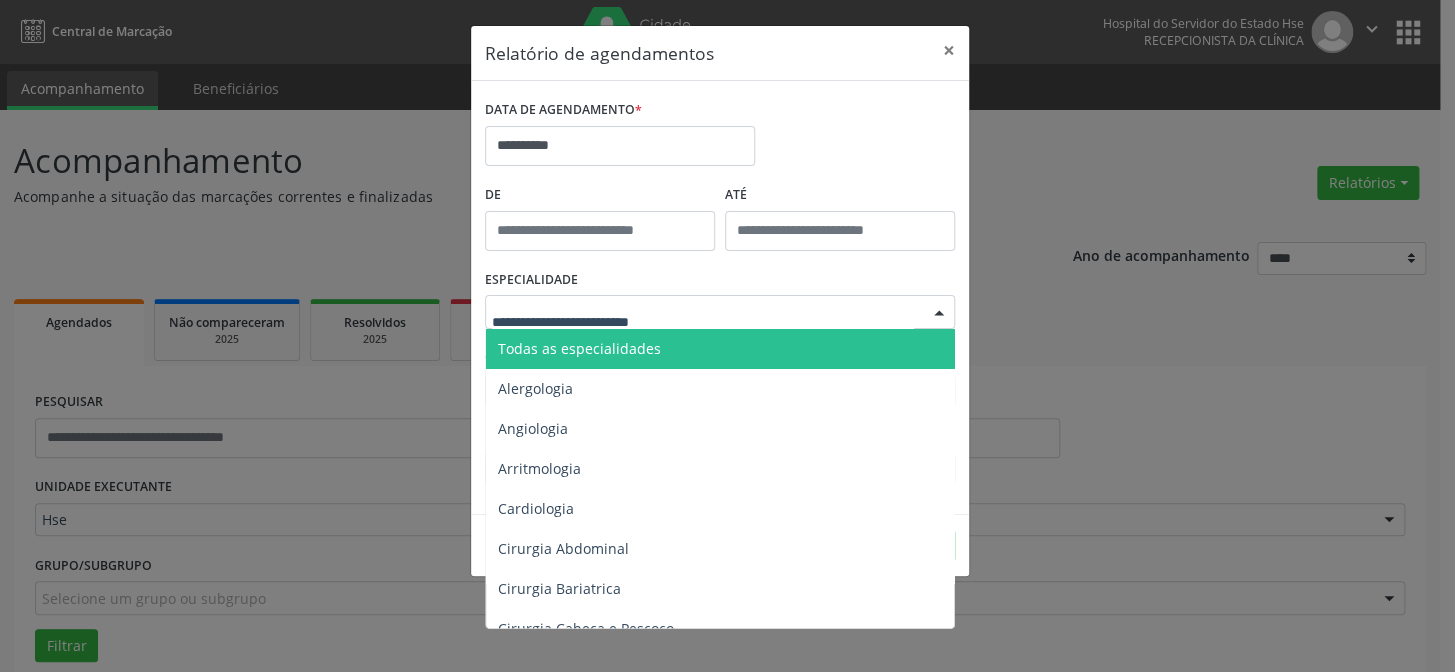 click on "Todas as especialidades" at bounding box center [579, 348] 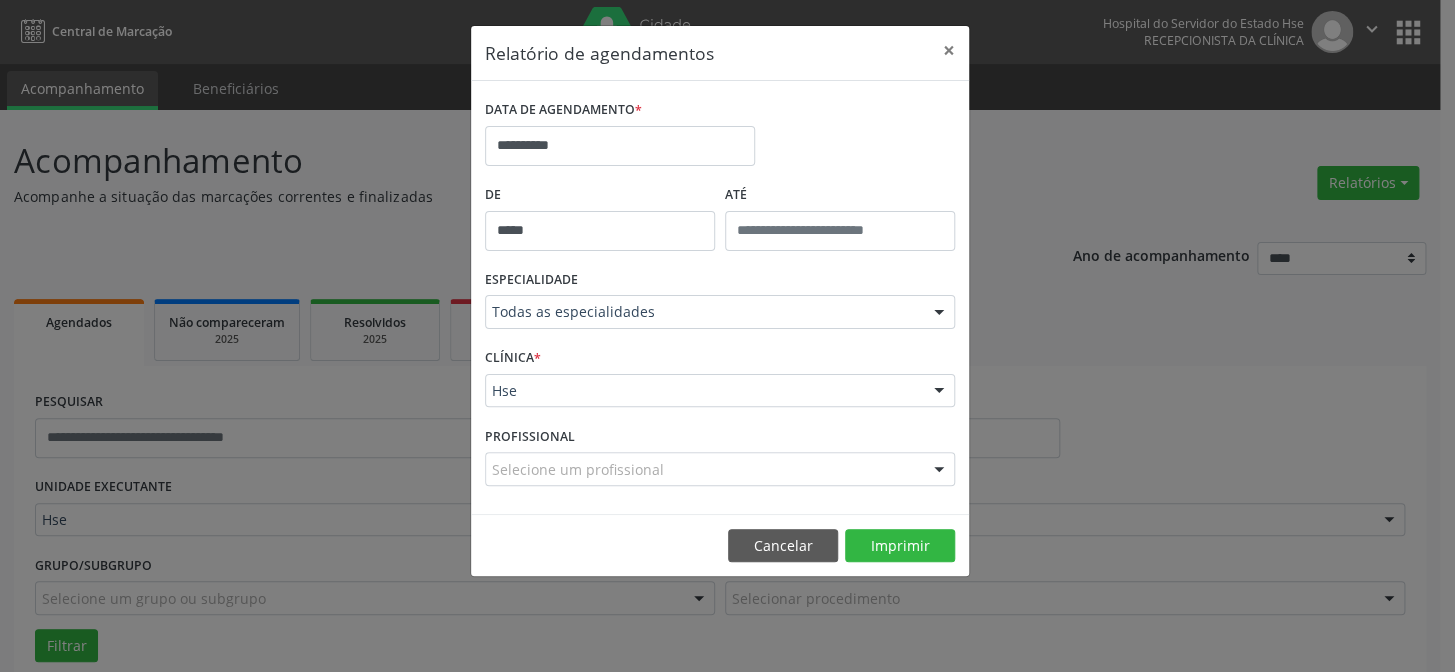 click on "*****" at bounding box center [600, 231] 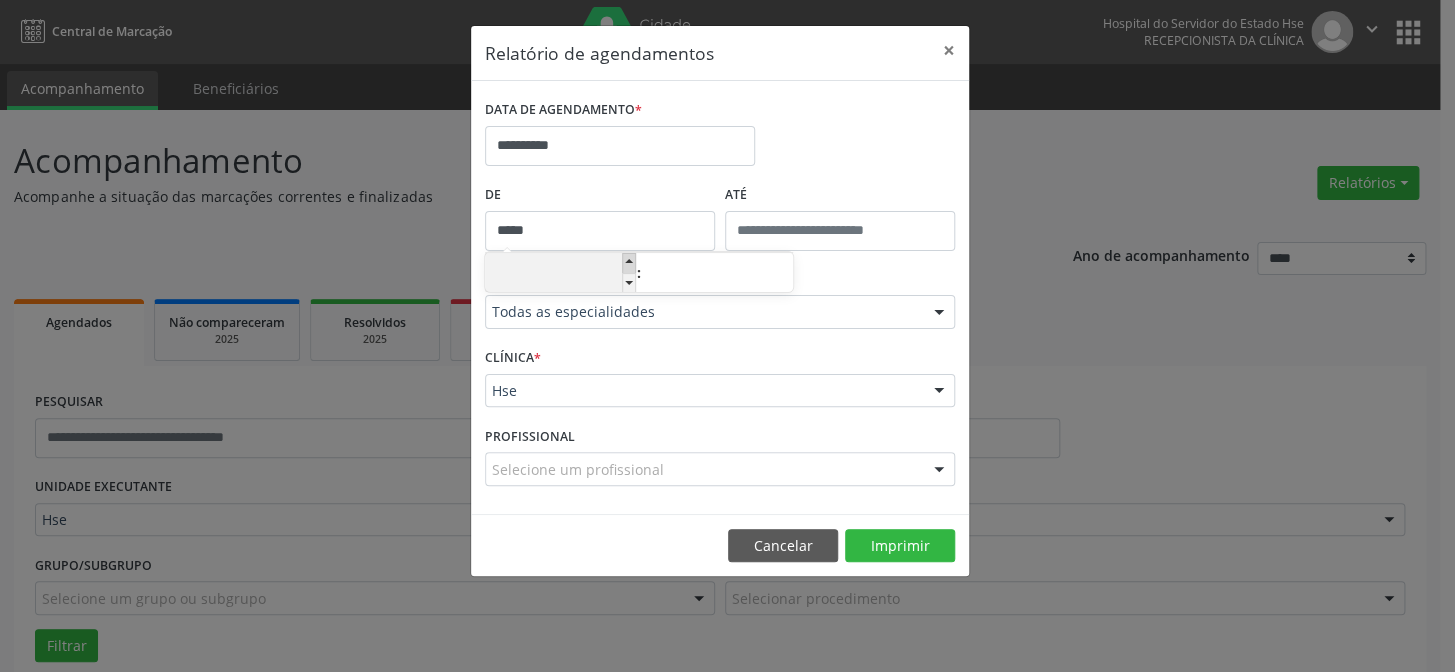 click at bounding box center [629, 263] 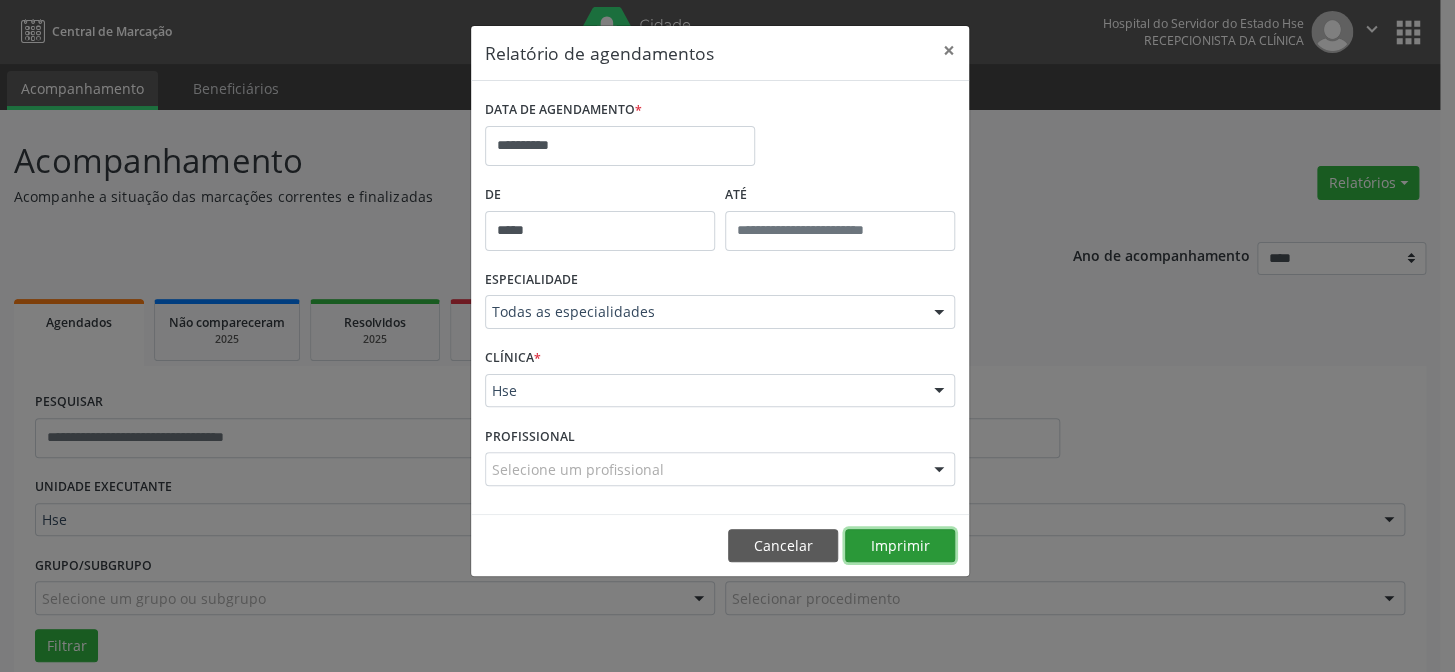 click on "Imprimir" at bounding box center (900, 546) 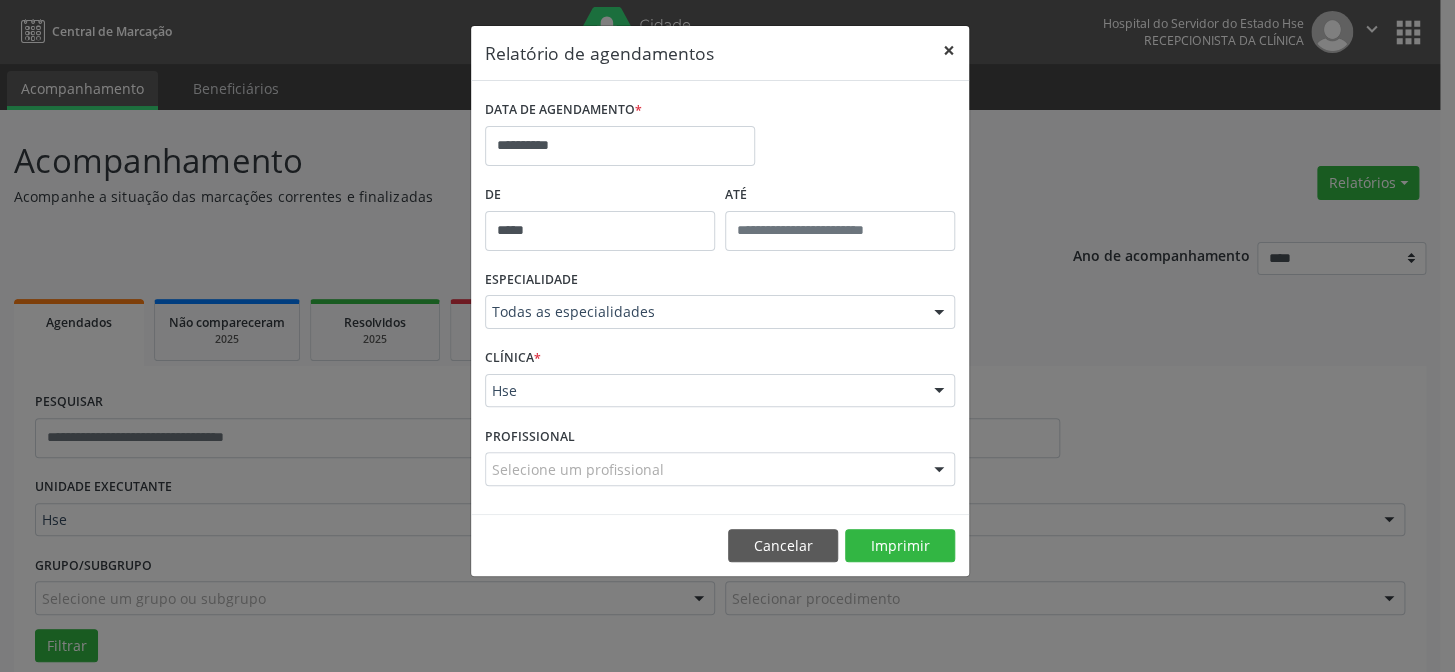 click on "×" at bounding box center (949, 50) 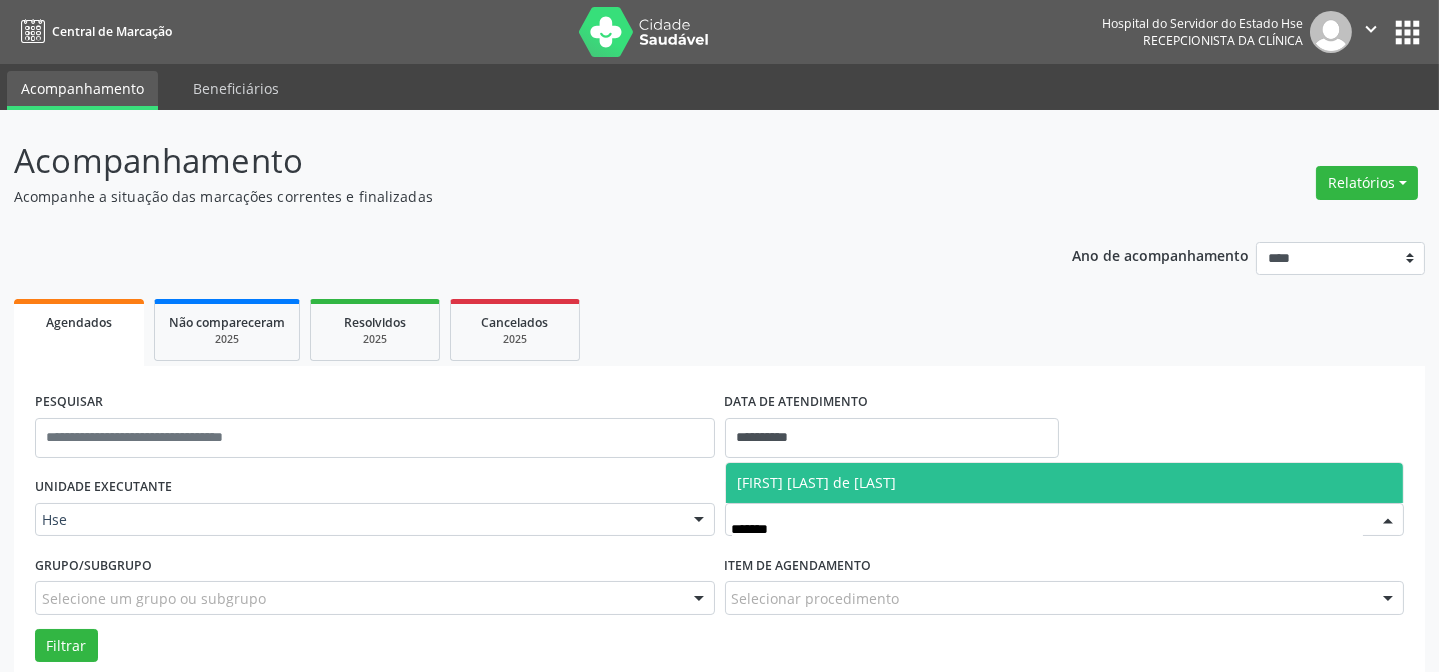 type on "********" 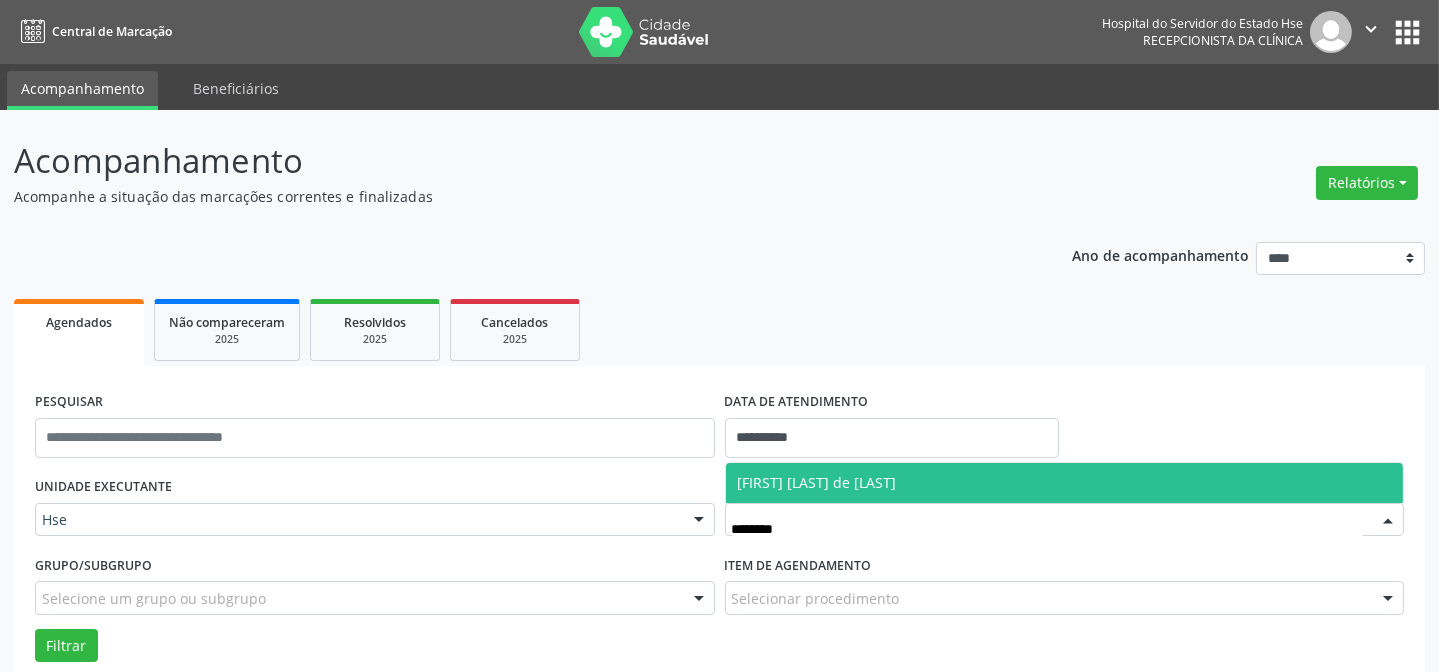 click on "[FIRST] [LAST] de [LAST]" at bounding box center (817, 482) 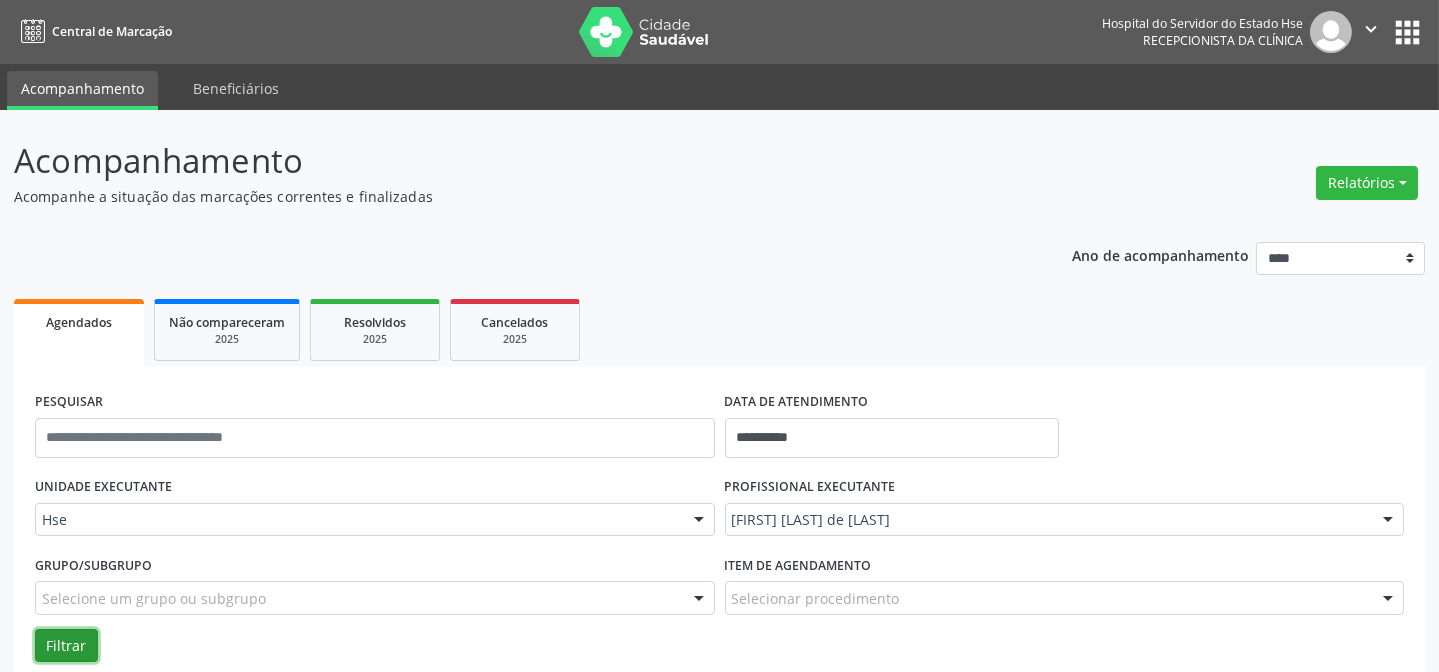 click on "Filtrar" at bounding box center (66, 646) 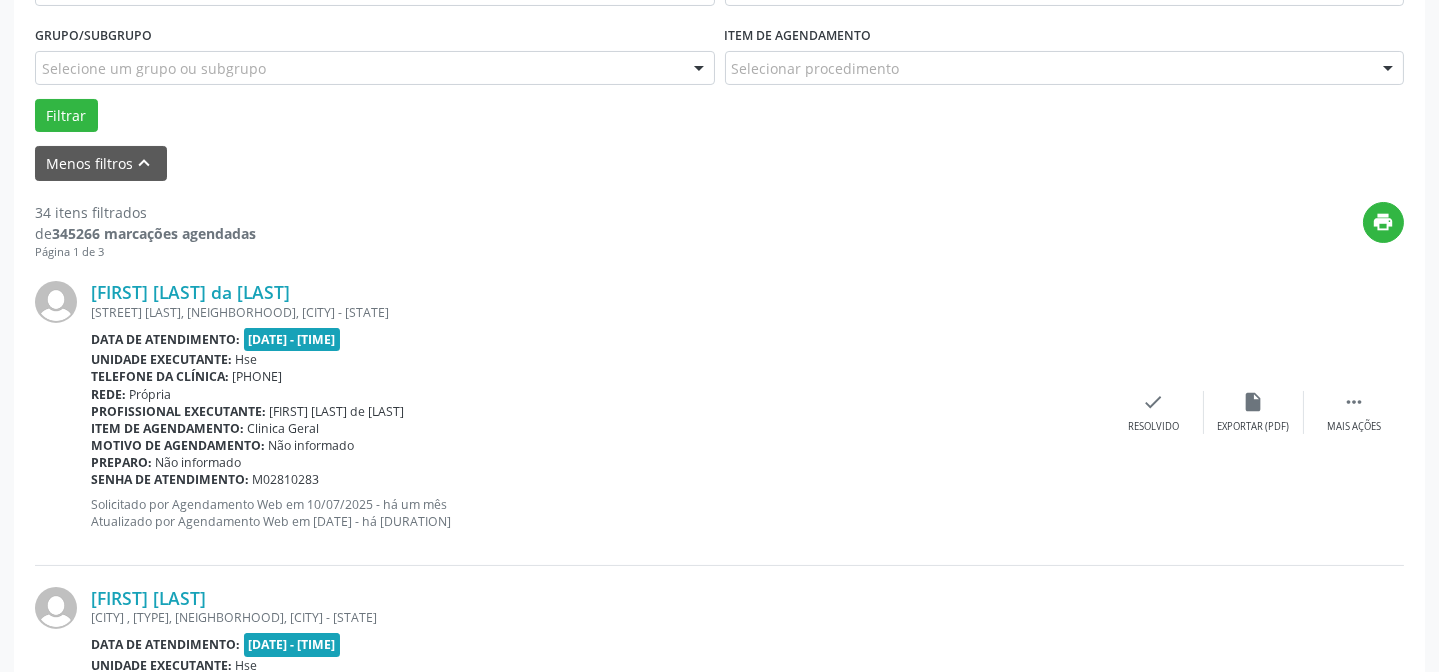 scroll, scrollTop: 545, scrollLeft: 0, axis: vertical 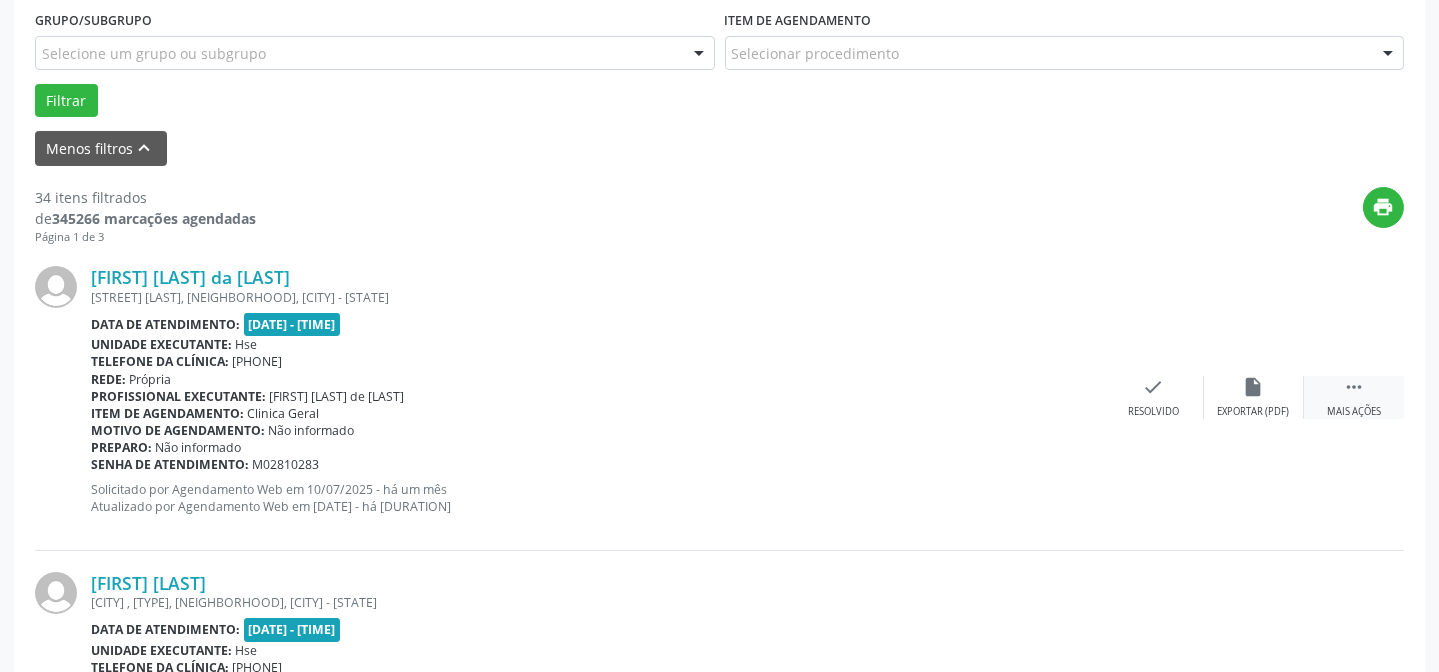 click on "Mais ações" at bounding box center [1354, 412] 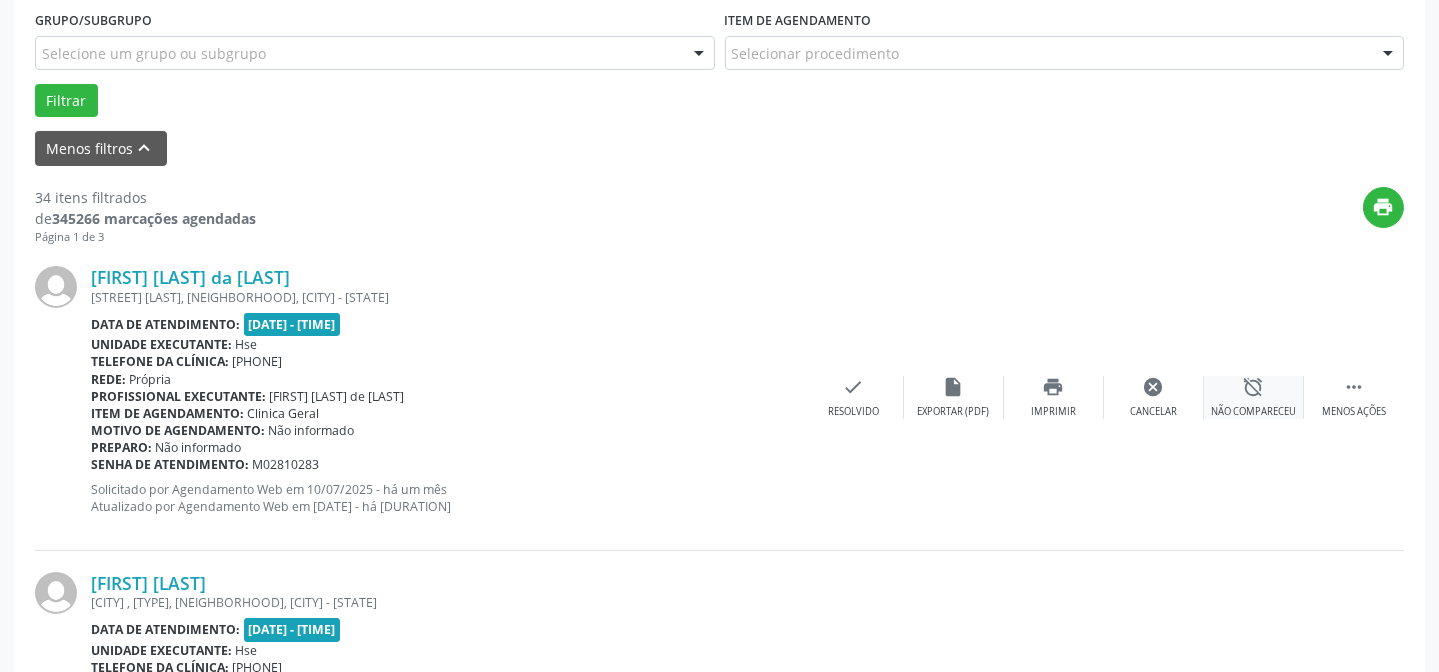 click on "alarm_off" at bounding box center (1254, 387) 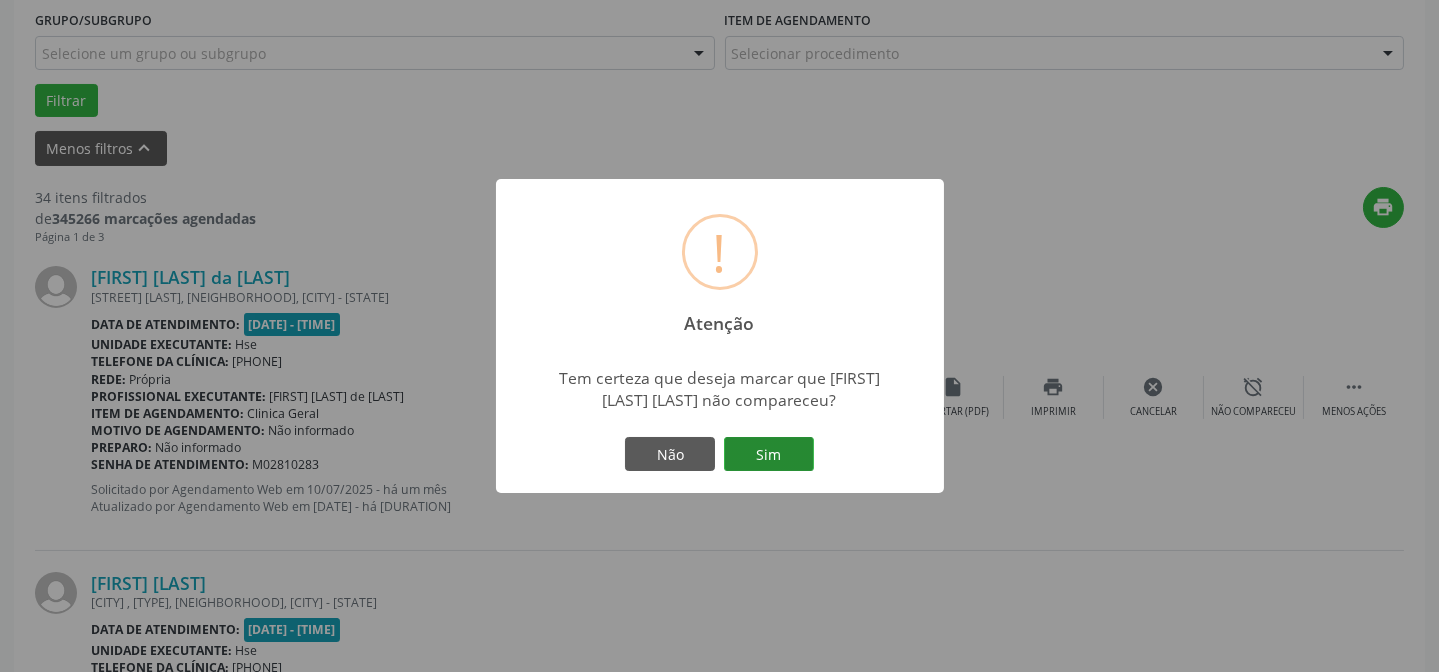 click on "Sim" at bounding box center [769, 454] 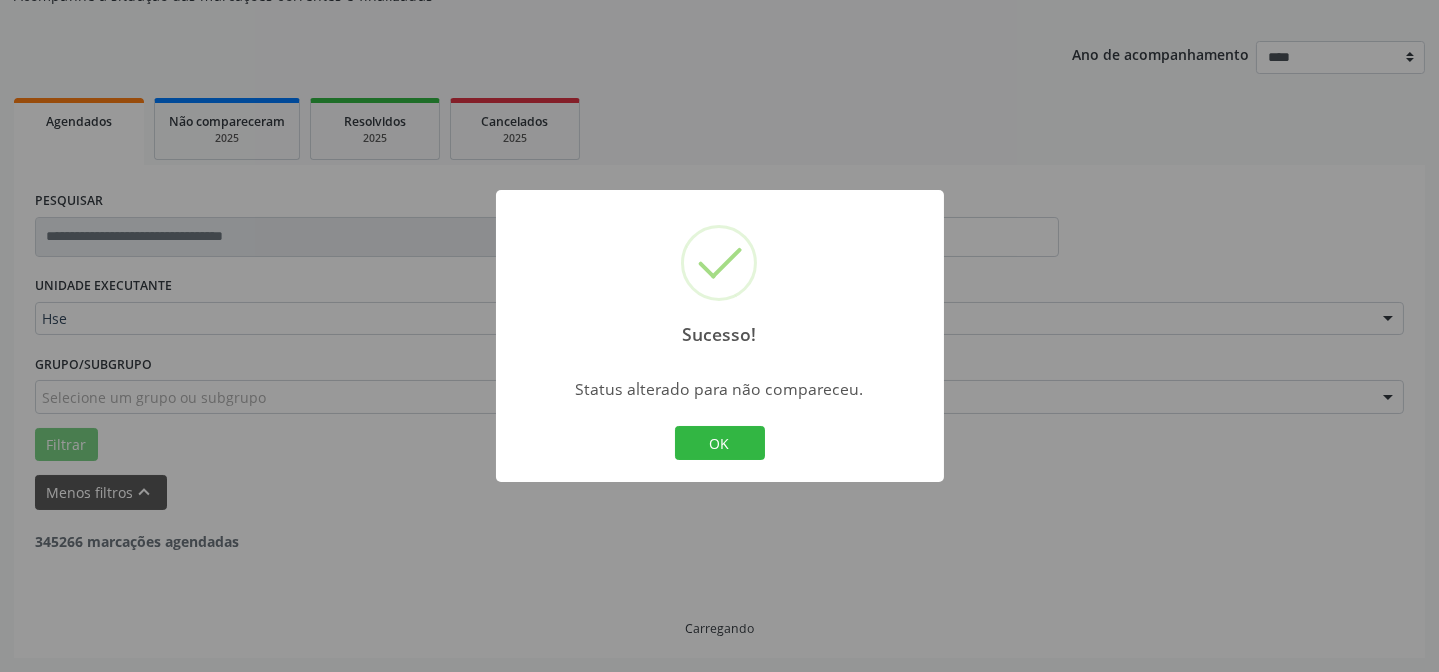 scroll, scrollTop: 200, scrollLeft: 0, axis: vertical 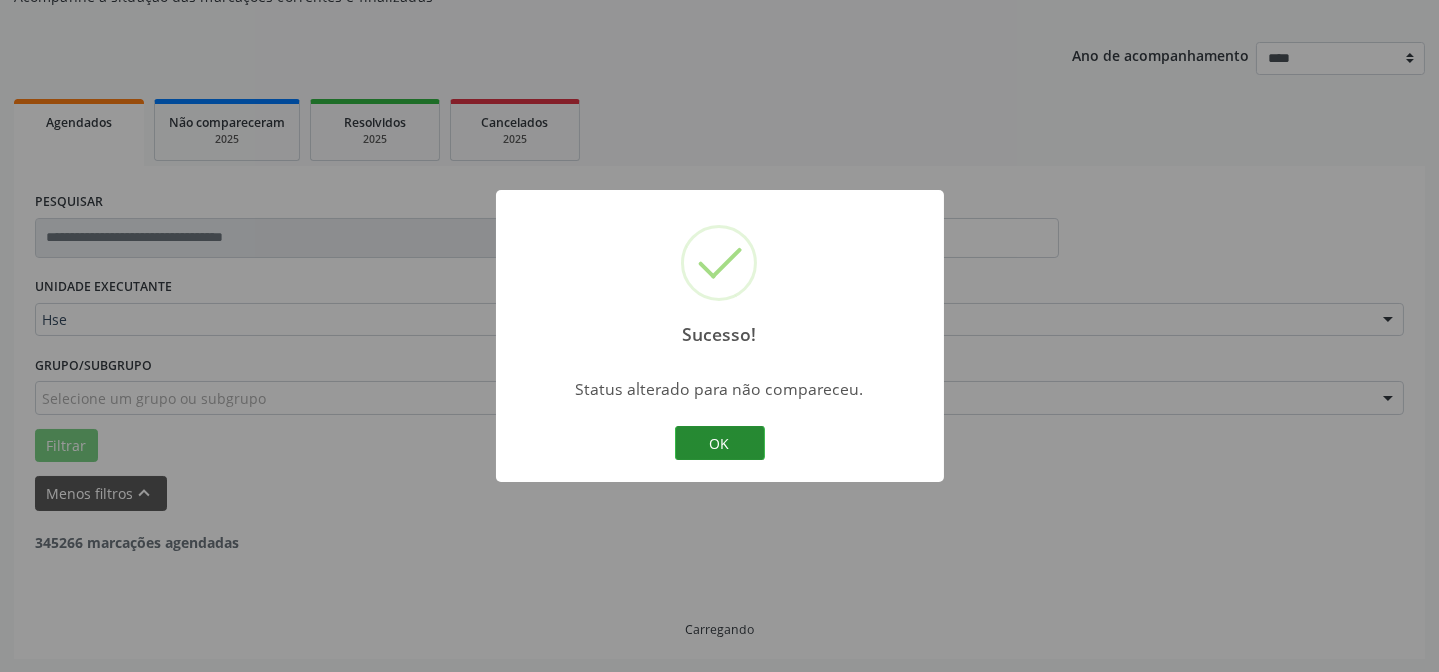 click on "OK" at bounding box center (720, 443) 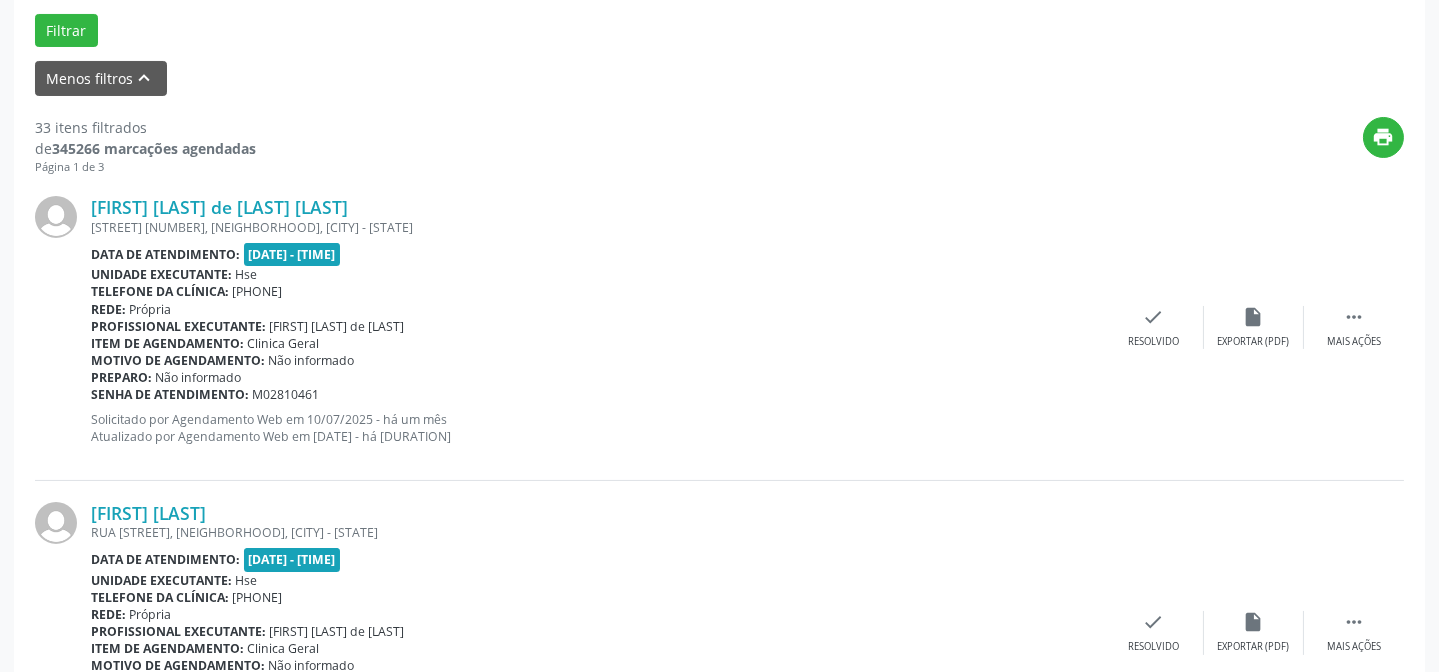 scroll, scrollTop: 636, scrollLeft: 0, axis: vertical 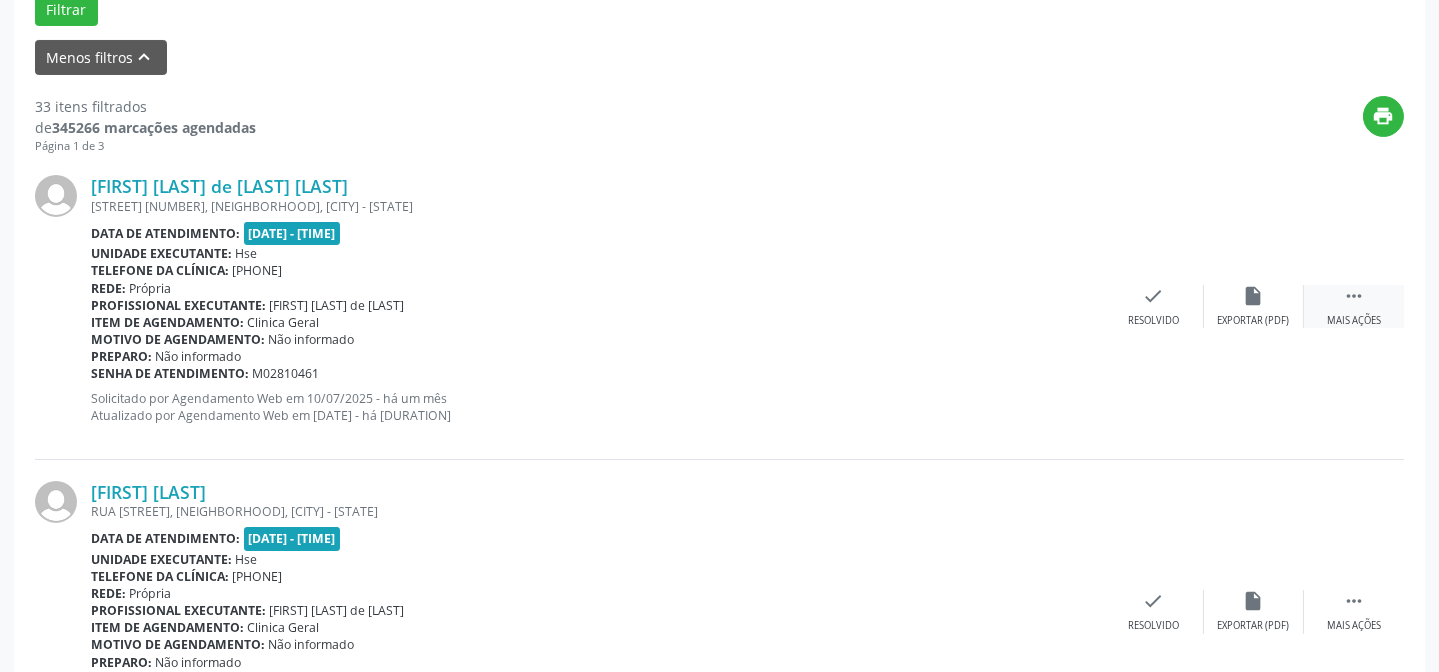click on "
Mais ações" at bounding box center (1354, 306) 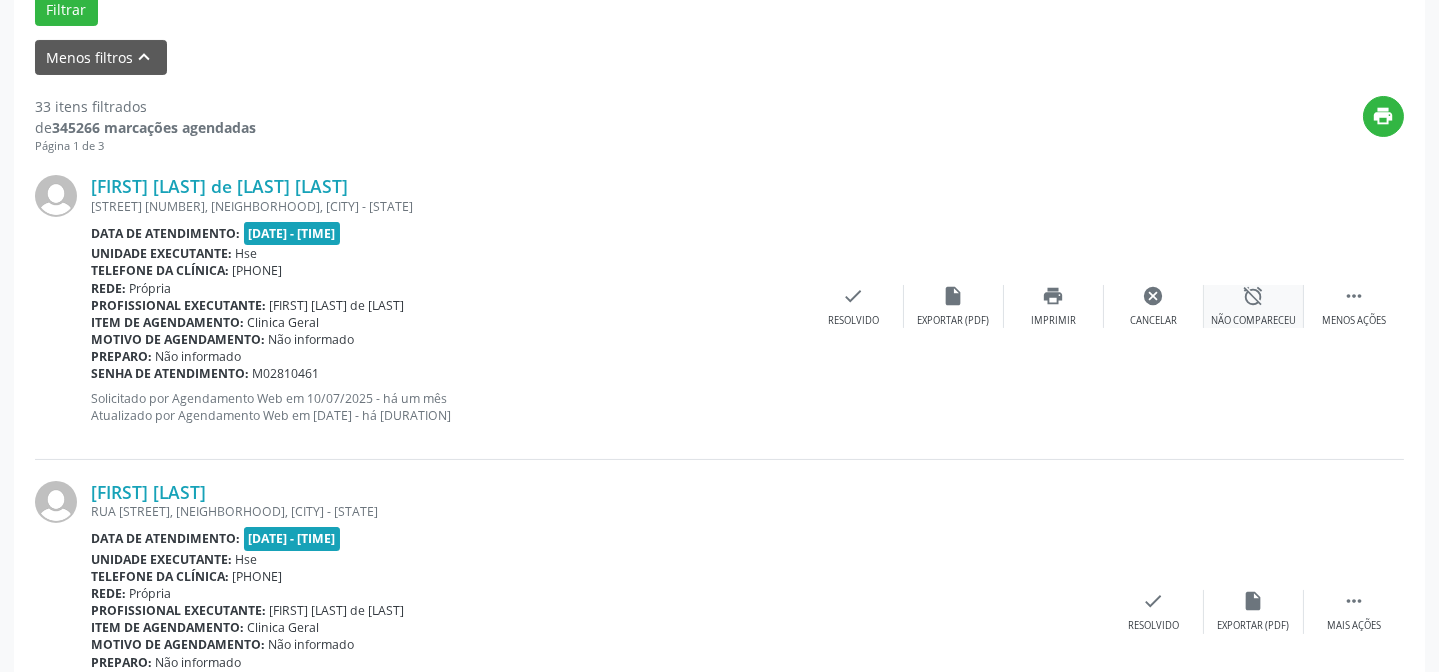 click on "alarm_off" at bounding box center (1254, 296) 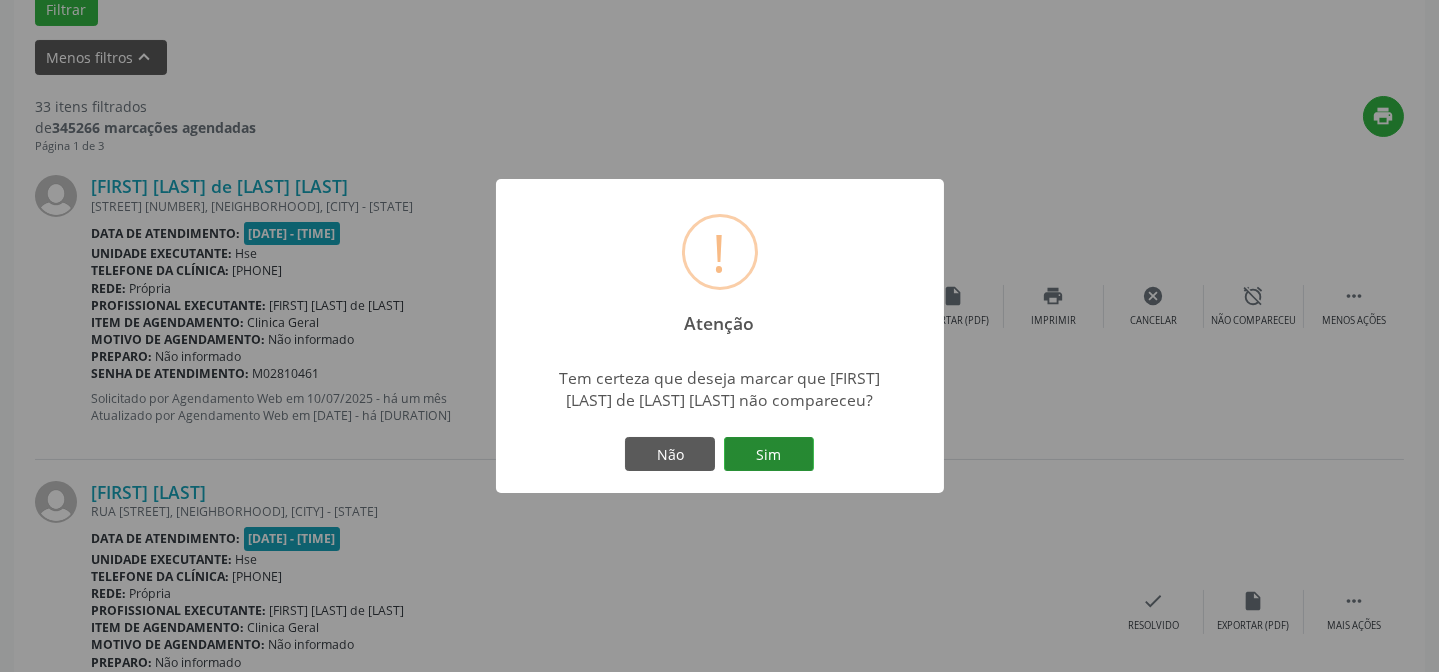 click on "Sim" at bounding box center (769, 454) 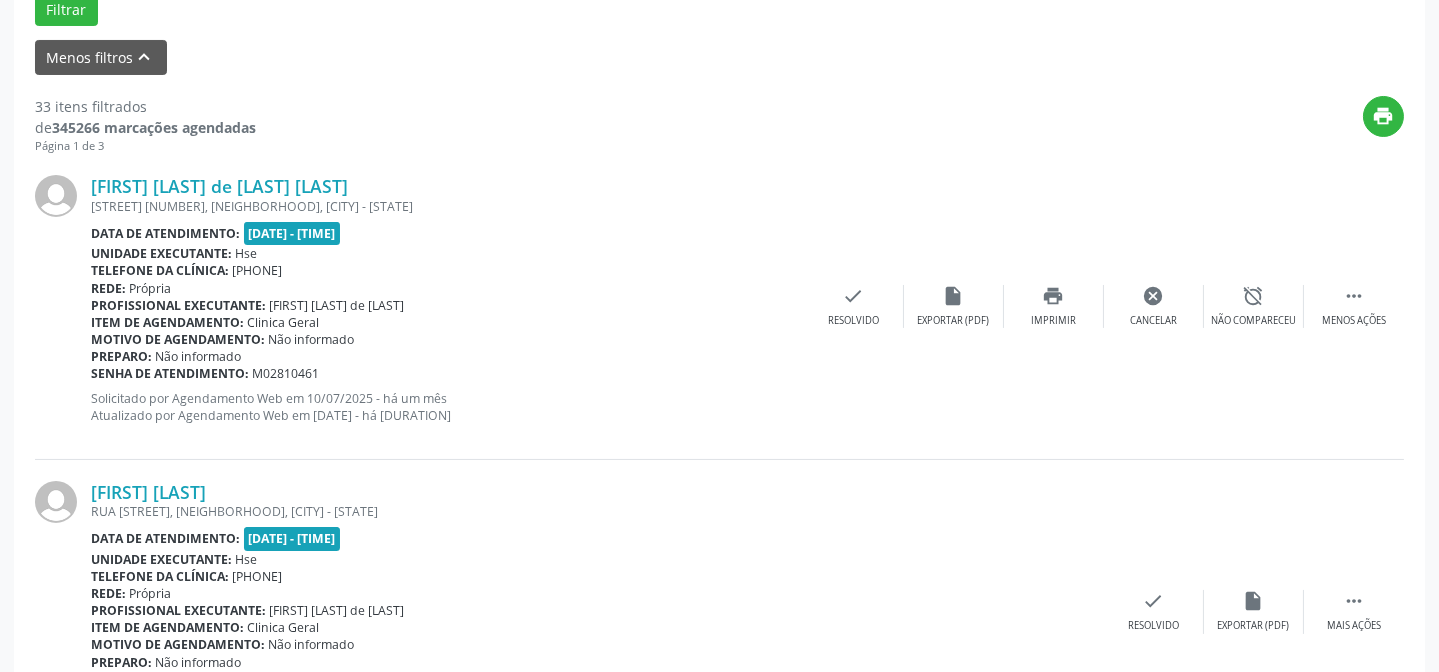 scroll, scrollTop: 200, scrollLeft: 0, axis: vertical 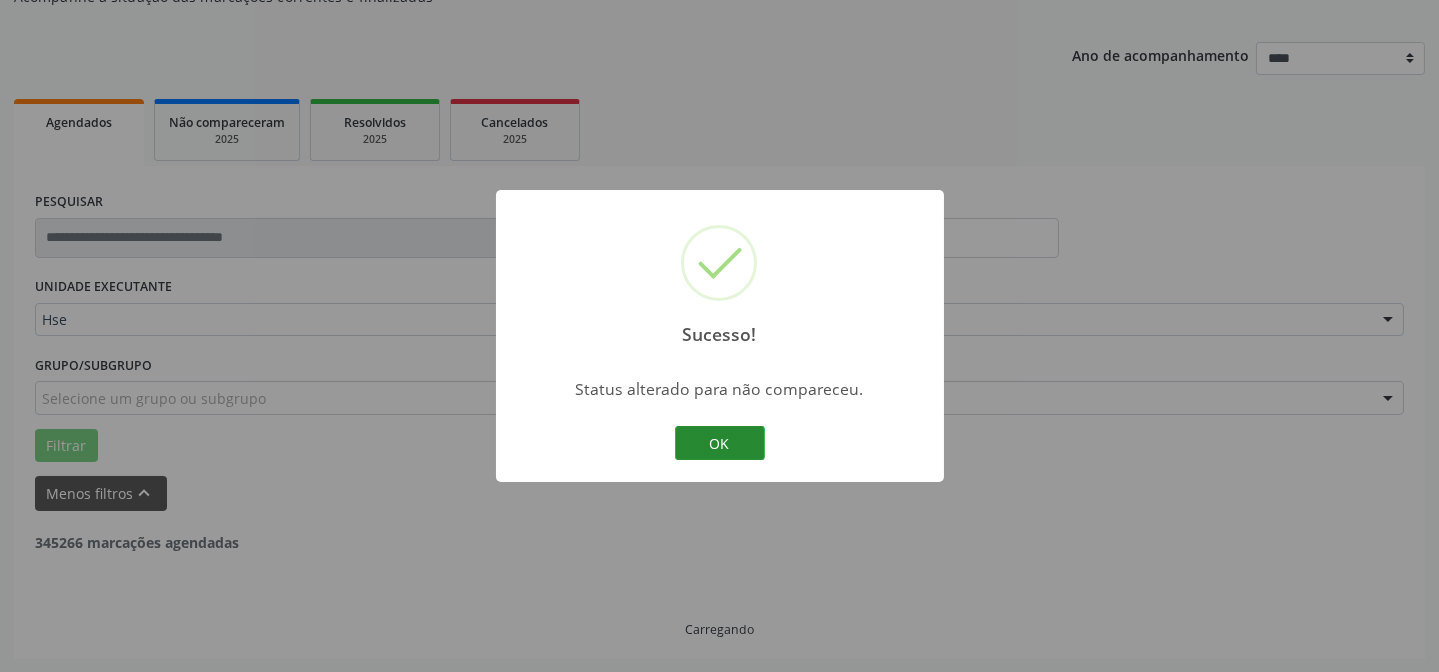 click on "OK" at bounding box center (720, 443) 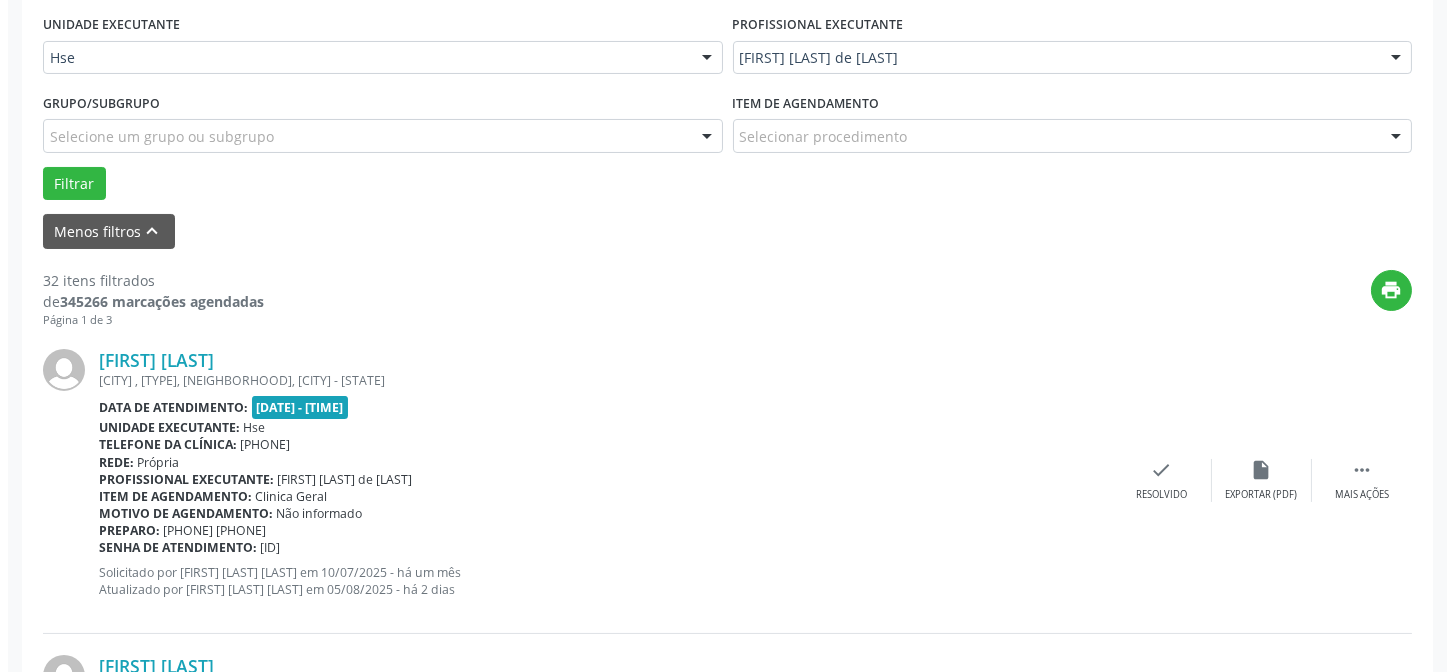scroll, scrollTop: 472, scrollLeft: 0, axis: vertical 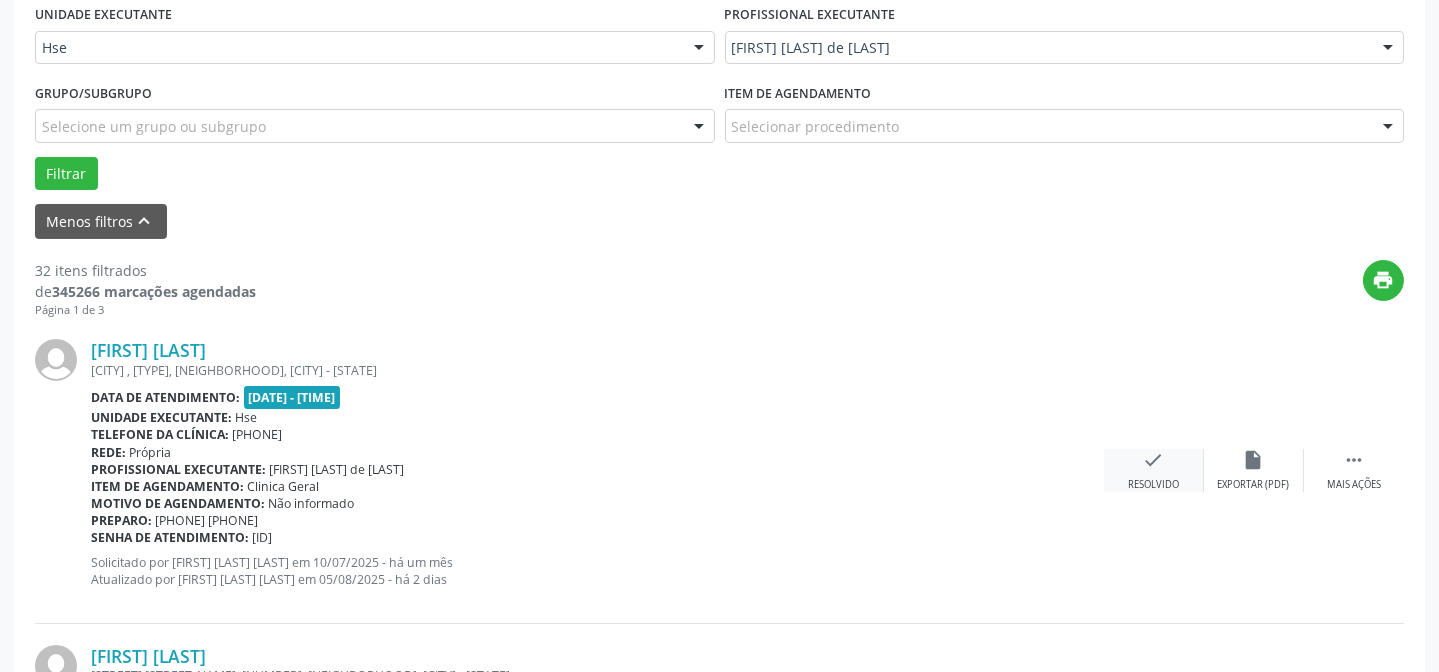 click on "check" at bounding box center (1154, 460) 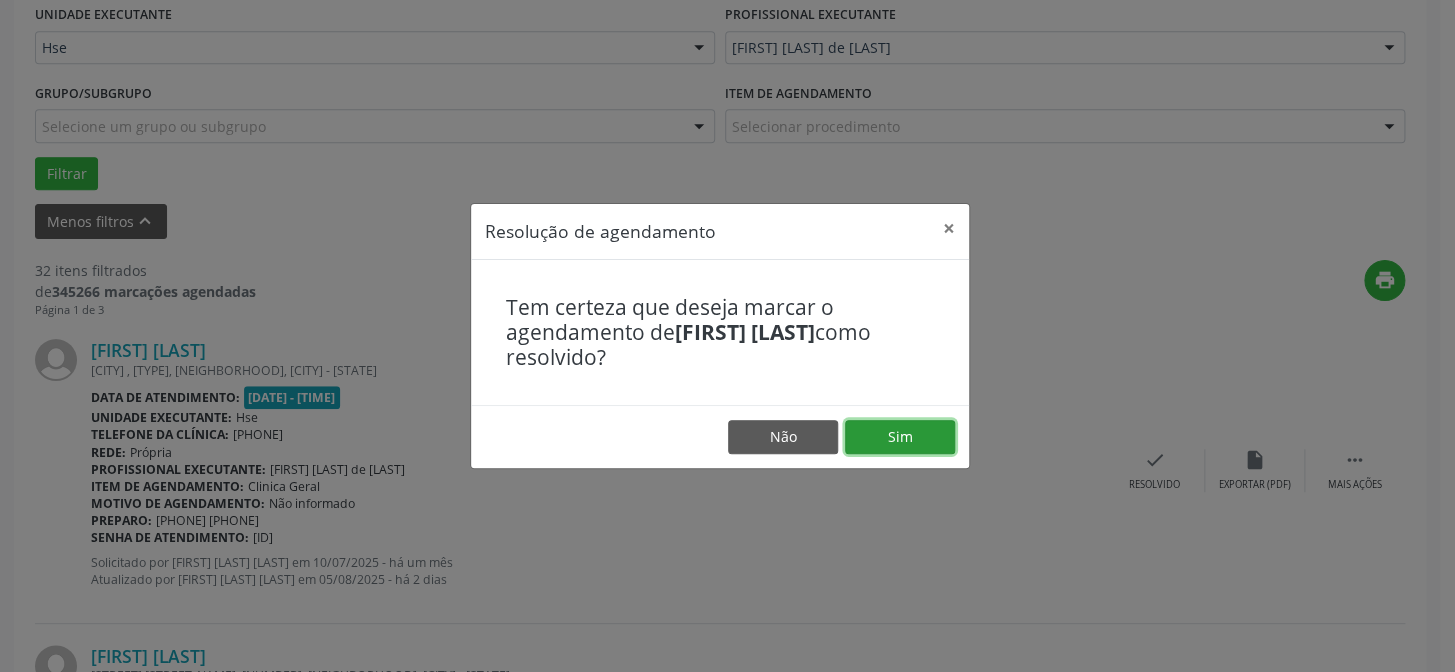 click on "Sim" at bounding box center [900, 437] 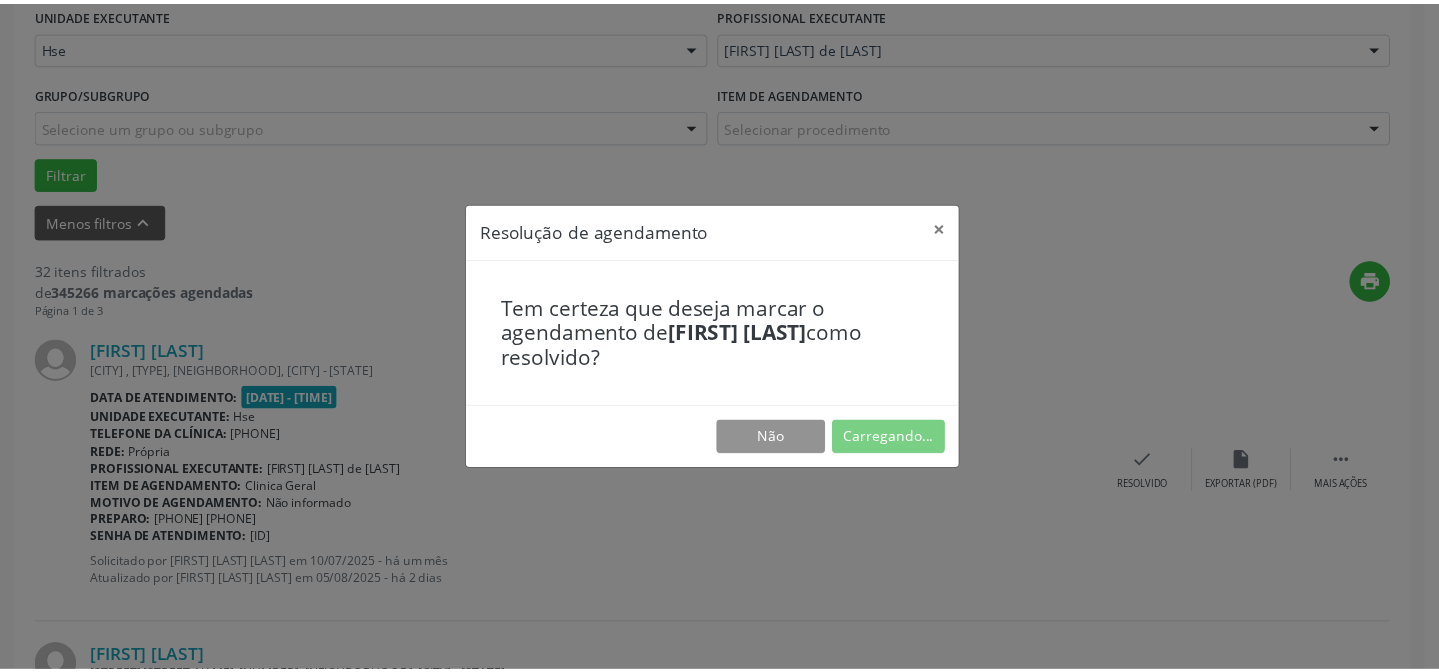 scroll, scrollTop: 179, scrollLeft: 0, axis: vertical 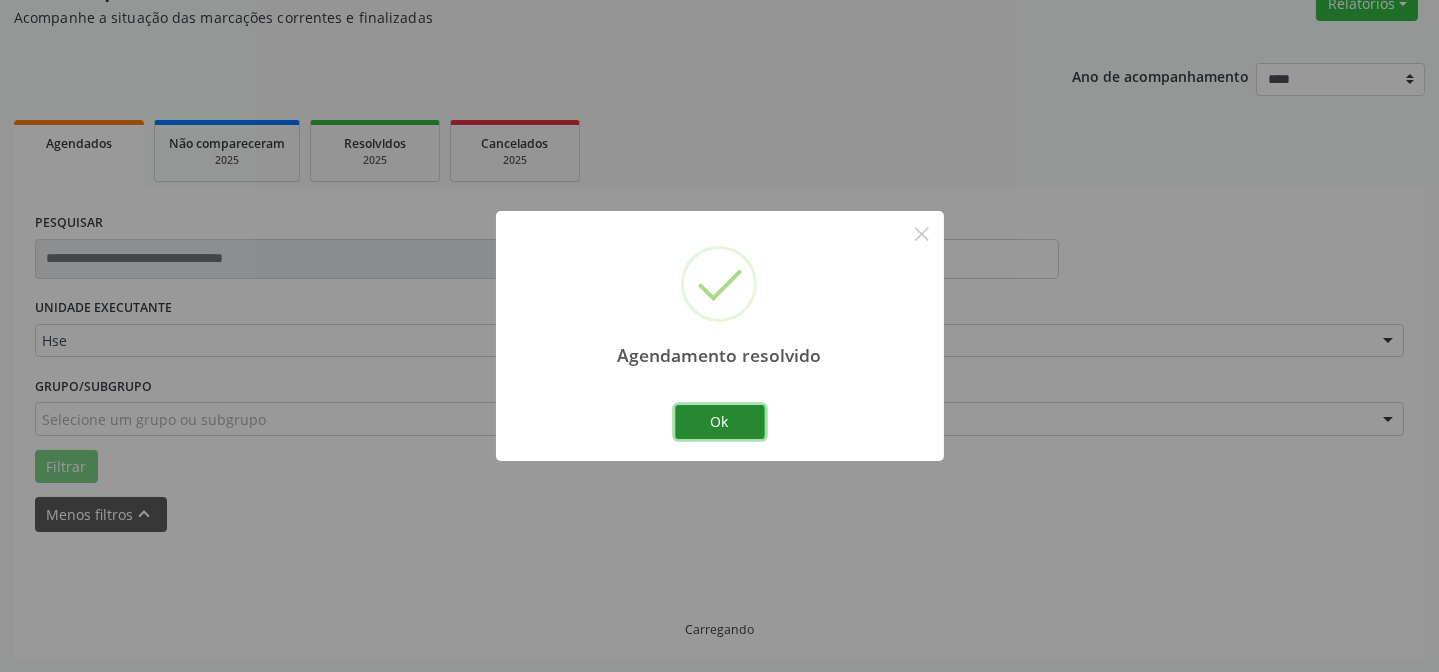 click on "Ok" at bounding box center (720, 422) 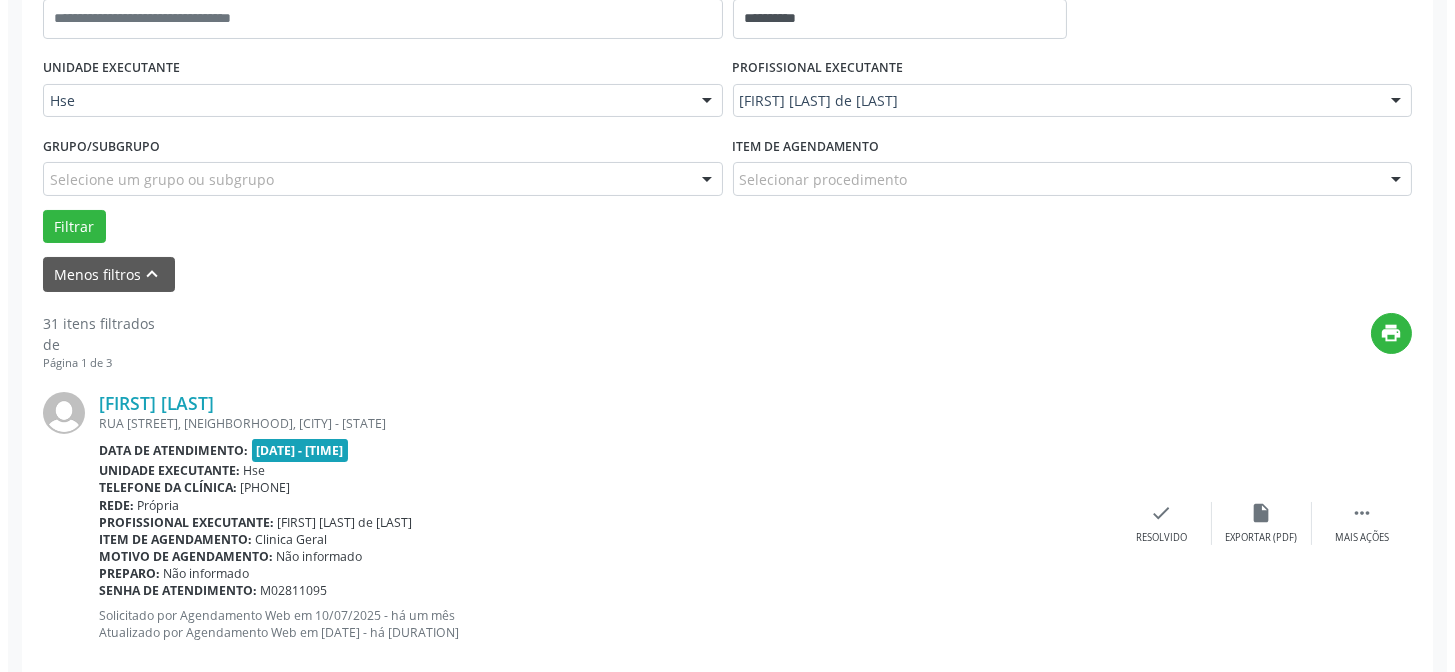 scroll, scrollTop: 451, scrollLeft: 0, axis: vertical 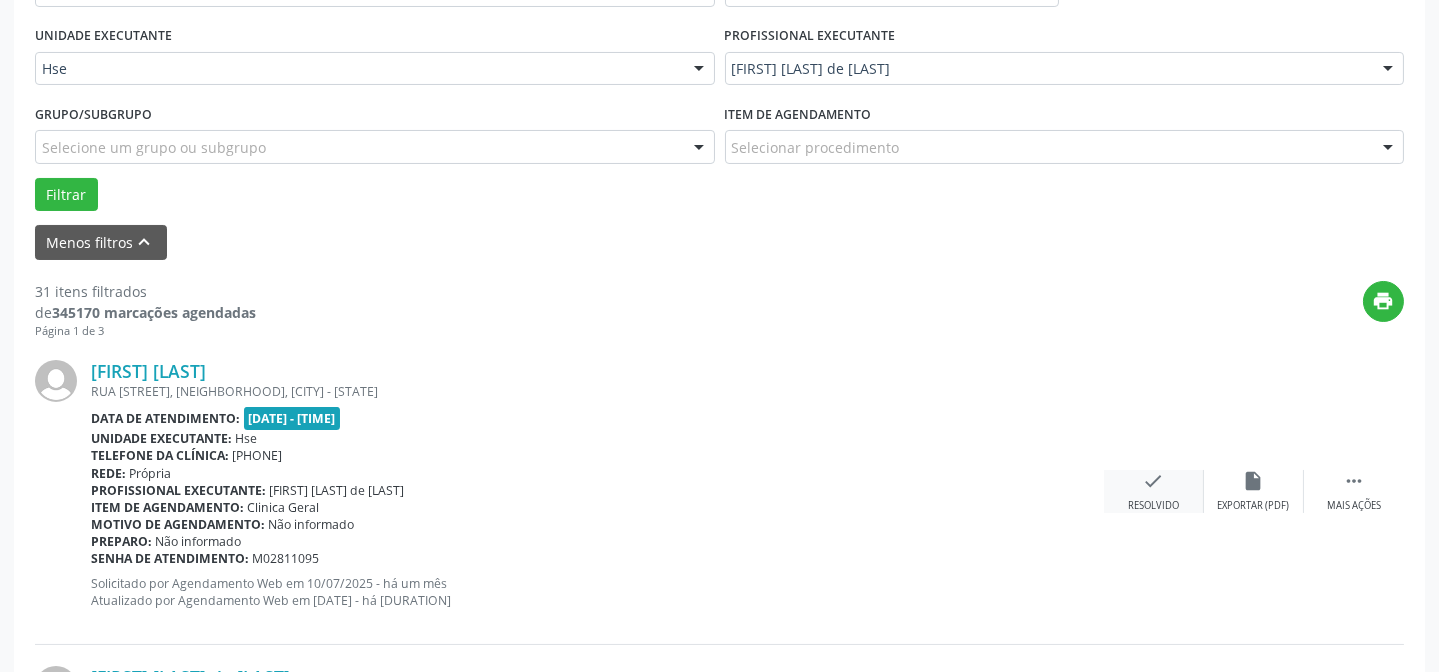 click on "Resolvido" at bounding box center [1153, 506] 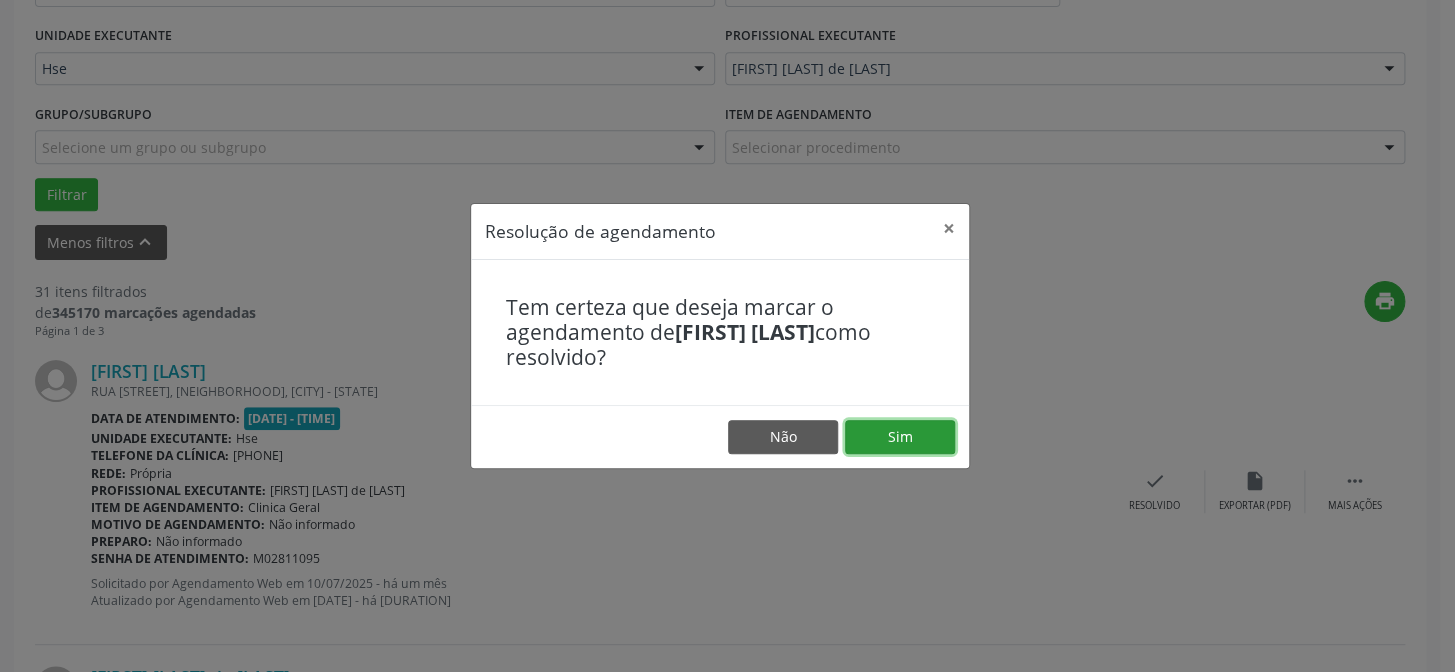 click on "Sim" at bounding box center (900, 437) 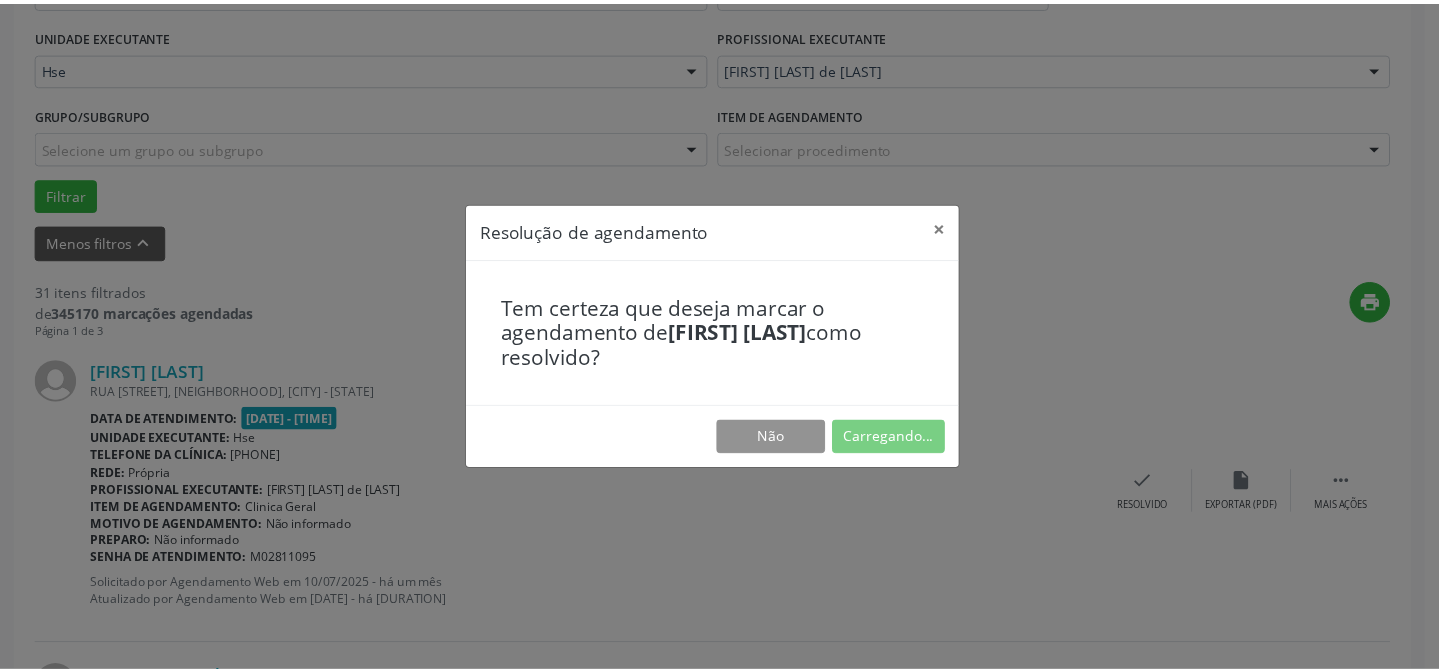 scroll, scrollTop: 179, scrollLeft: 0, axis: vertical 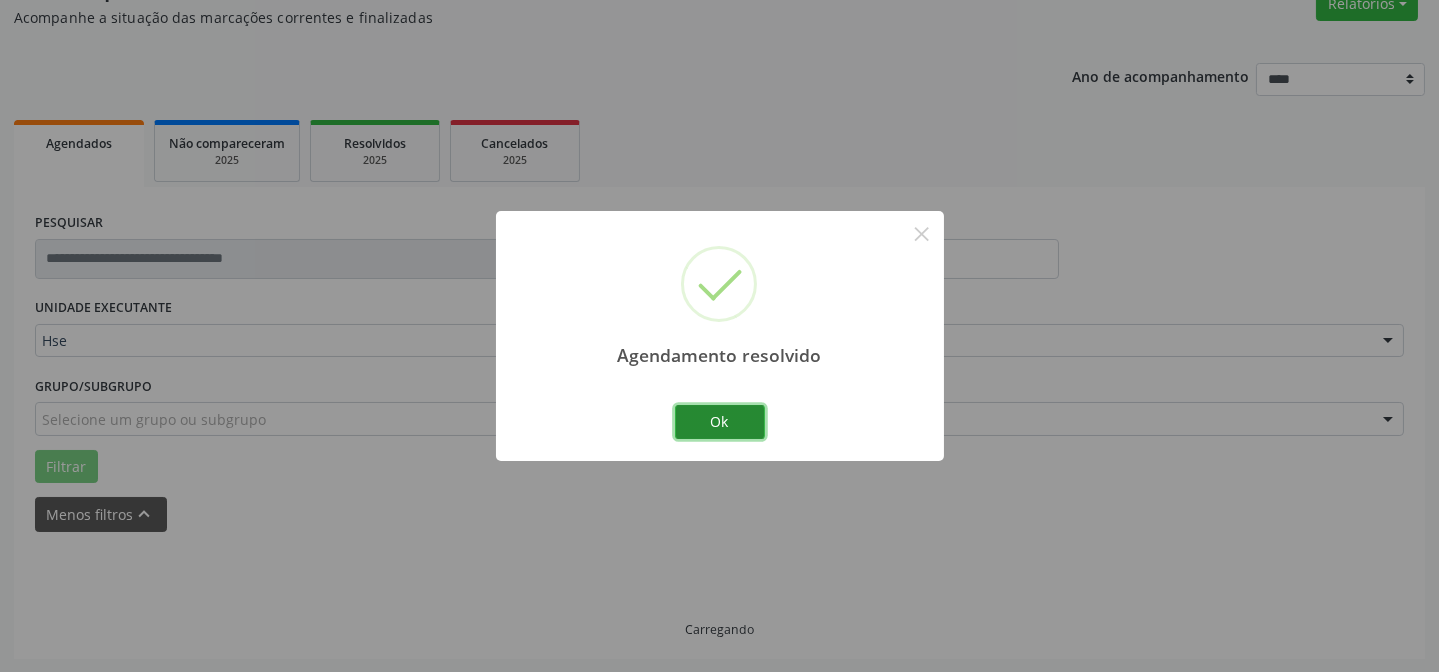 click on "Ok" at bounding box center [720, 422] 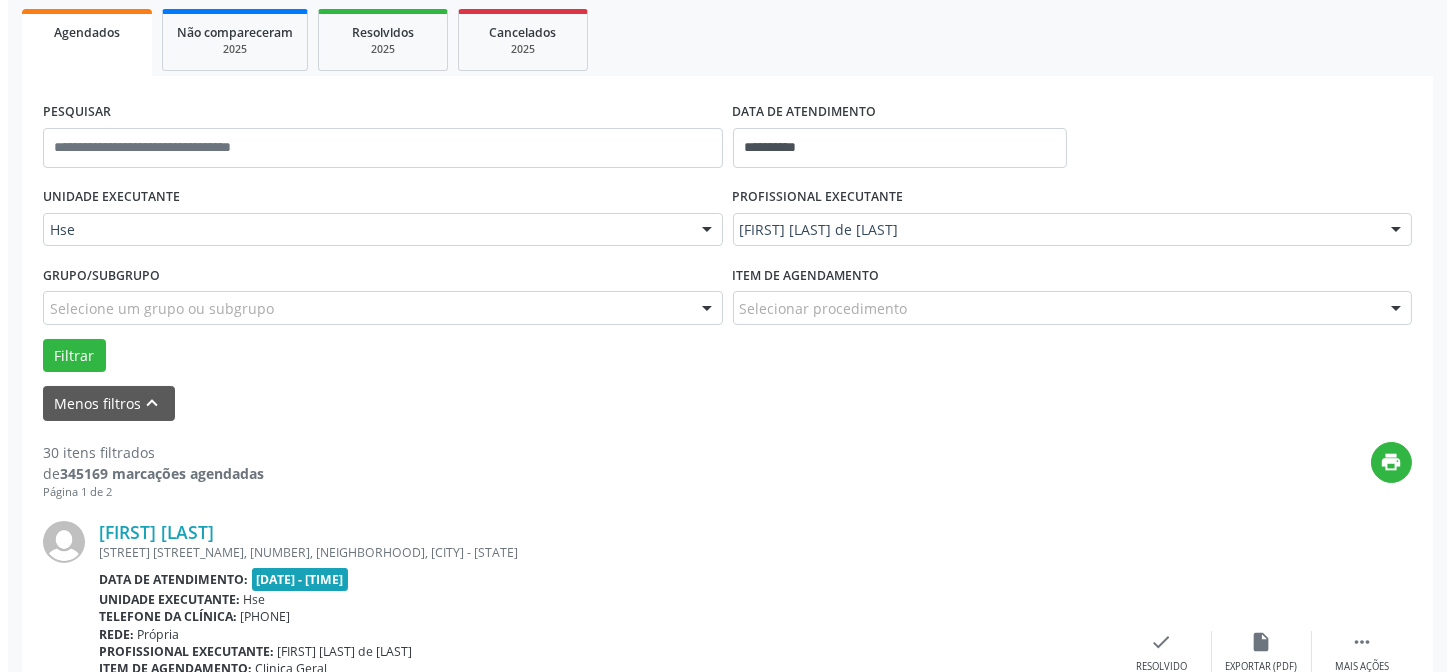 scroll, scrollTop: 381, scrollLeft: 0, axis: vertical 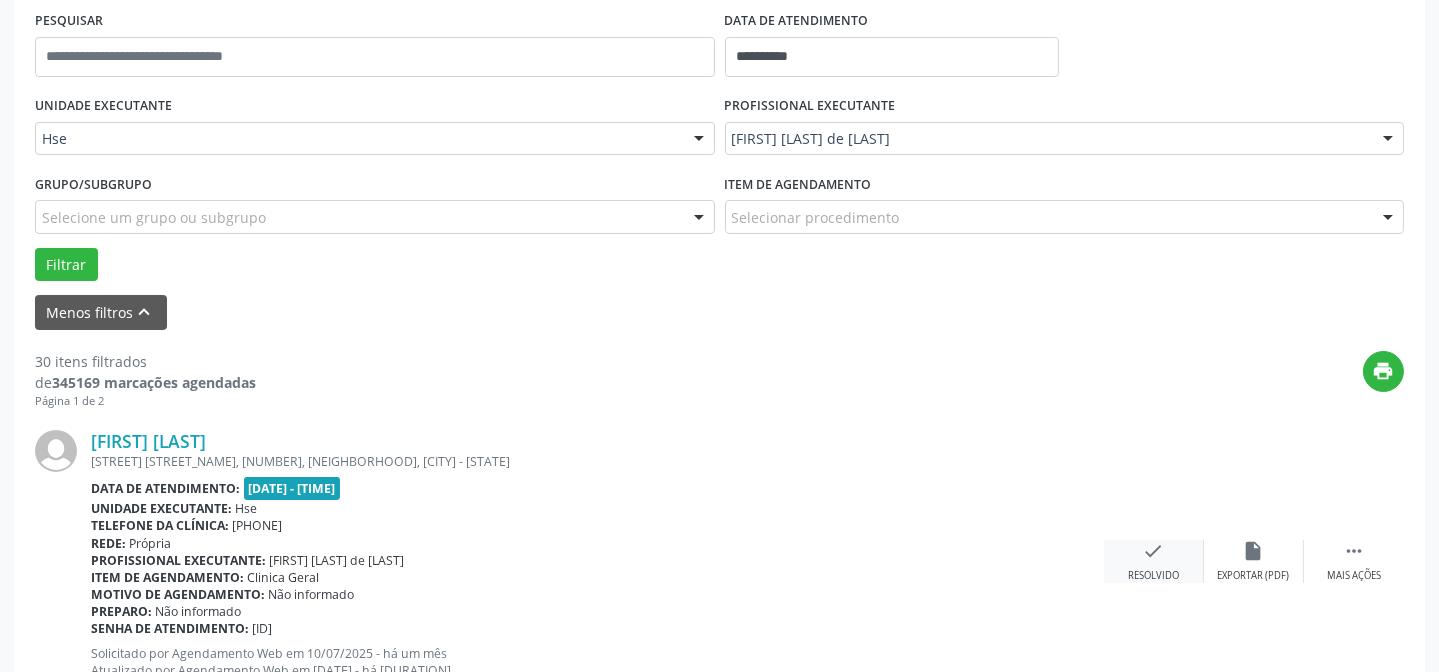 click on "check
Resolvido" at bounding box center (1154, 561) 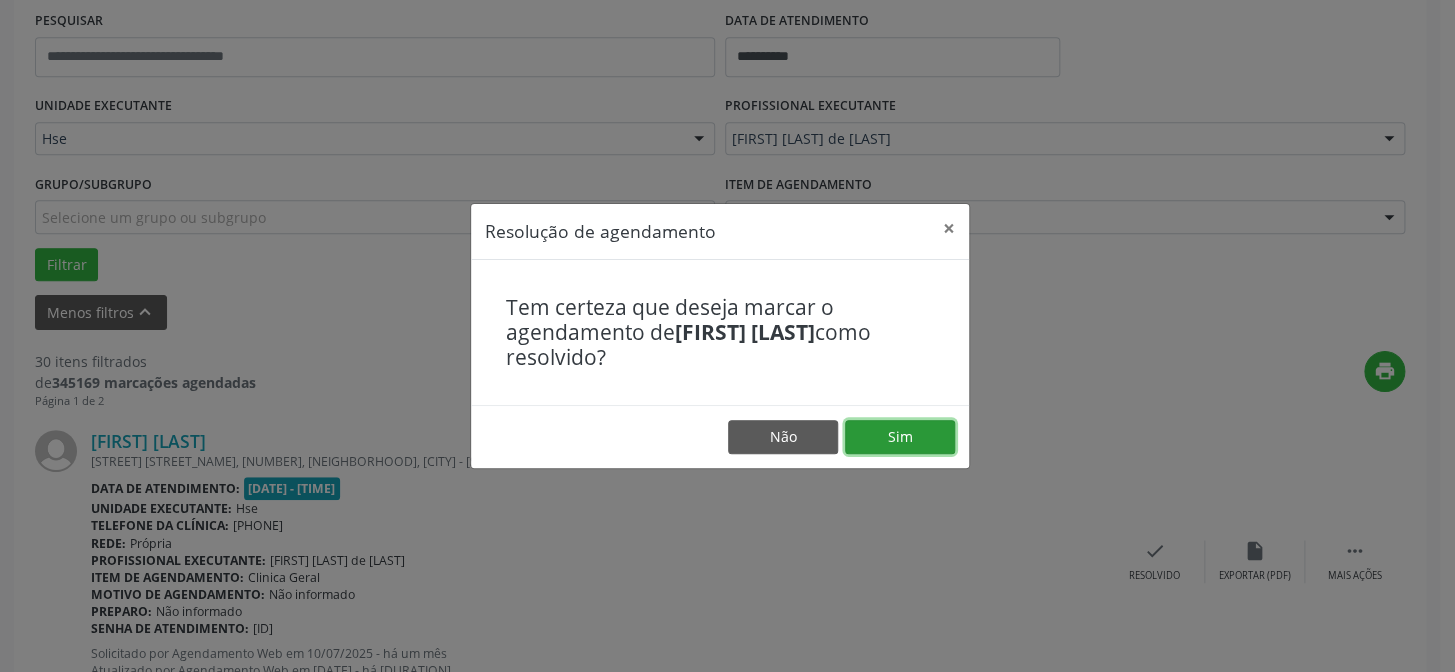 click on "Sim" at bounding box center [900, 437] 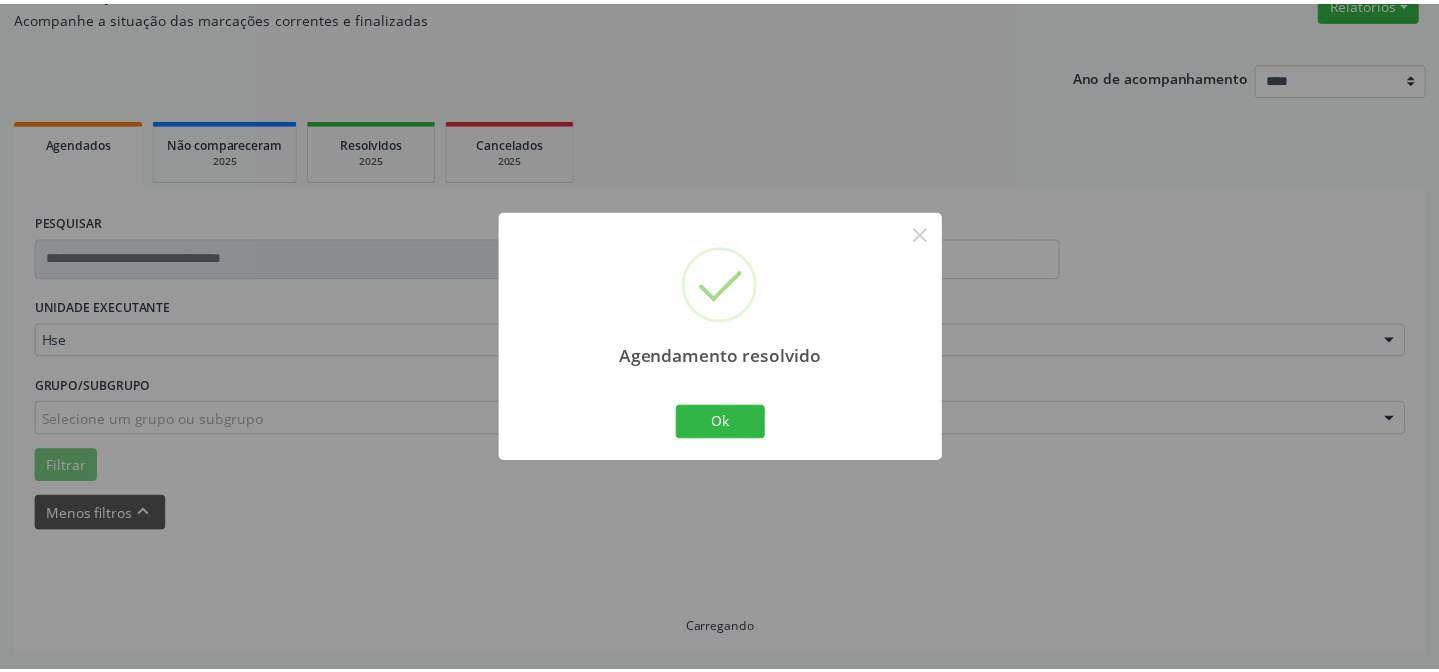scroll, scrollTop: 179, scrollLeft: 0, axis: vertical 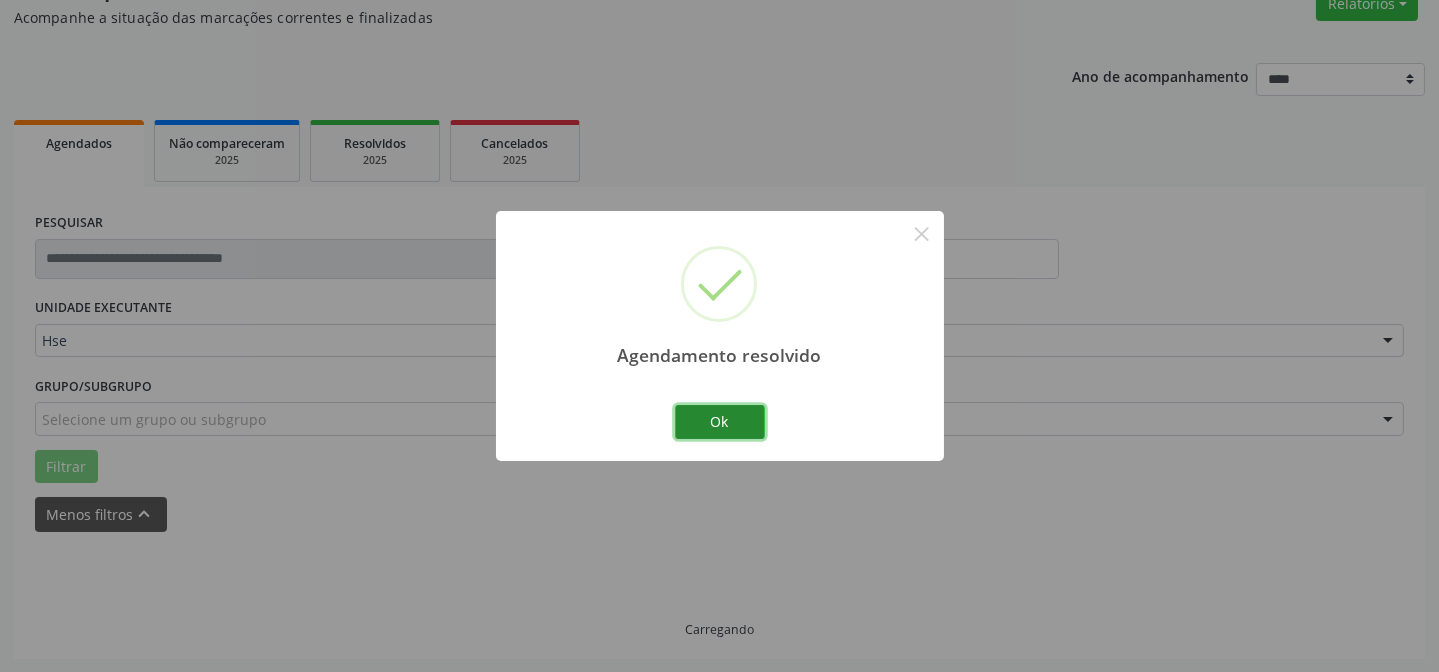 click on "Ok" at bounding box center (720, 422) 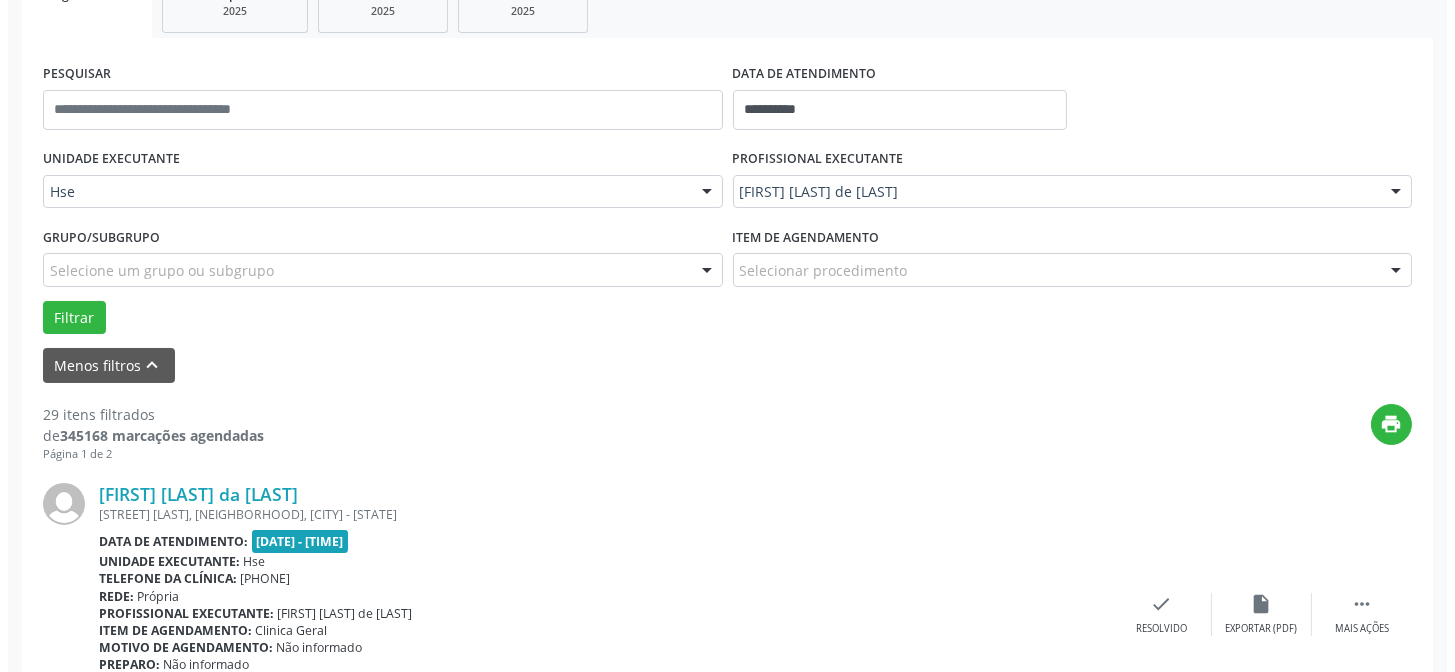 scroll, scrollTop: 360, scrollLeft: 0, axis: vertical 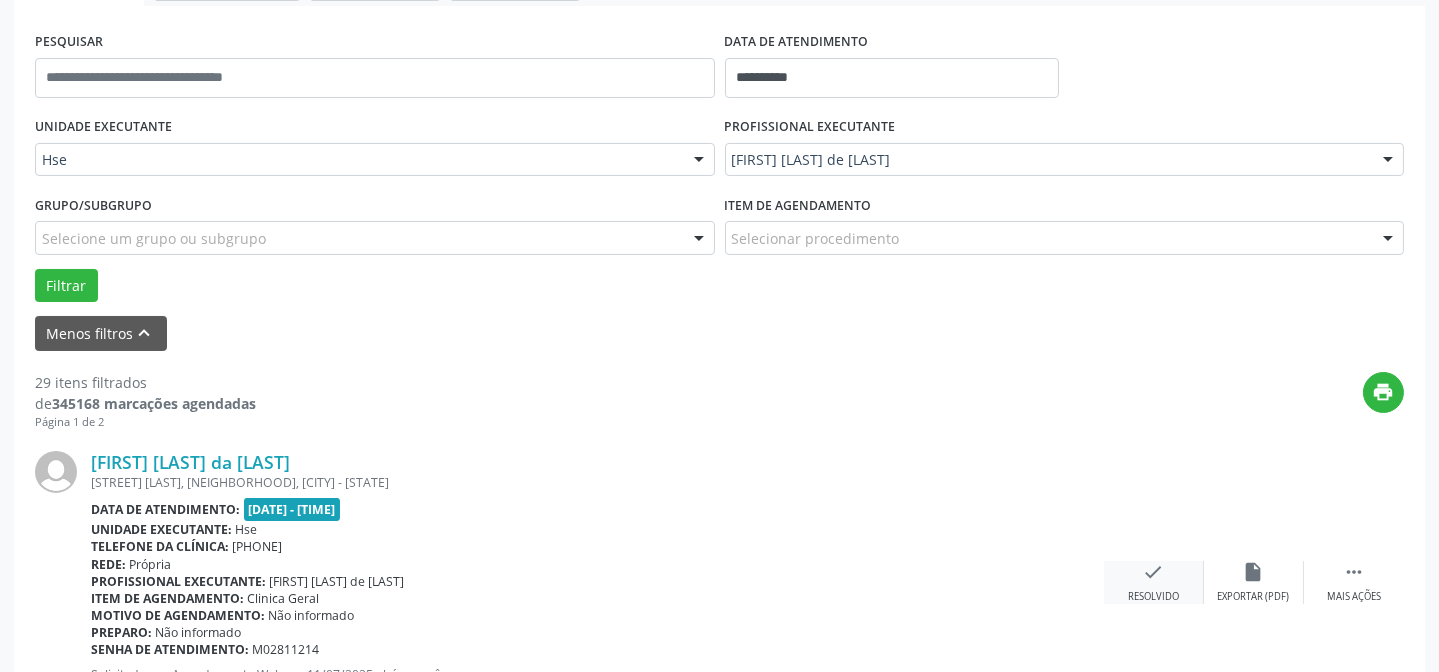 click on "check
Resolvido" at bounding box center (1154, 582) 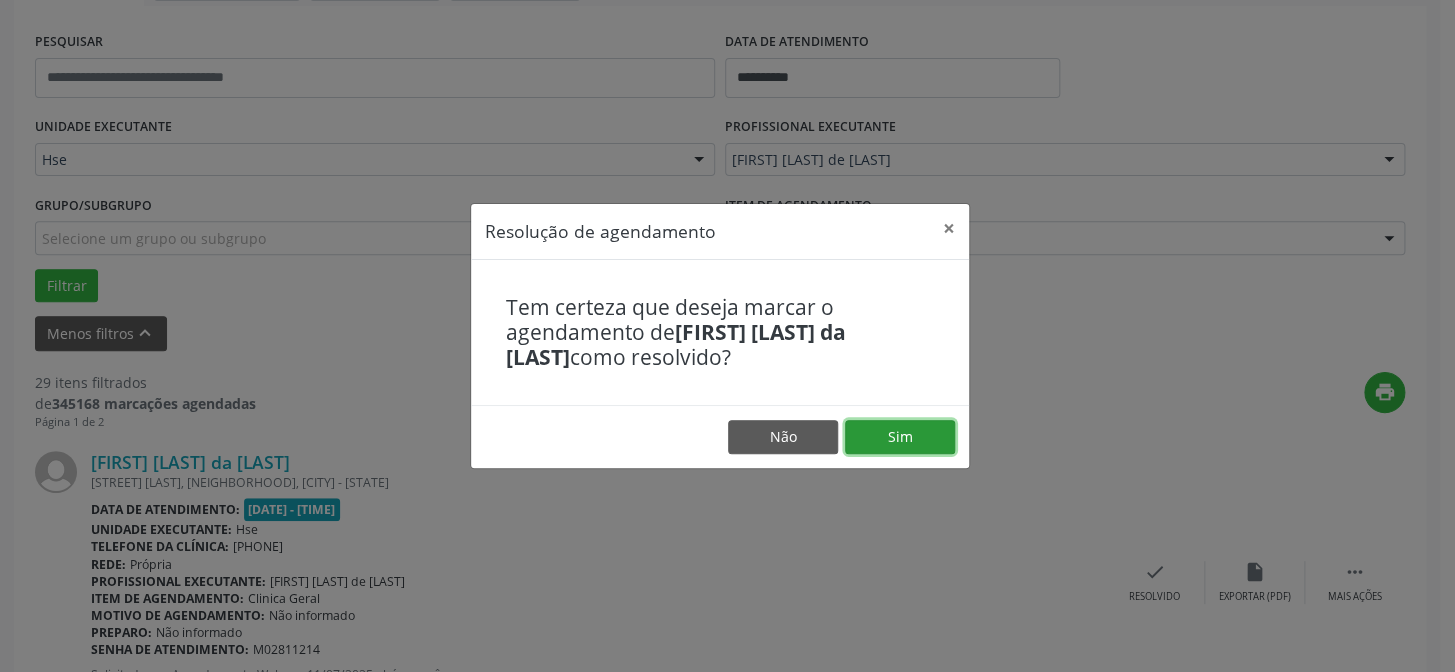 click on "Sim" at bounding box center (900, 437) 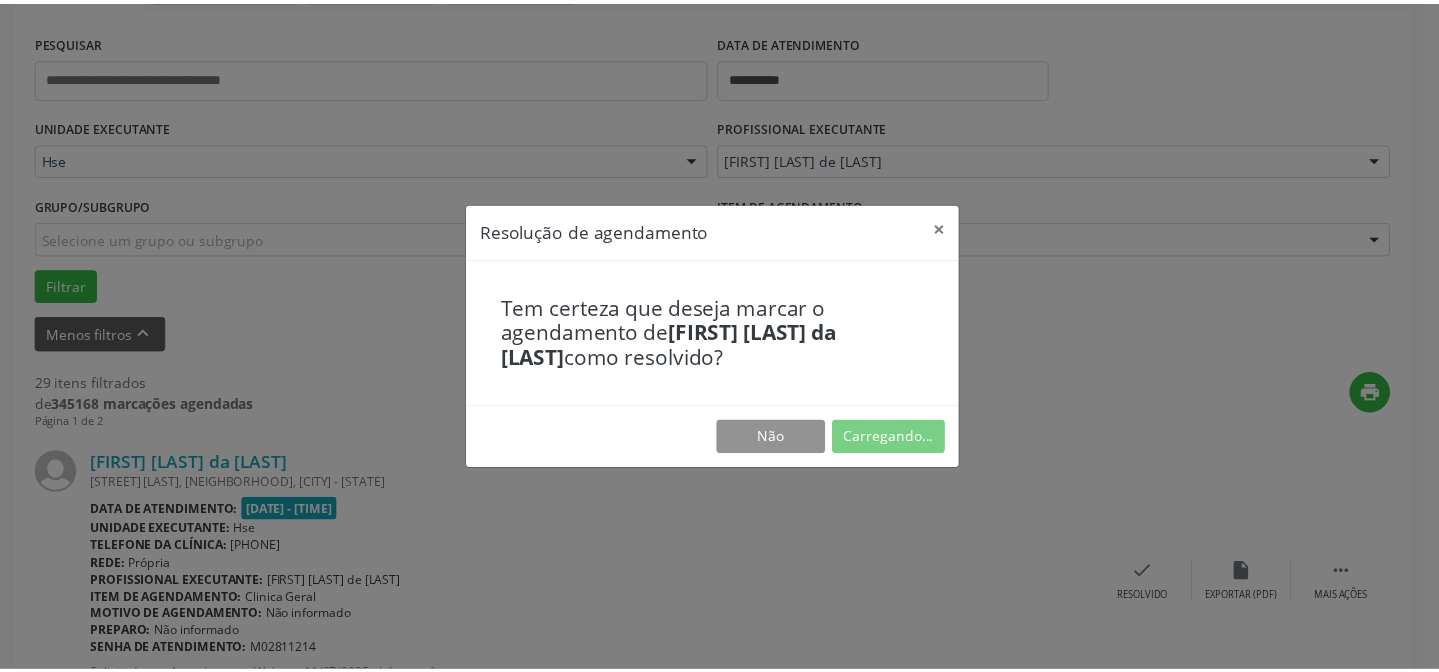 scroll, scrollTop: 179, scrollLeft: 0, axis: vertical 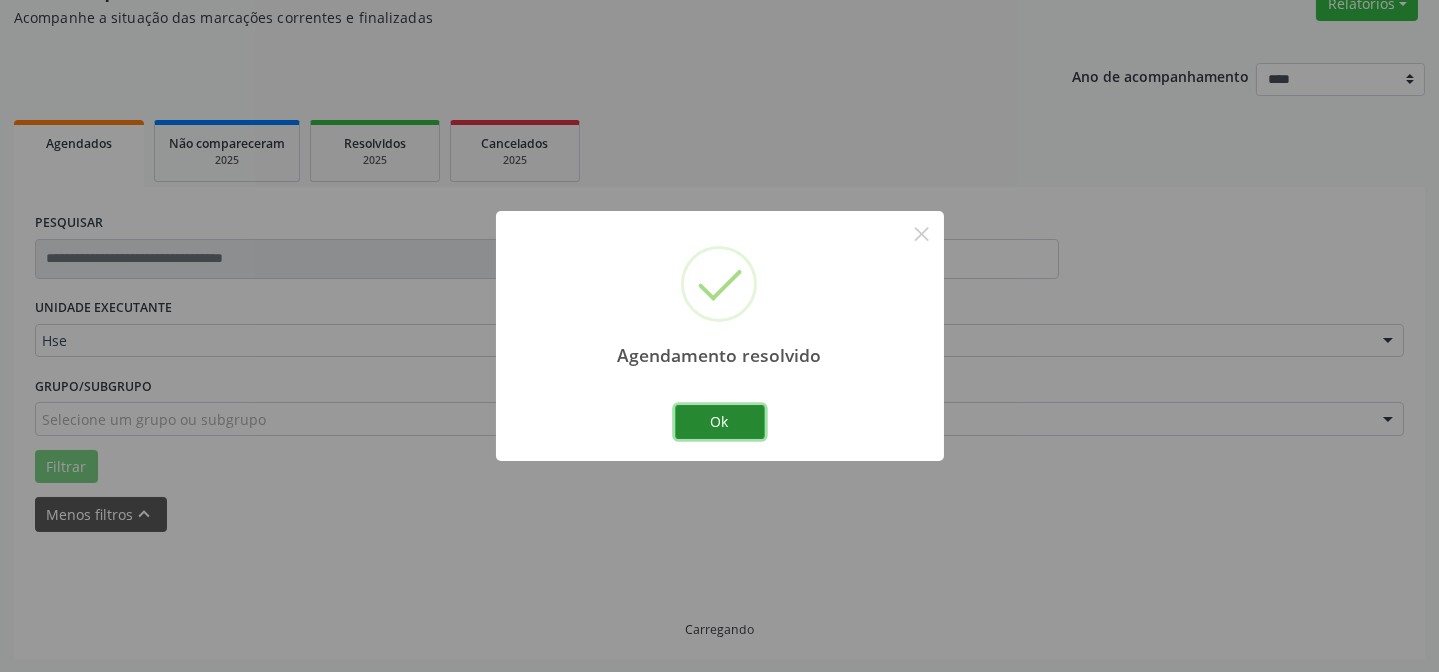 click on "Ok" at bounding box center [720, 422] 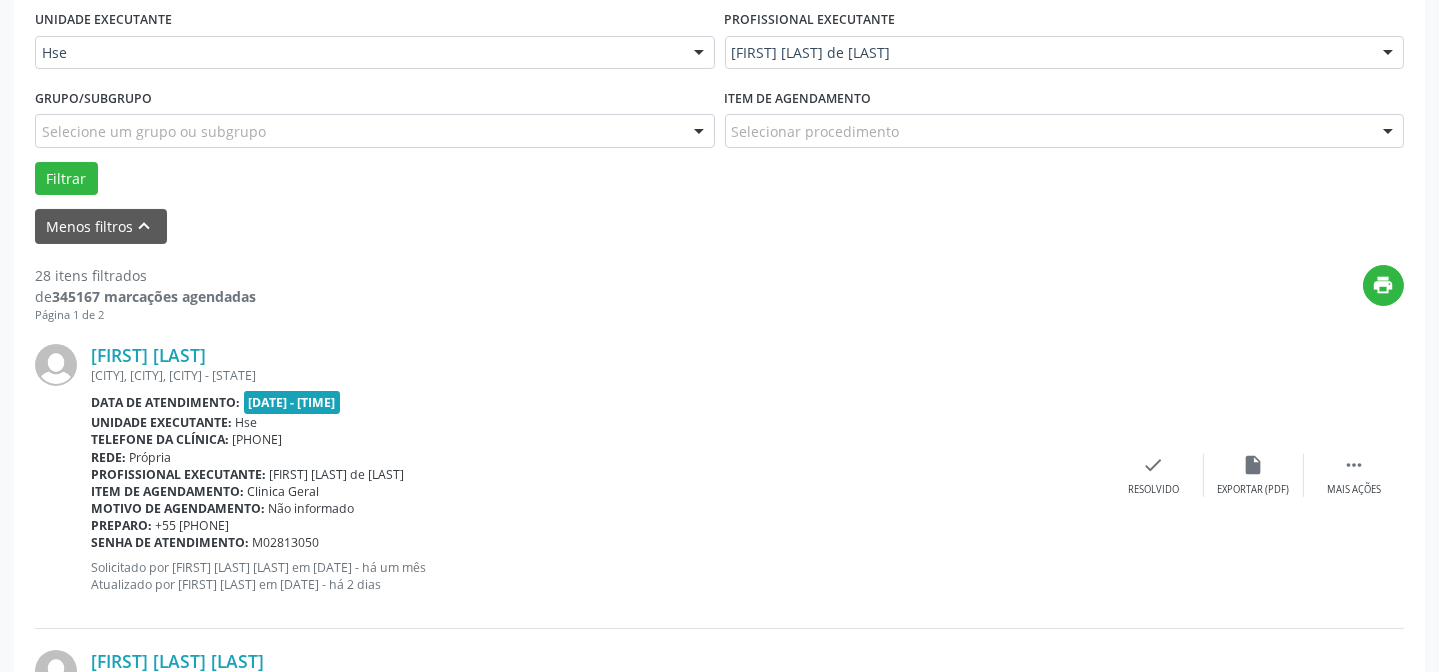 scroll, scrollTop: 472, scrollLeft: 0, axis: vertical 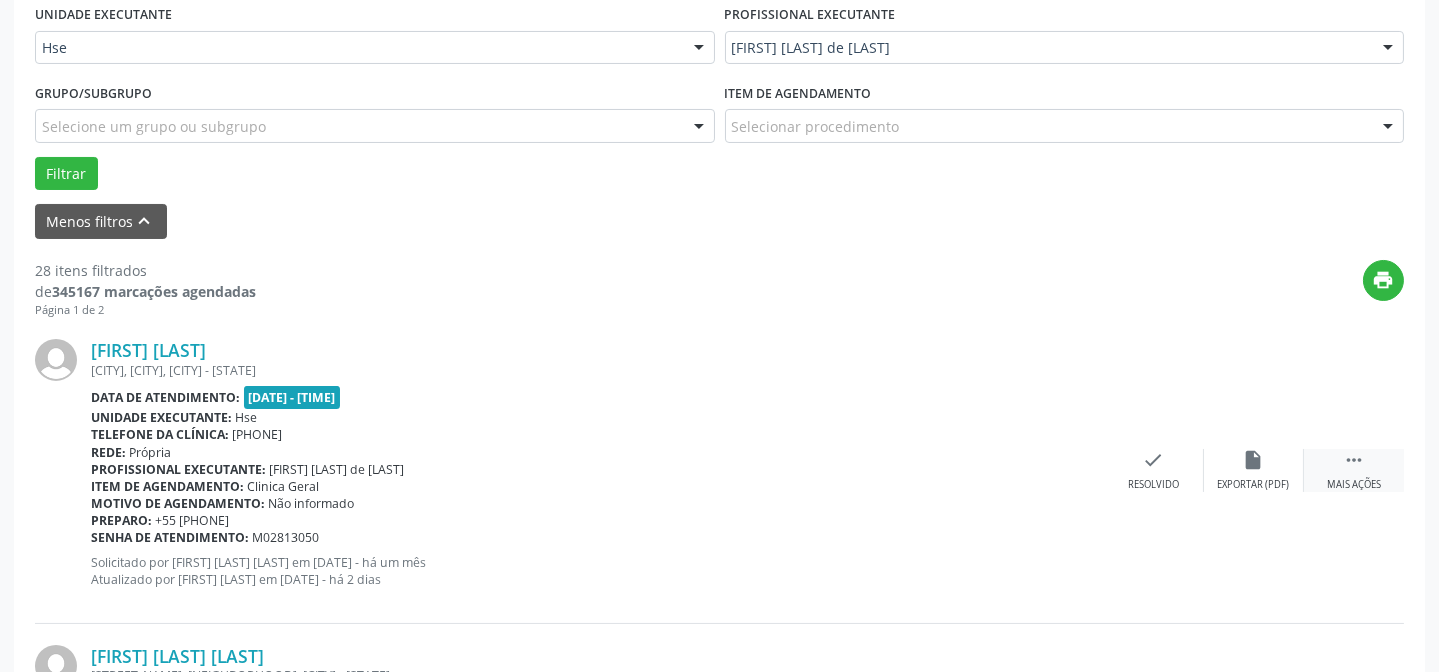 click on "" at bounding box center [1354, 460] 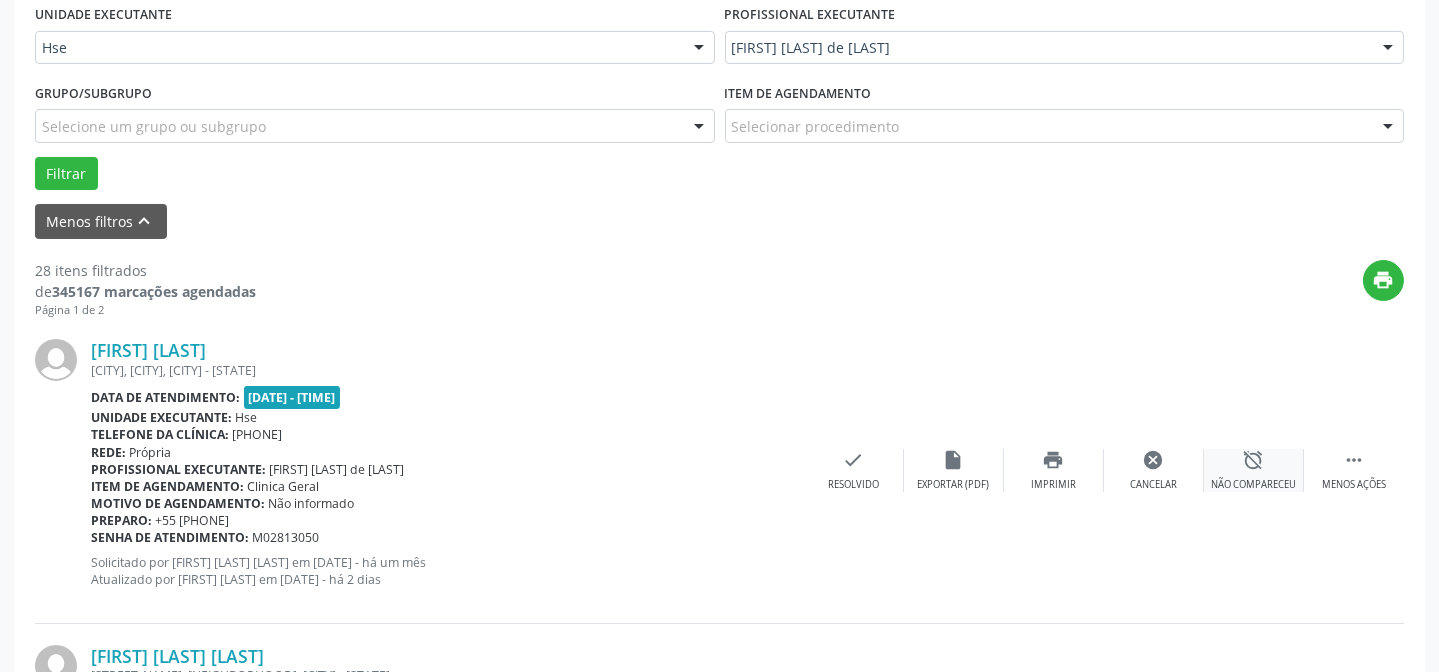 click on "alarm_off
Não compareceu" at bounding box center (1254, 470) 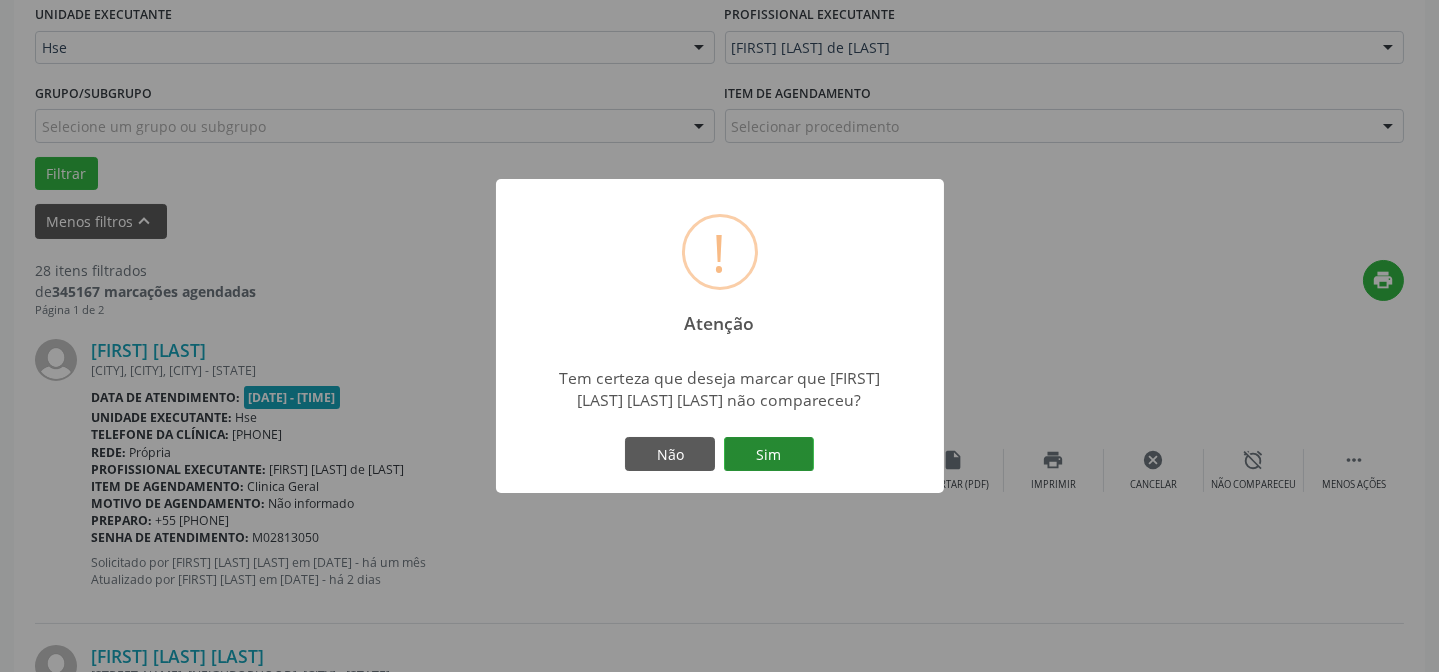 click on "Sim" at bounding box center [769, 454] 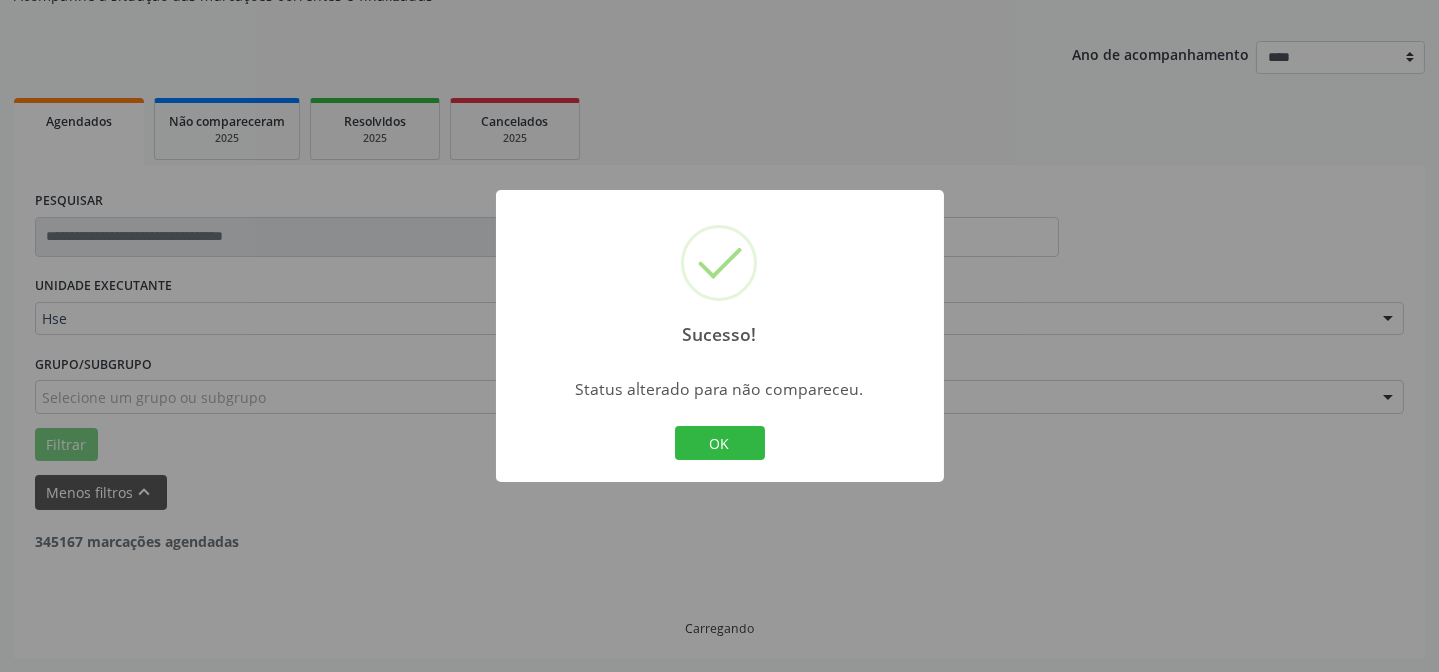 scroll, scrollTop: 200, scrollLeft: 0, axis: vertical 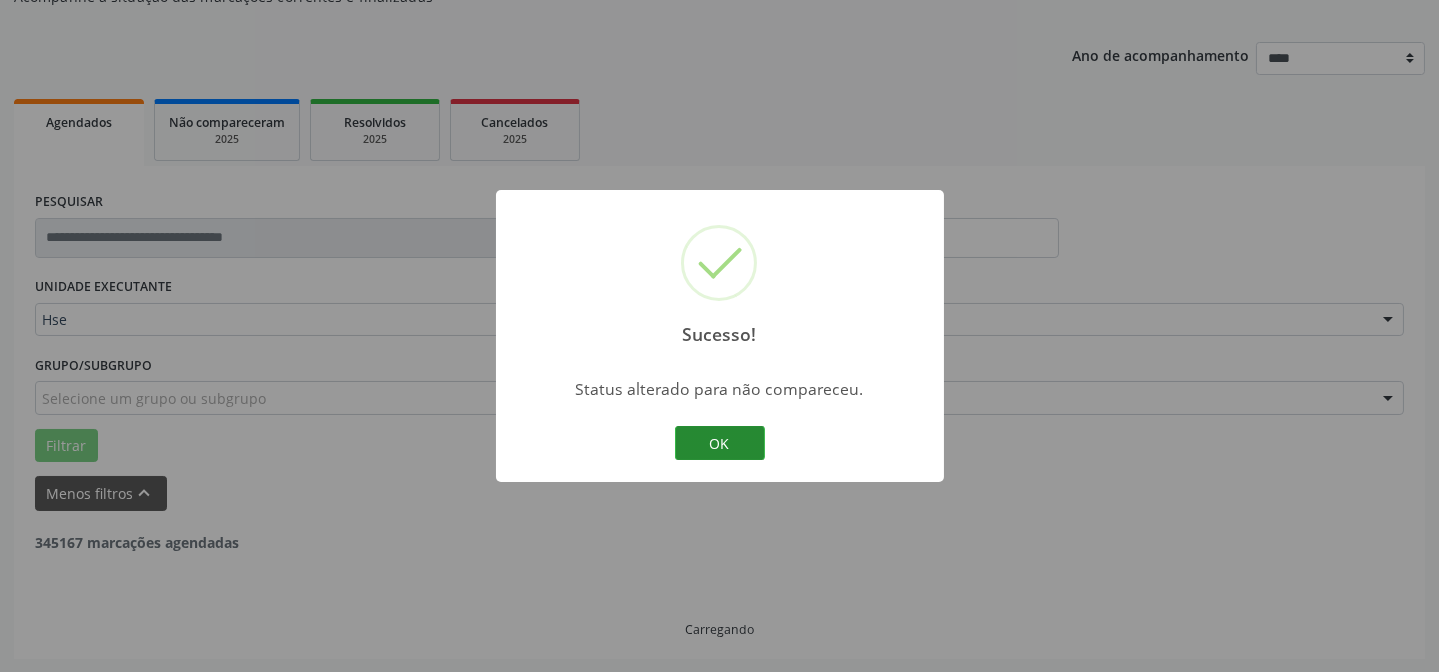 click on "OK" at bounding box center (720, 443) 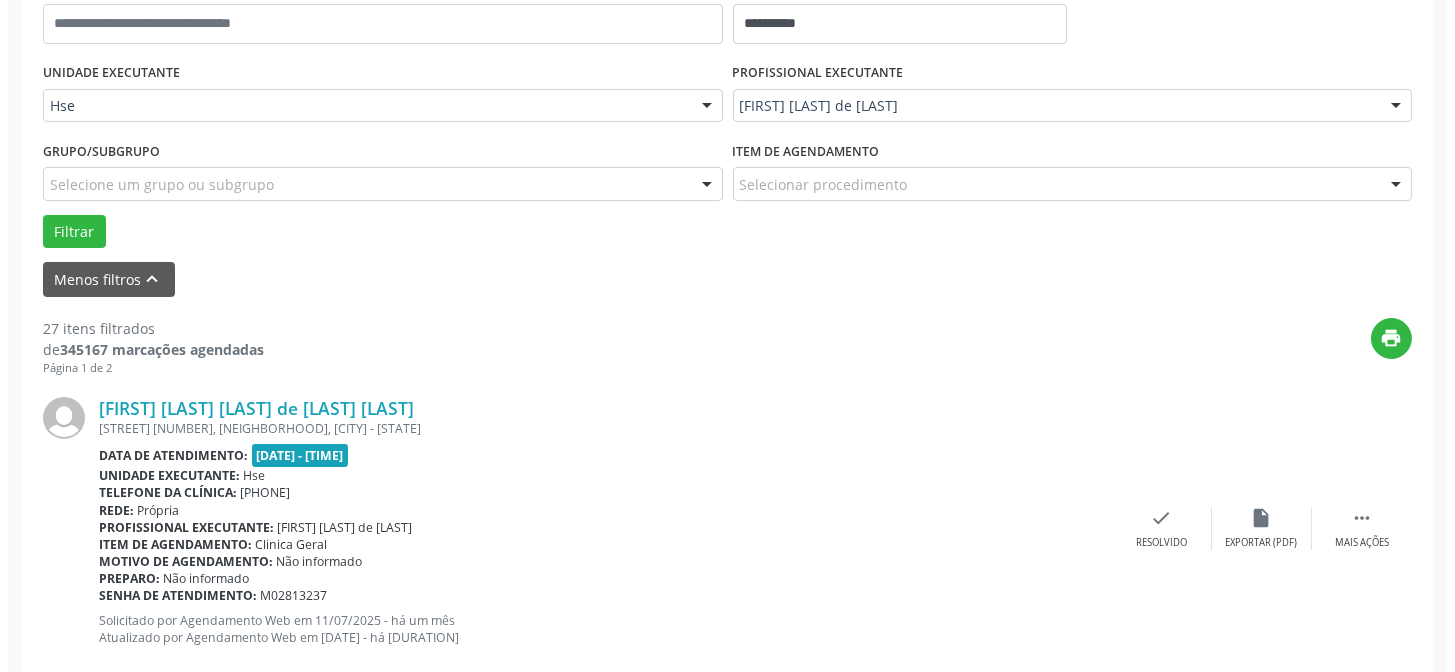 scroll, scrollTop: 472, scrollLeft: 0, axis: vertical 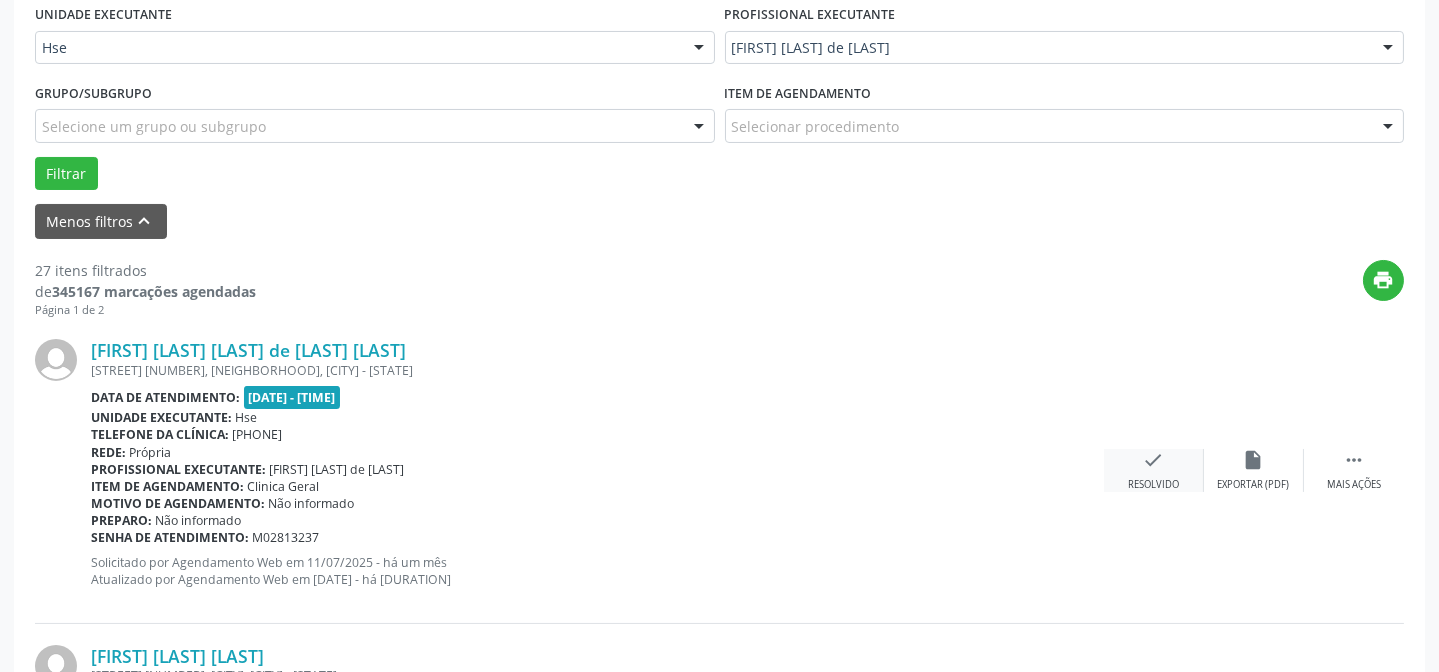click on "check
Resolvido" at bounding box center (1154, 470) 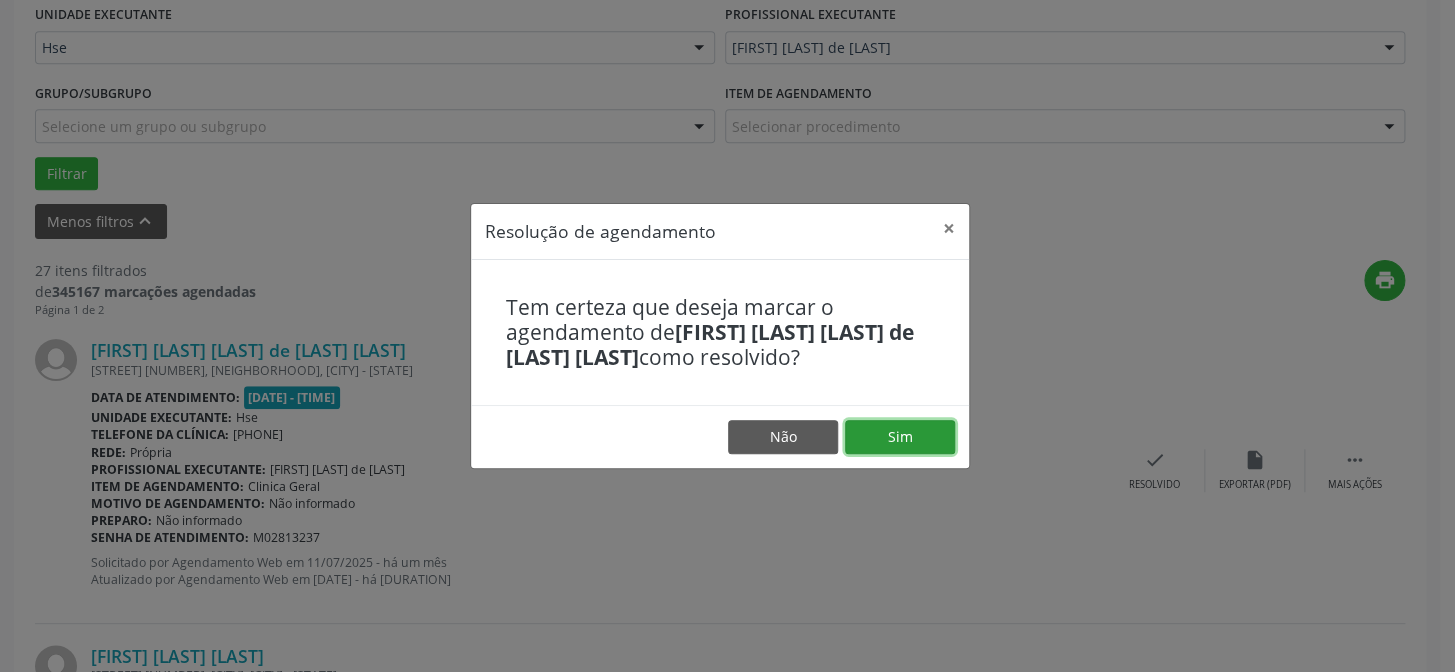 click on "Sim" at bounding box center [900, 437] 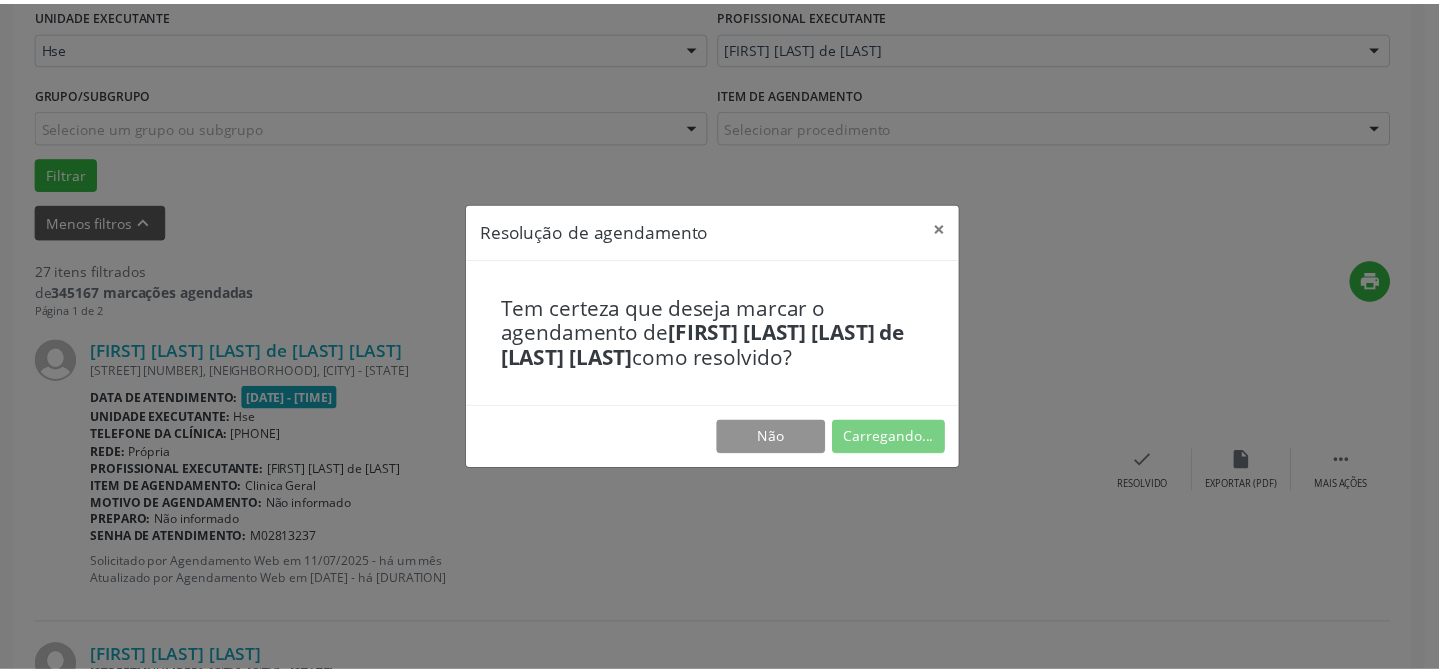 scroll, scrollTop: 179, scrollLeft: 0, axis: vertical 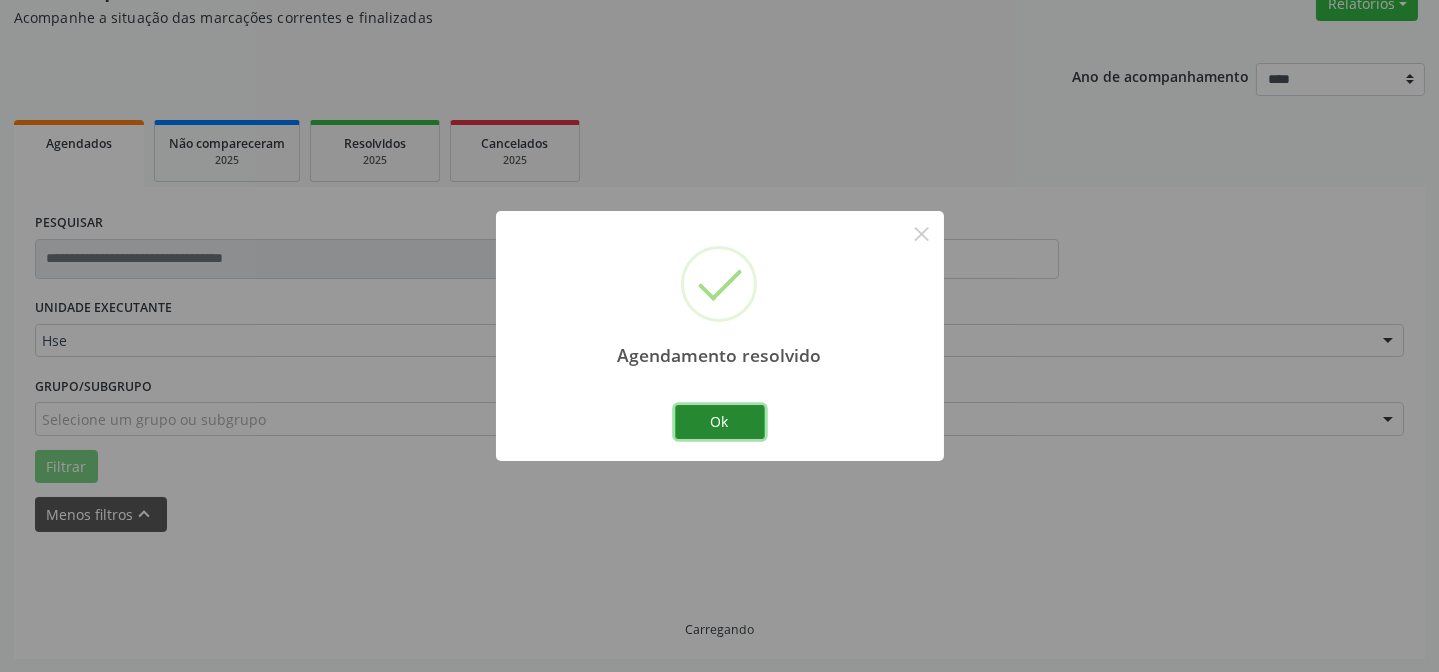 click on "Ok" at bounding box center [720, 422] 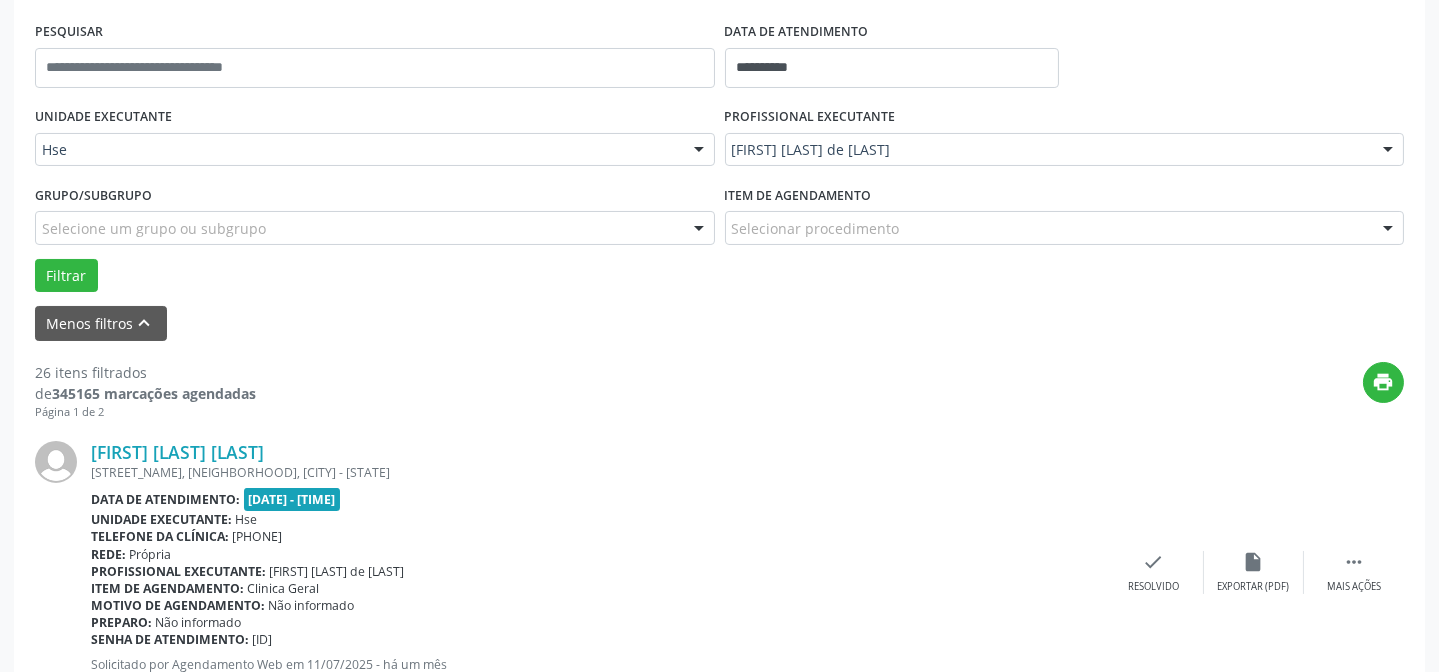 scroll, scrollTop: 451, scrollLeft: 0, axis: vertical 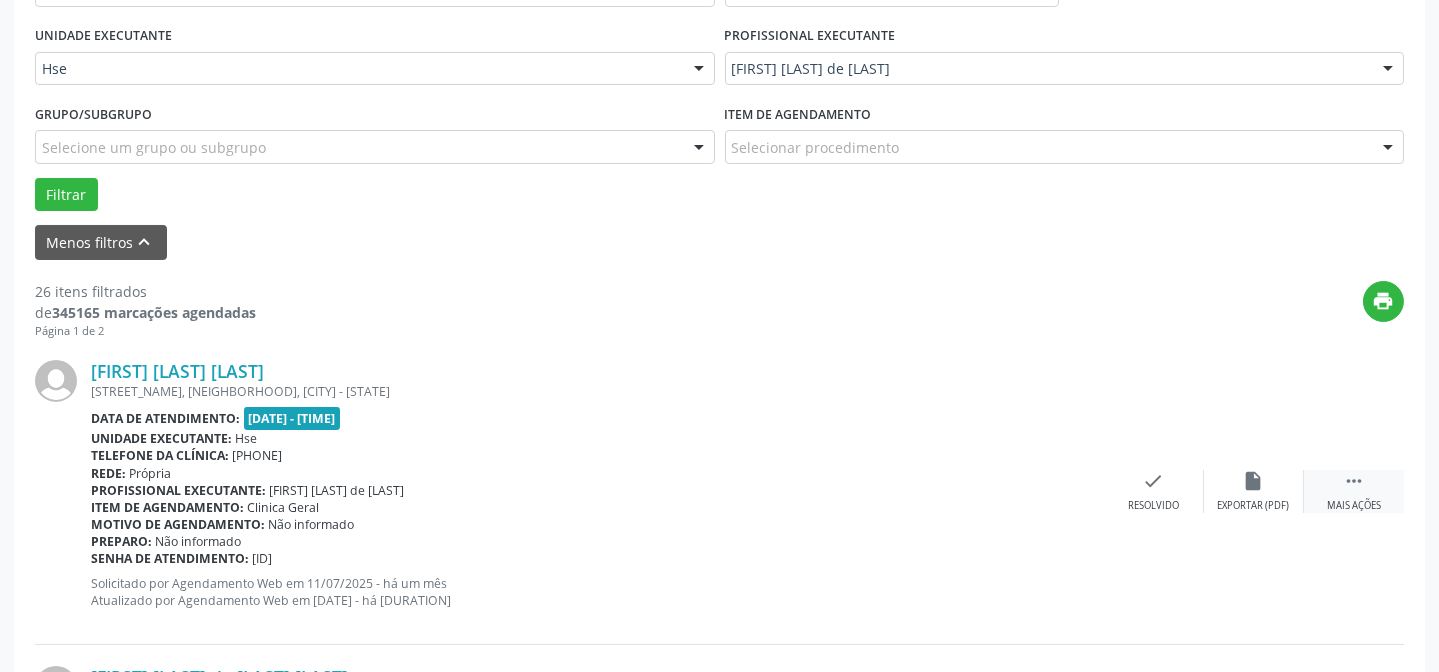 click on "
Mais ações" at bounding box center (1354, 491) 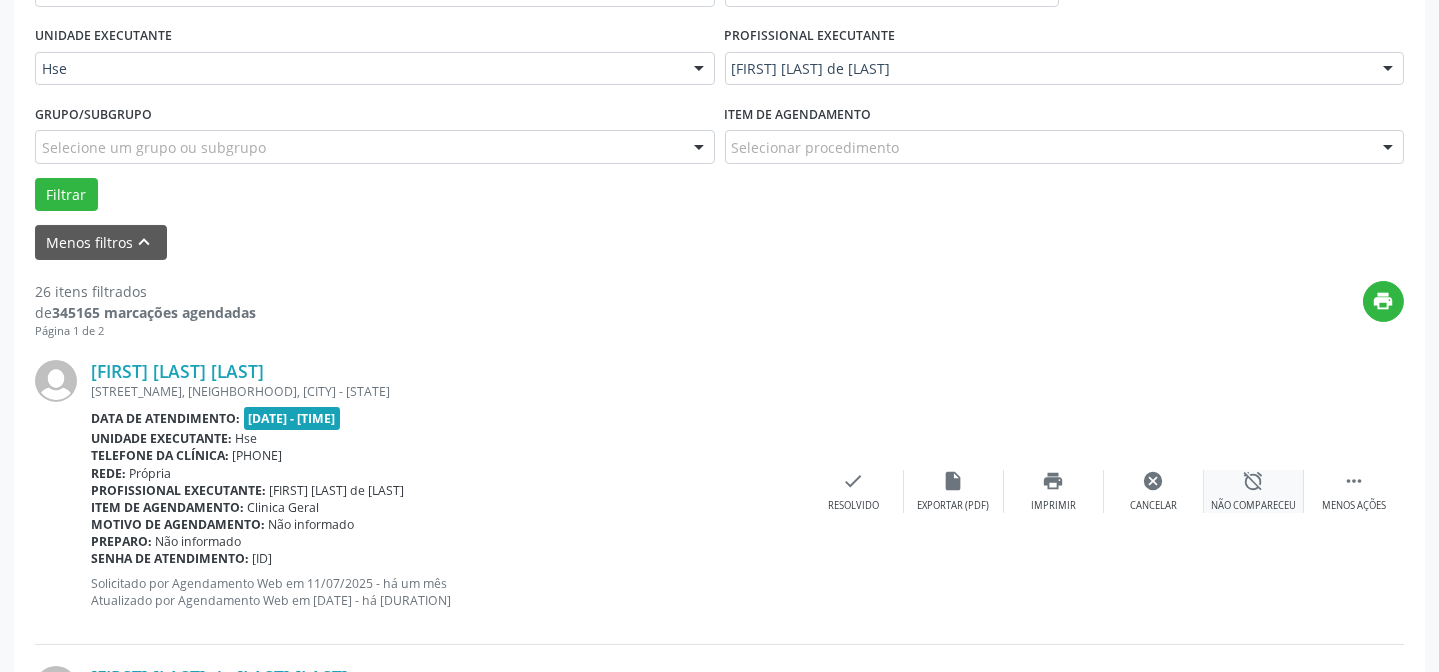 click on "alarm_off
Não compareceu" at bounding box center (1254, 491) 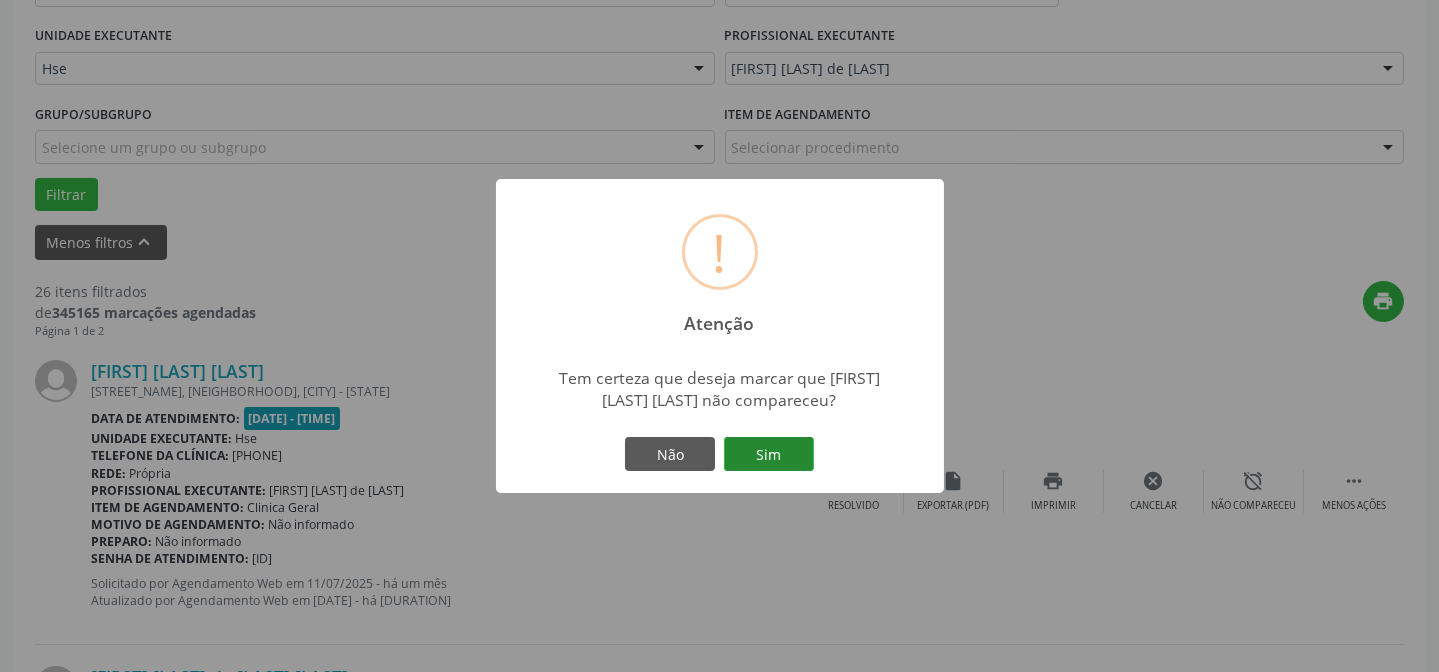 click on "Sim" at bounding box center (769, 454) 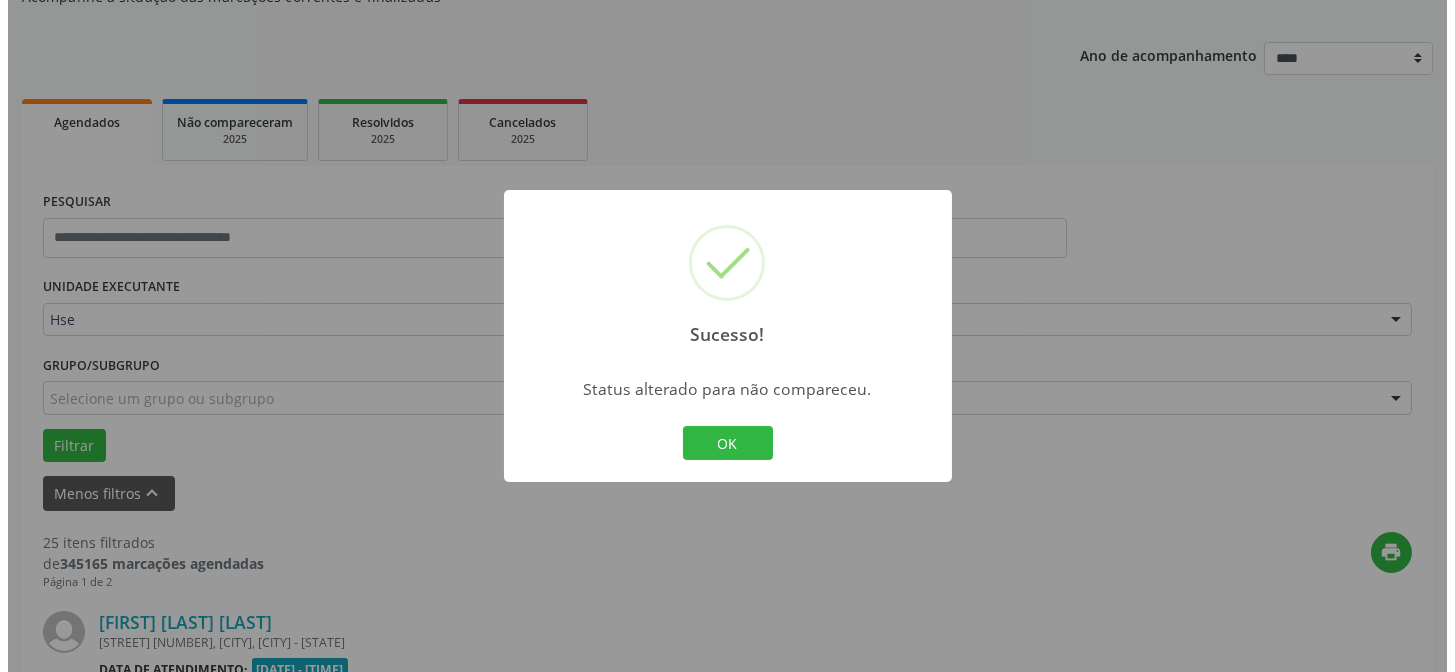 scroll, scrollTop: 451, scrollLeft: 0, axis: vertical 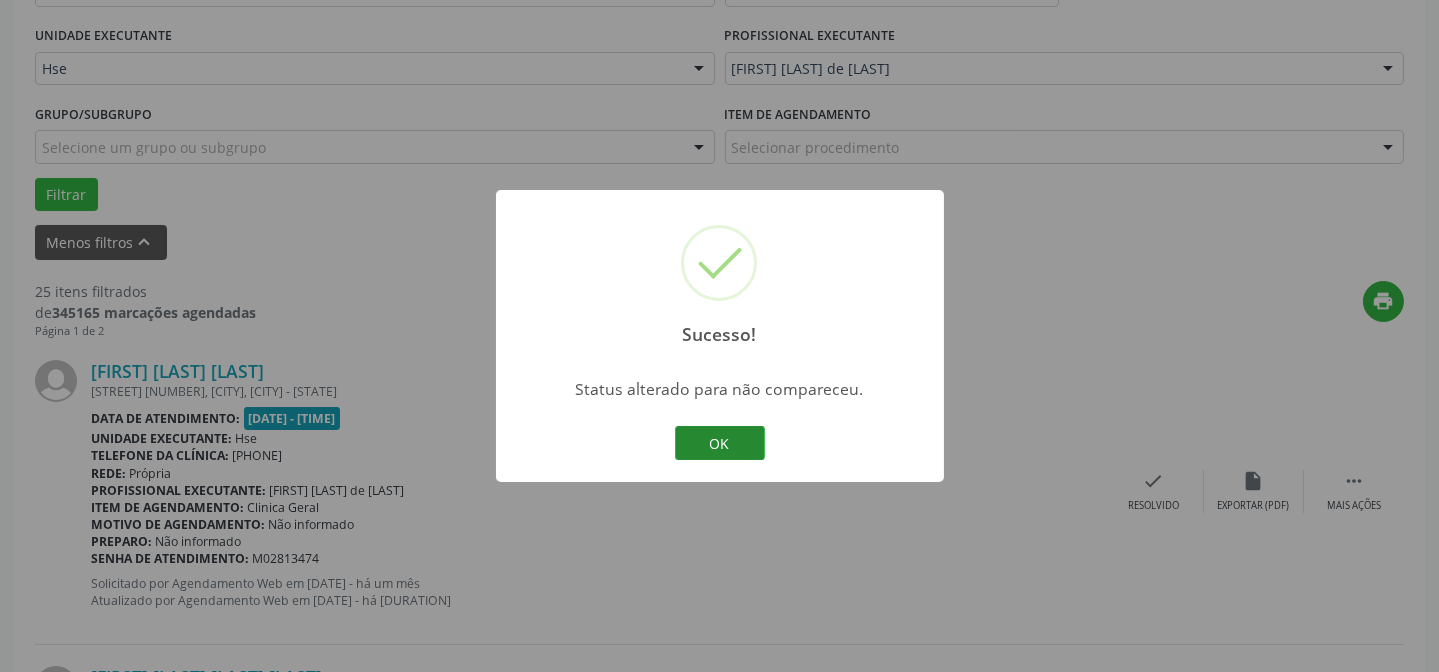 click on "OK" at bounding box center (720, 443) 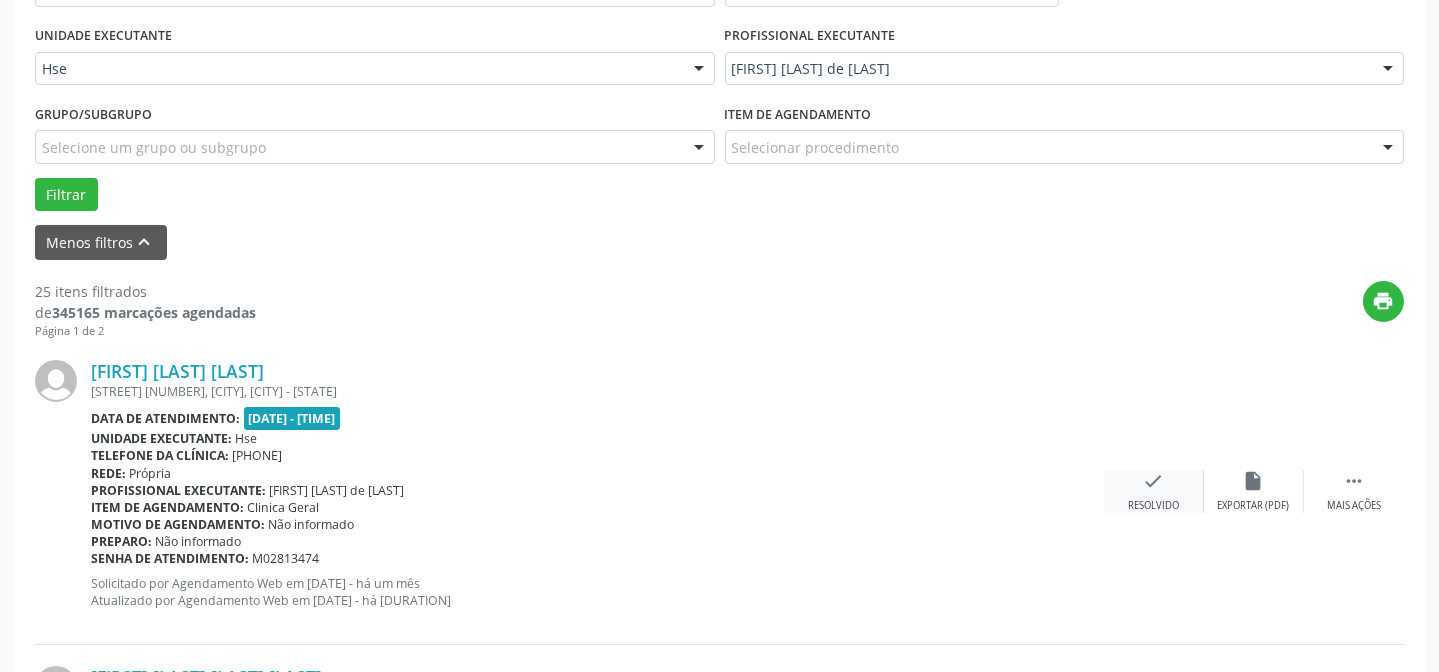 click on "check
Resolvido" at bounding box center (1154, 491) 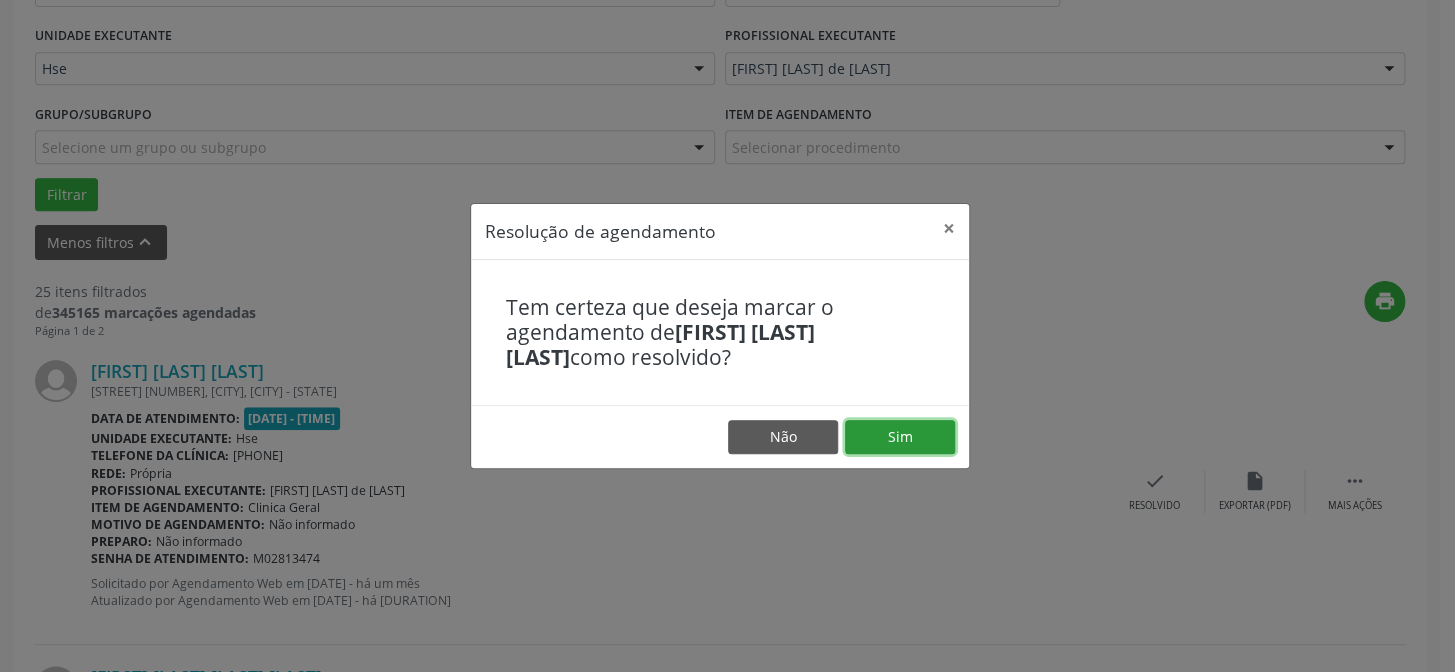 click on "Sim" at bounding box center (900, 437) 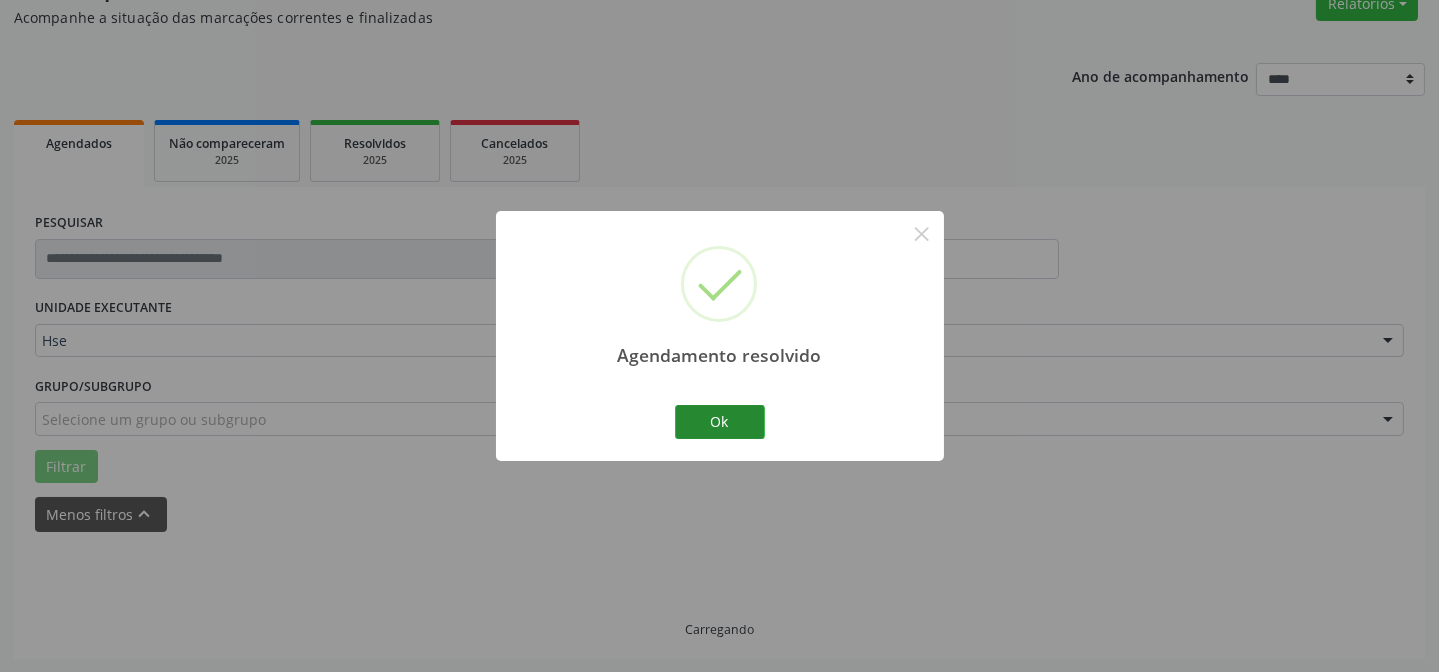 scroll, scrollTop: 451, scrollLeft: 0, axis: vertical 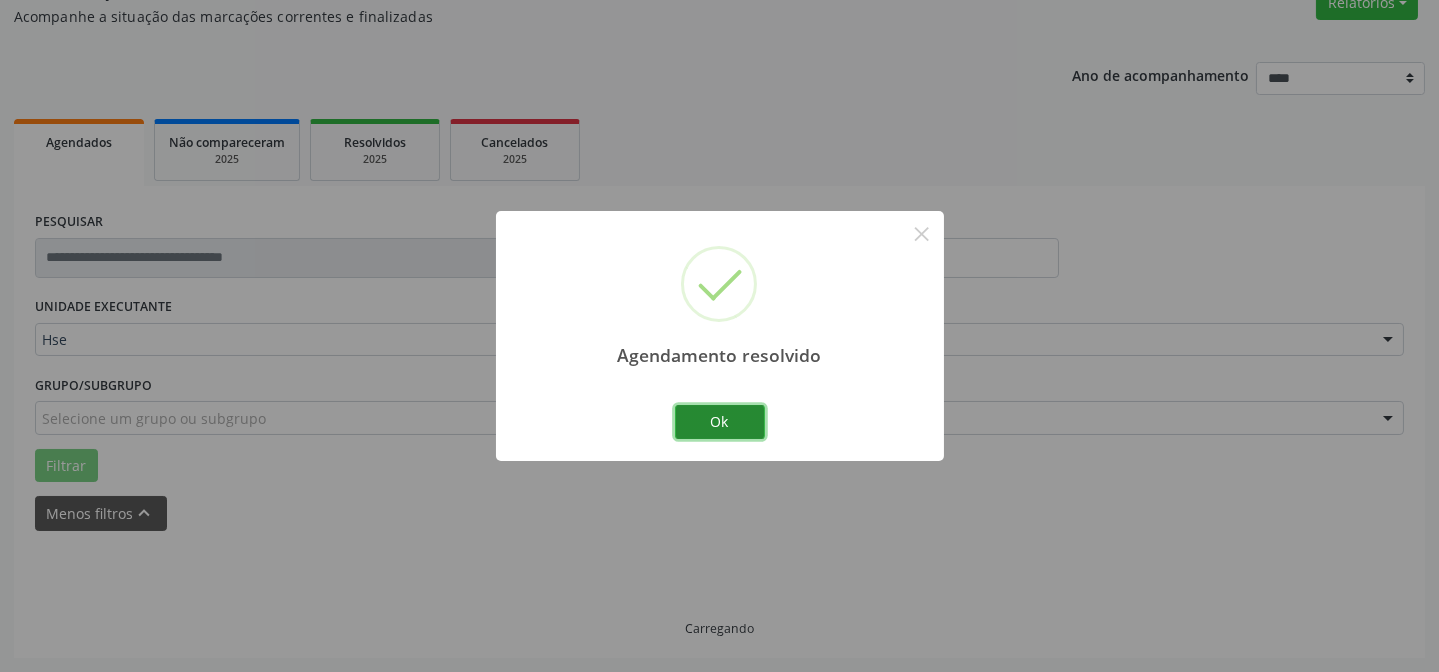 click on "Ok" at bounding box center (720, 422) 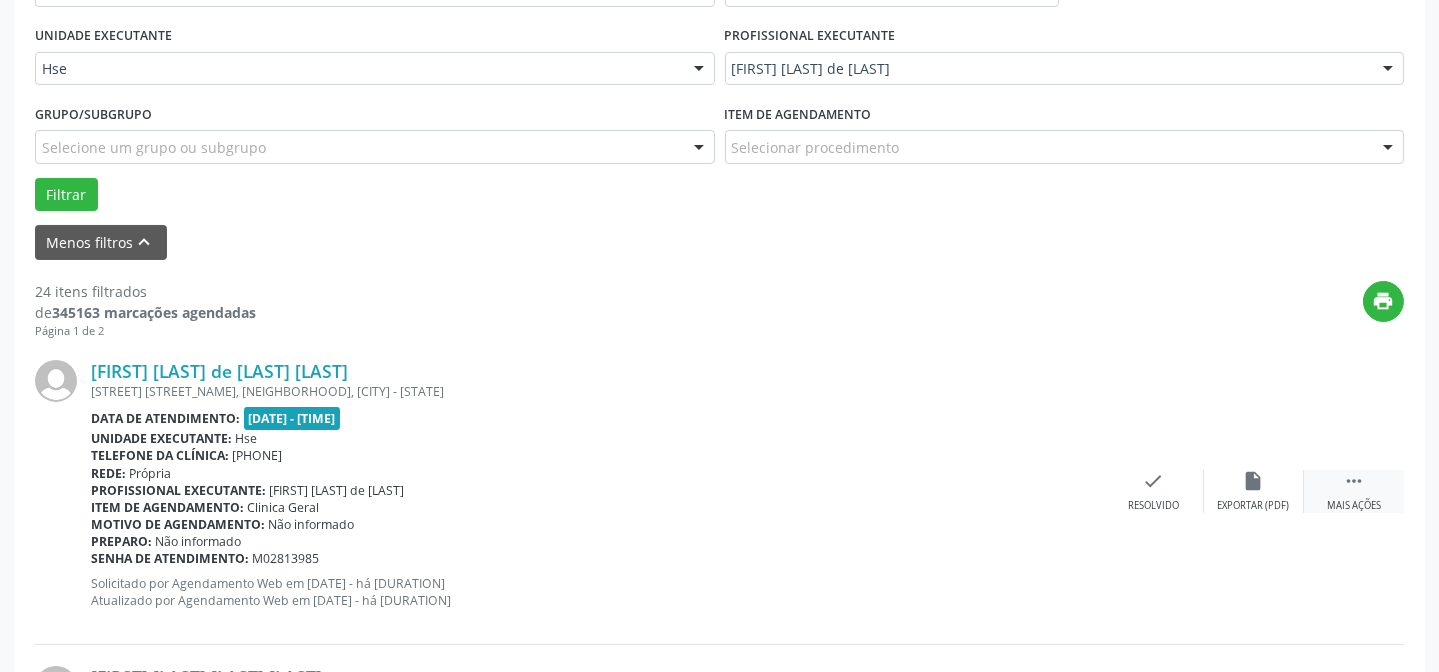 click on "
Mais ações" at bounding box center [1354, 491] 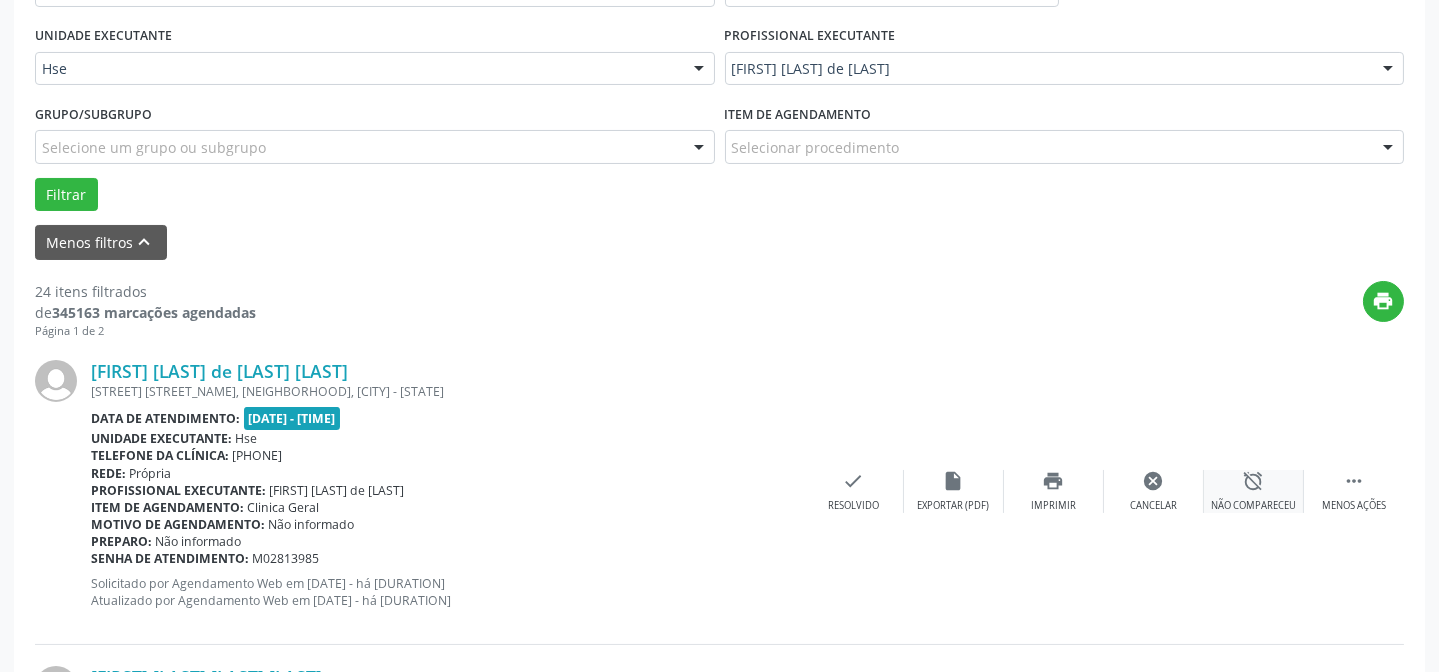 click on "alarm_off" at bounding box center (1254, 481) 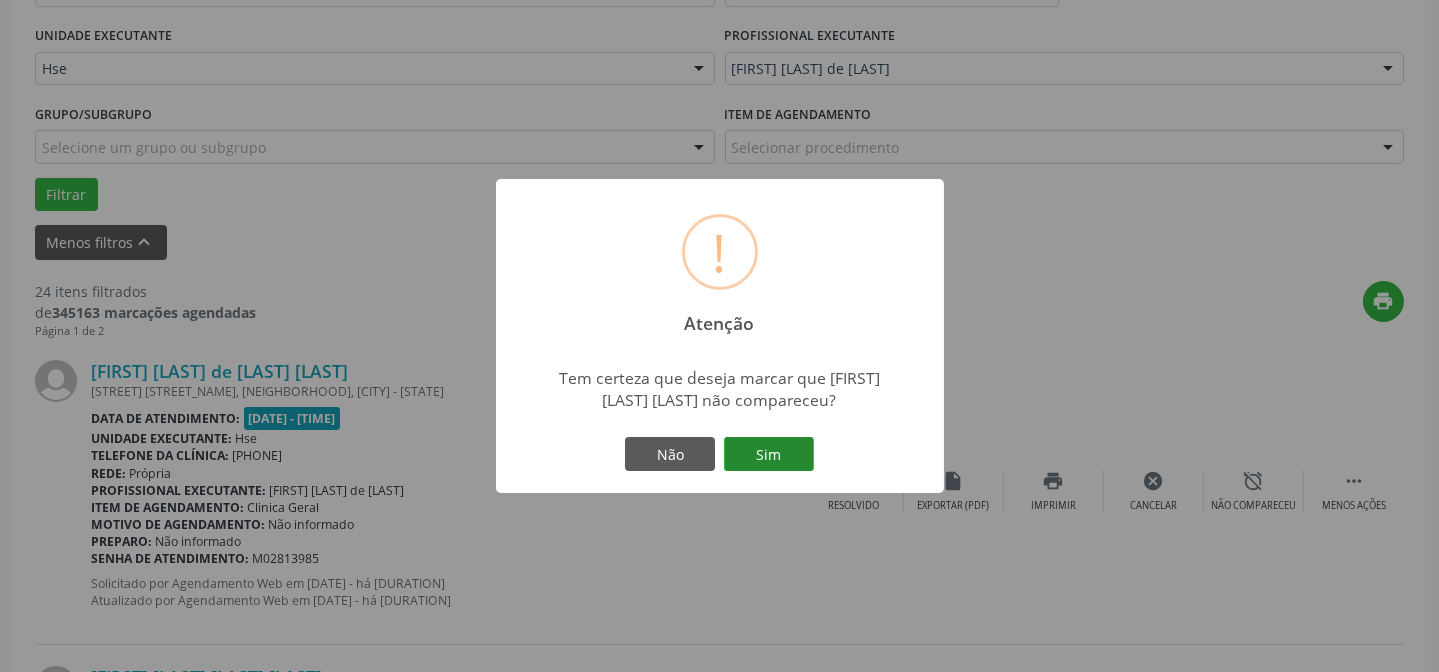 click on "Sim" at bounding box center (769, 454) 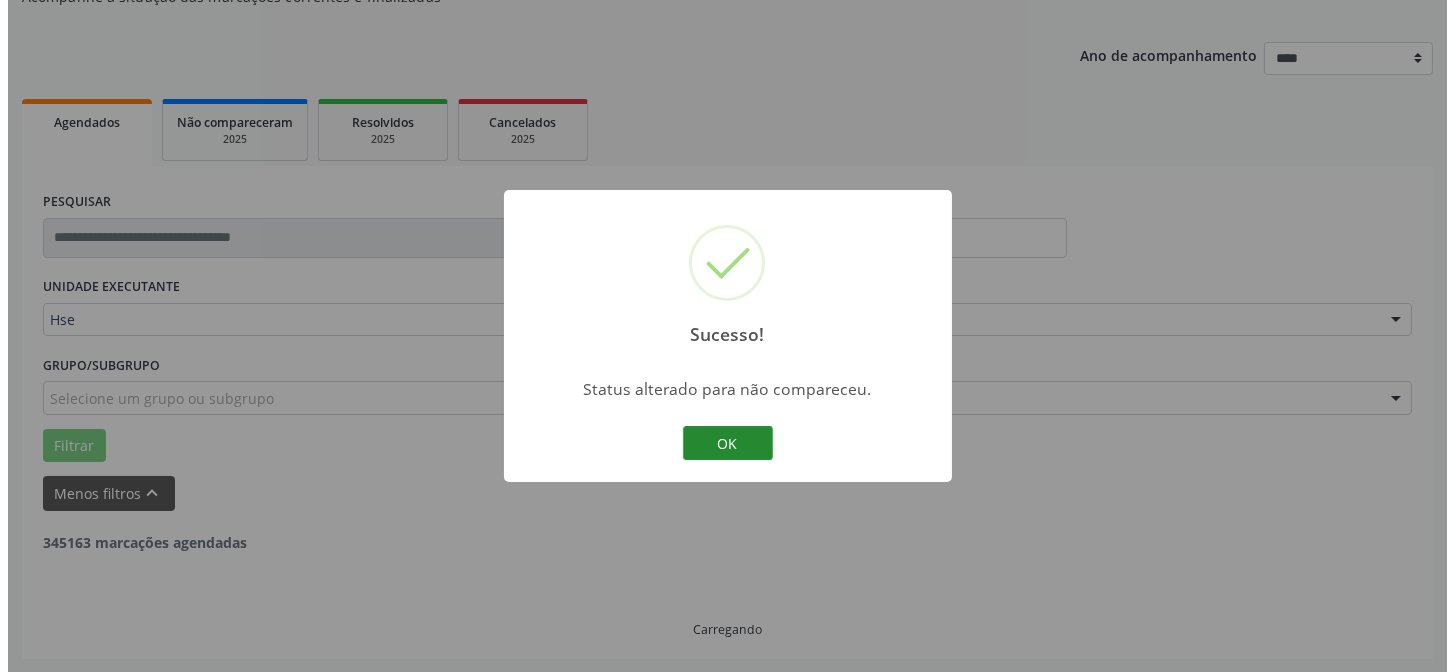 scroll, scrollTop: 451, scrollLeft: 0, axis: vertical 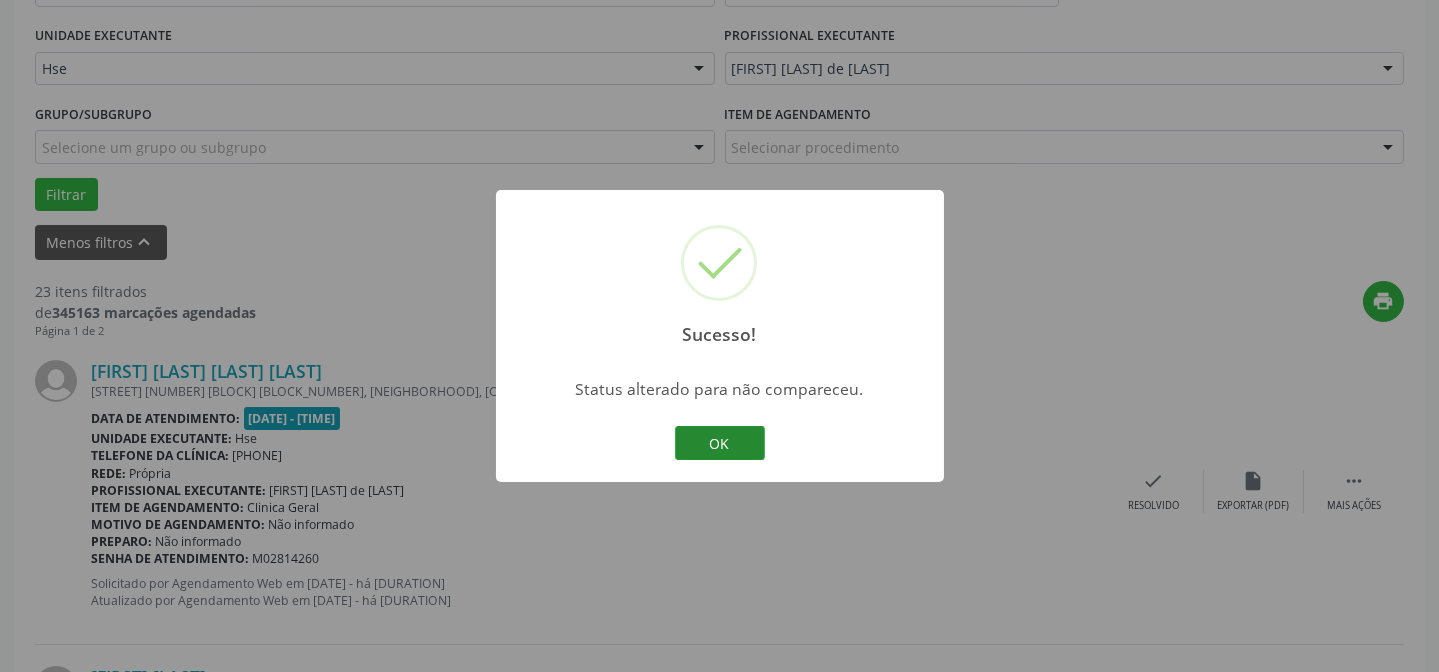 click on "OK" at bounding box center [720, 443] 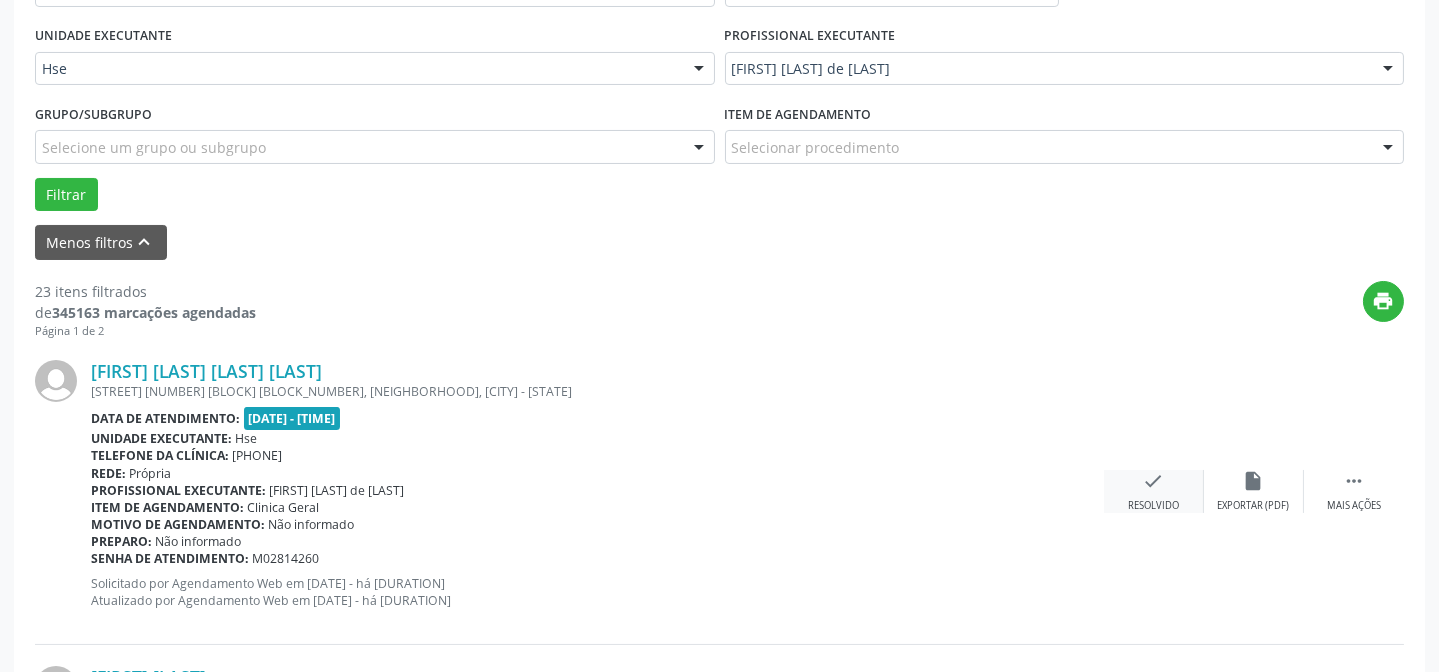 click on "check
Resolvido" at bounding box center (1154, 491) 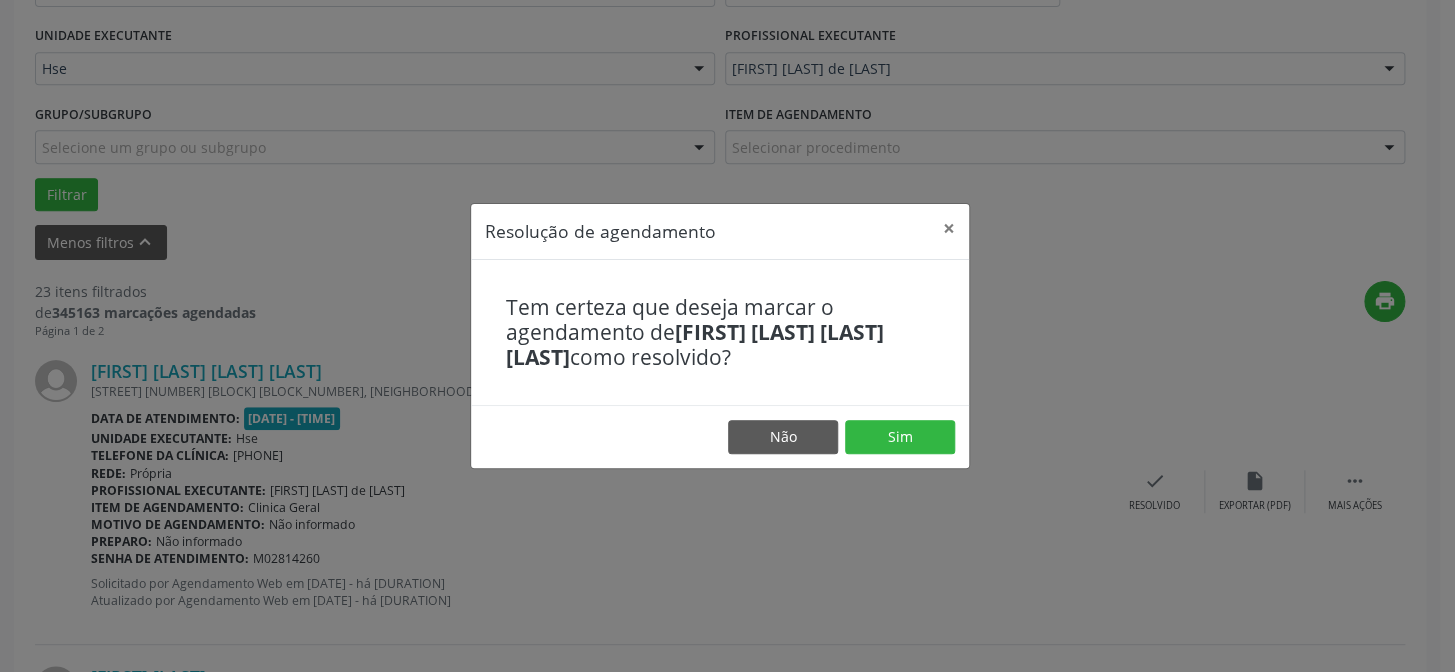 click on "Não Sim" at bounding box center [720, 436] 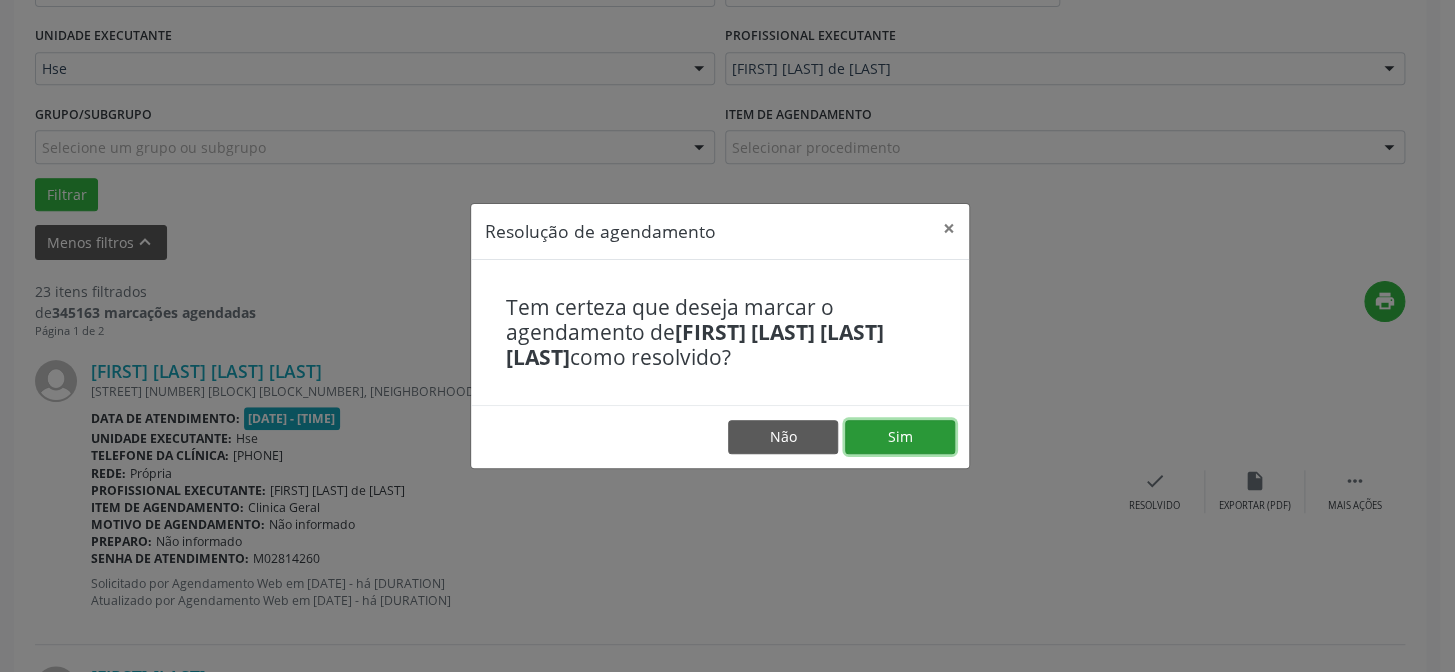 click on "Sim" at bounding box center (900, 437) 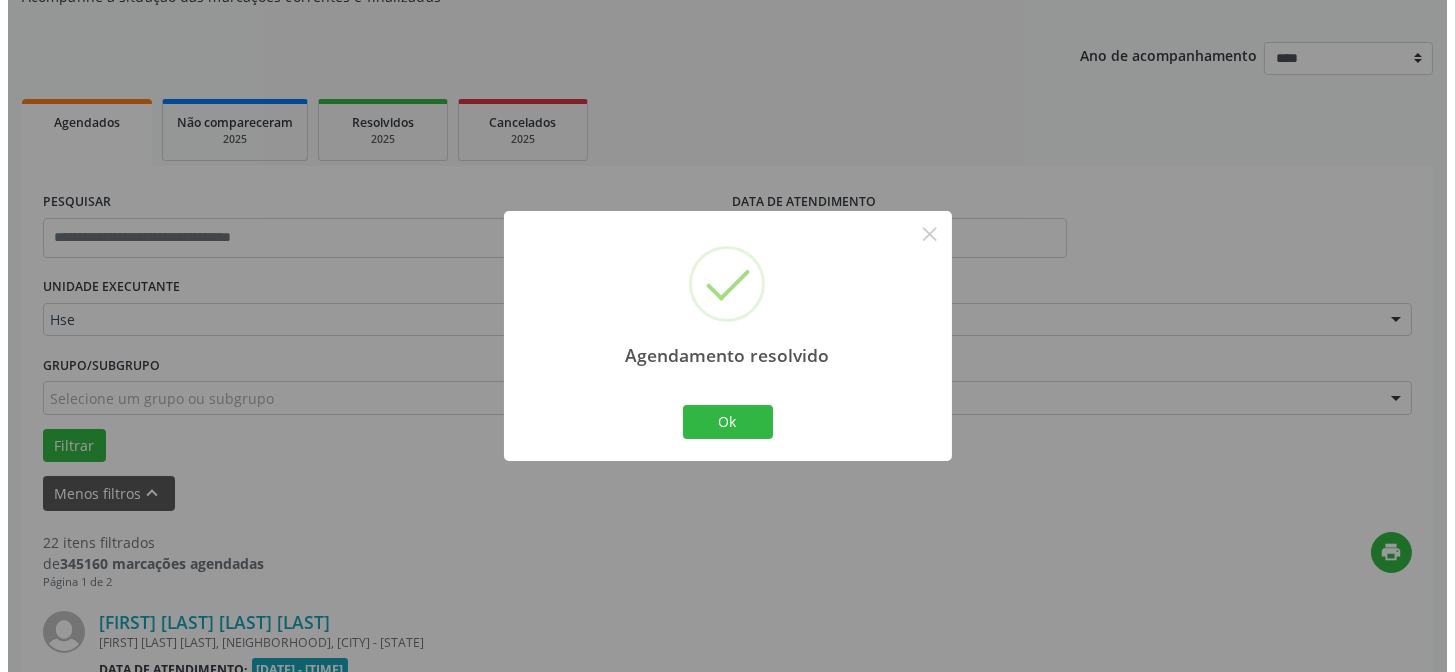 scroll, scrollTop: 451, scrollLeft: 0, axis: vertical 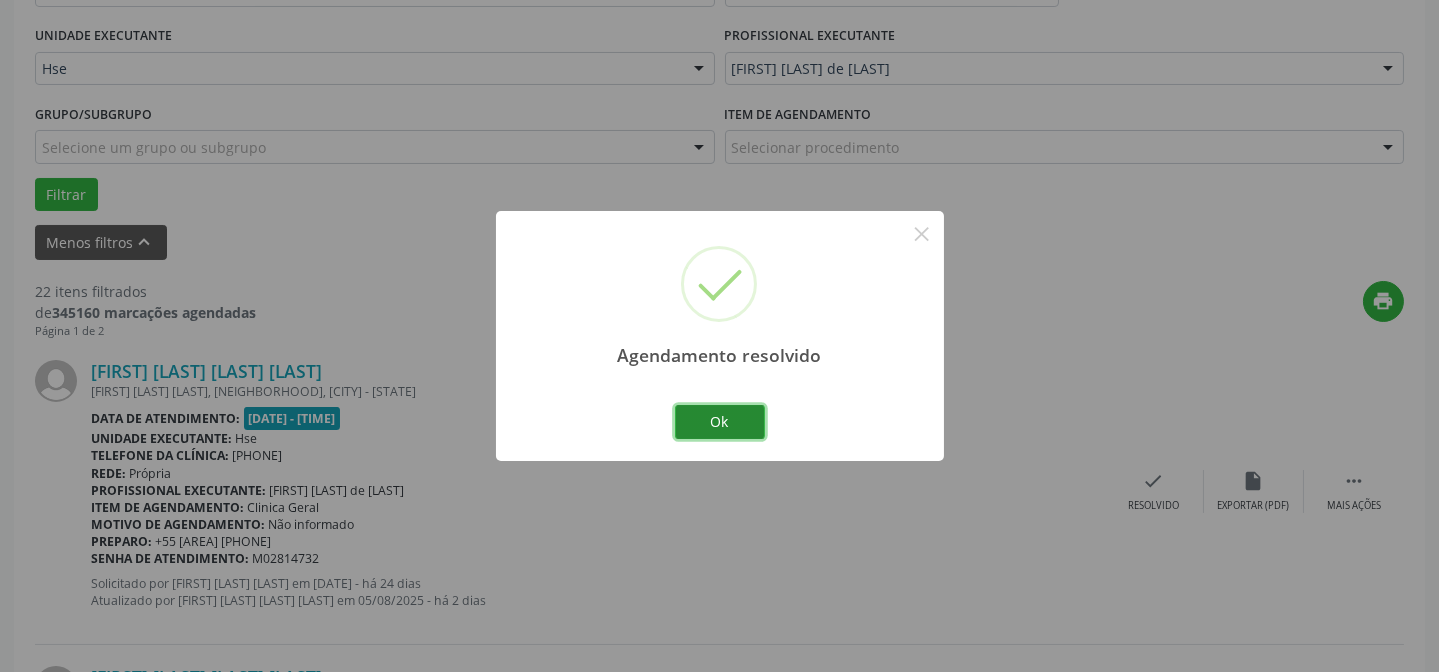 click on "Ok" at bounding box center [720, 422] 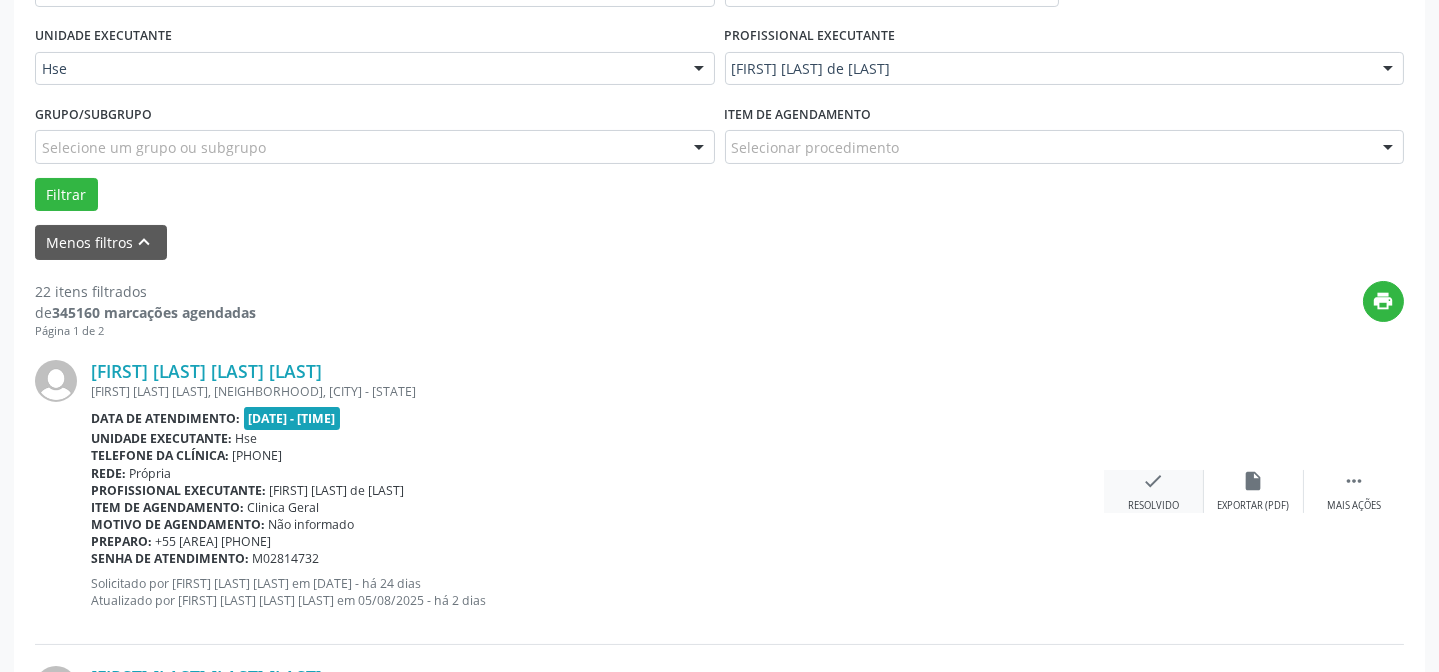 click on "check
Resolvido" at bounding box center (1154, 491) 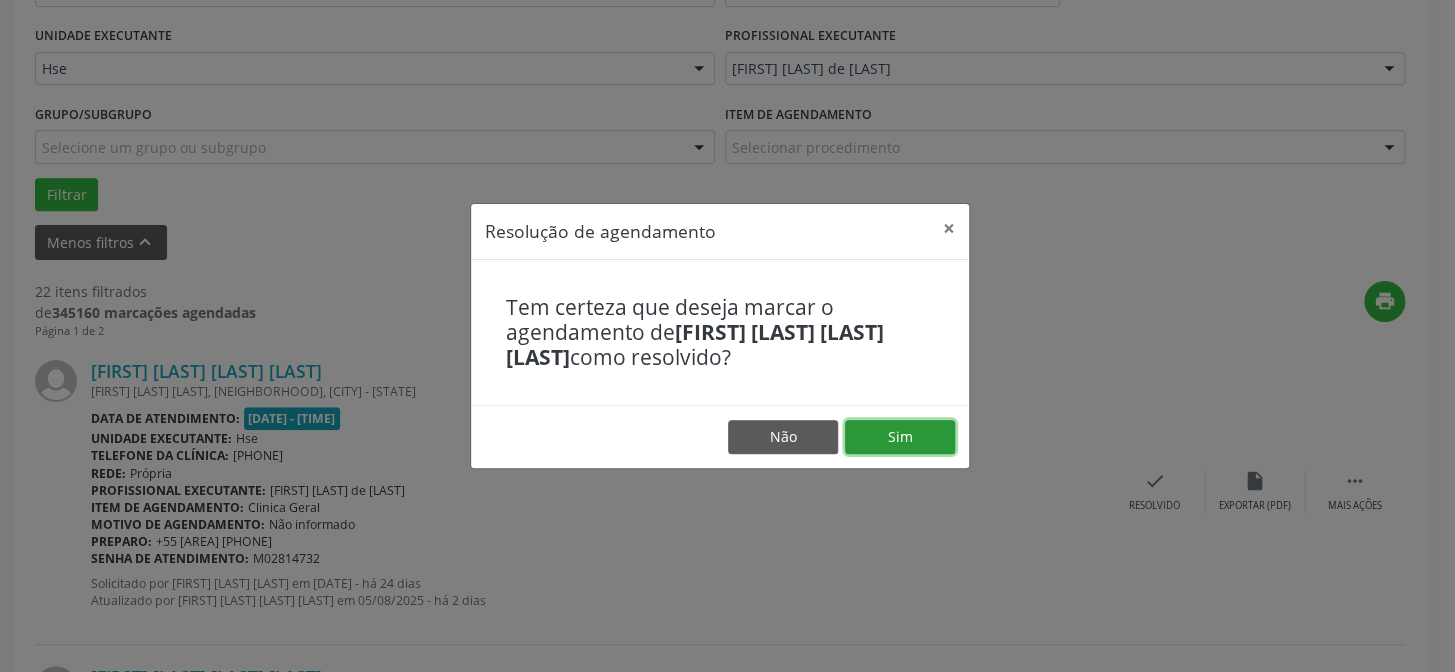 click on "Sim" at bounding box center (900, 437) 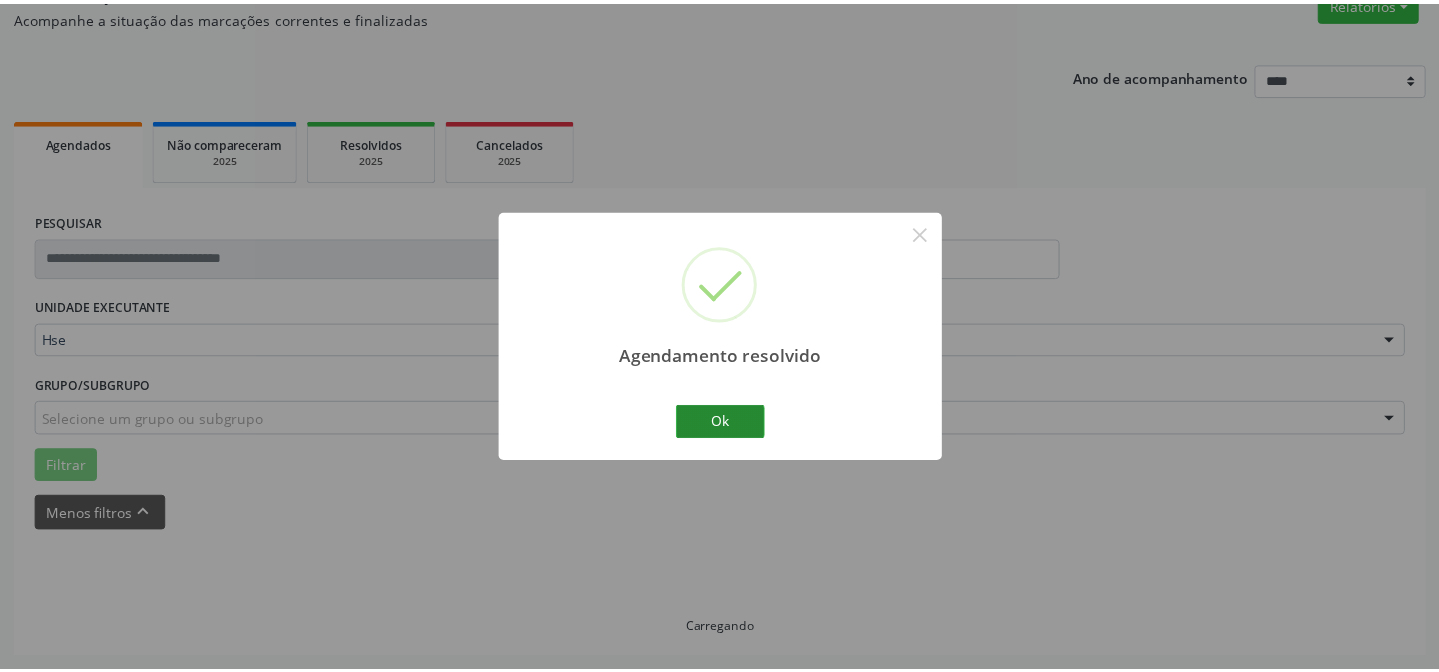 scroll, scrollTop: 179, scrollLeft: 0, axis: vertical 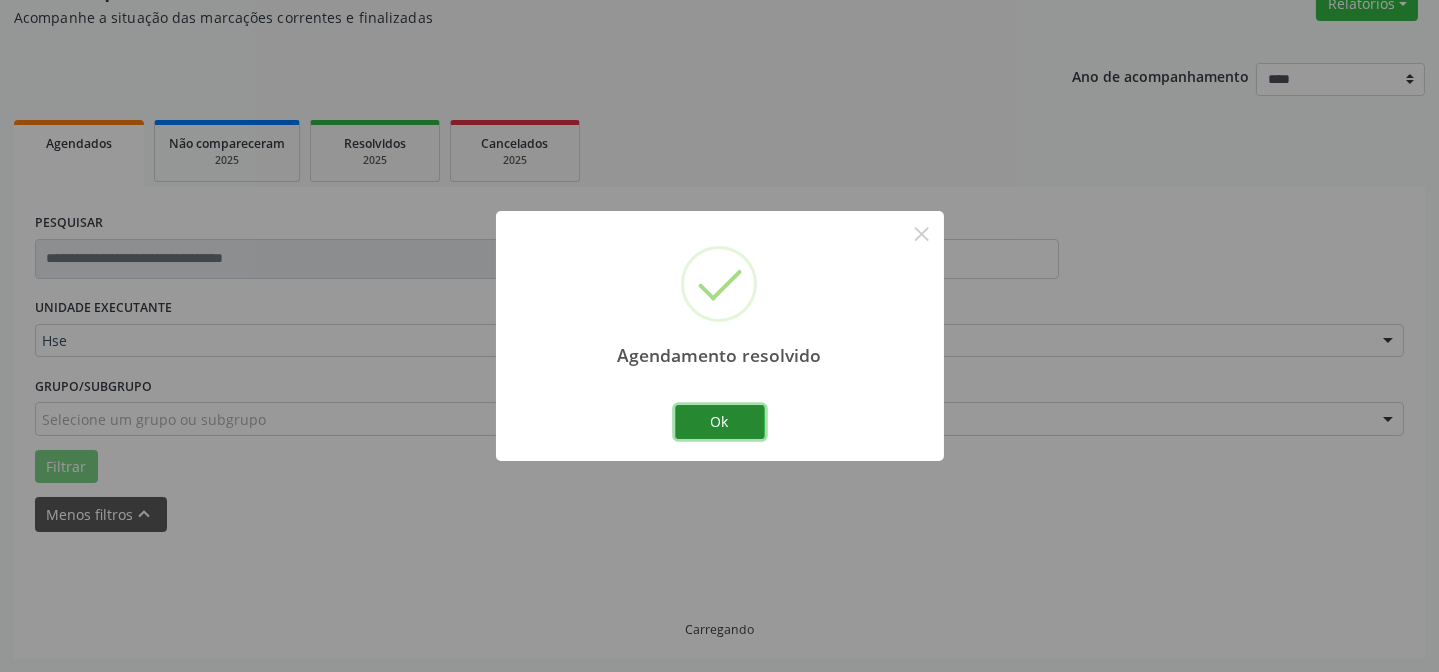 click on "Ok" at bounding box center [720, 422] 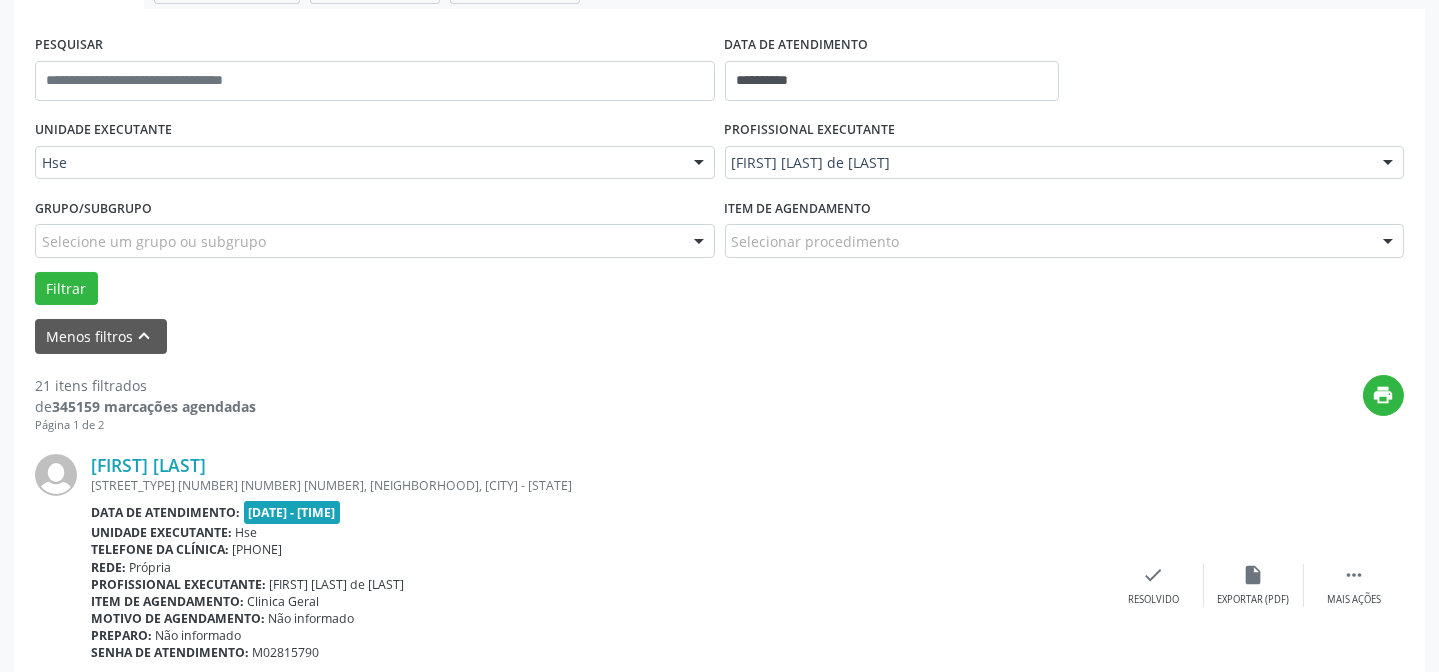 scroll, scrollTop: 360, scrollLeft: 0, axis: vertical 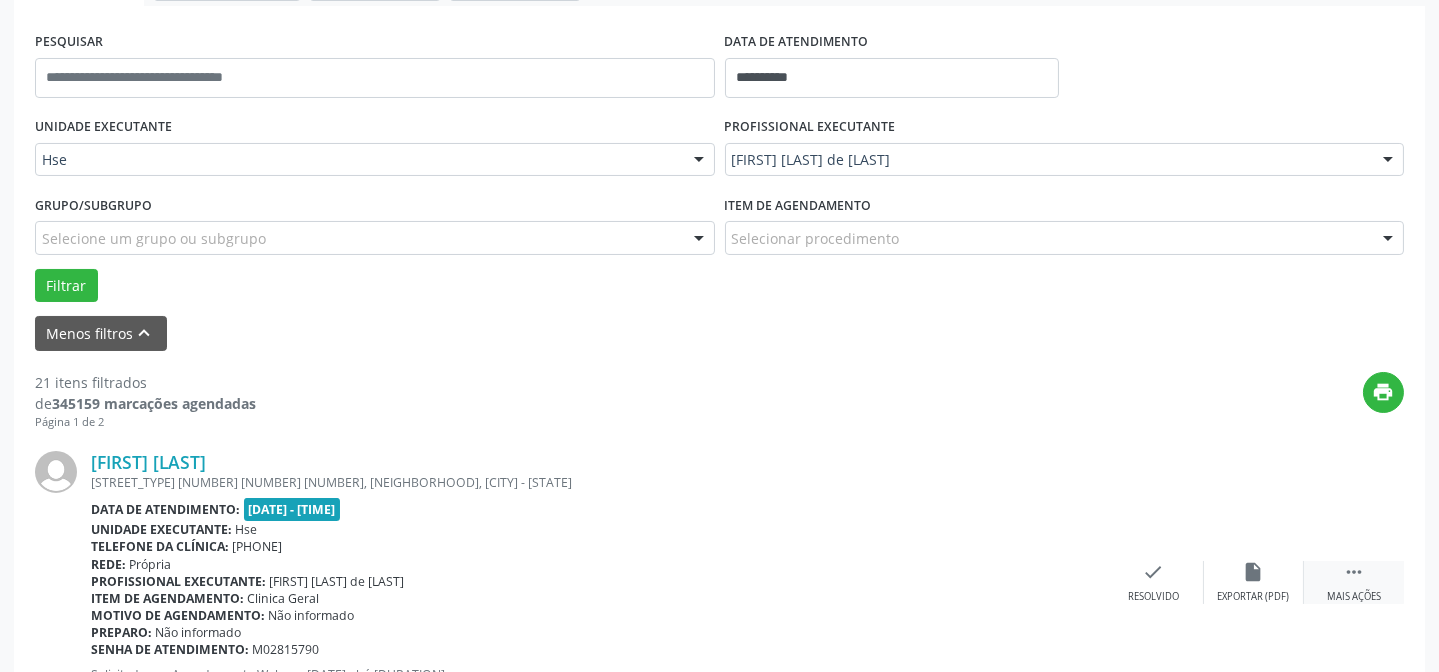 click on "" at bounding box center [1354, 572] 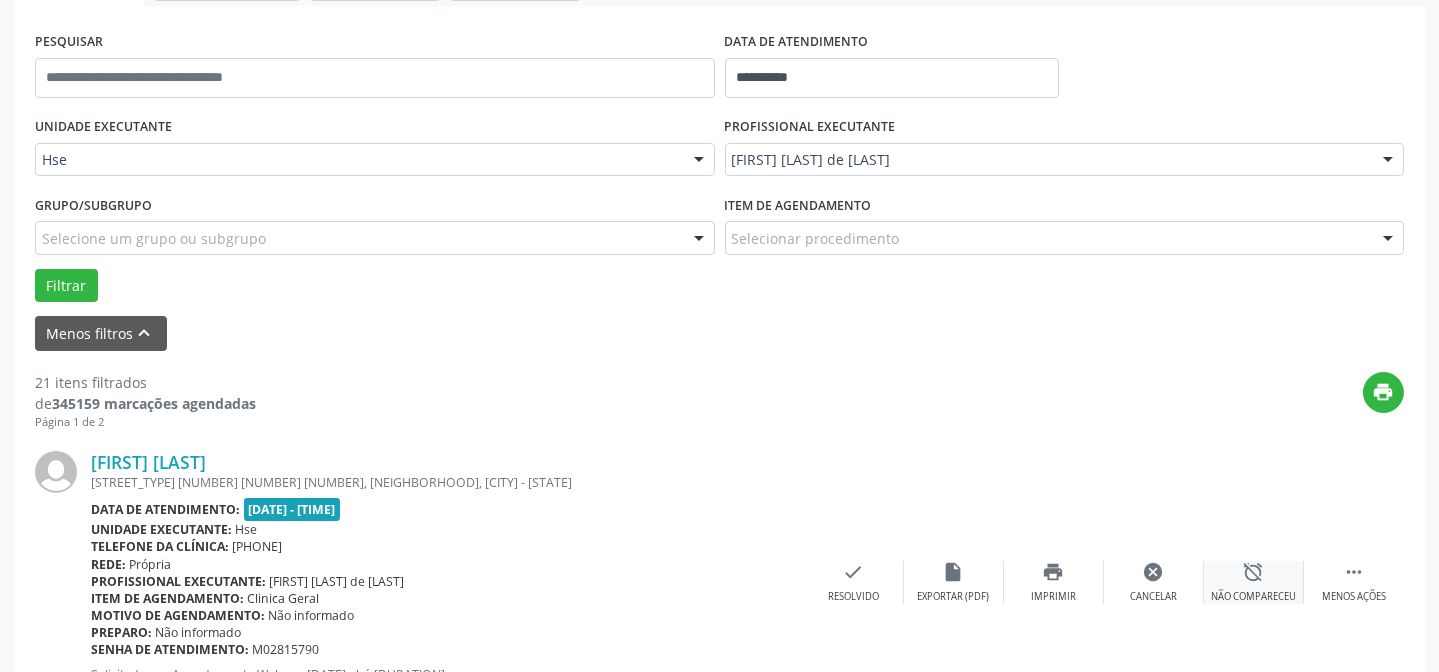 click on "alarm_off" at bounding box center (1254, 572) 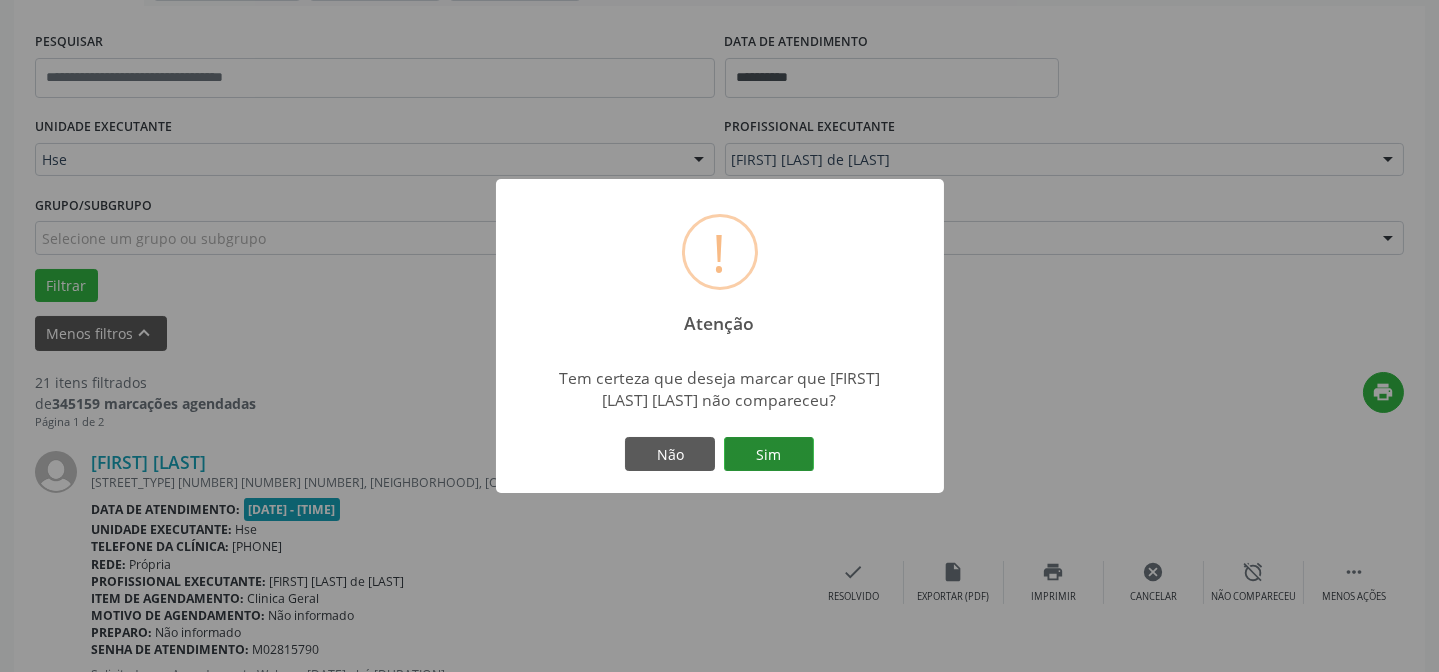 click on "Sim" at bounding box center [769, 454] 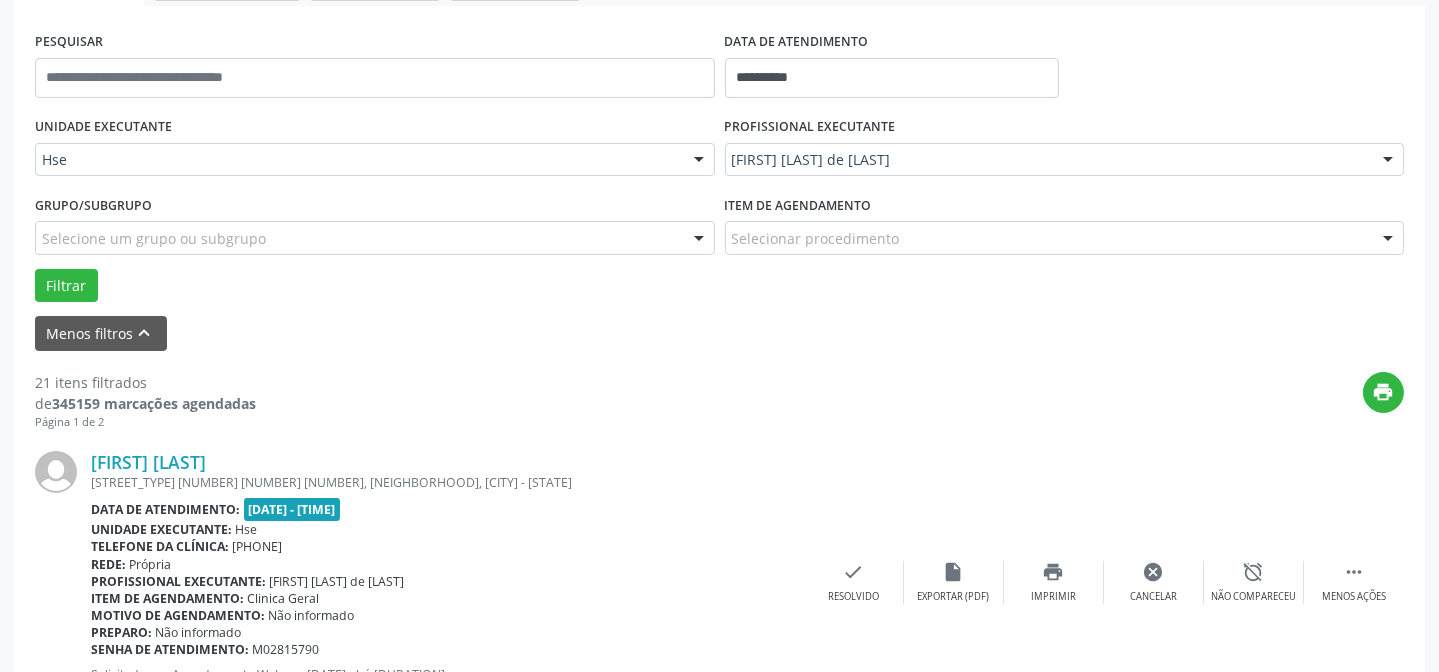scroll, scrollTop: 200, scrollLeft: 0, axis: vertical 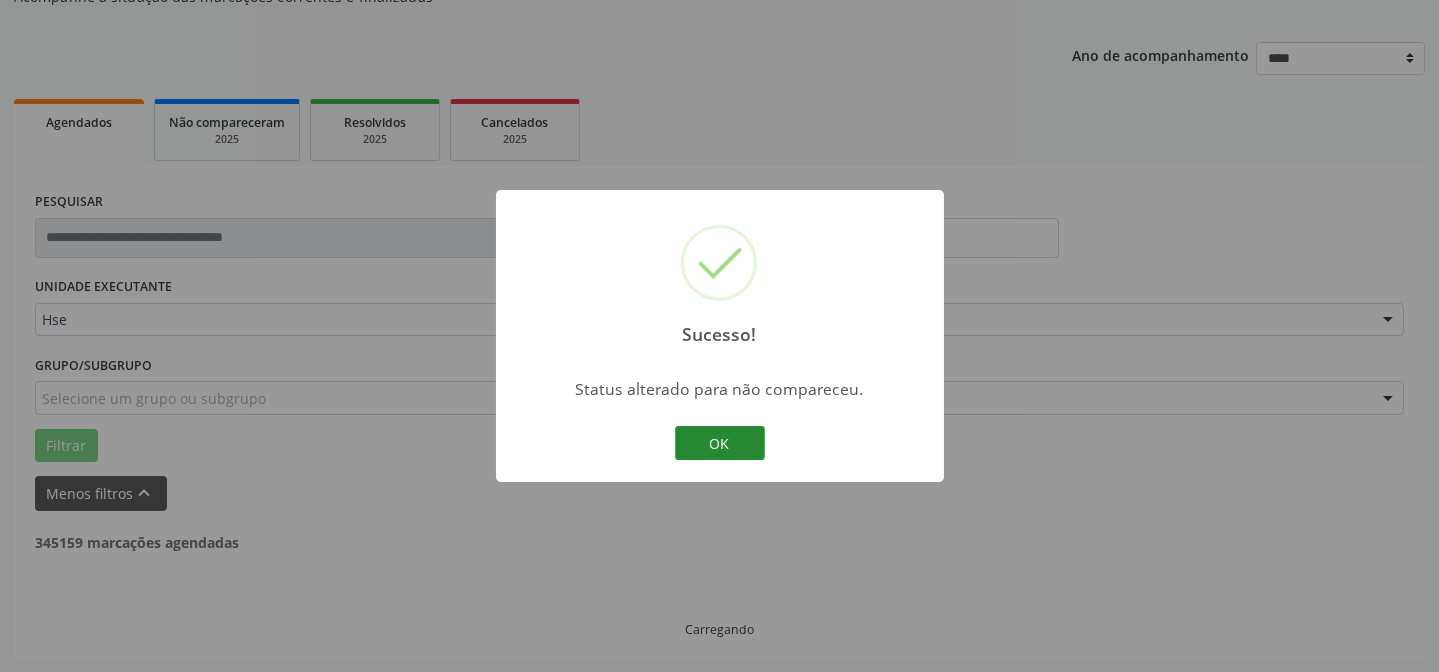 click on "OK" at bounding box center (720, 443) 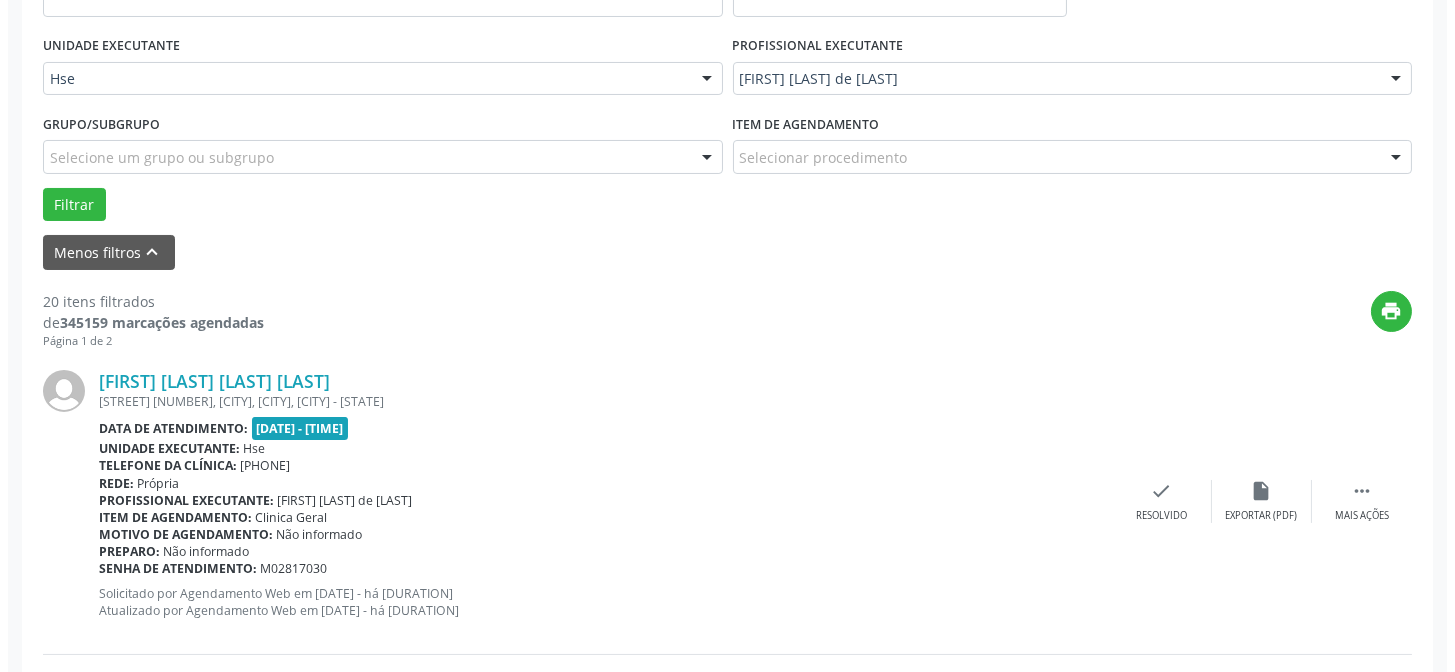 scroll, scrollTop: 472, scrollLeft: 0, axis: vertical 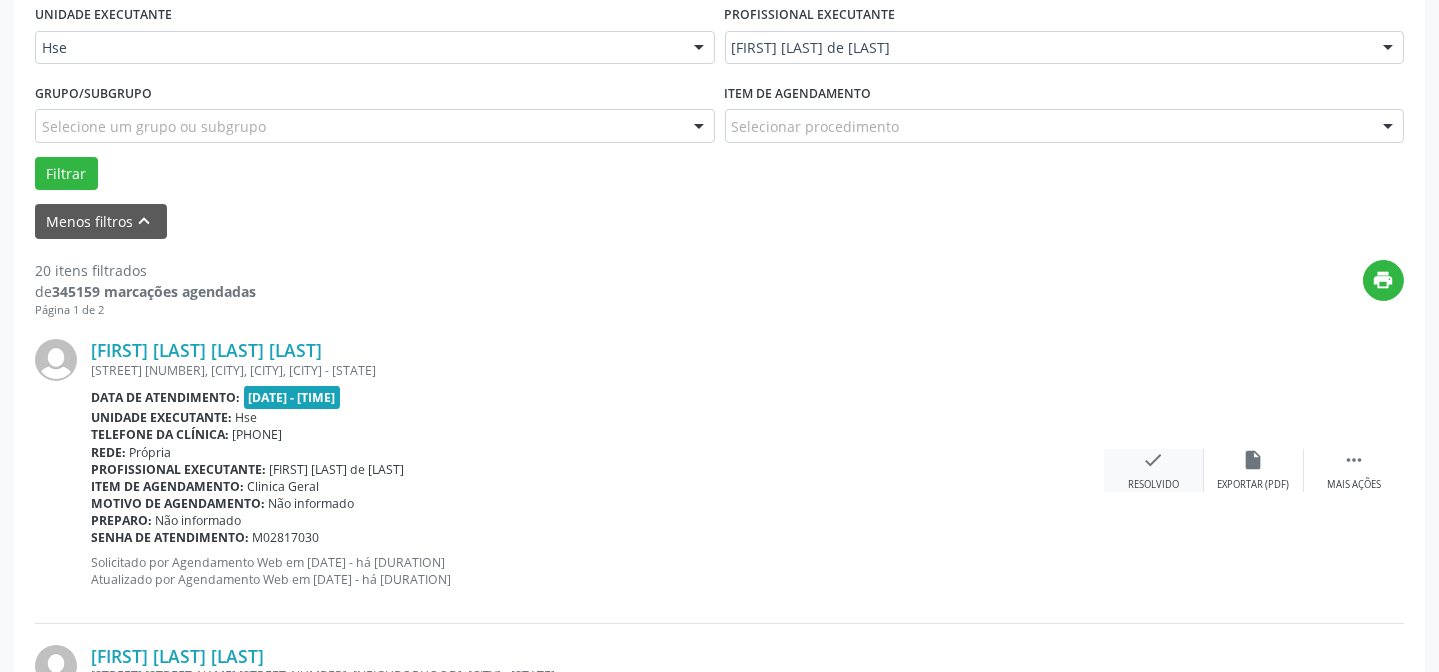 click on "Resolvido" at bounding box center [1153, 485] 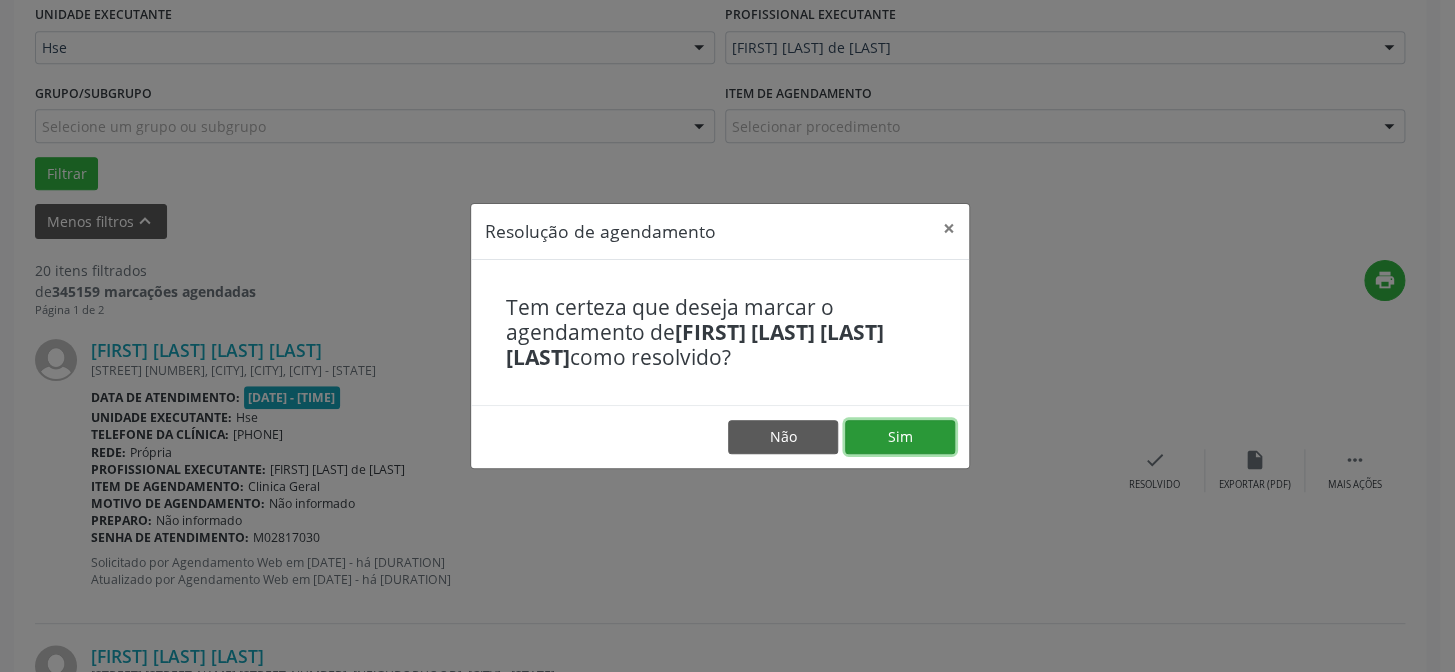 click on "Sim" at bounding box center [900, 437] 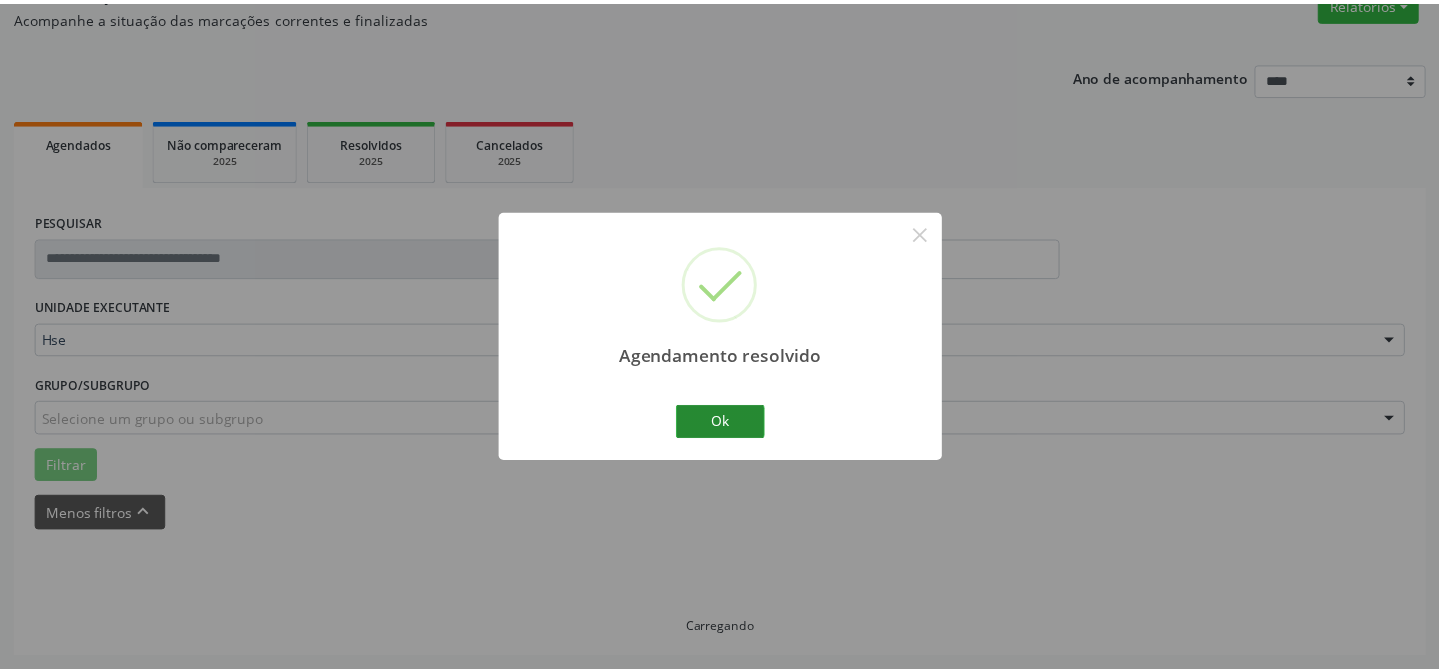 scroll, scrollTop: 179, scrollLeft: 0, axis: vertical 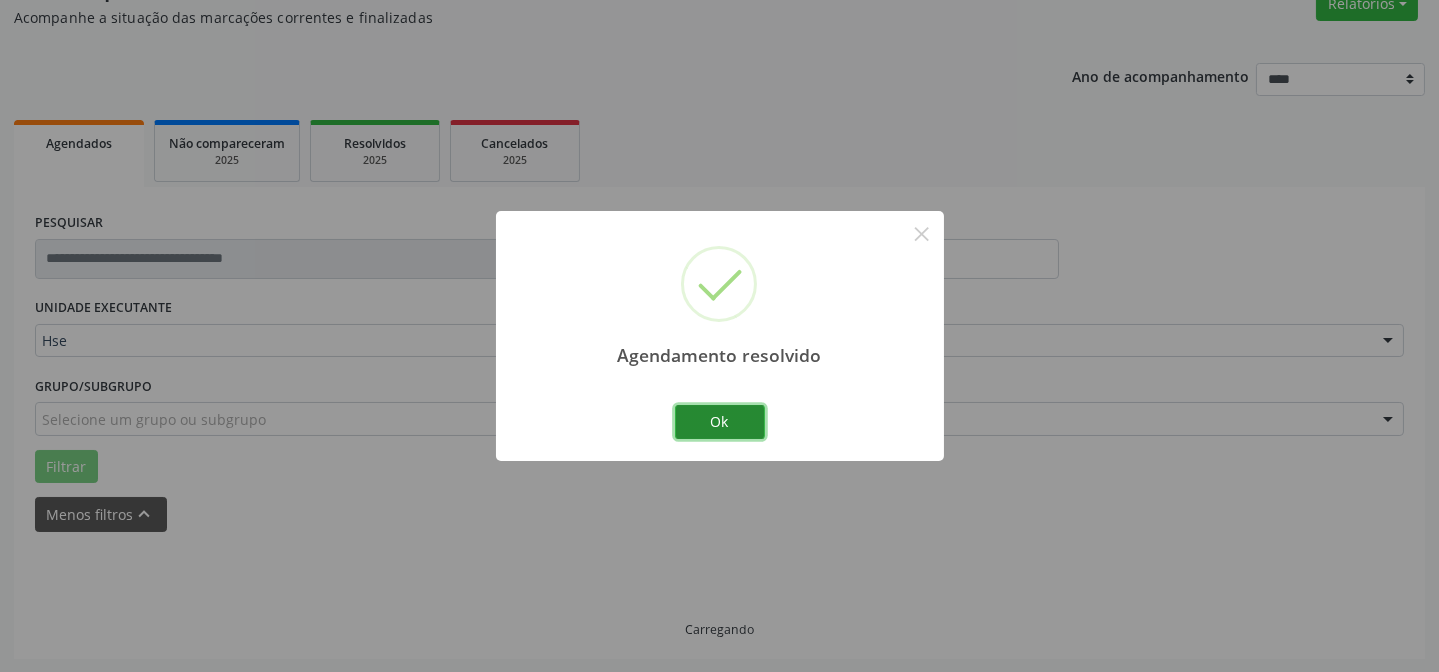 click on "Ok" at bounding box center (720, 422) 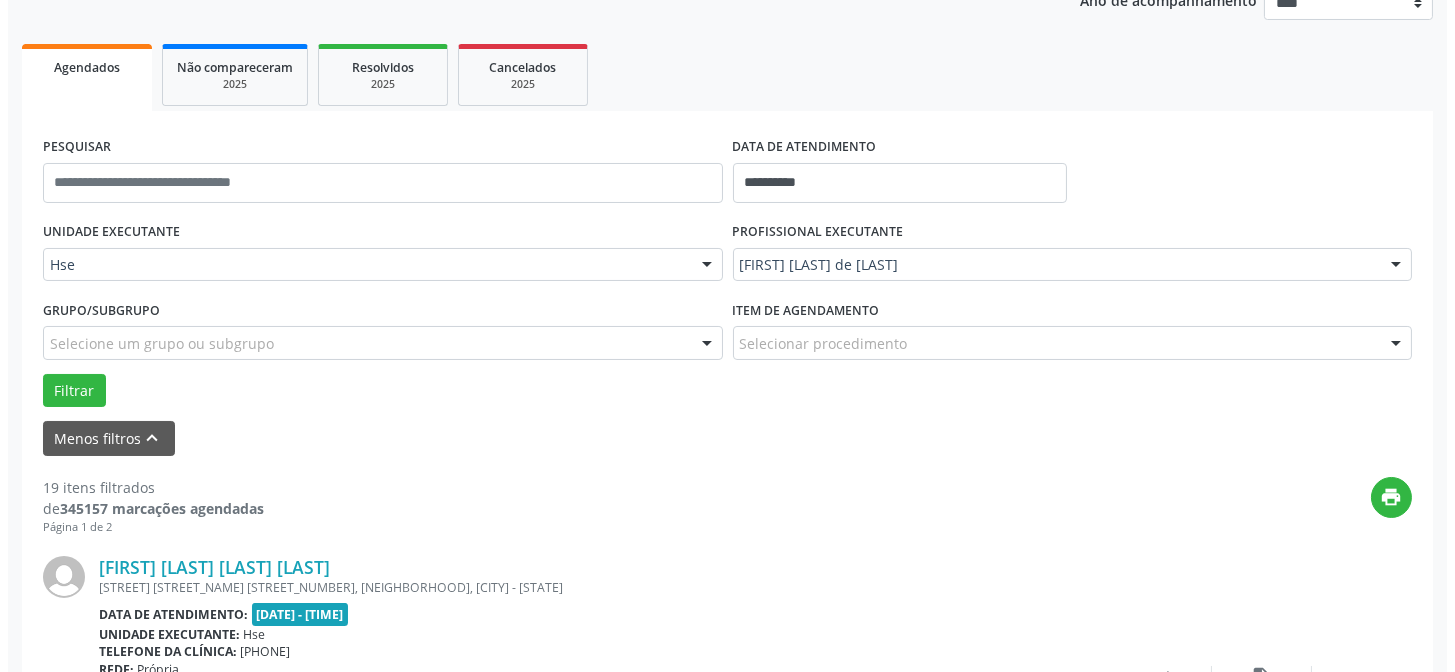 scroll, scrollTop: 360, scrollLeft: 0, axis: vertical 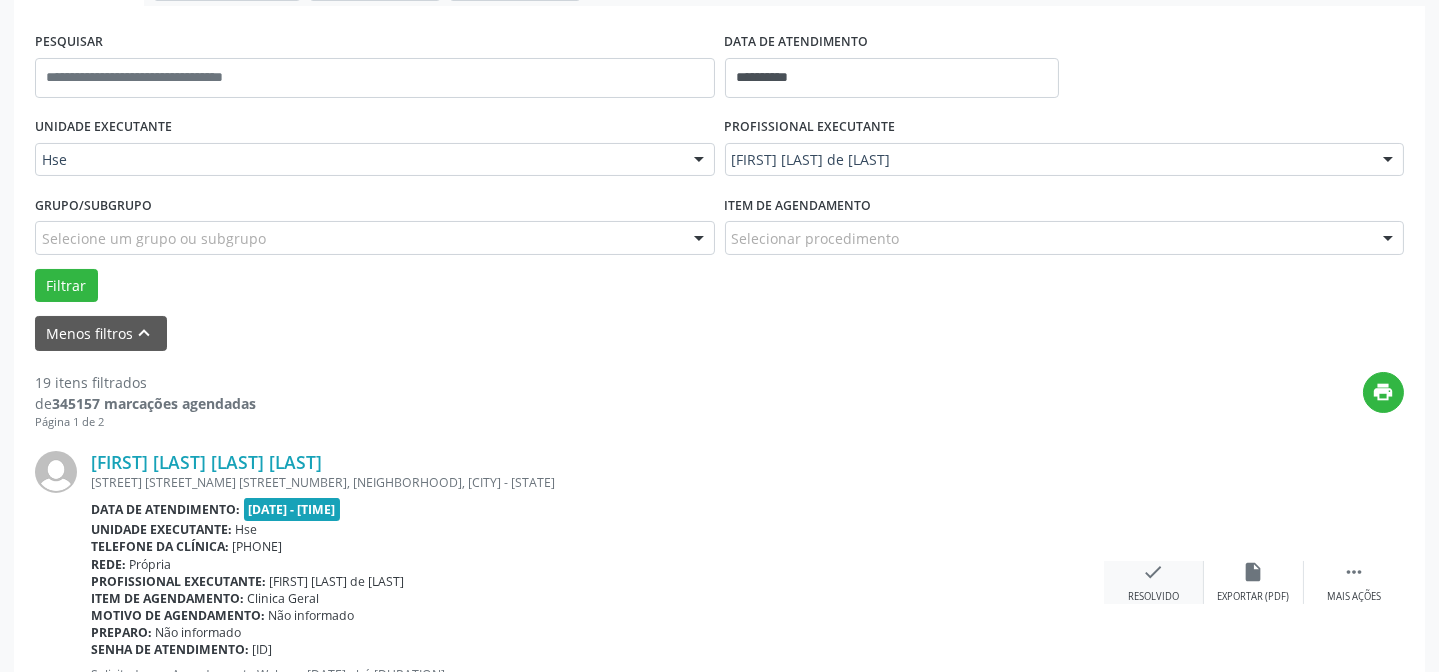 click on "check" at bounding box center [1154, 572] 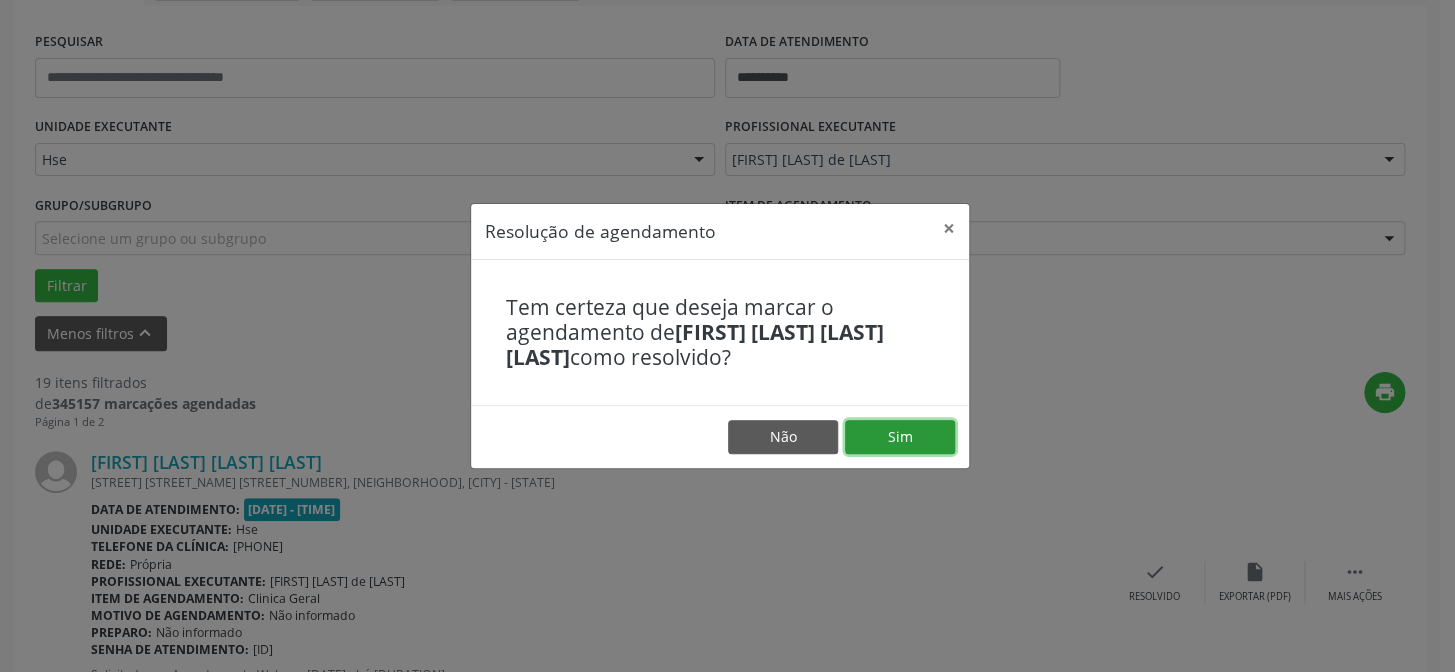 click on "Sim" at bounding box center [900, 437] 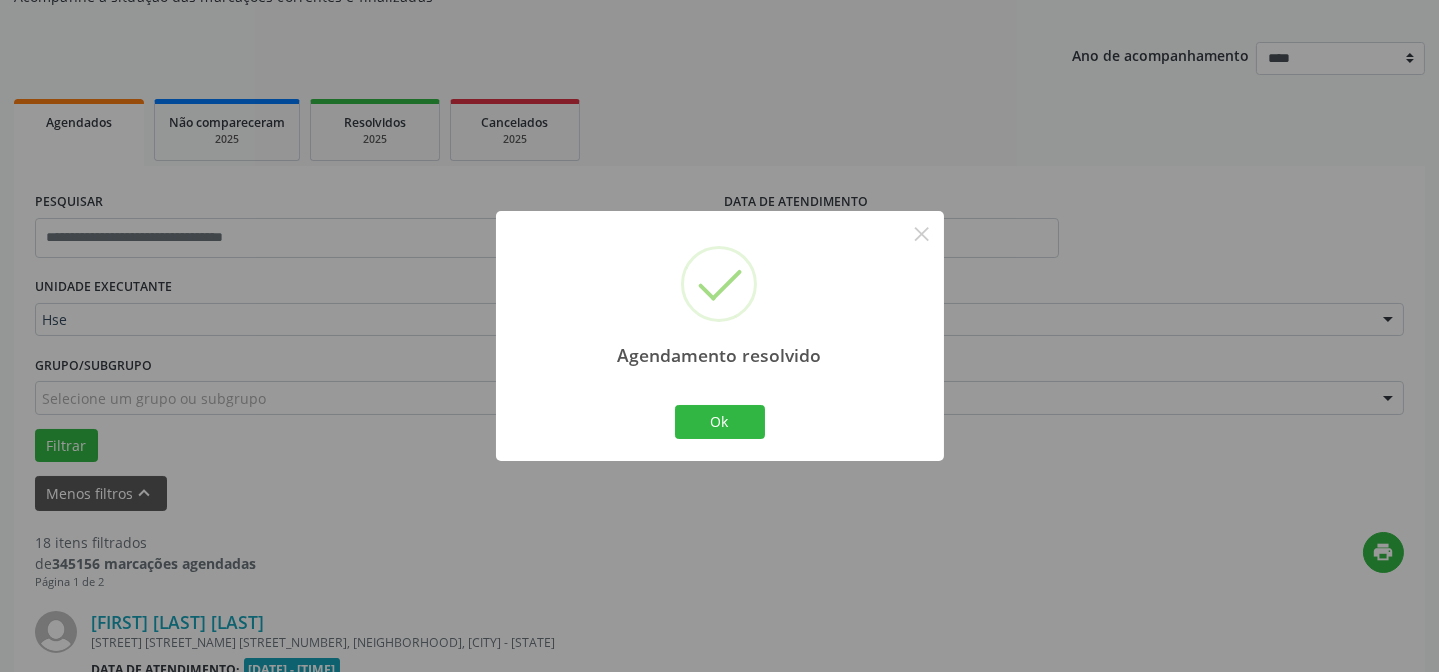 scroll, scrollTop: 360, scrollLeft: 0, axis: vertical 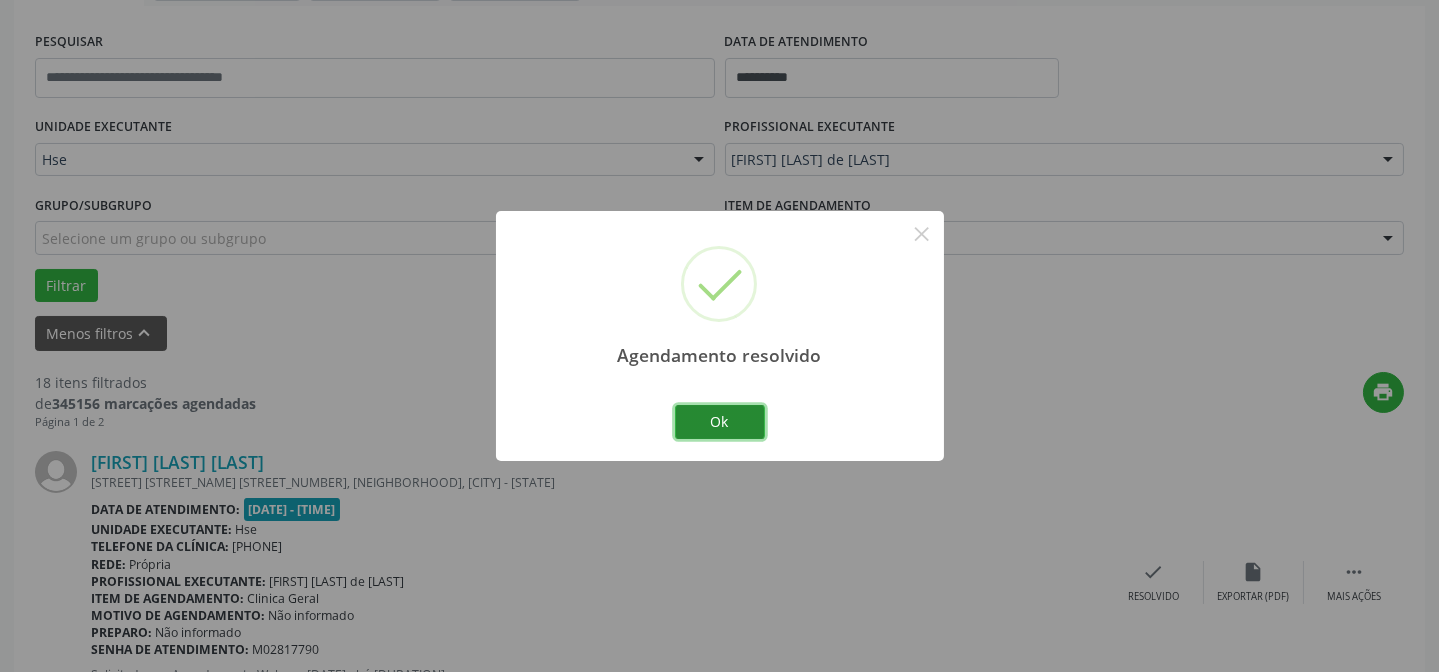 click on "Ok" at bounding box center [720, 422] 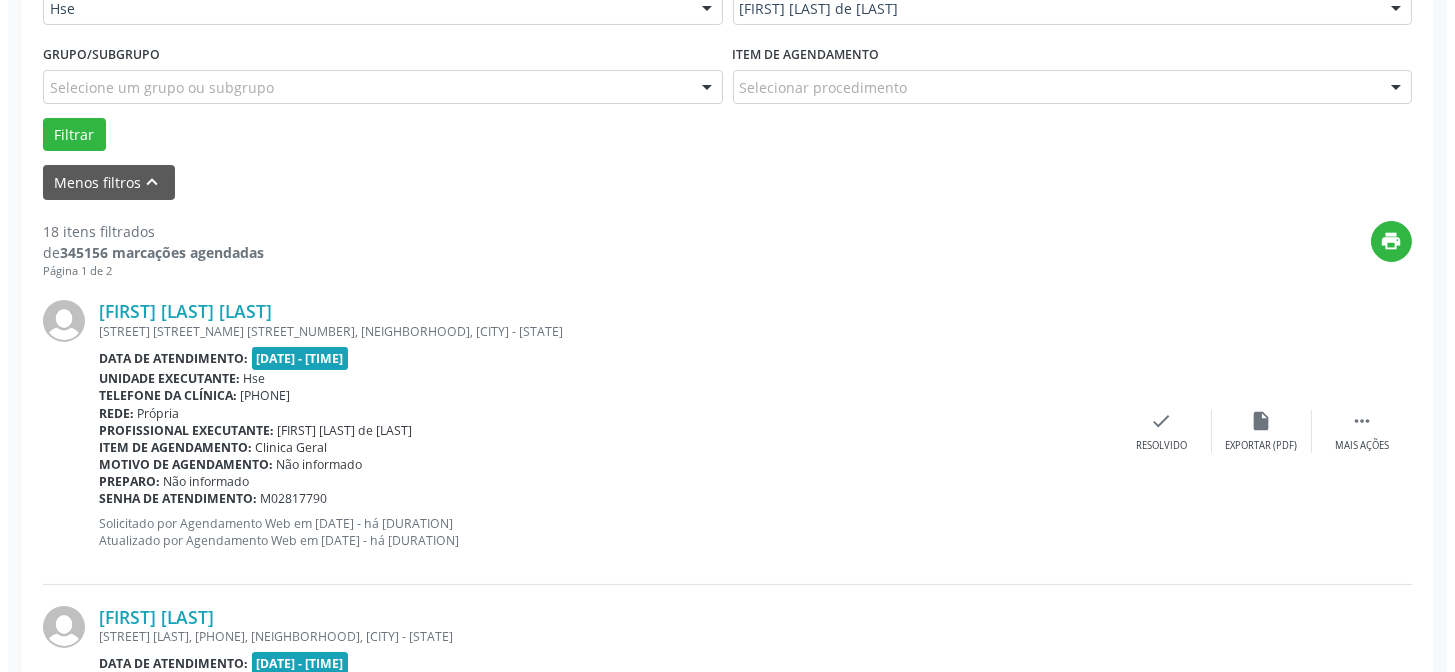 scroll, scrollTop: 542, scrollLeft: 0, axis: vertical 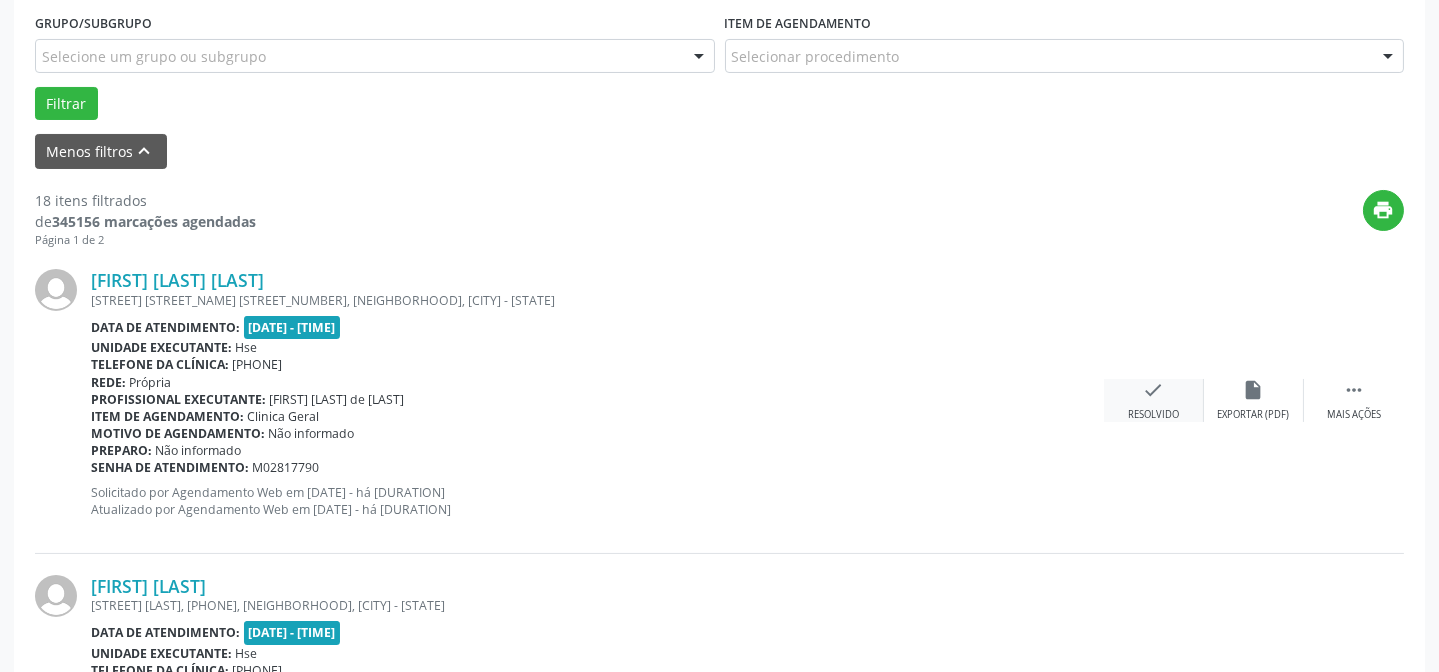 click on "check" at bounding box center [1154, 390] 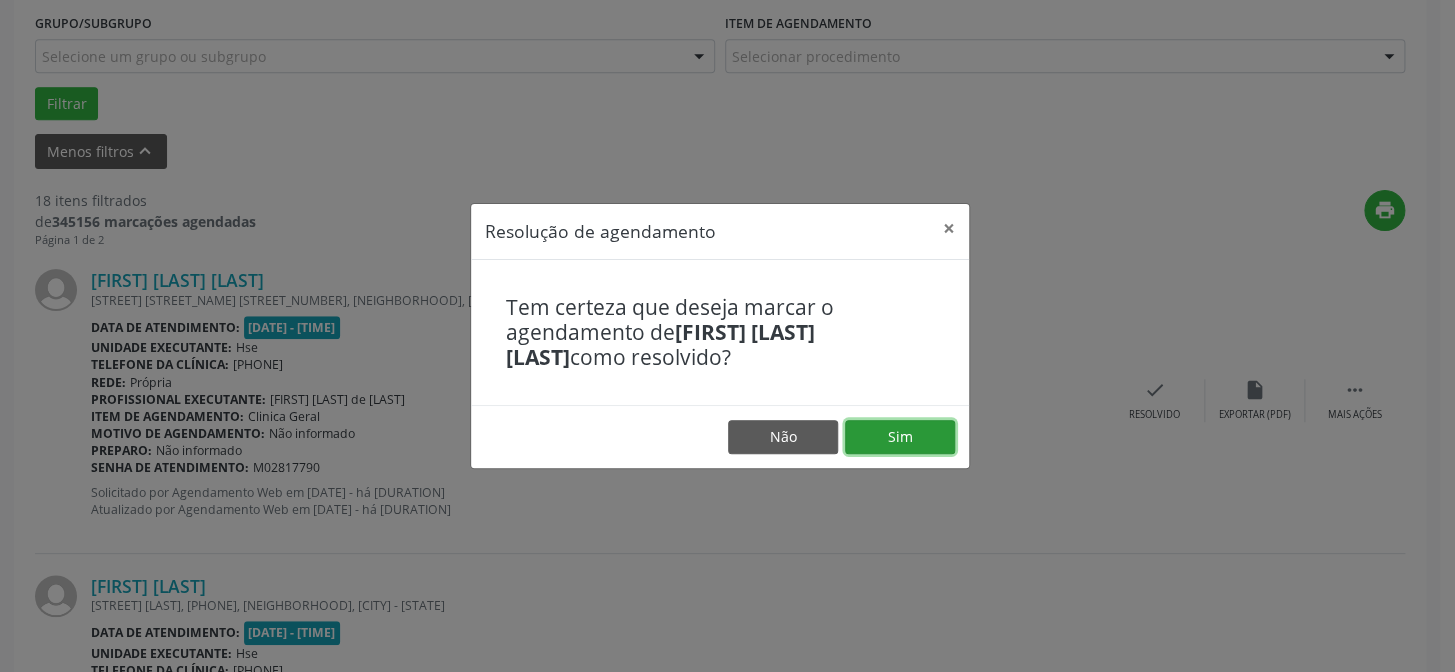 click on "Sim" at bounding box center (900, 437) 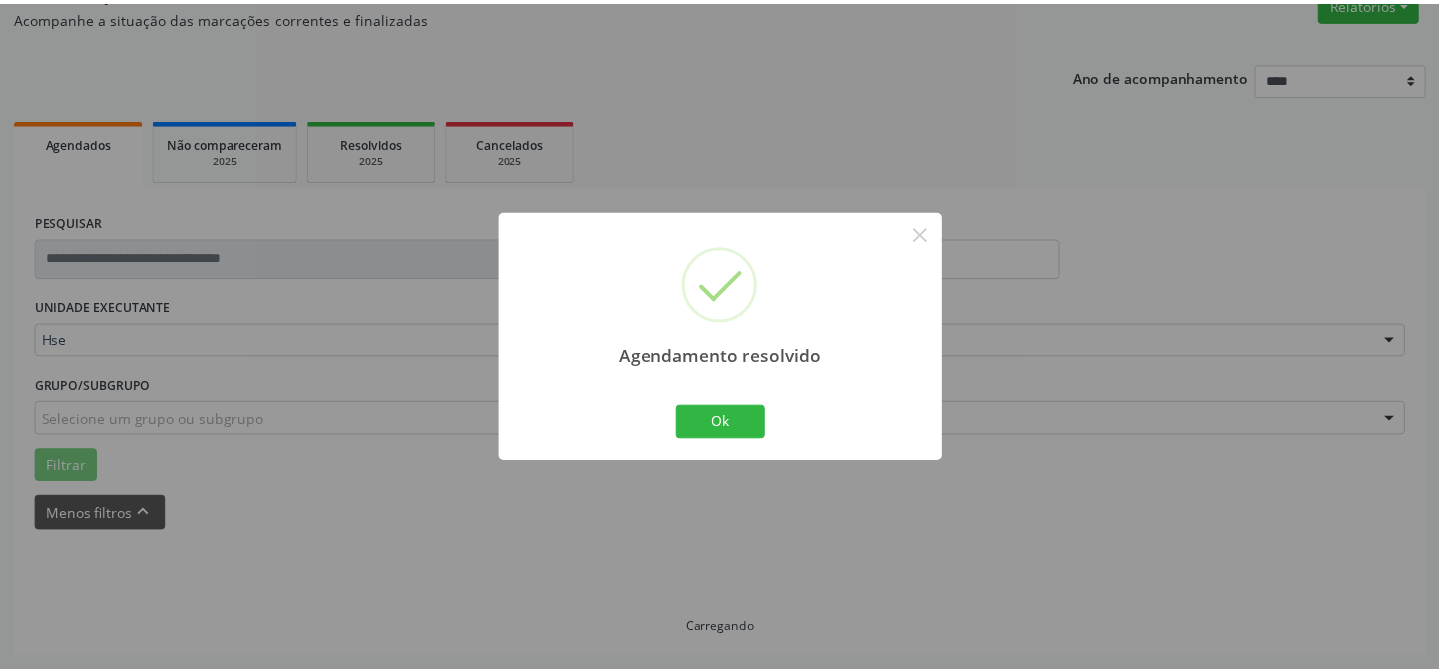 scroll, scrollTop: 179, scrollLeft: 0, axis: vertical 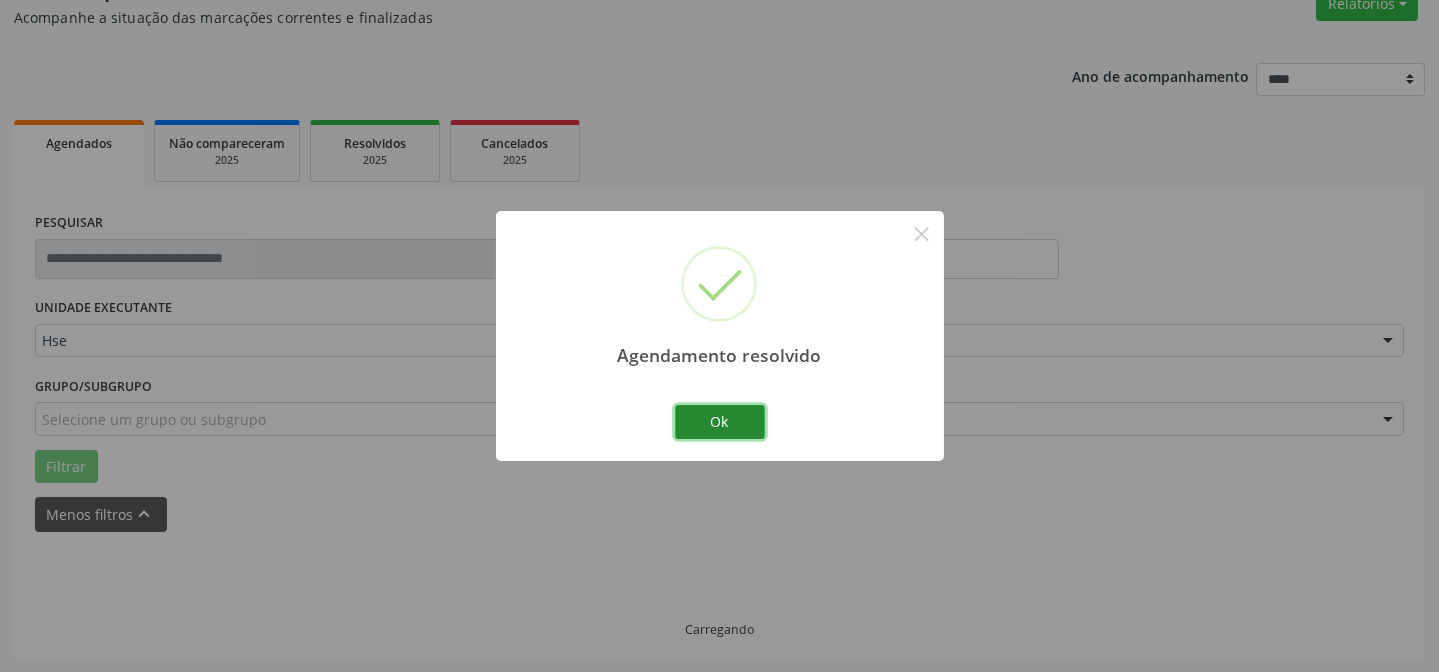 click on "Ok" at bounding box center [720, 422] 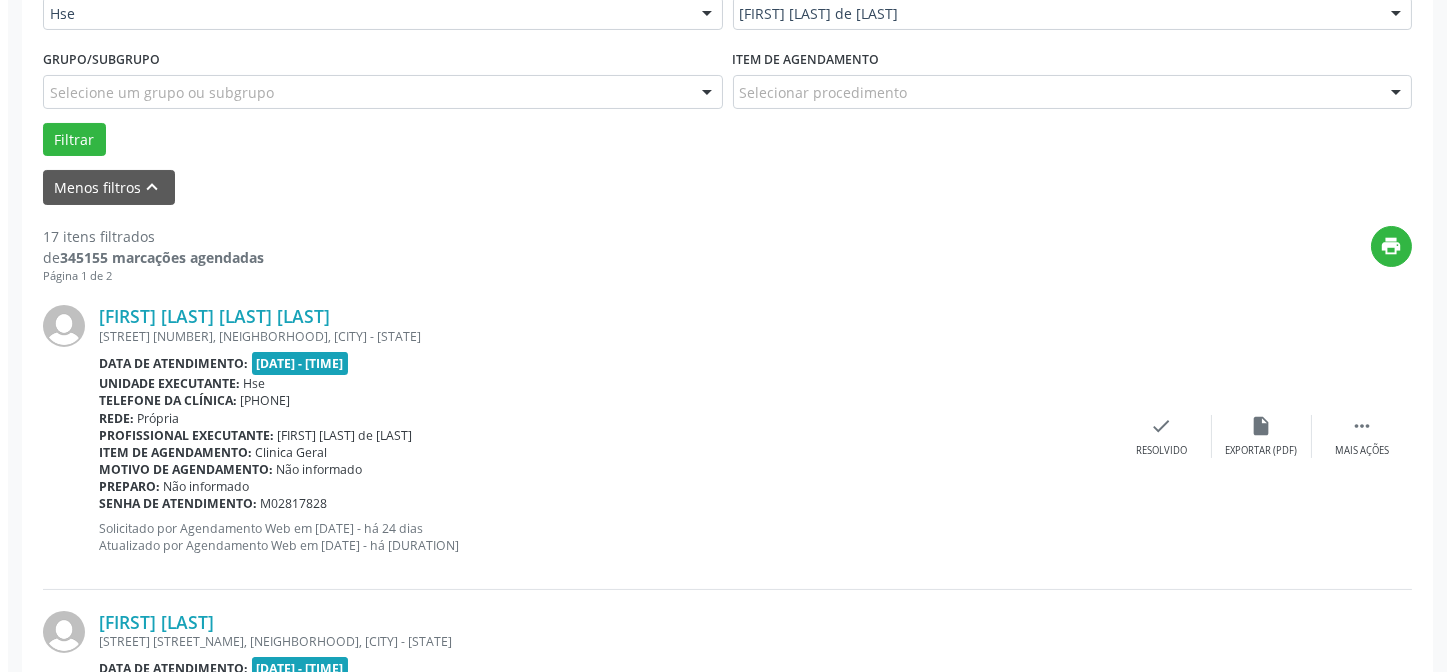 scroll, scrollTop: 542, scrollLeft: 0, axis: vertical 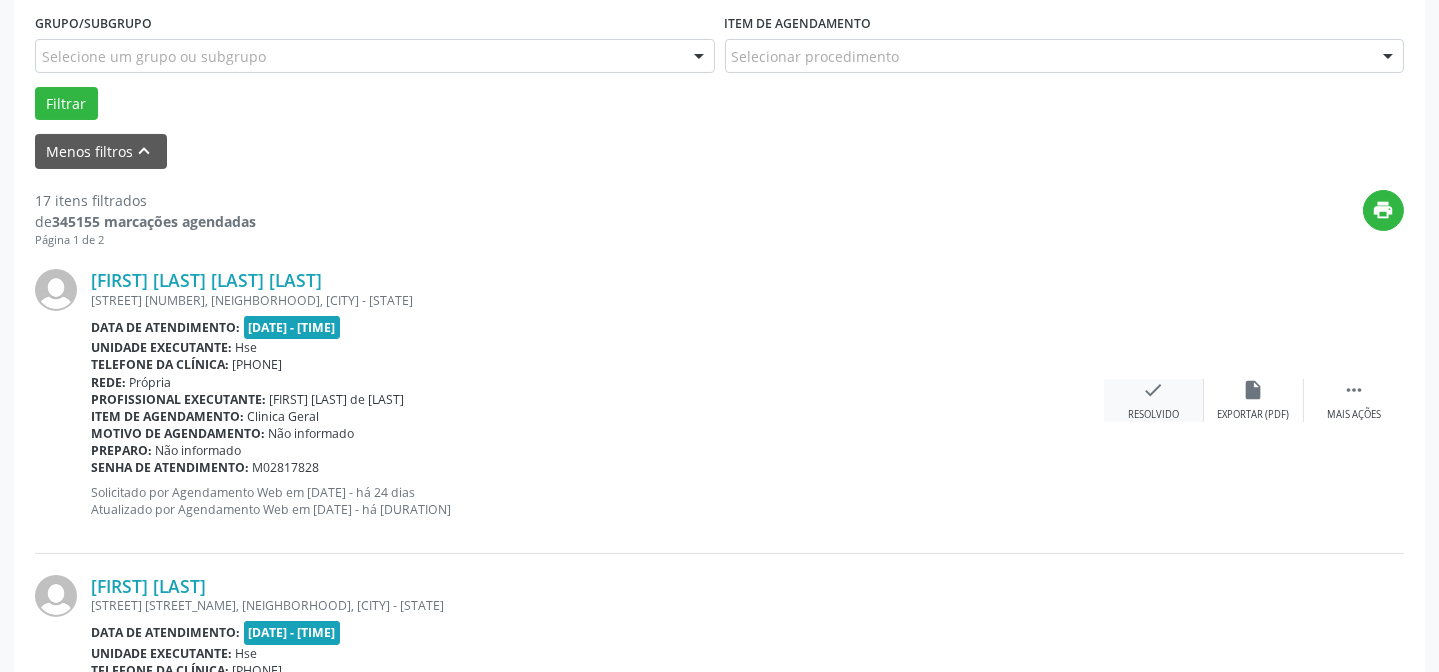 click on "check
Resolvido" at bounding box center [1154, 400] 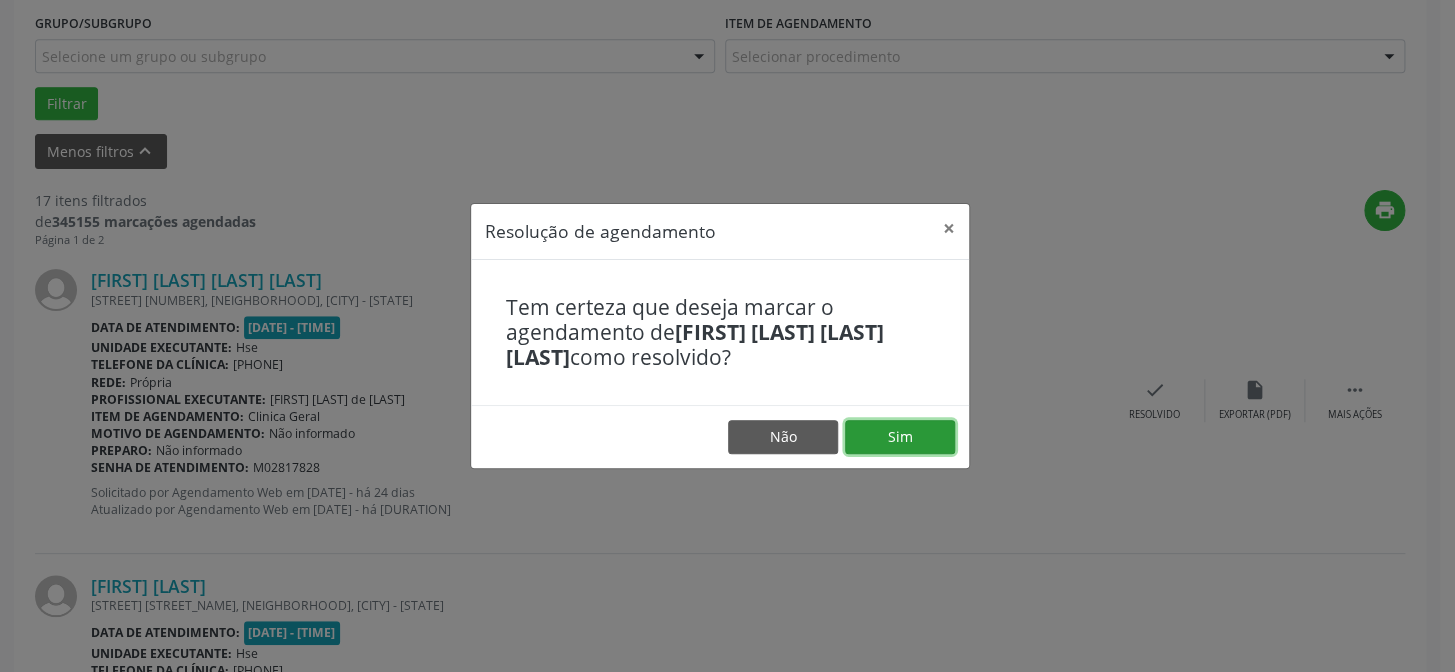 click on "Sim" at bounding box center (900, 437) 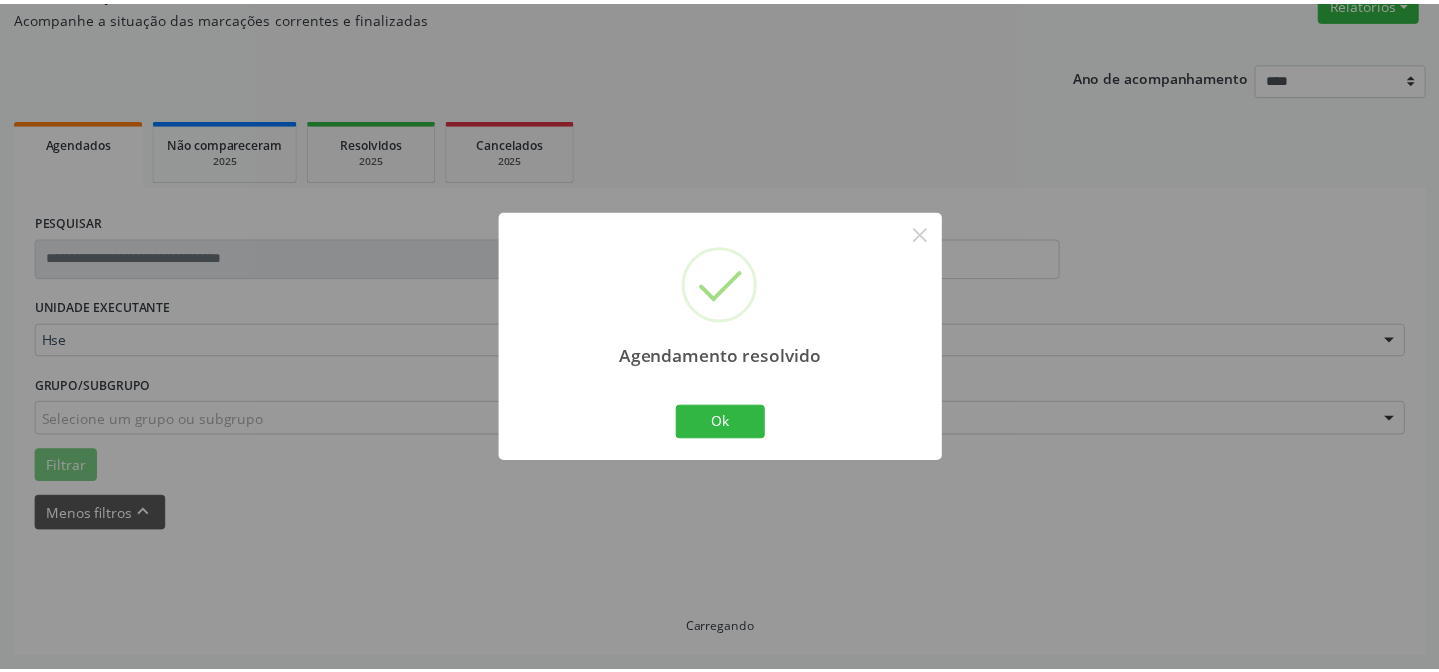 scroll, scrollTop: 179, scrollLeft: 0, axis: vertical 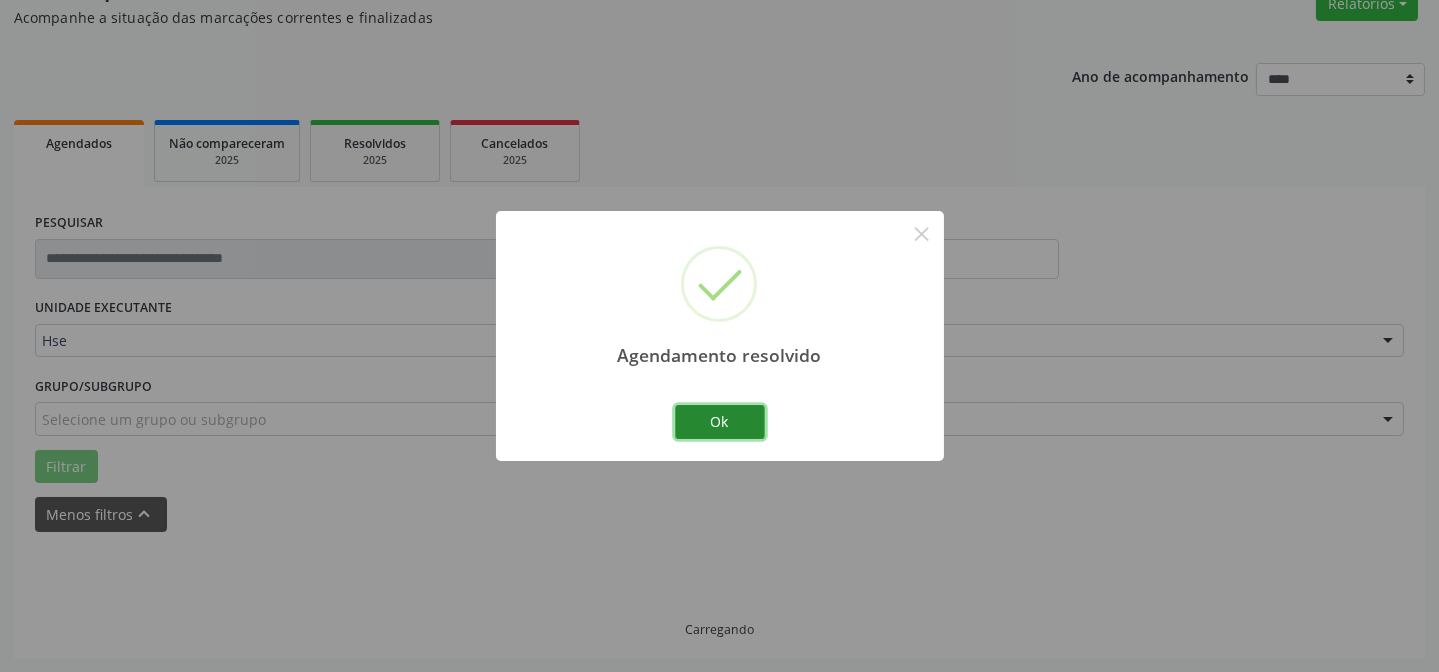 click on "Ok" at bounding box center (720, 422) 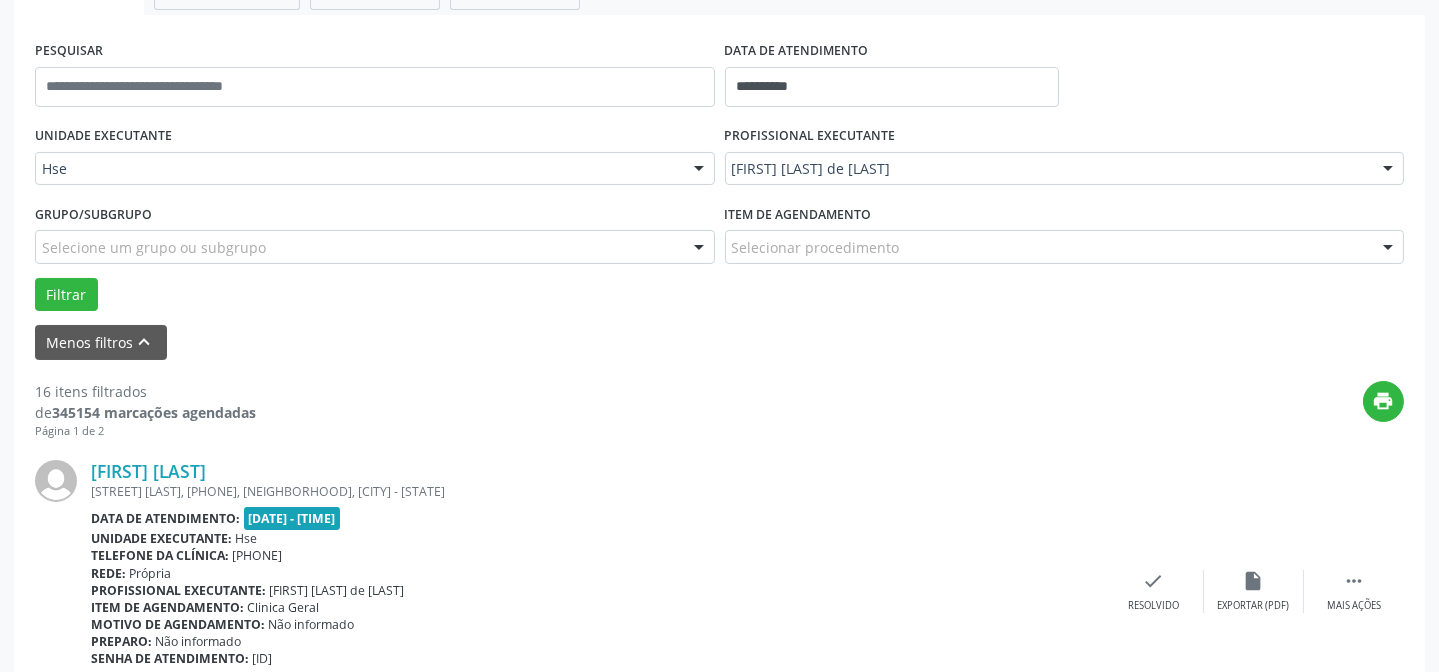 scroll, scrollTop: 360, scrollLeft: 0, axis: vertical 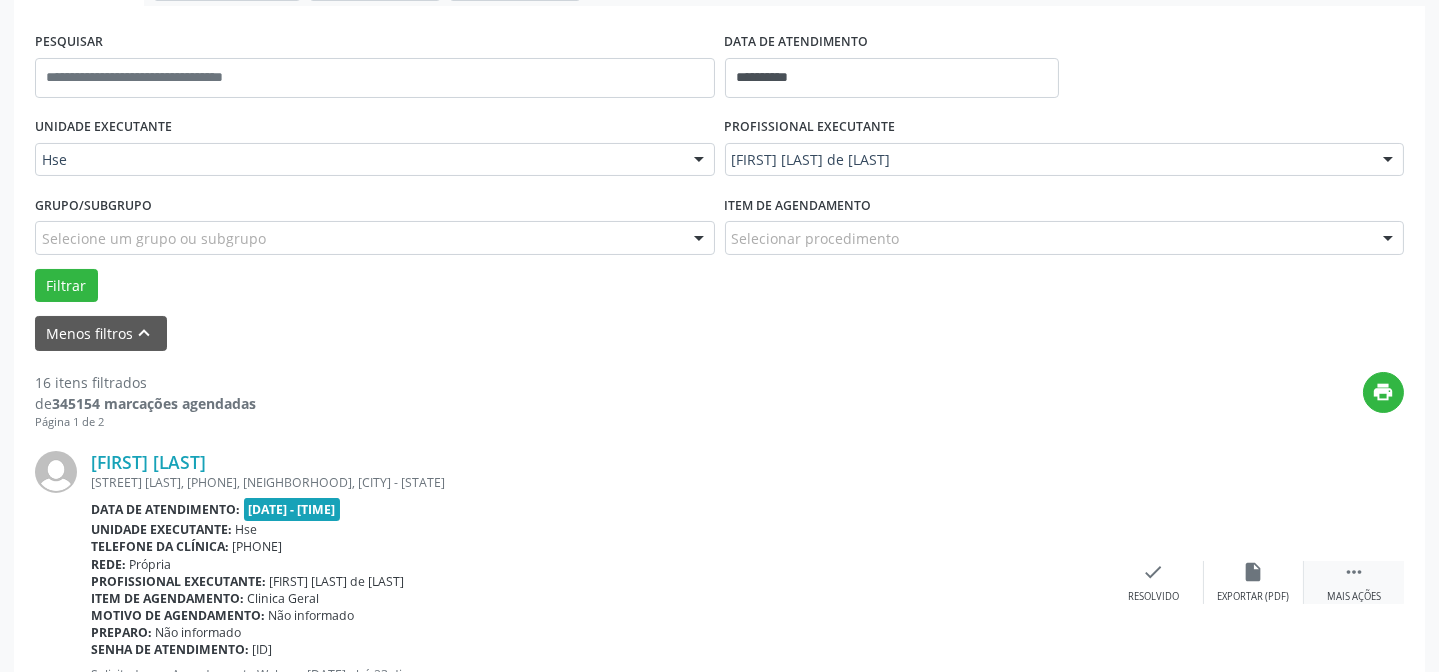 click on "" at bounding box center [1354, 572] 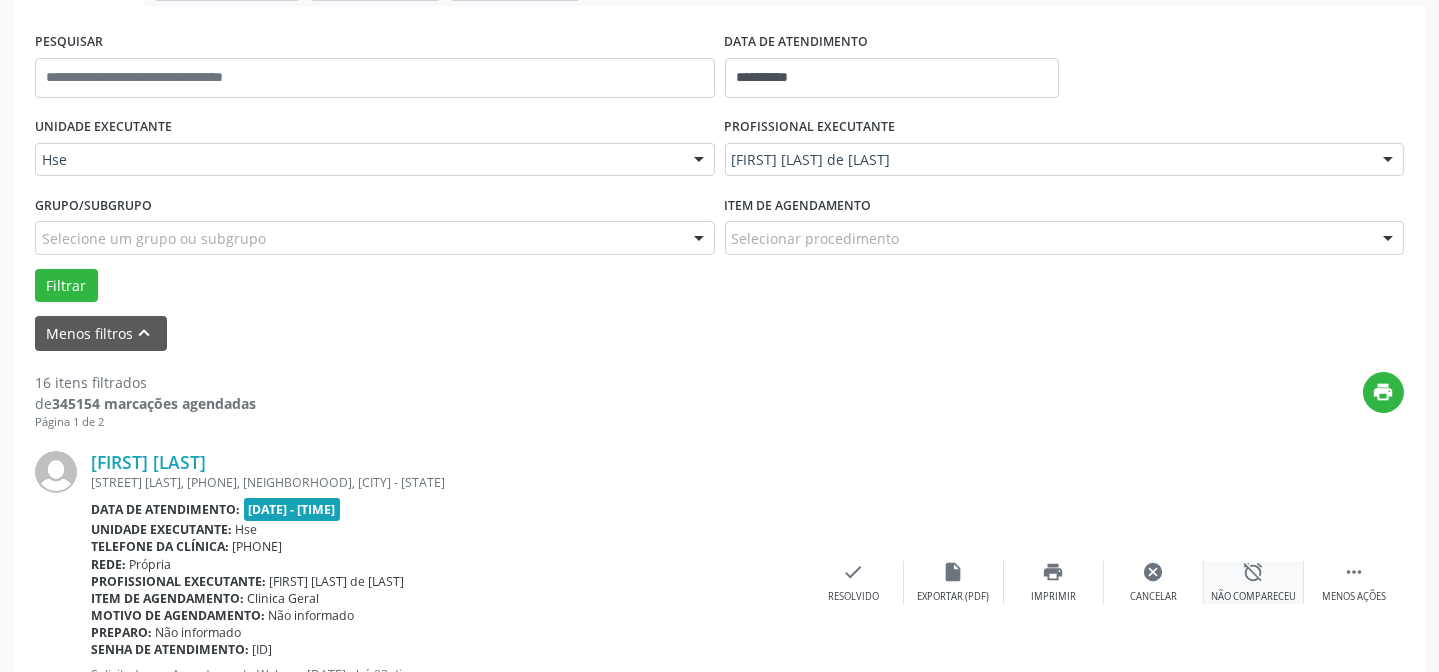 click on "alarm_off" at bounding box center [1254, 572] 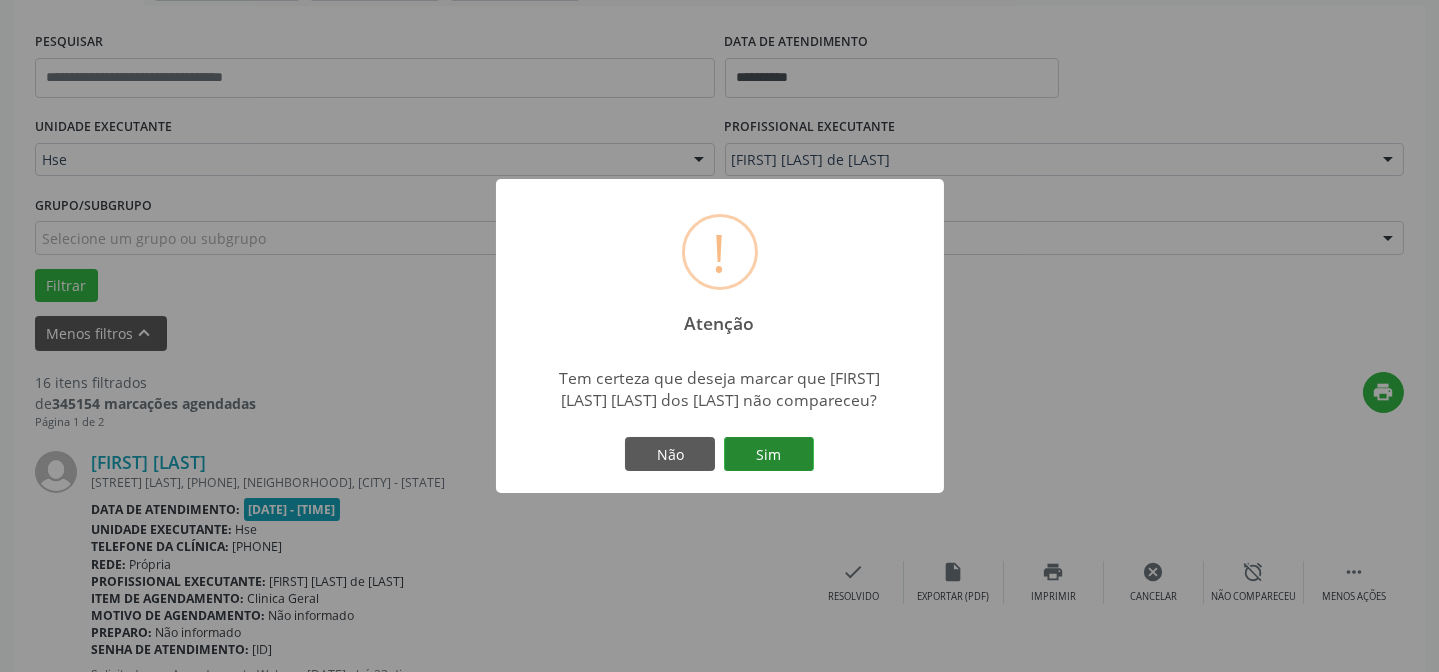 click on "Sim" at bounding box center [769, 454] 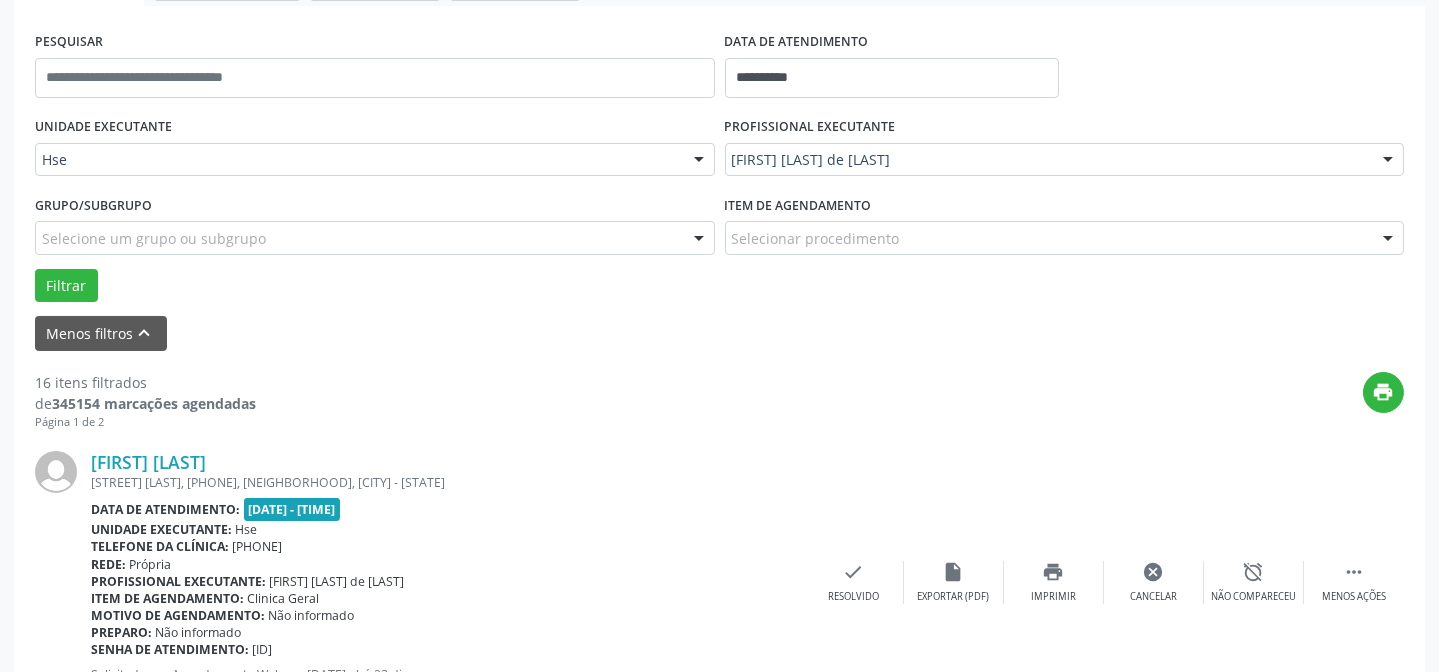 scroll, scrollTop: 200, scrollLeft: 0, axis: vertical 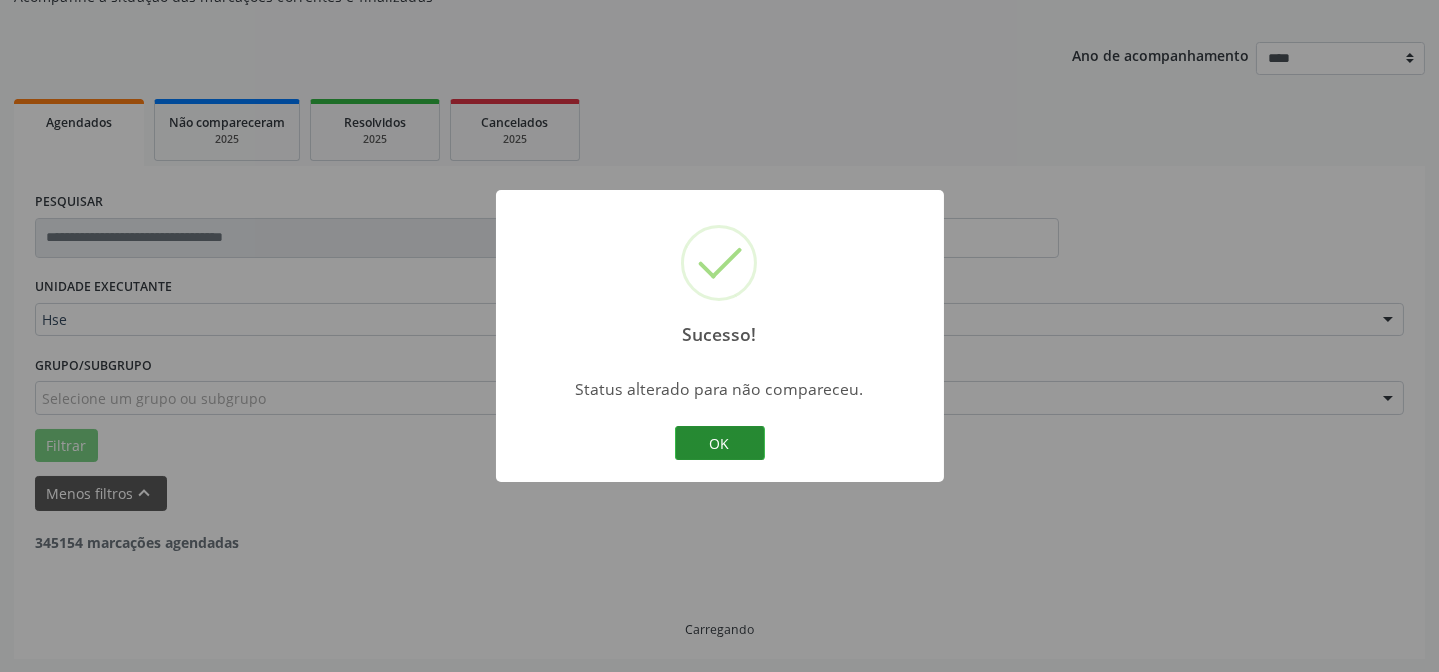 click on "OK" at bounding box center [720, 443] 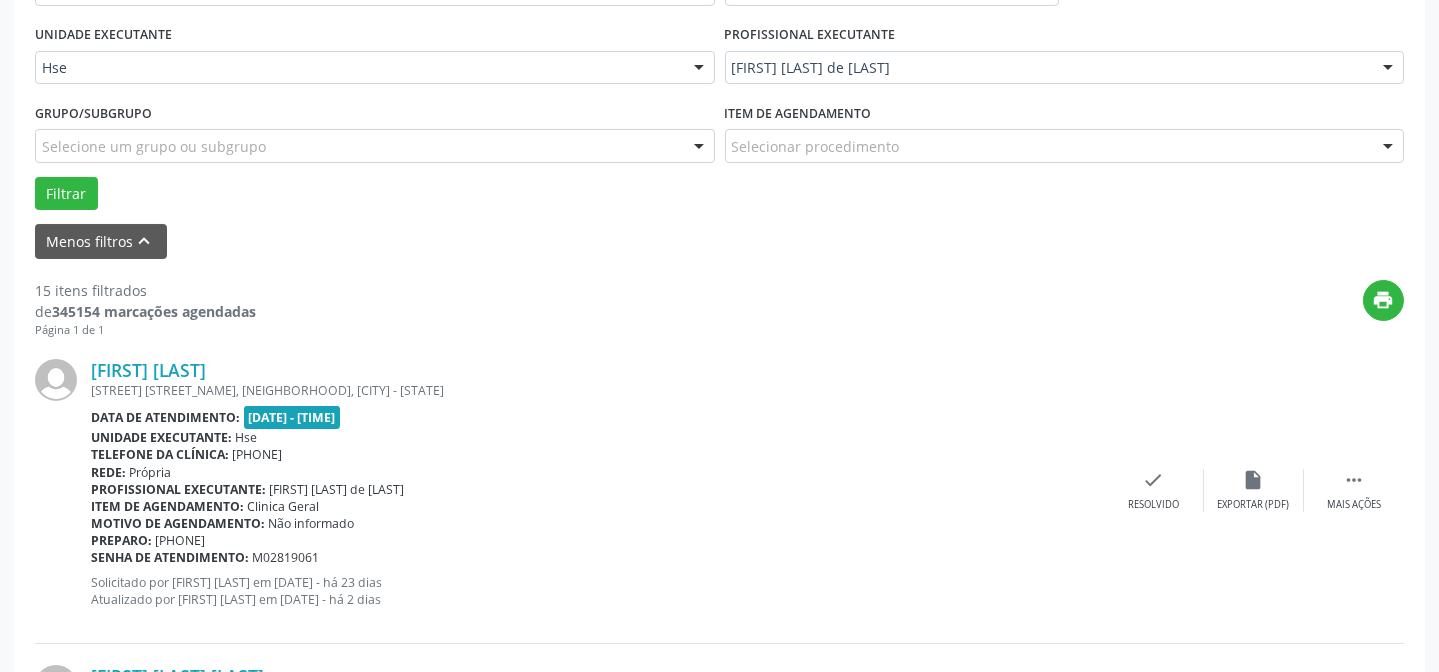 scroll, scrollTop: 472, scrollLeft: 0, axis: vertical 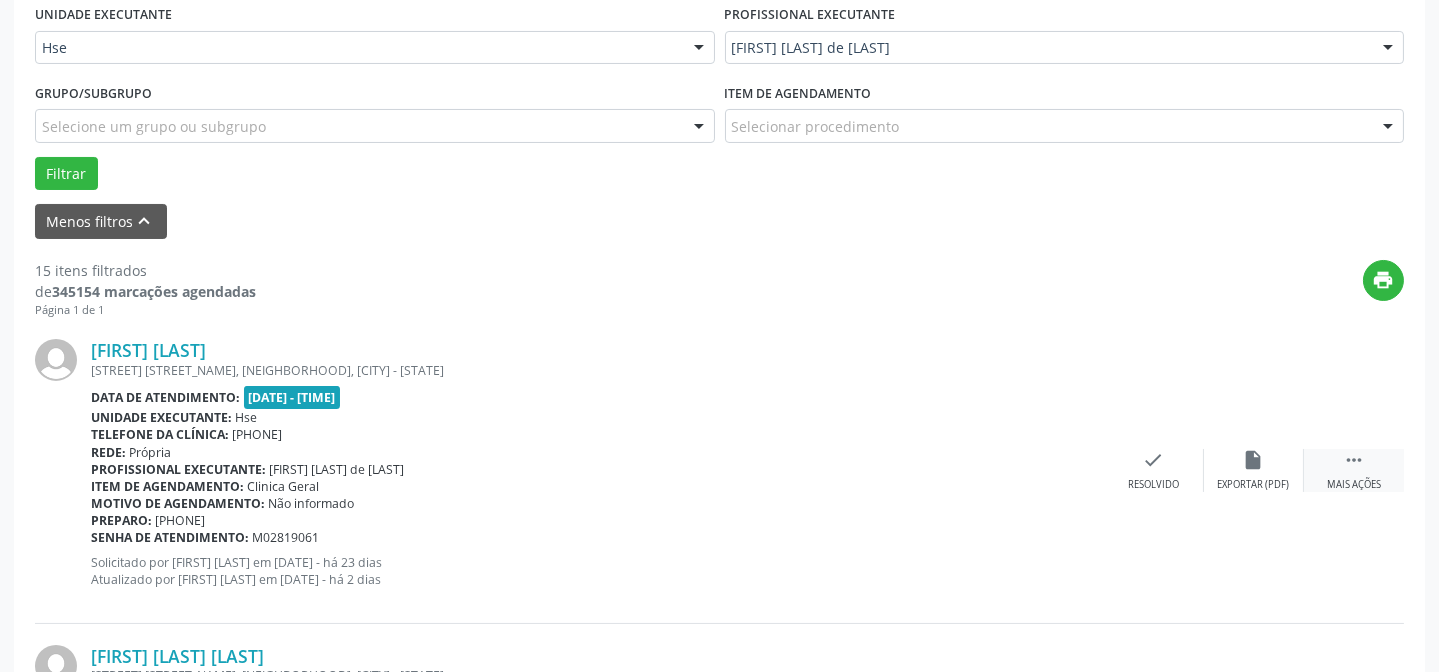 click on "
Mais ações" at bounding box center (1354, 470) 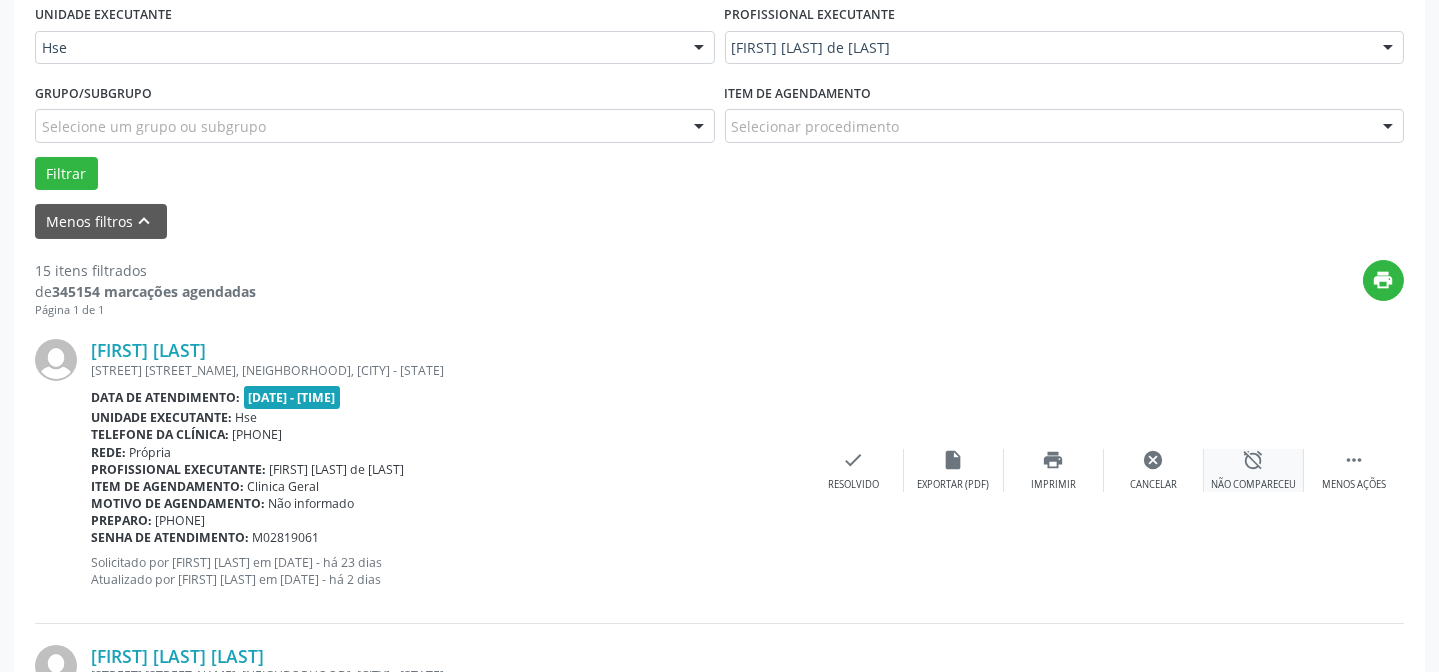 click on "alarm_off" at bounding box center [1254, 460] 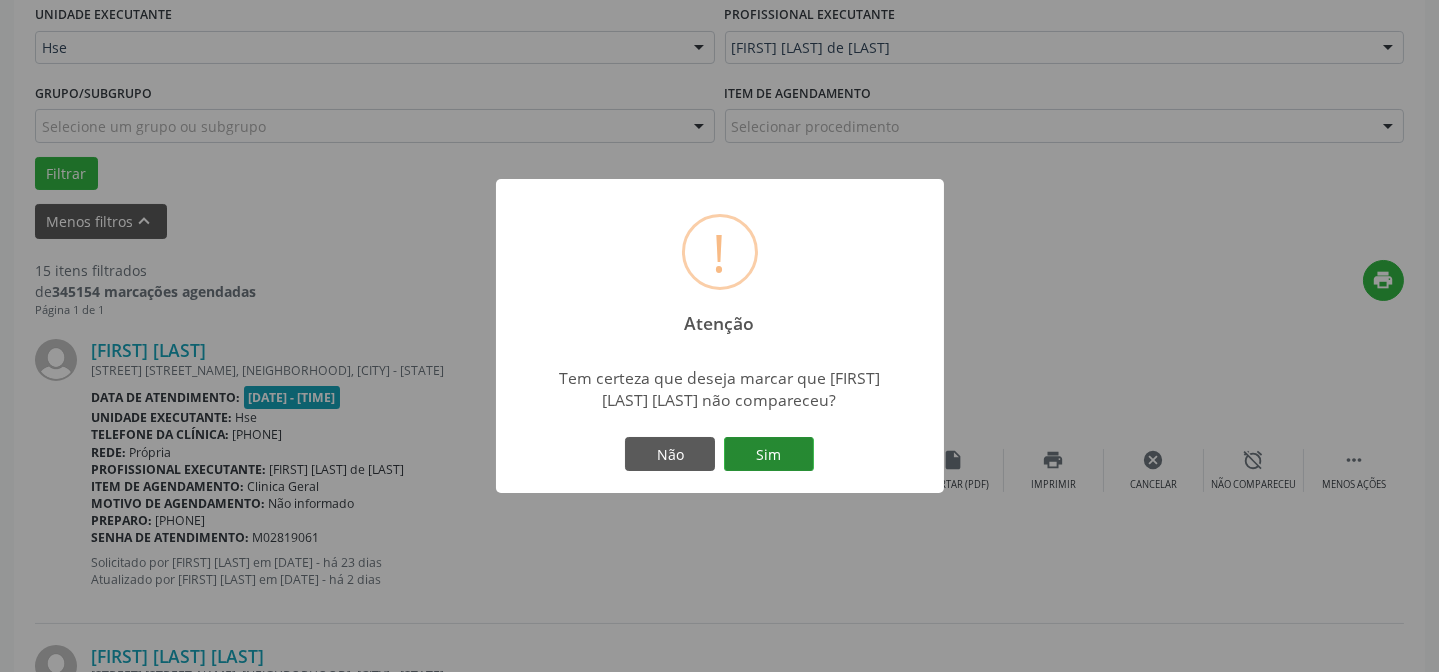 click on "Sim" at bounding box center [769, 454] 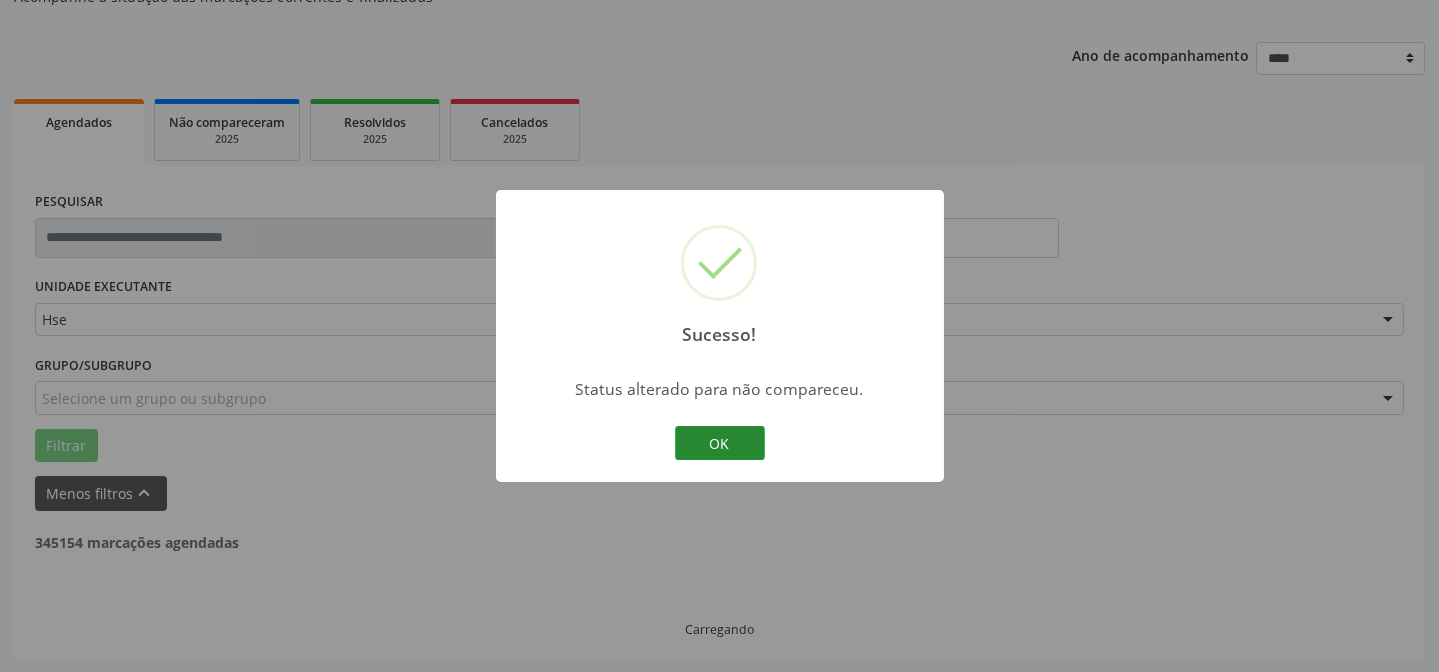 click on "OK" at bounding box center (720, 443) 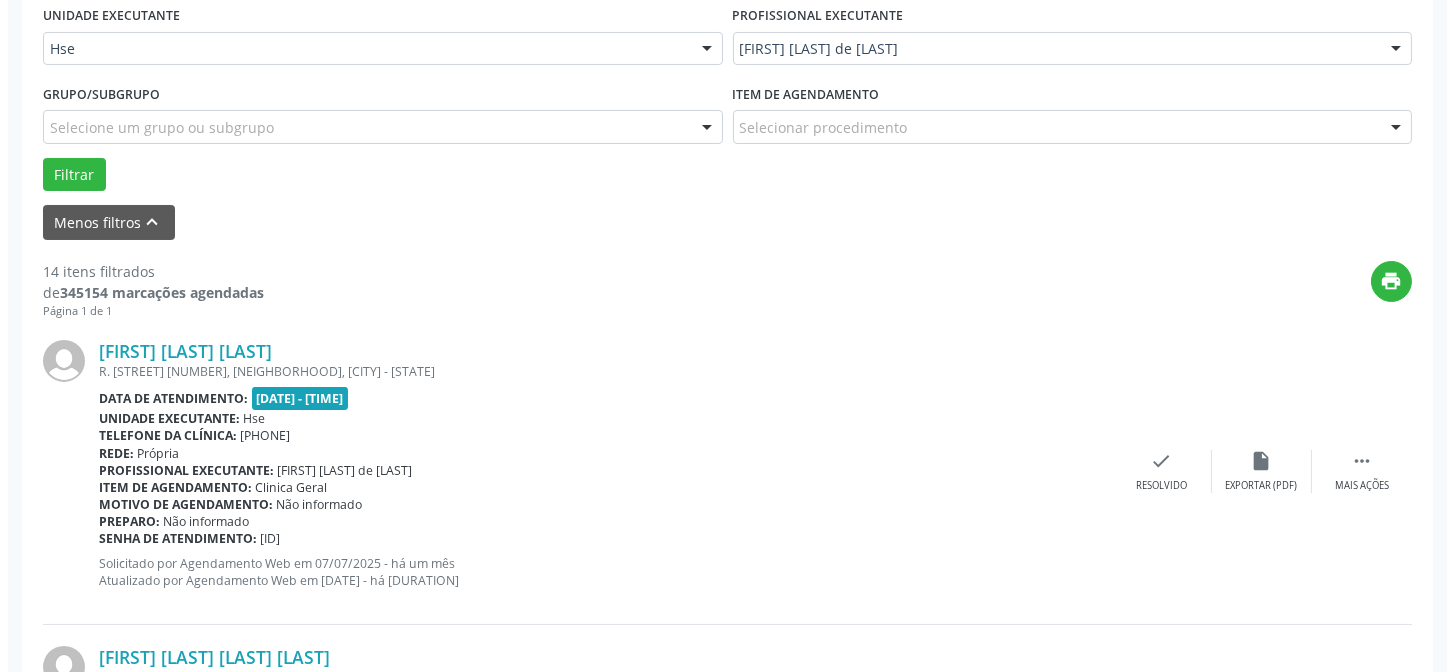 scroll, scrollTop: 472, scrollLeft: 0, axis: vertical 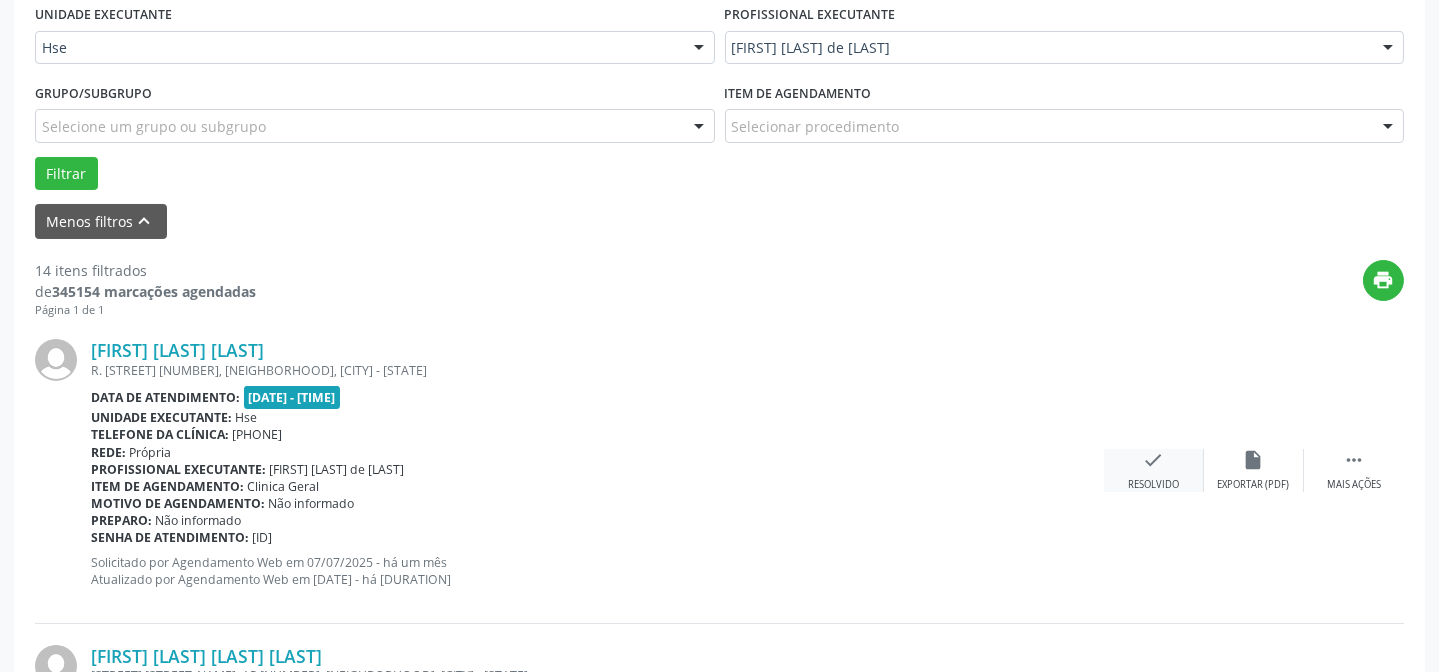click on "Resolvido" at bounding box center [1153, 485] 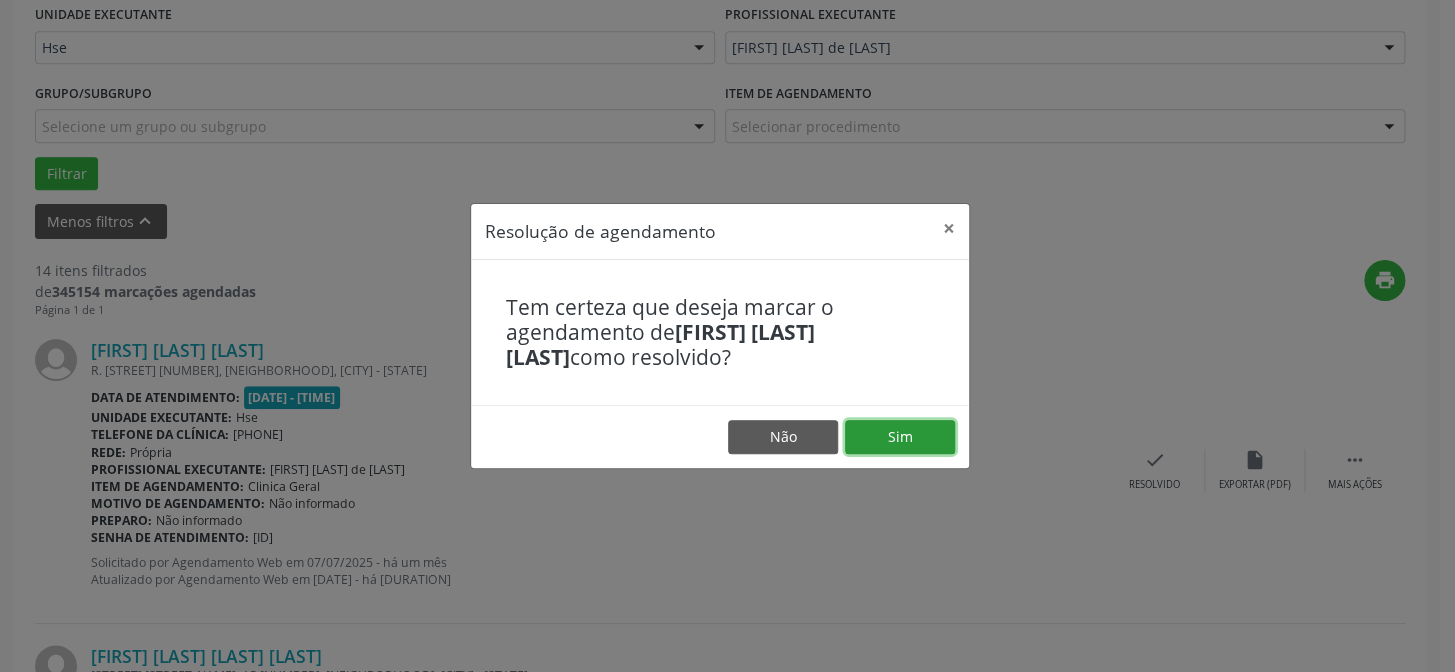 click on "Sim" at bounding box center [900, 437] 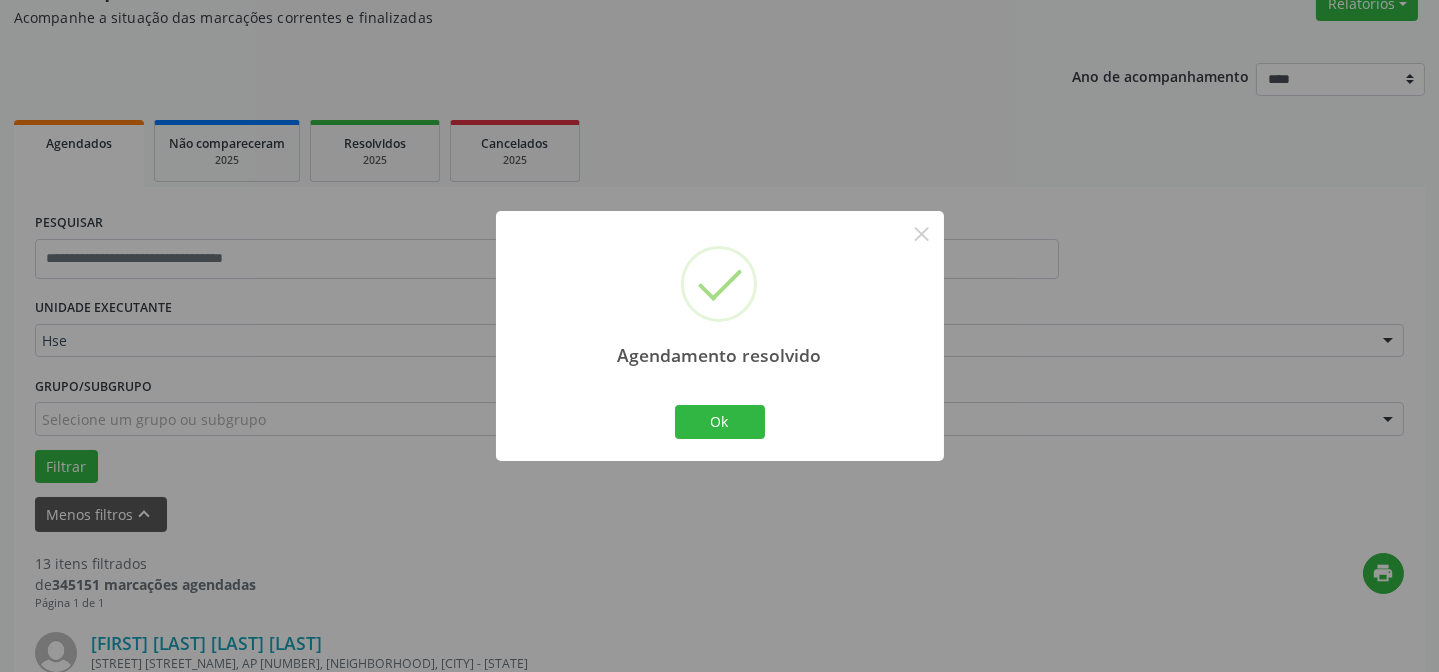 scroll, scrollTop: 472, scrollLeft: 0, axis: vertical 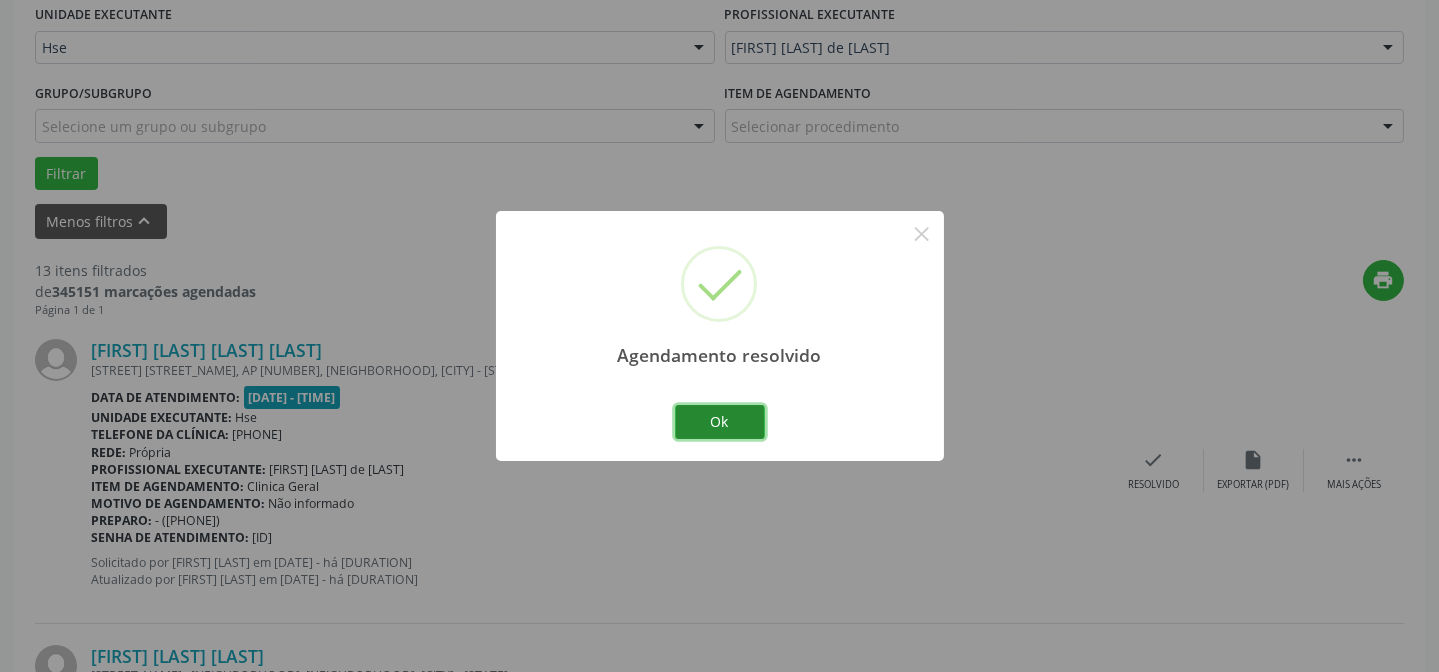 click on "Ok" at bounding box center (720, 422) 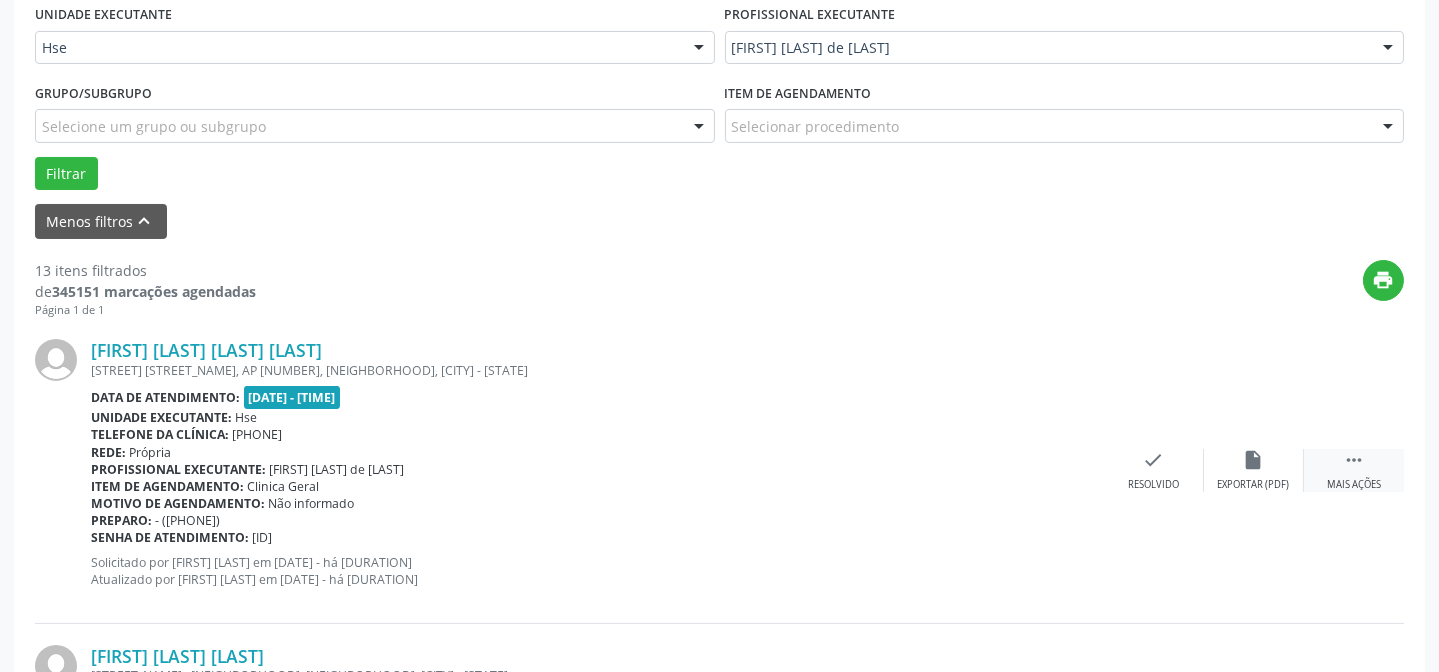 click on "
Mais ações" at bounding box center (1354, 470) 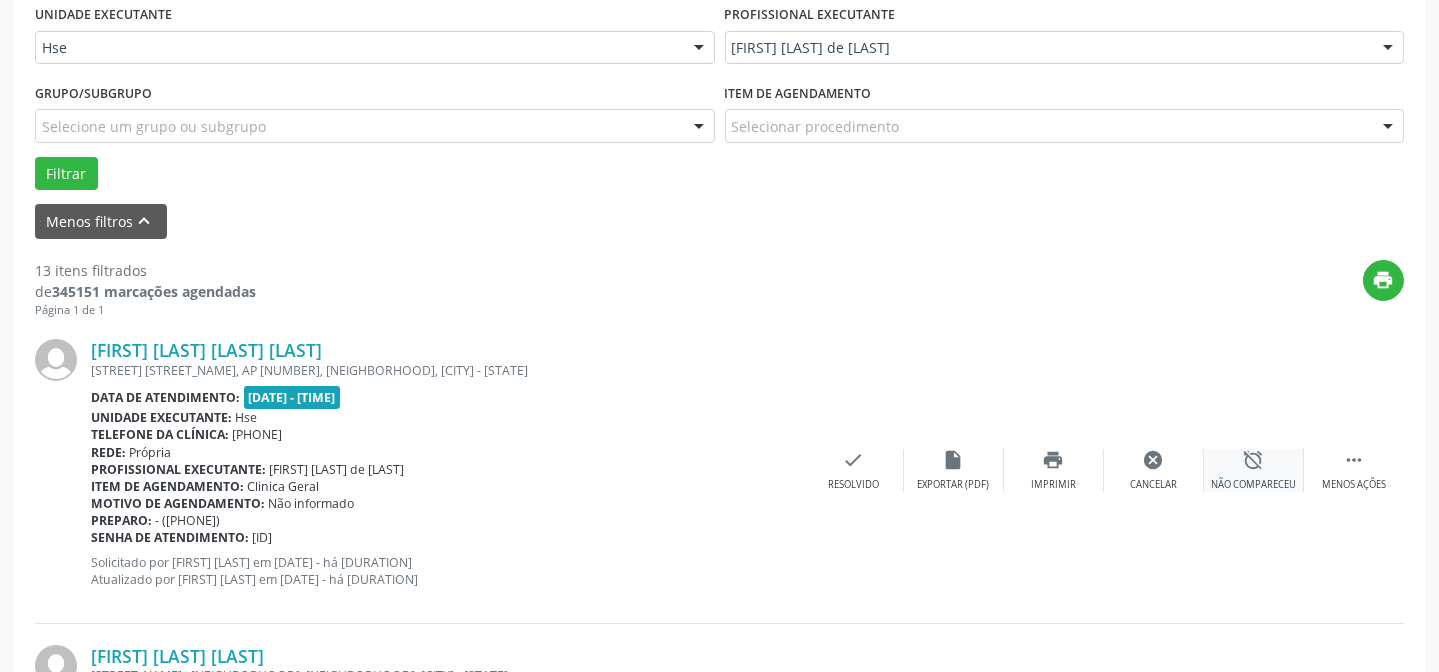 click on "alarm_off
Não compareceu" at bounding box center (1254, 470) 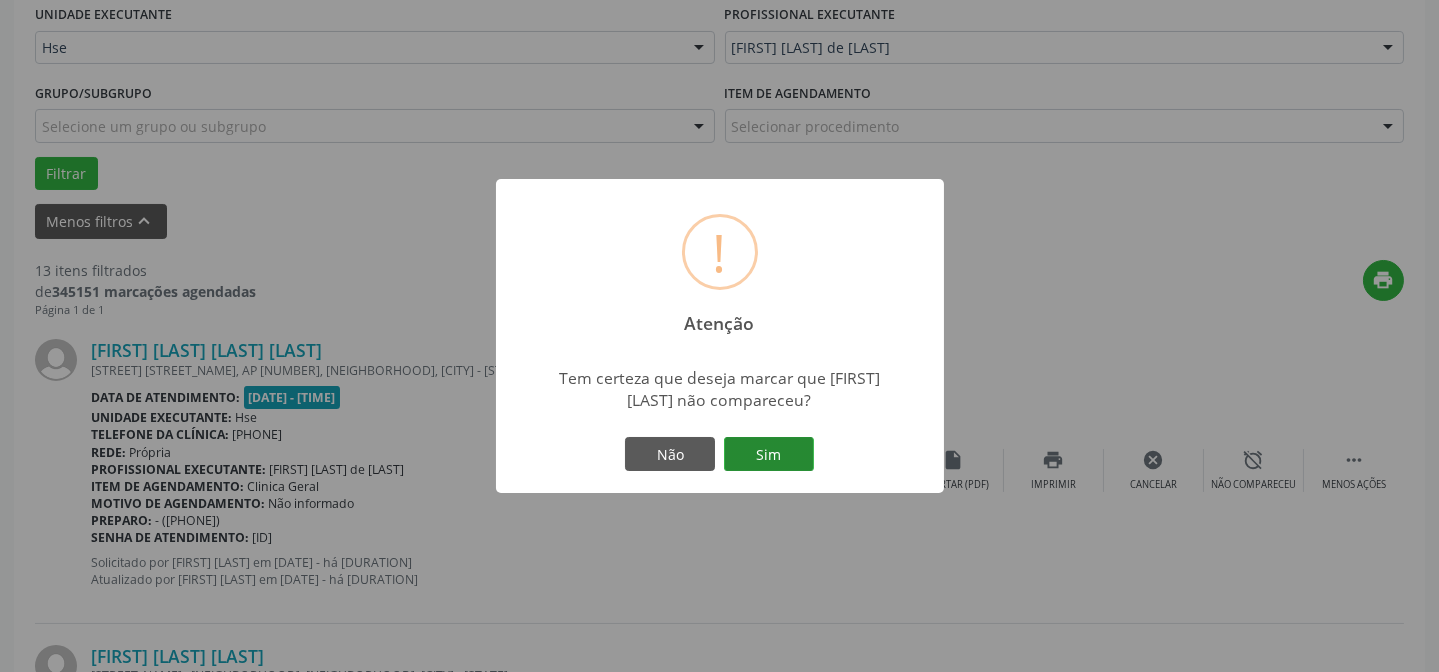 click on "Sim" at bounding box center (769, 454) 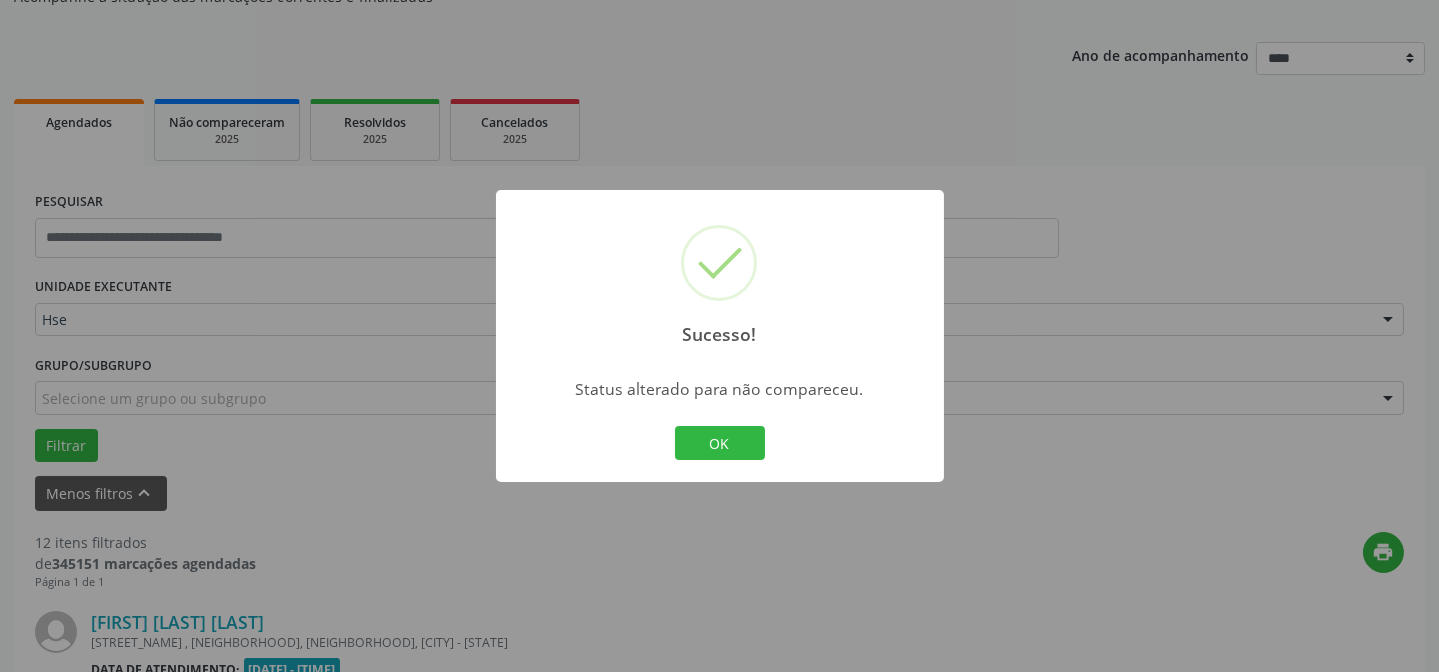 scroll, scrollTop: 472, scrollLeft: 0, axis: vertical 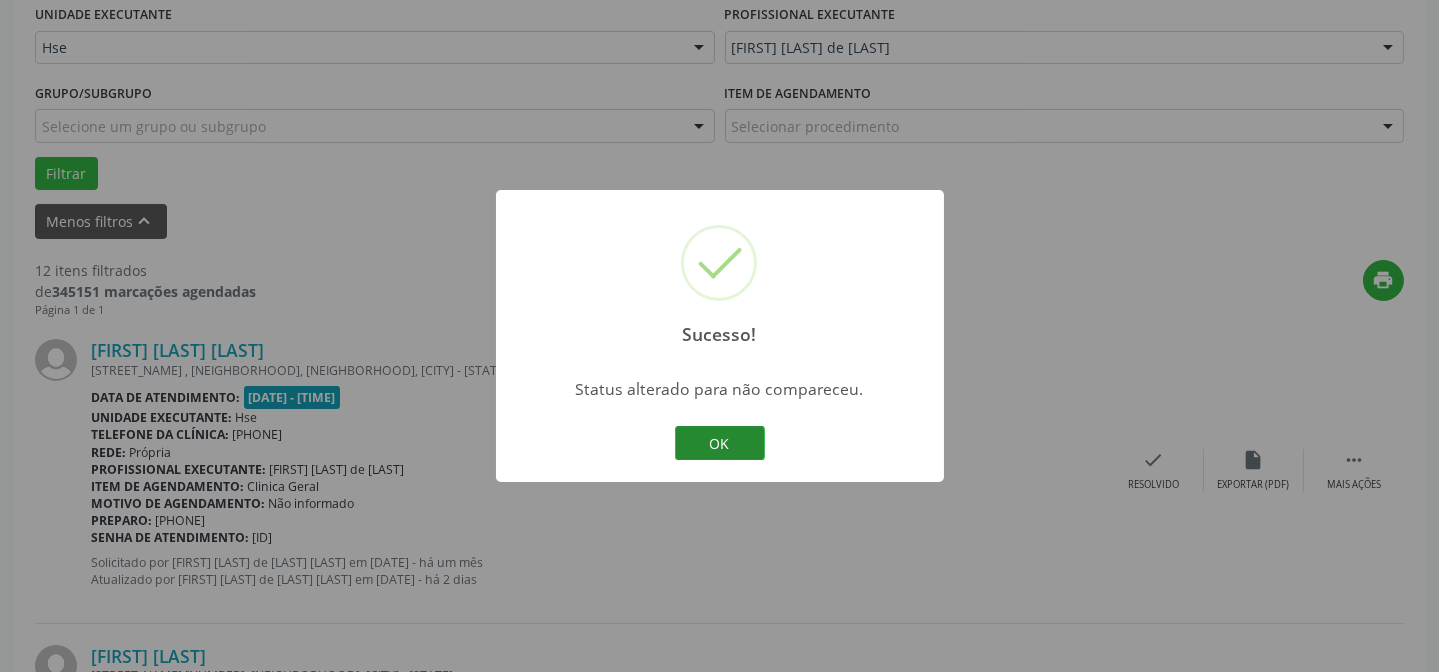 click on "OK" at bounding box center (720, 443) 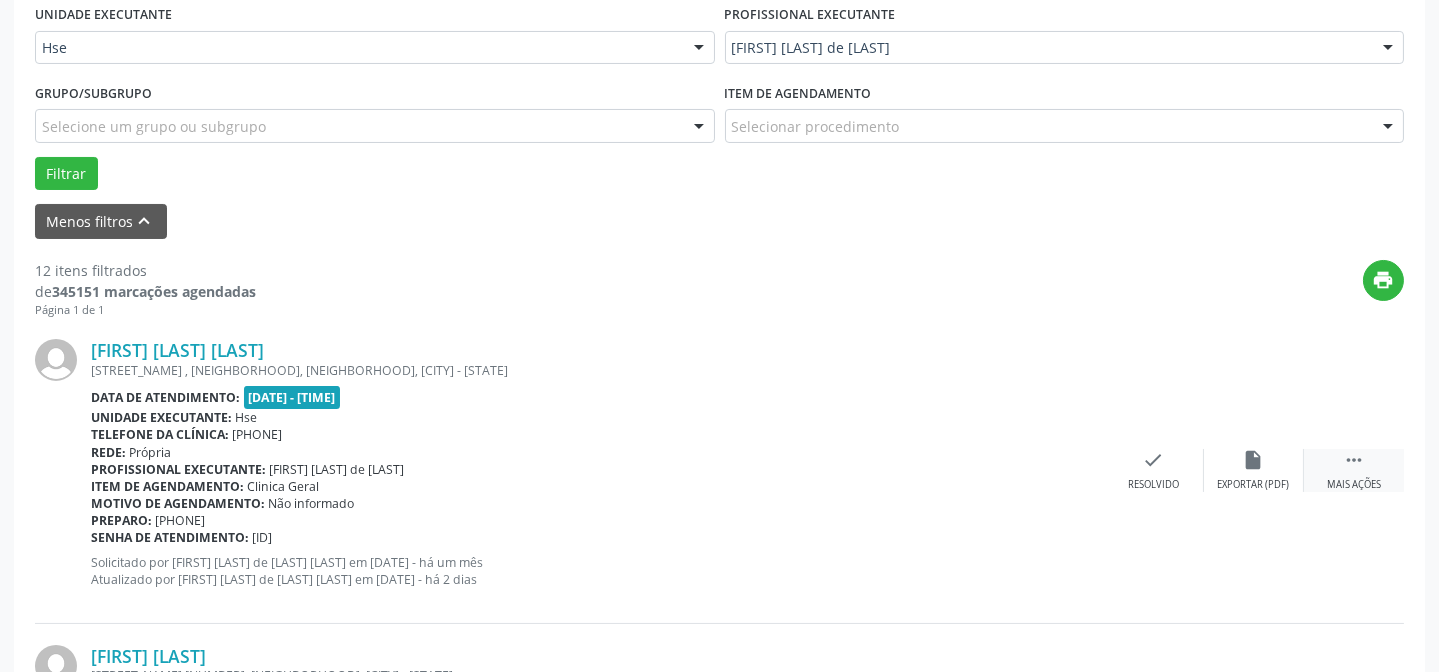 click on "
Mais ações" at bounding box center (1354, 470) 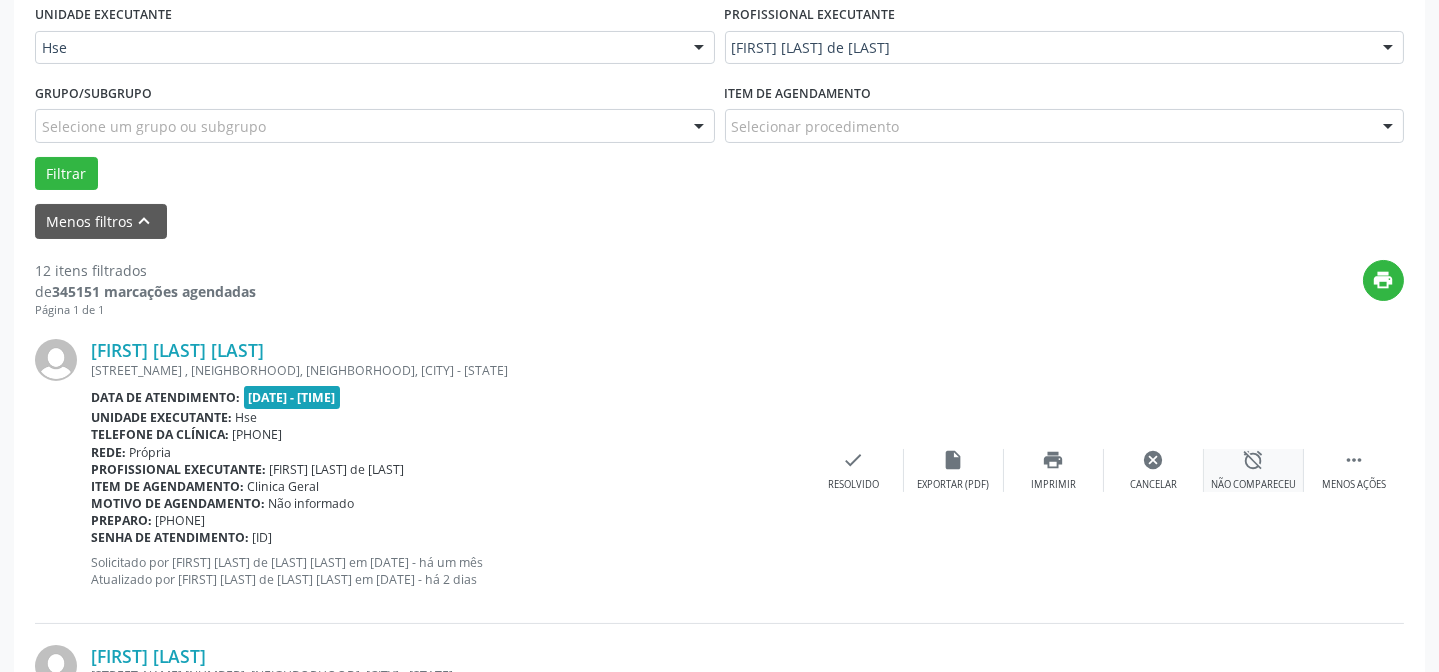 click on "alarm_off" at bounding box center [1254, 460] 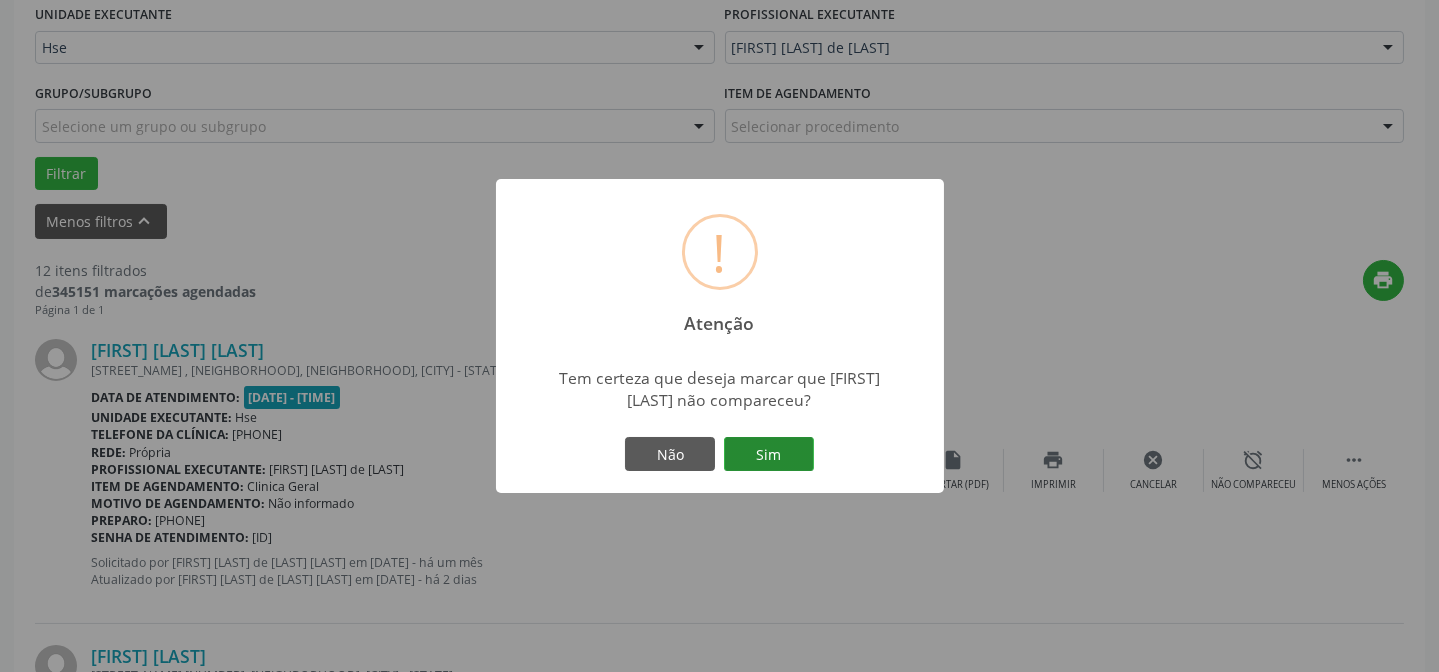click on "Sim" at bounding box center (769, 454) 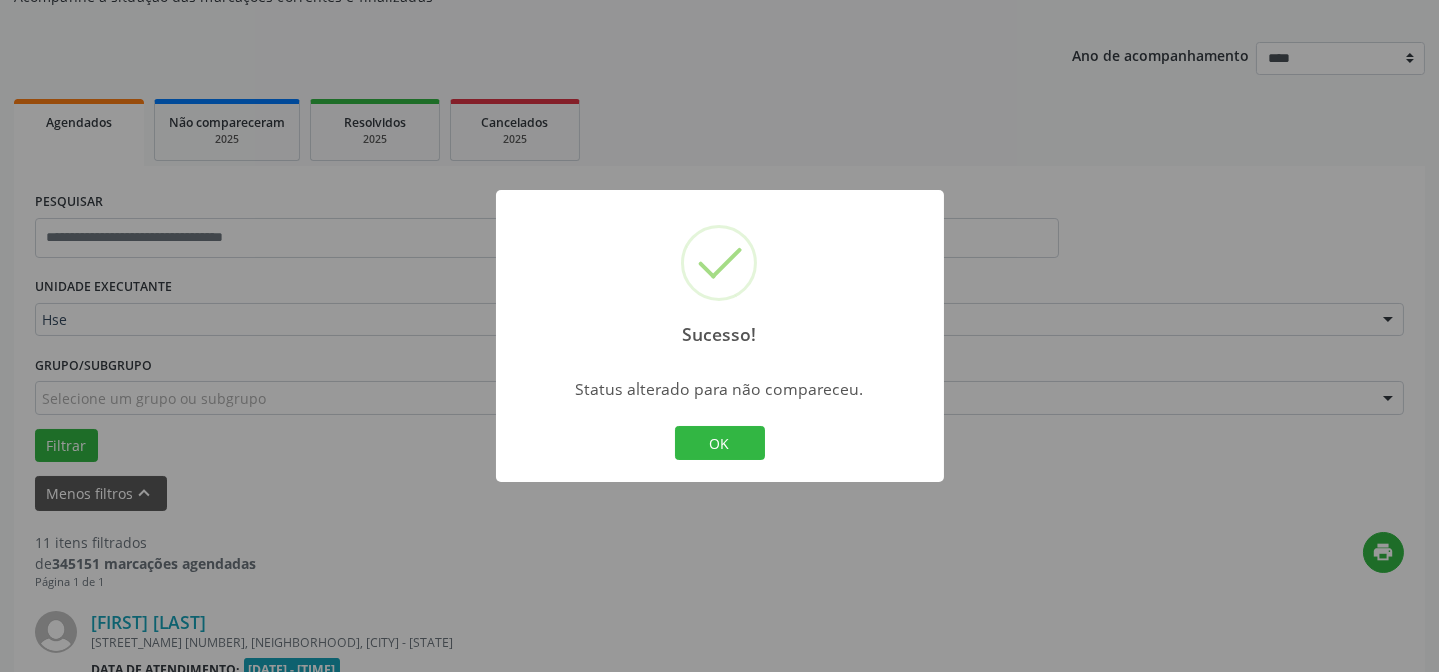 scroll, scrollTop: 472, scrollLeft: 0, axis: vertical 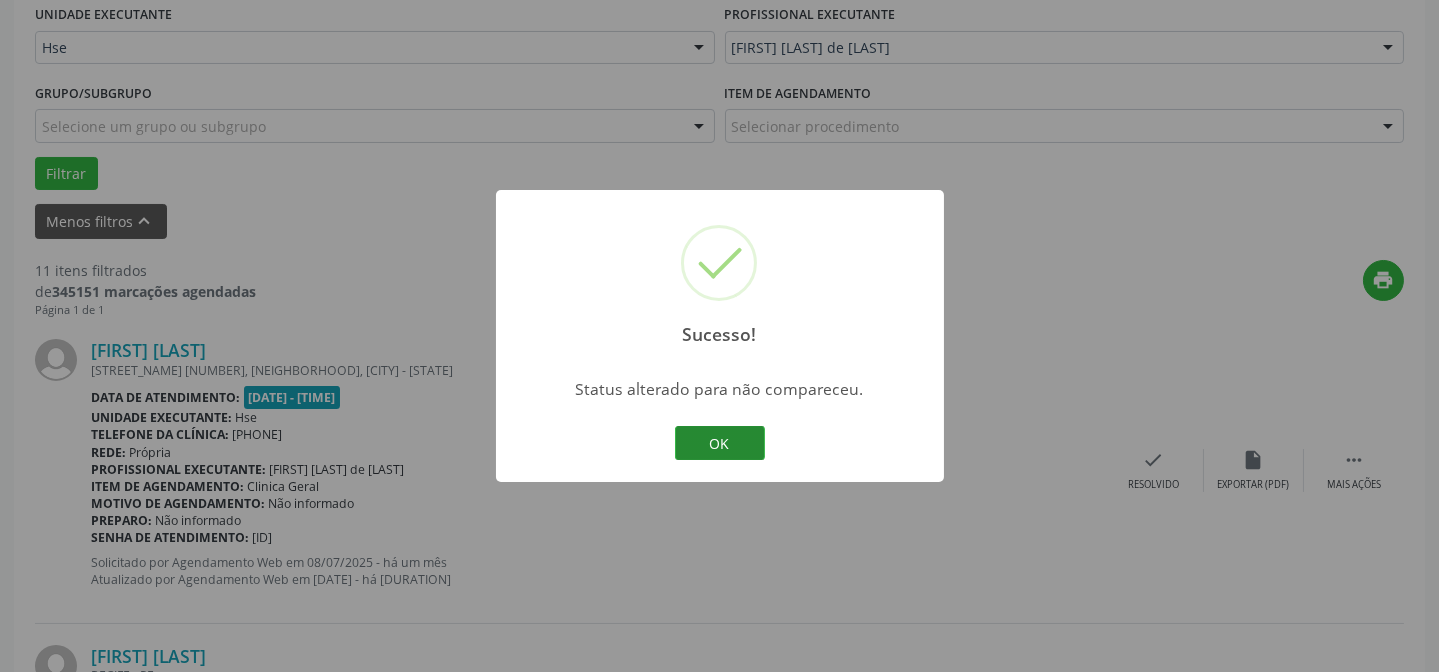 click on "OK" at bounding box center [720, 443] 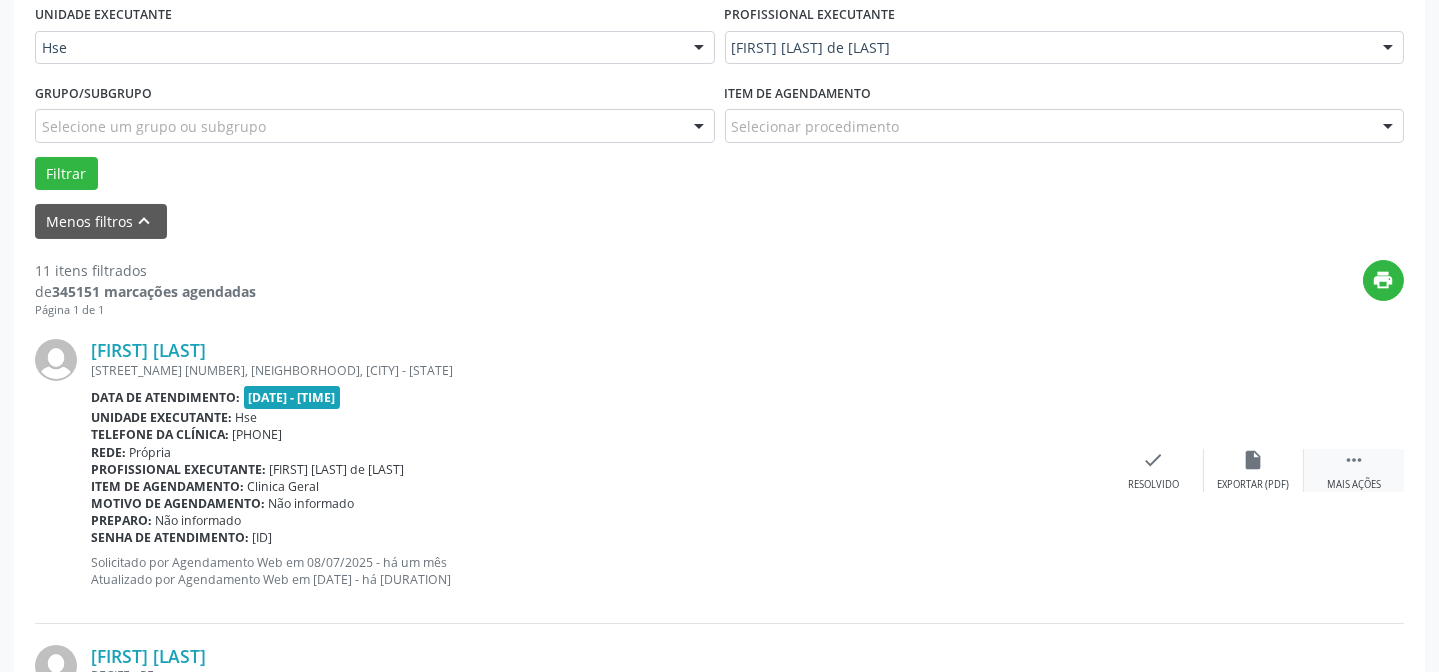 click on "Mais ações" at bounding box center (1354, 485) 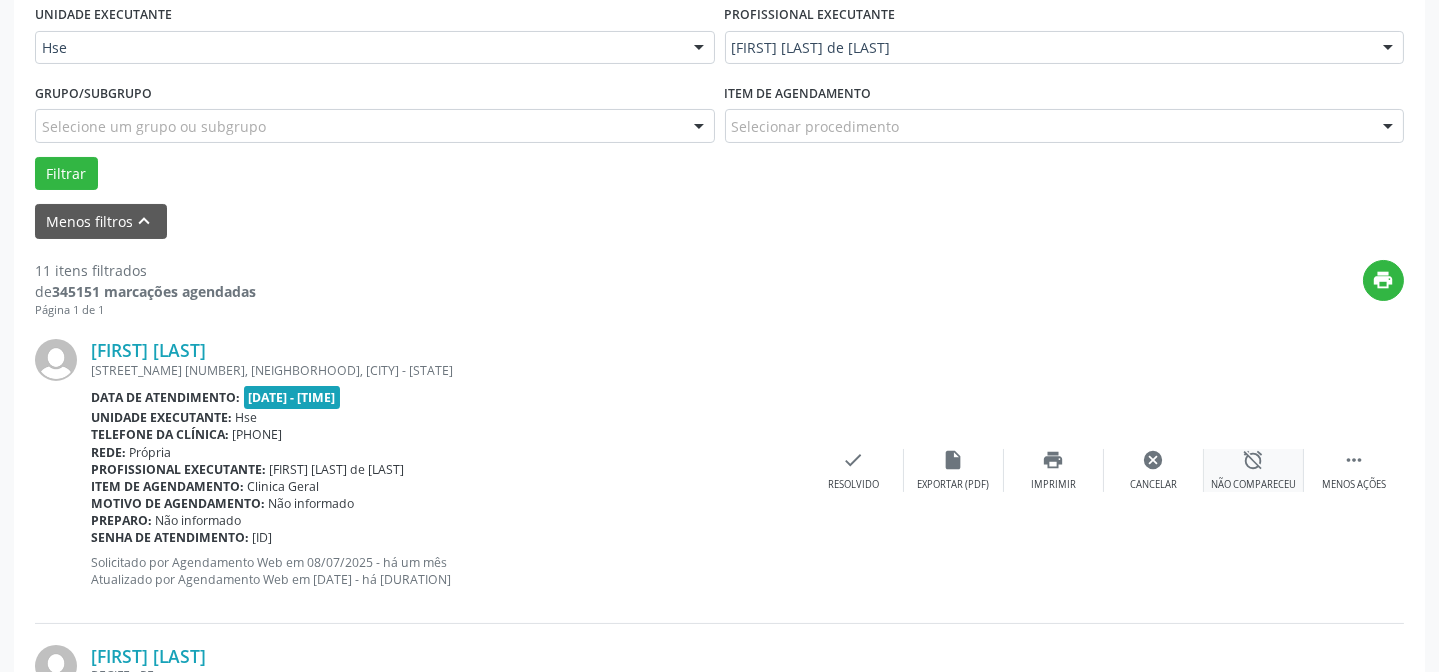 click on "alarm_off" at bounding box center [1254, 460] 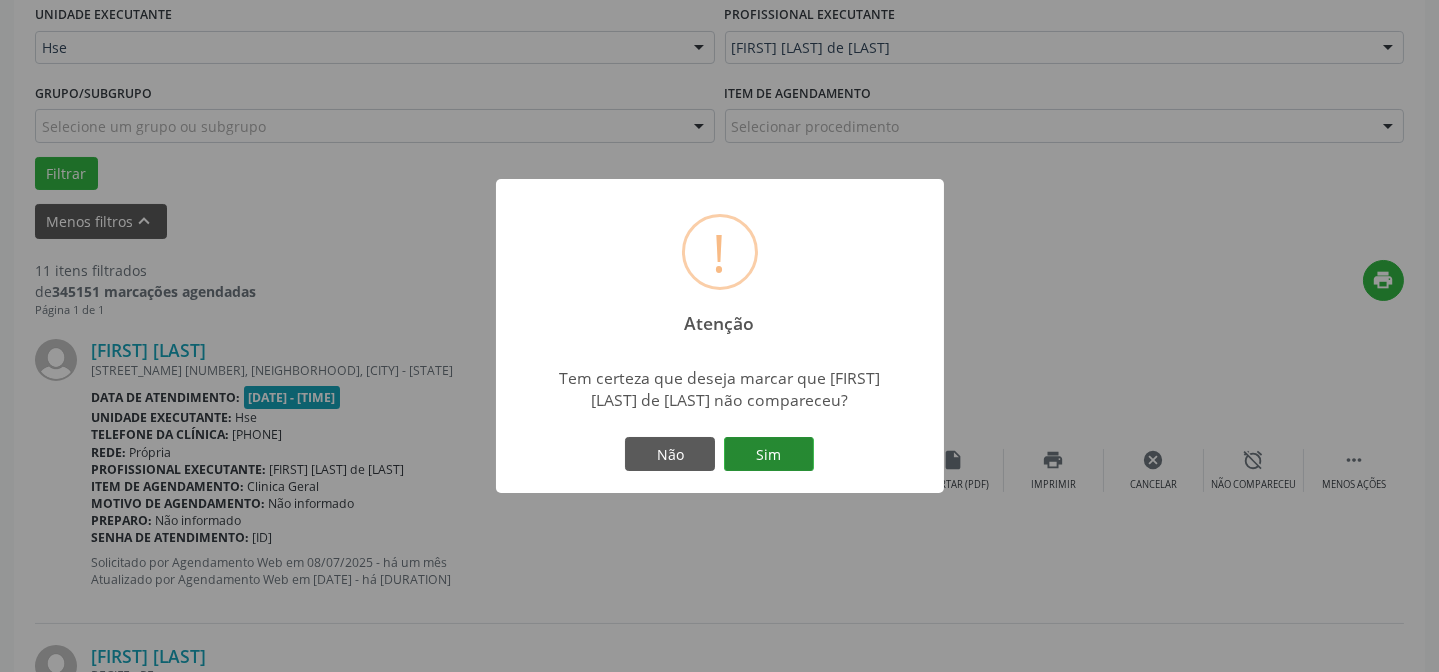 click on "Sim" at bounding box center [769, 454] 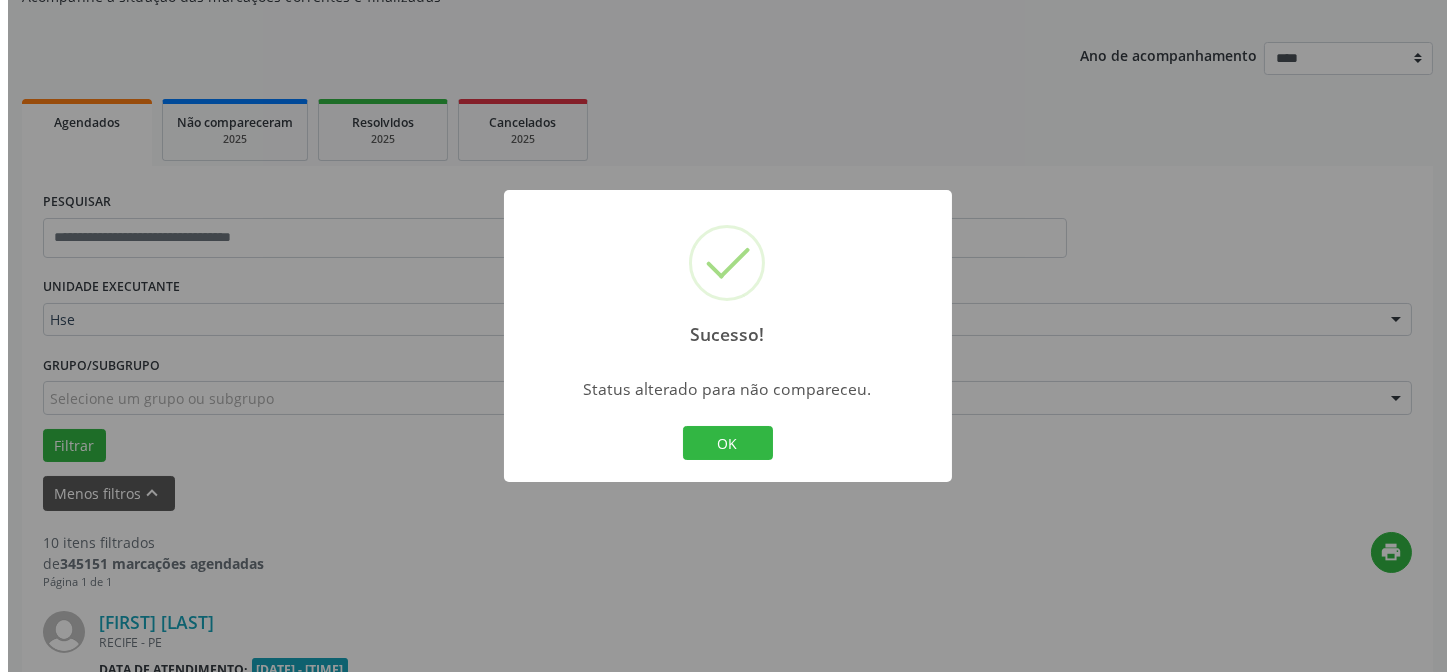 scroll, scrollTop: 472, scrollLeft: 0, axis: vertical 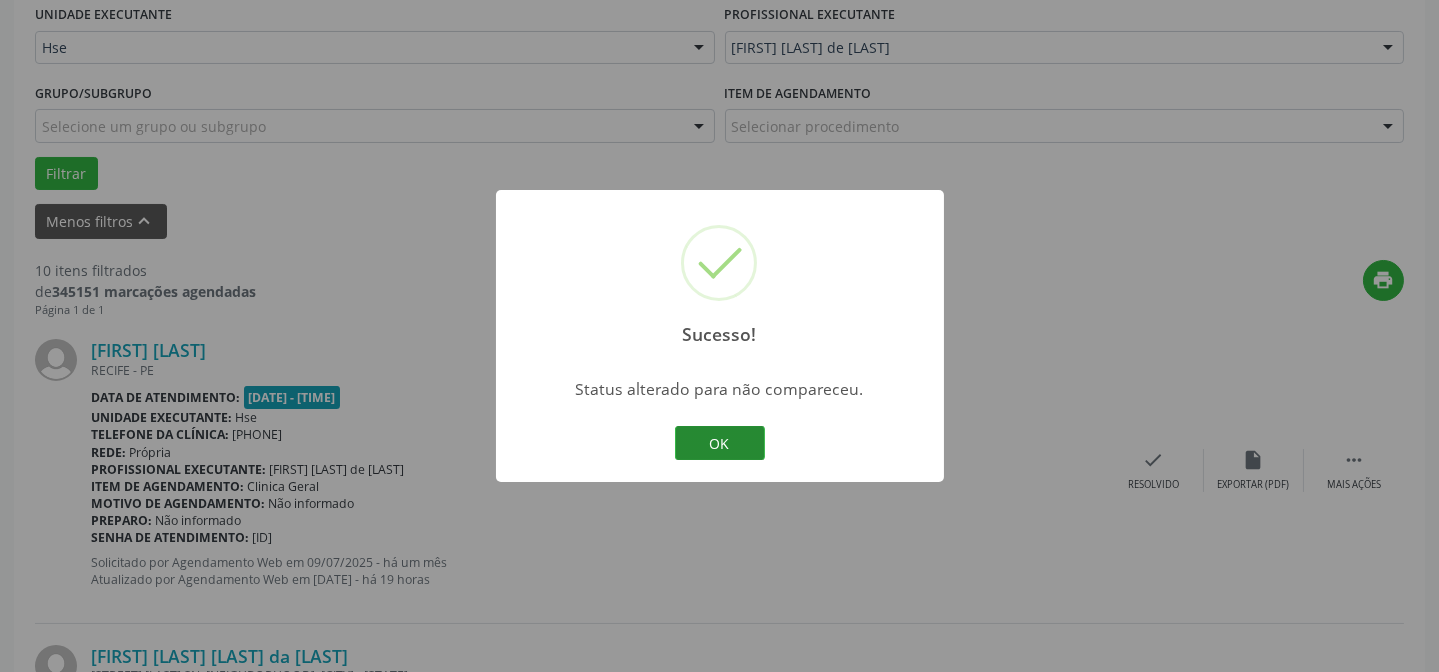 click on "OK" at bounding box center (720, 443) 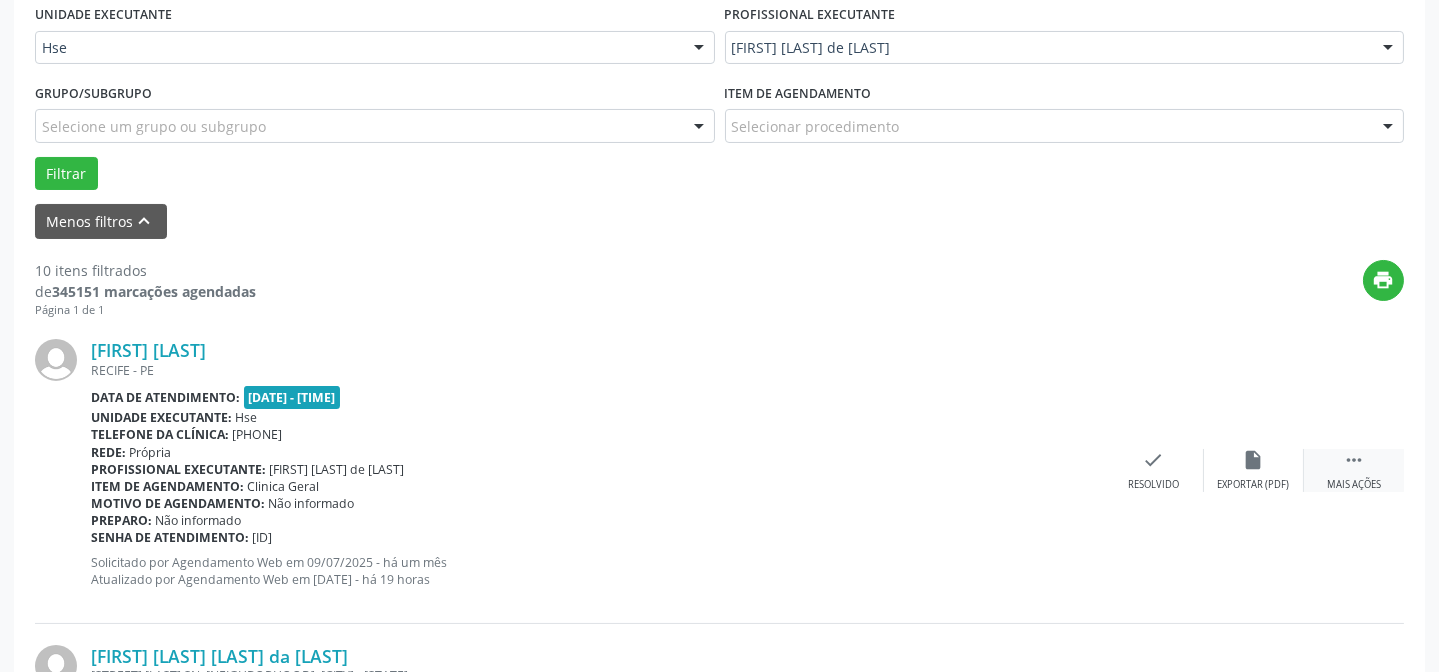 click on "
Mais ações" at bounding box center (1354, 470) 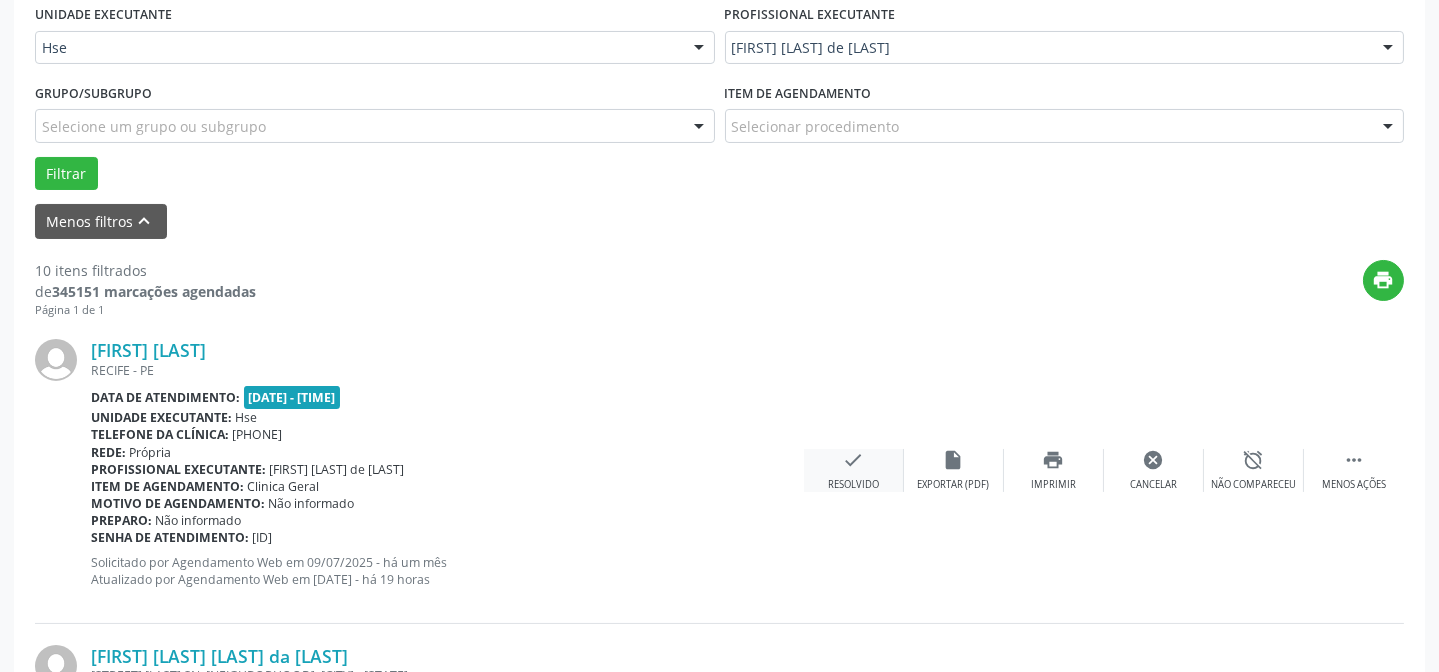 click on "check
Resolvido" at bounding box center (854, 470) 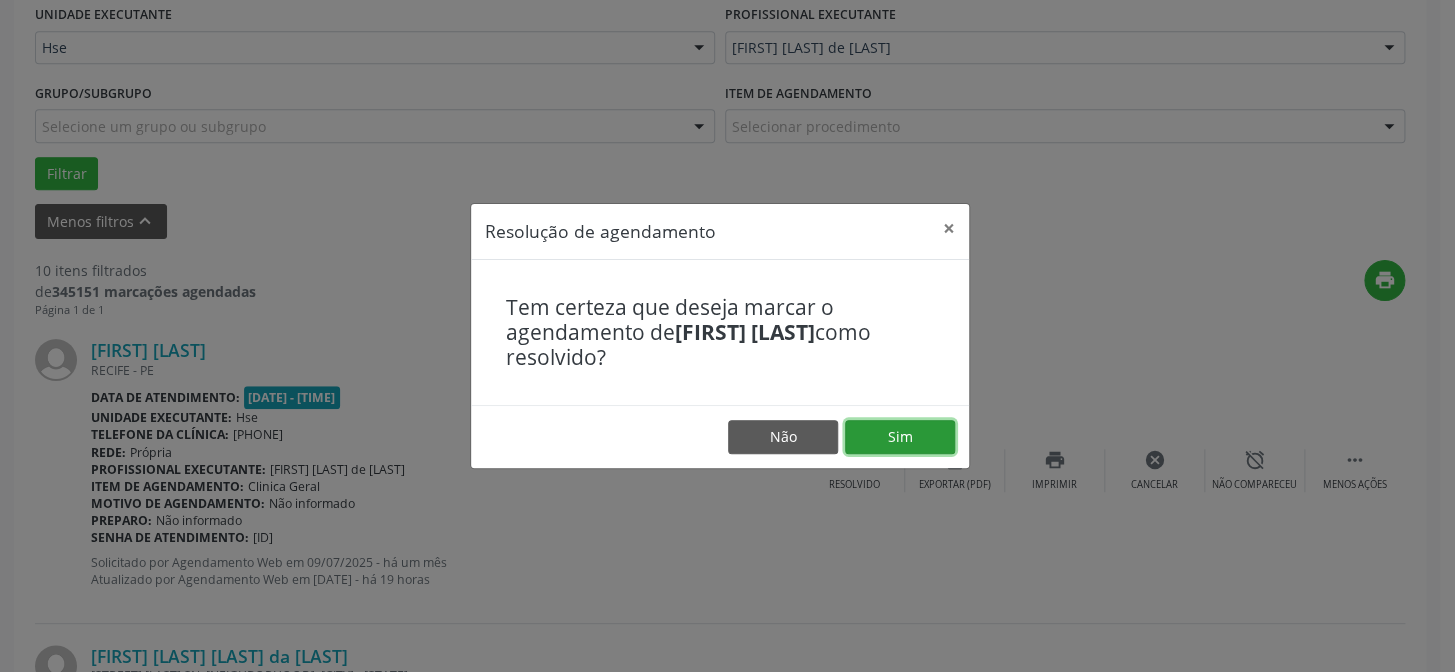 click on "Sim" at bounding box center (900, 437) 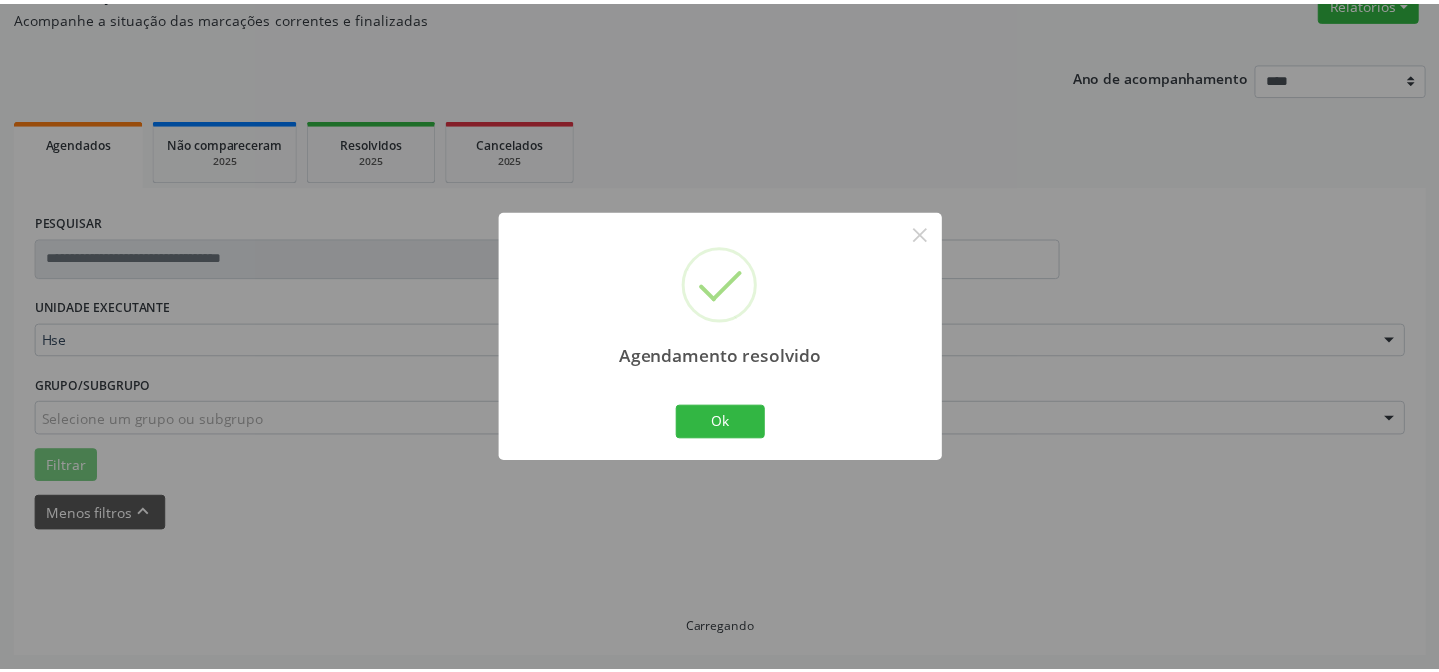 scroll, scrollTop: 179, scrollLeft: 0, axis: vertical 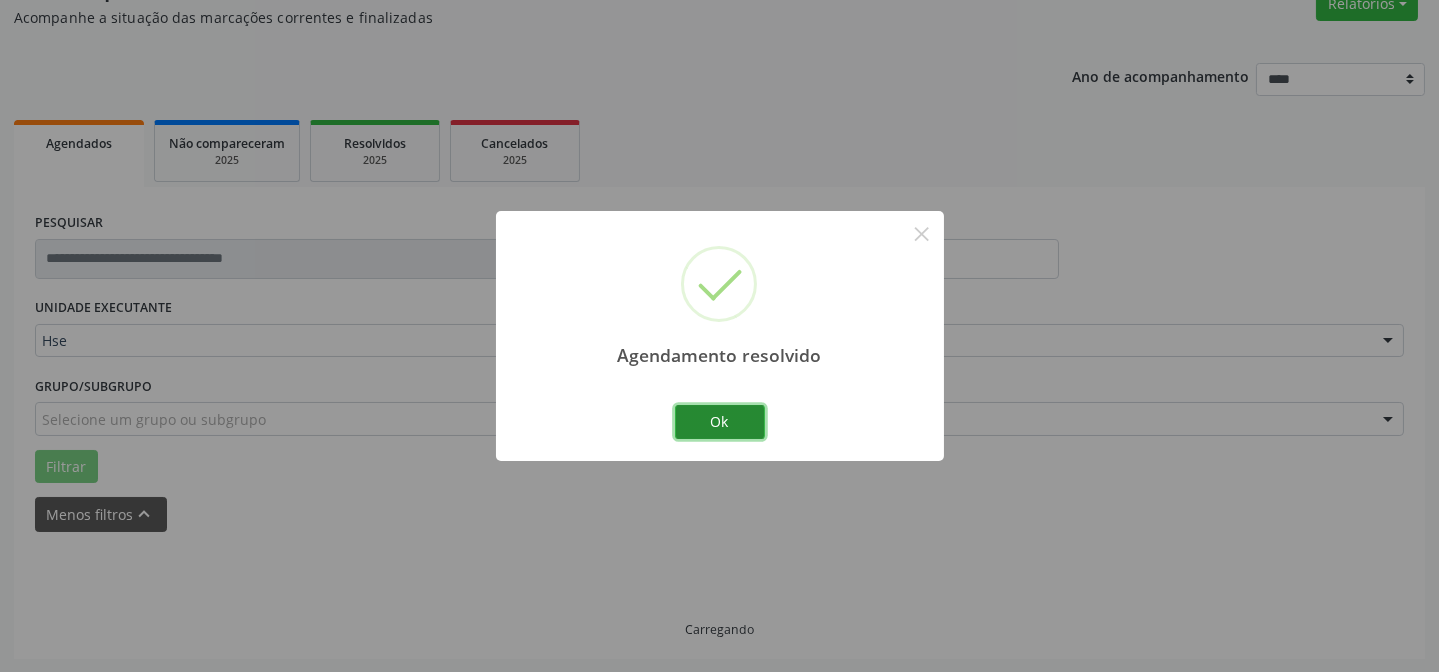 click on "Ok" at bounding box center (720, 422) 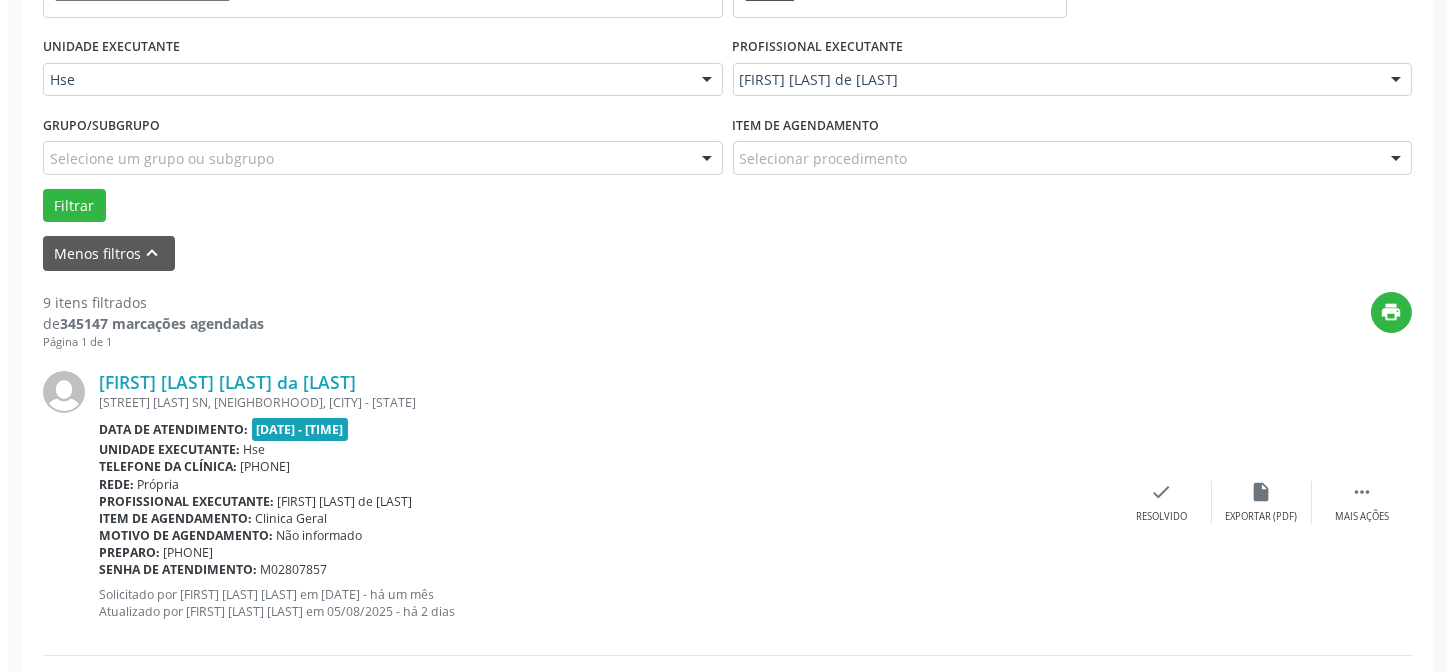 scroll, scrollTop: 472, scrollLeft: 0, axis: vertical 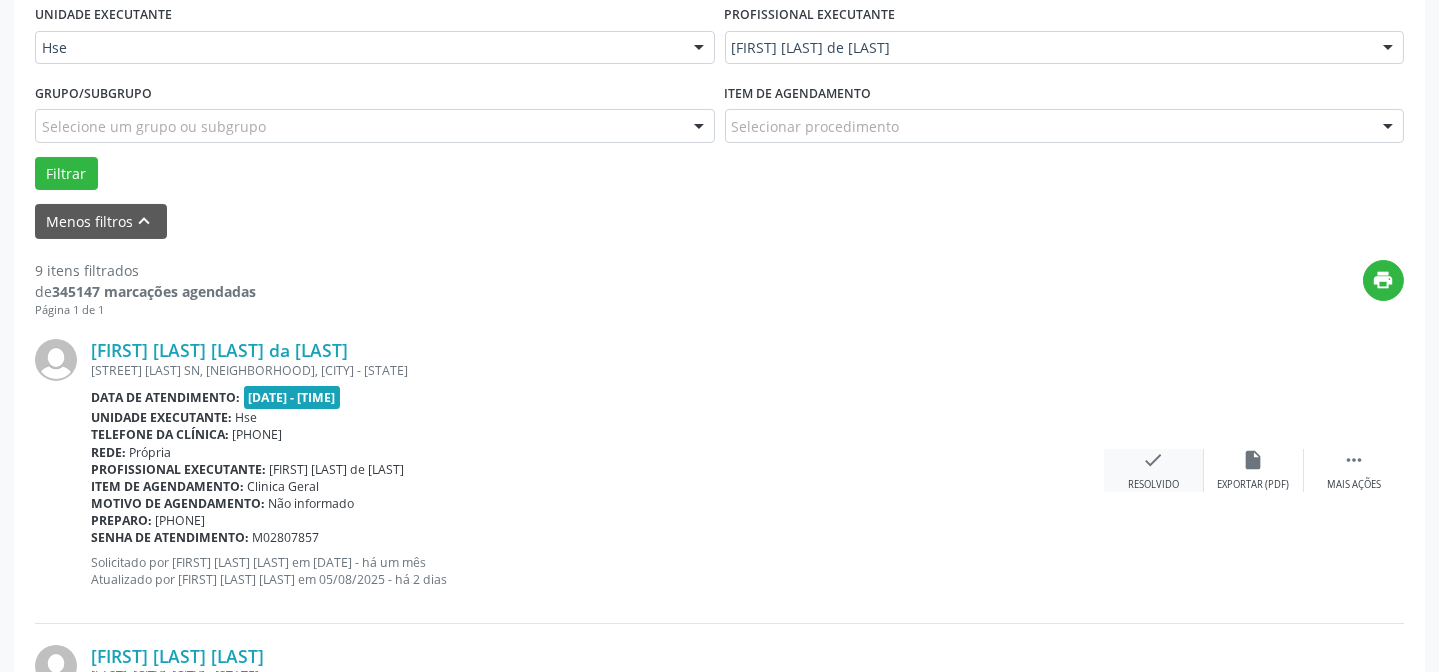 click on "check
Resolvido" at bounding box center (1154, 470) 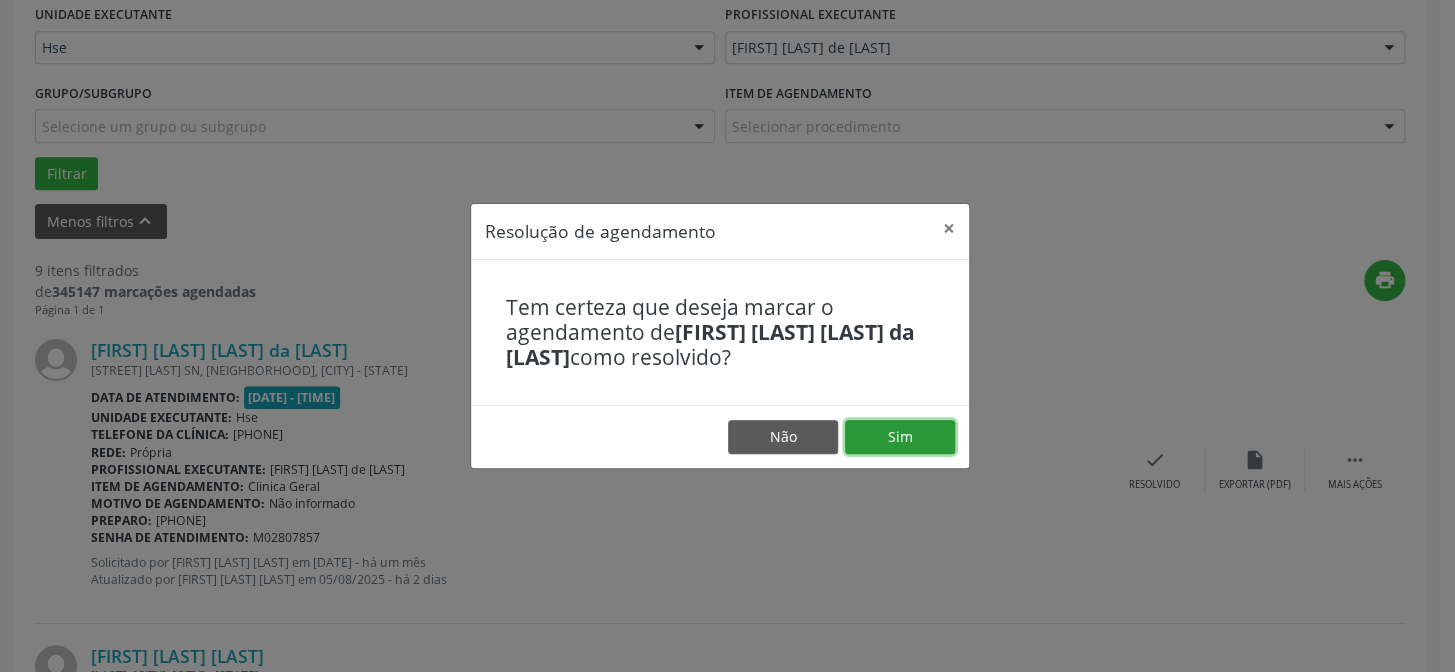 click on "Sim" at bounding box center (900, 437) 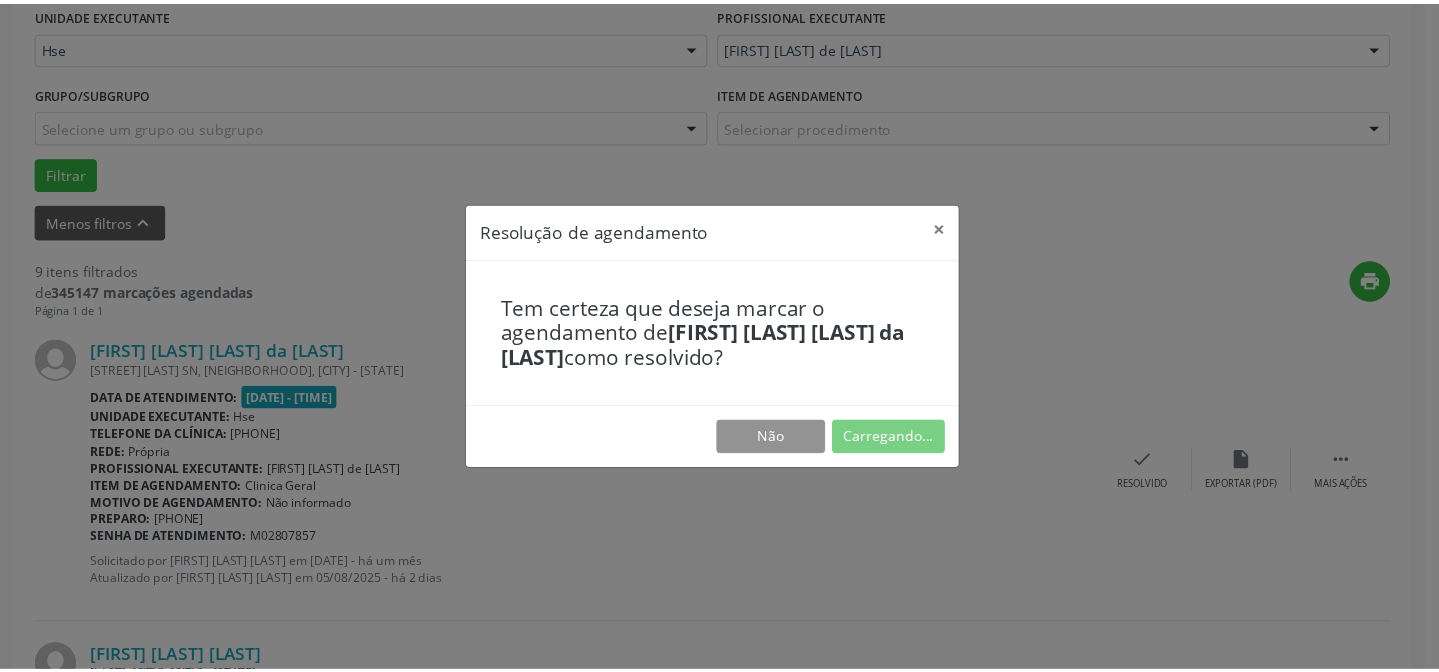 scroll, scrollTop: 179, scrollLeft: 0, axis: vertical 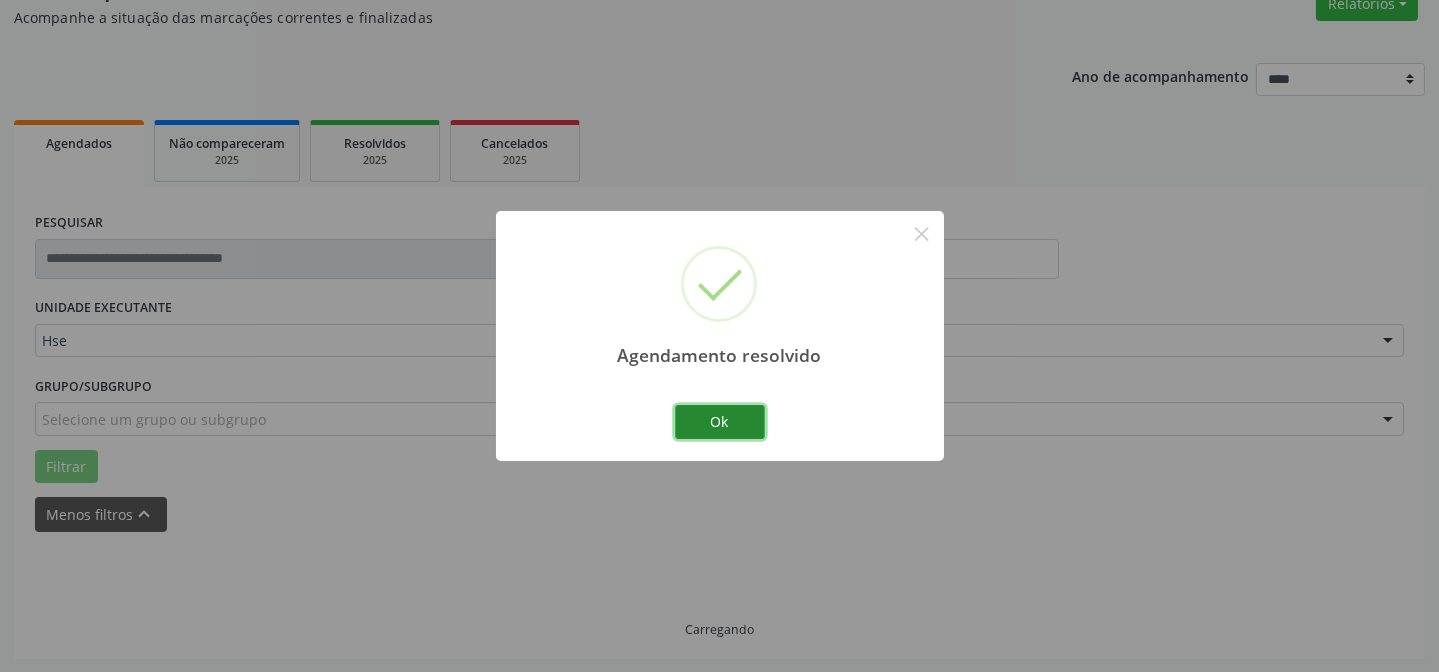 click on "Ok" at bounding box center [720, 422] 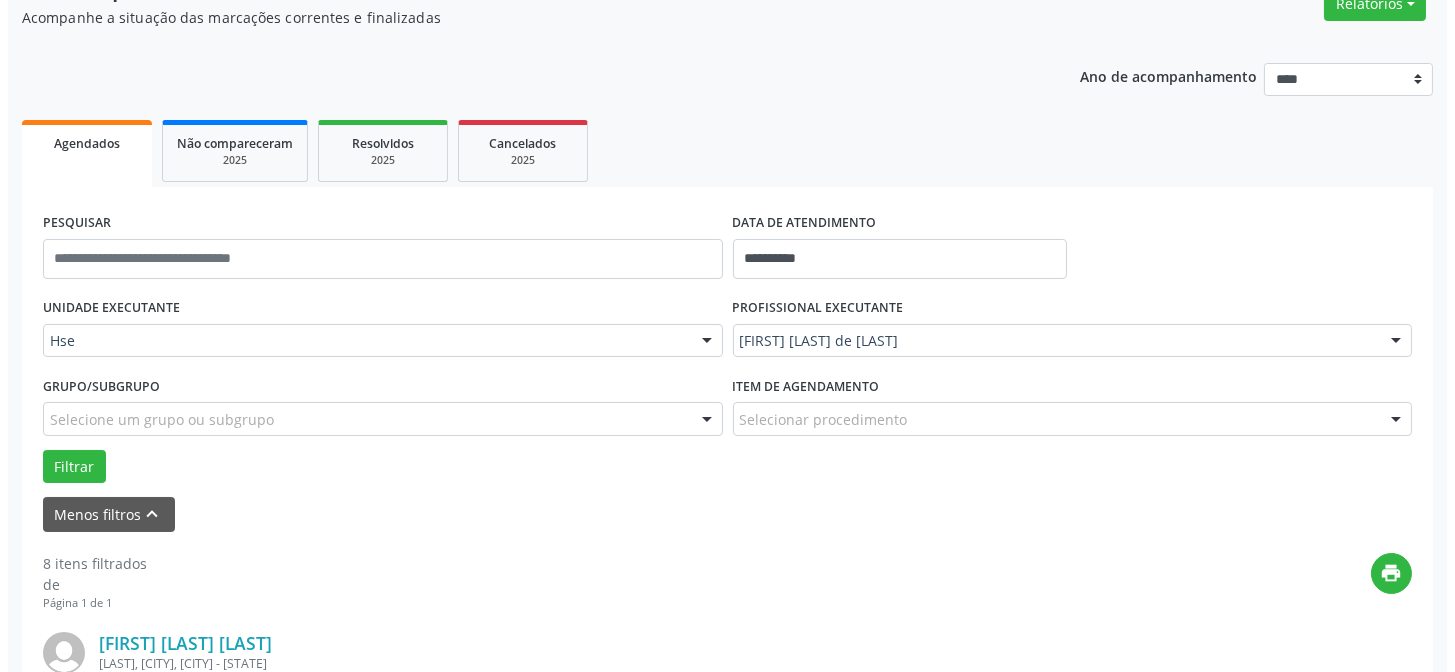scroll, scrollTop: 451, scrollLeft: 0, axis: vertical 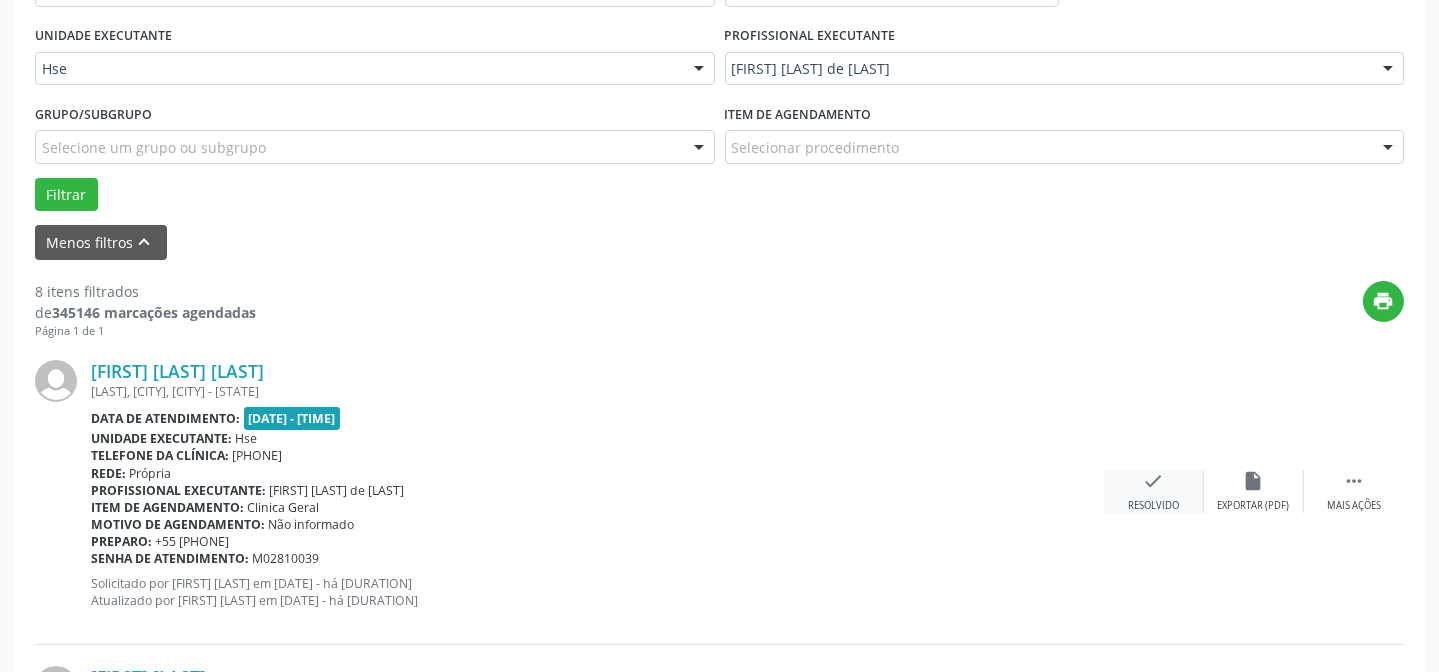 click on "check" at bounding box center (1154, 481) 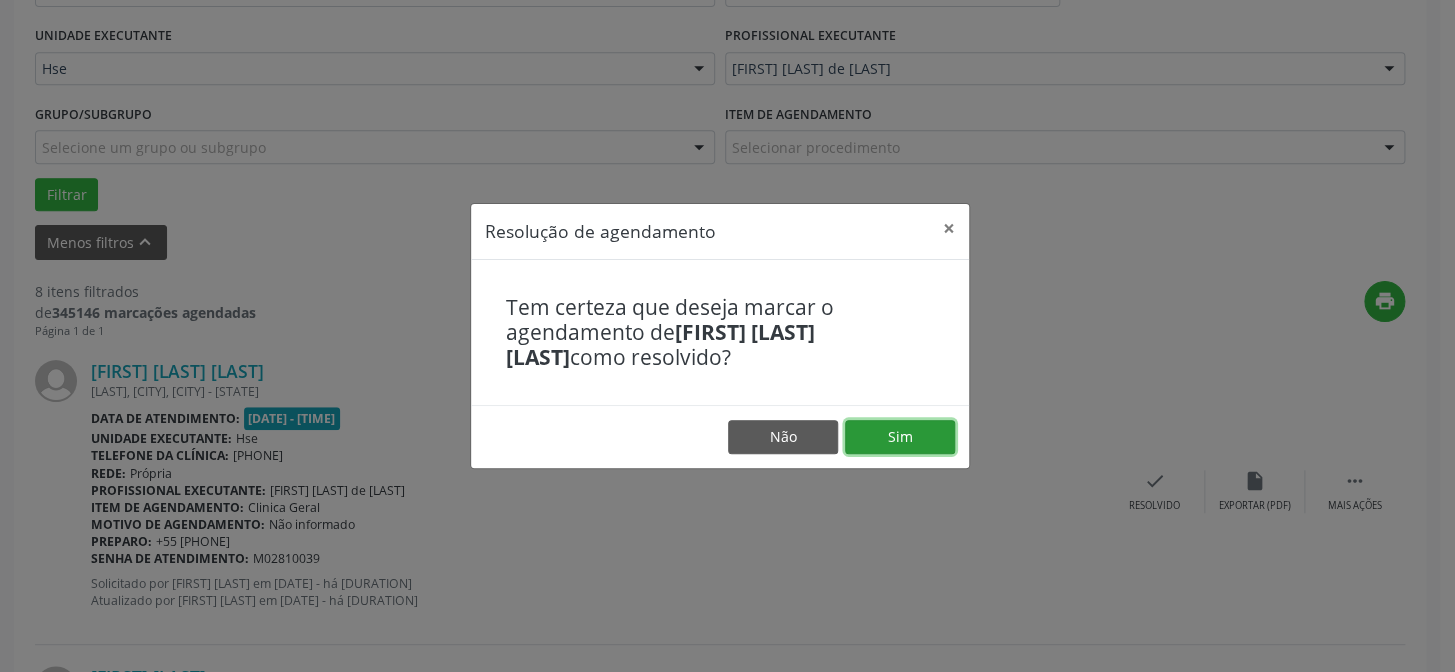 click on "Sim" at bounding box center [900, 437] 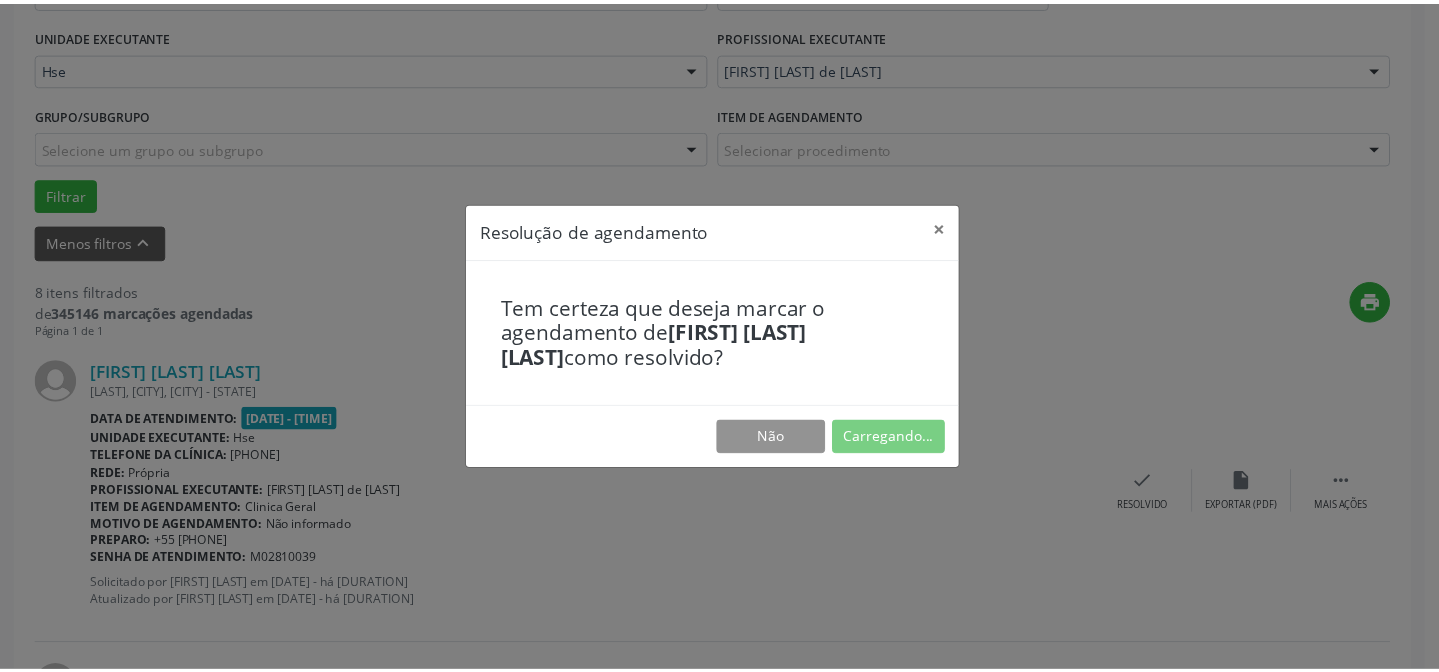 scroll, scrollTop: 179, scrollLeft: 0, axis: vertical 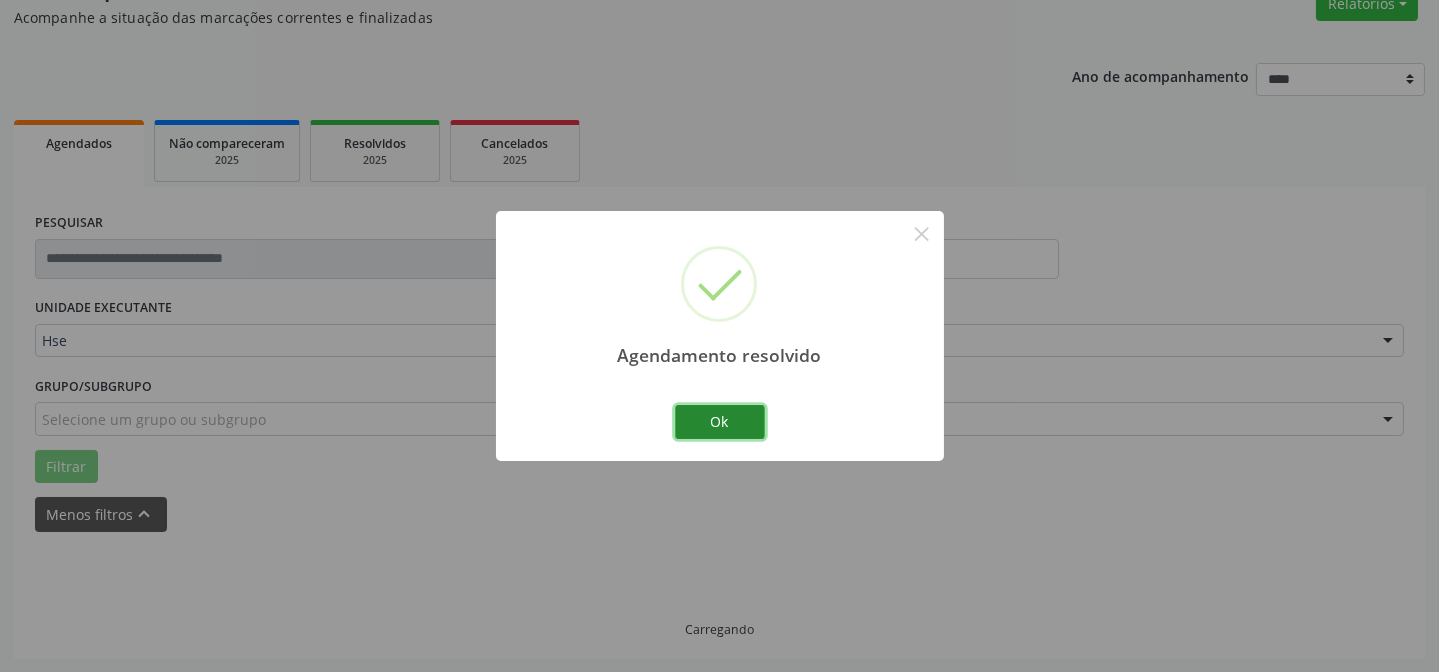click on "Ok" at bounding box center (720, 422) 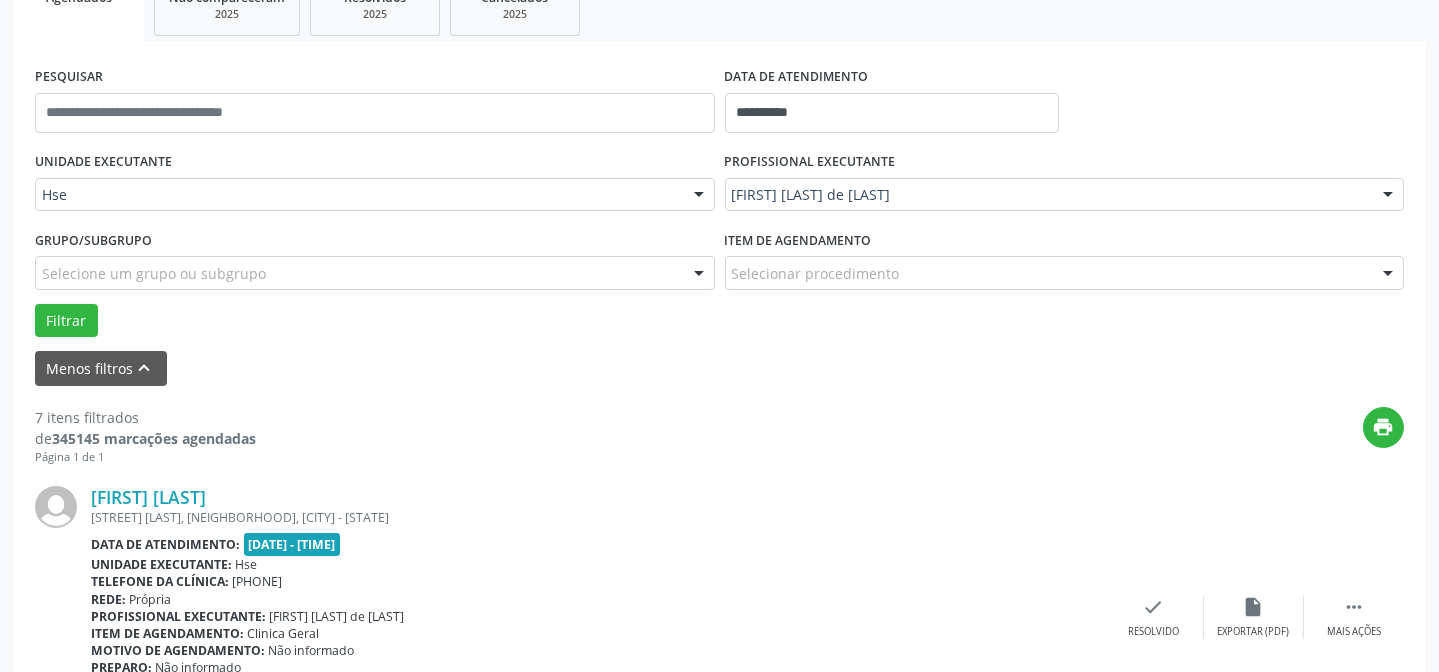 scroll, scrollTop: 360, scrollLeft: 0, axis: vertical 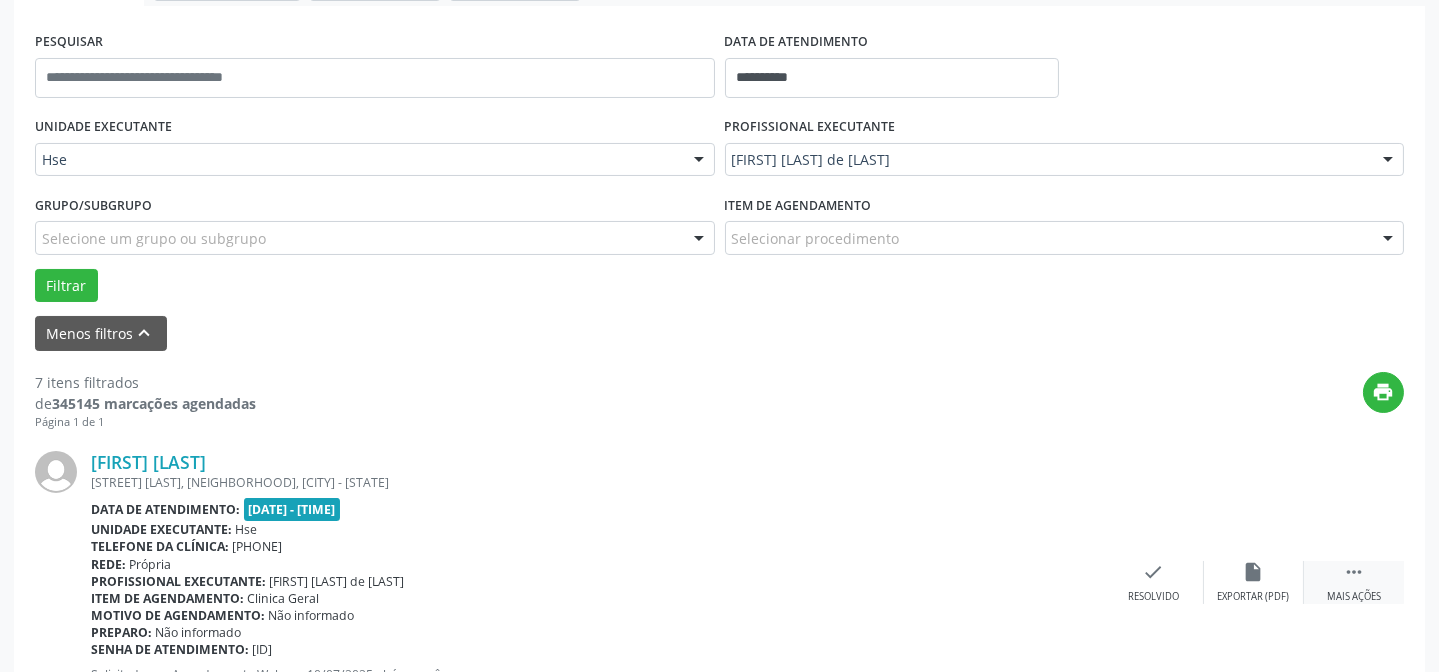 click on "
Mais ações" at bounding box center (1354, 582) 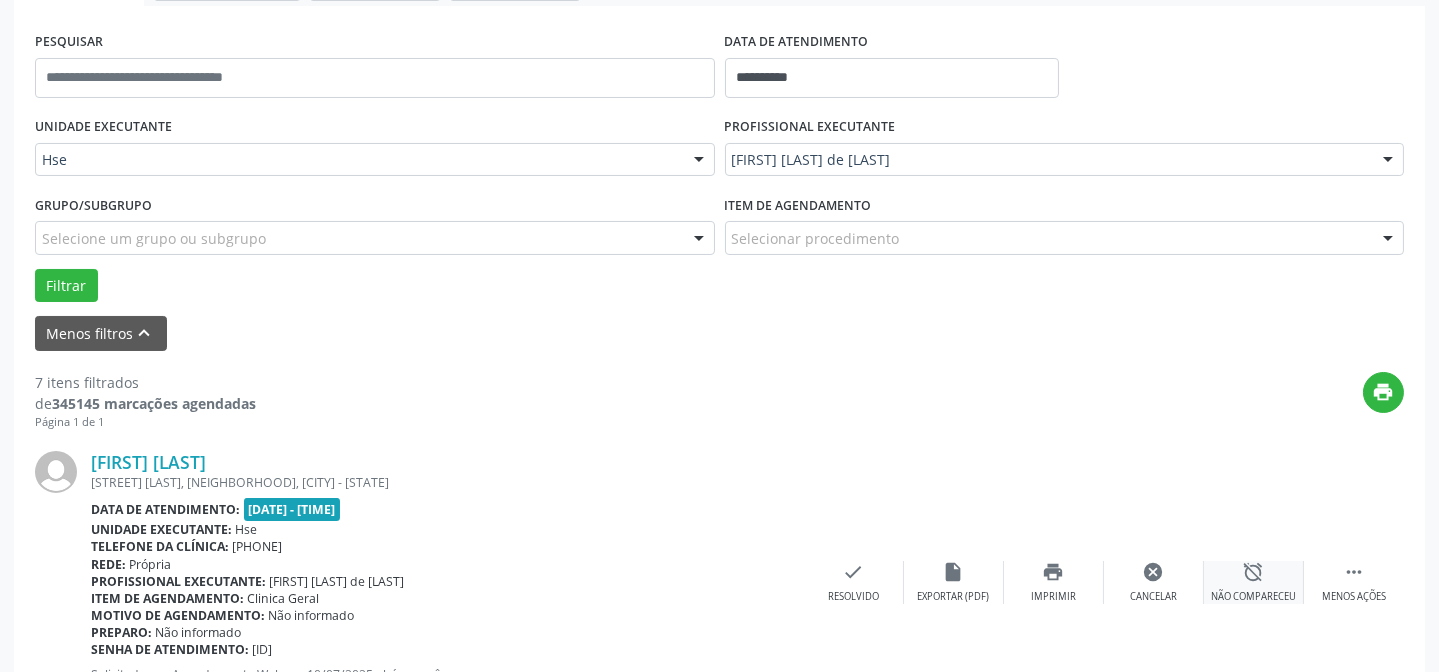 click on "alarm_off
Não compareceu" at bounding box center [1254, 582] 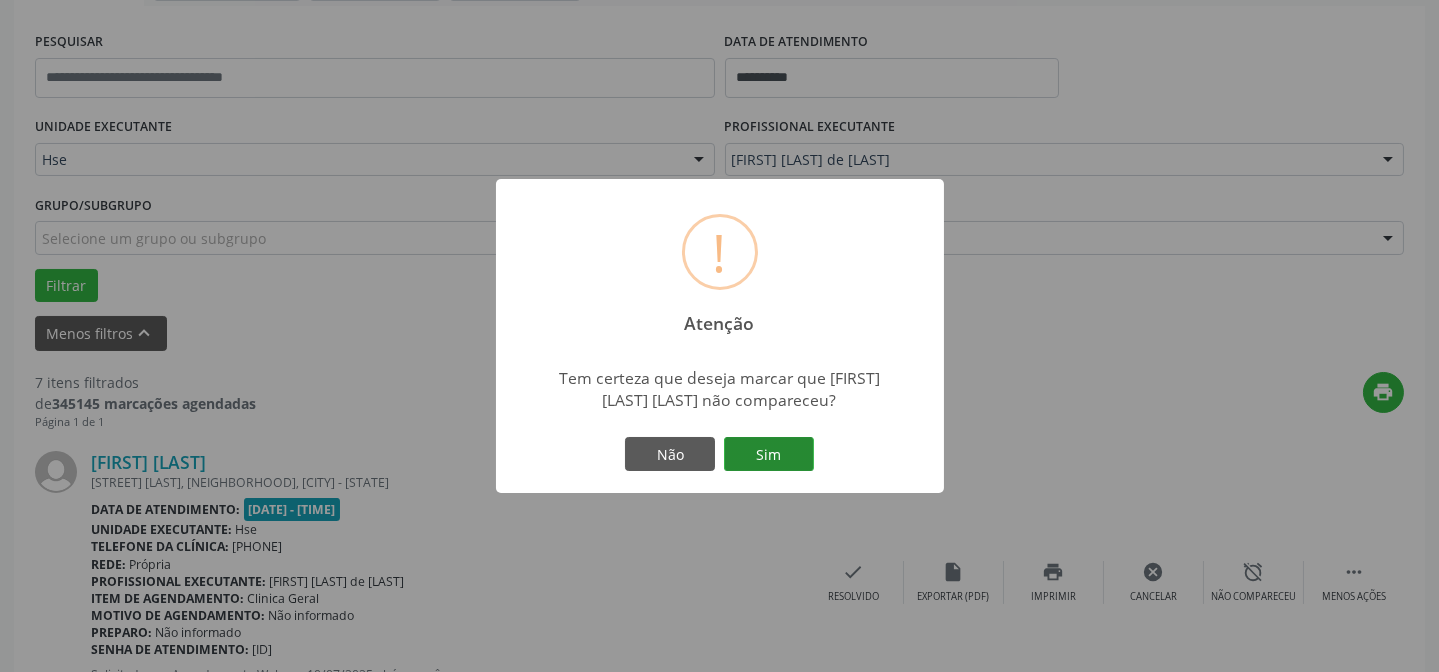 click on "Sim" at bounding box center [769, 454] 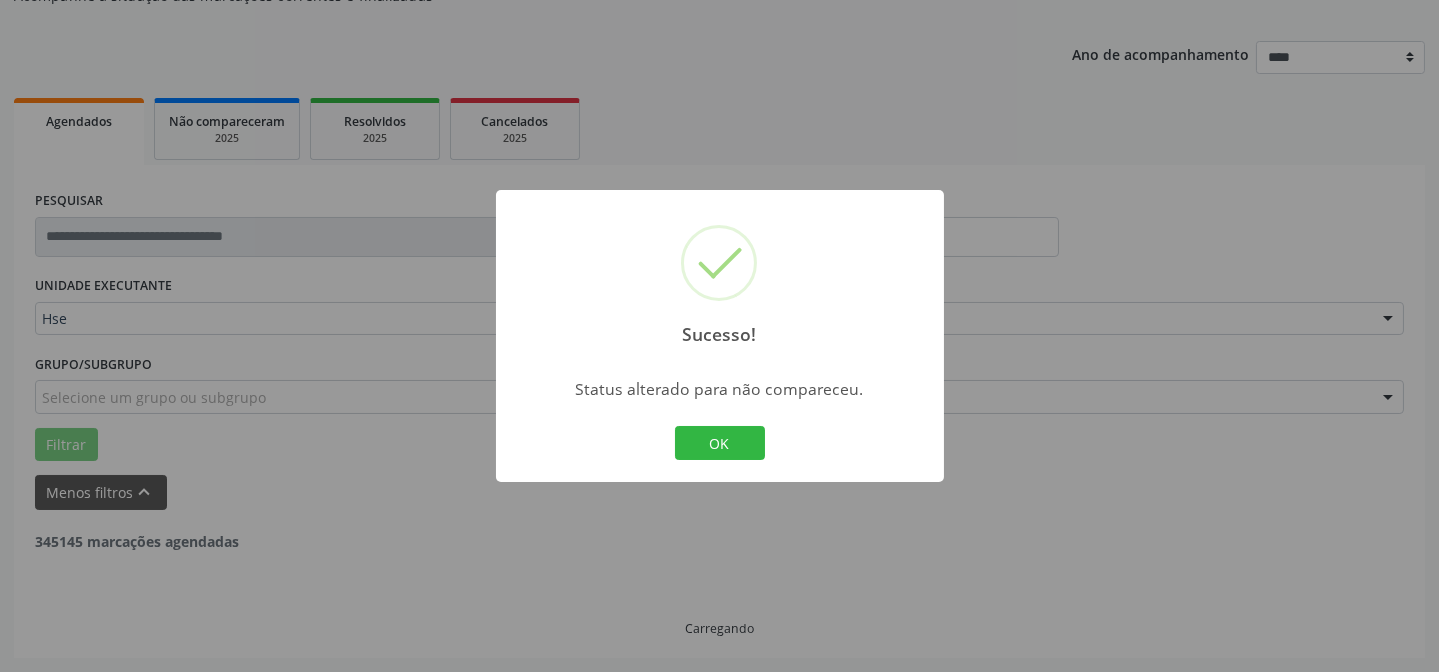 scroll, scrollTop: 200, scrollLeft: 0, axis: vertical 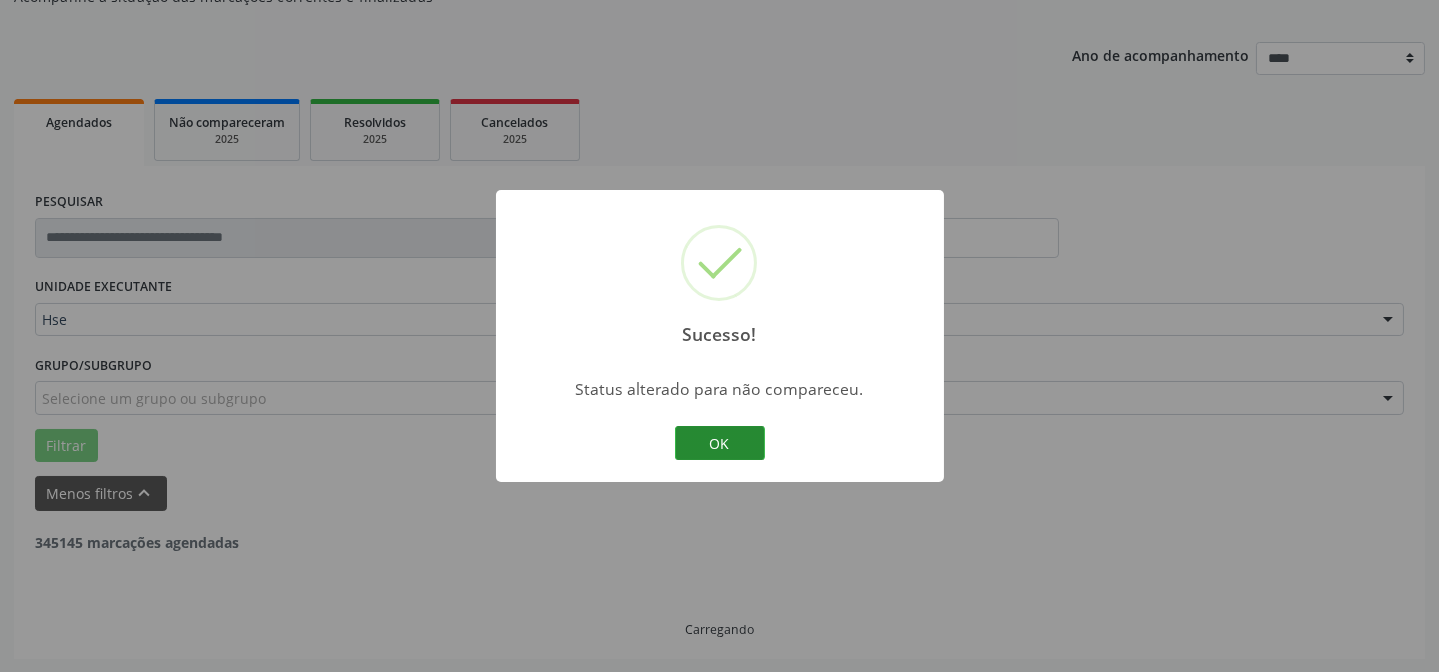 click on "OK" at bounding box center (720, 443) 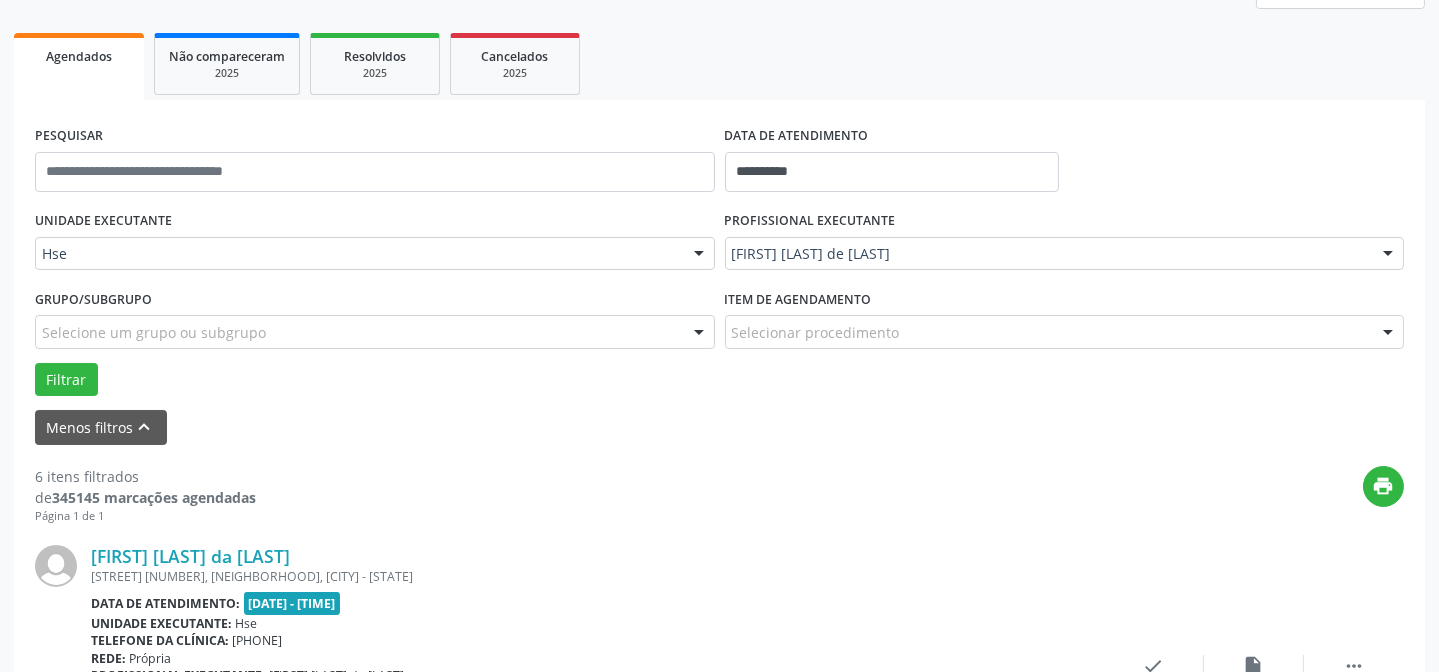 scroll, scrollTop: 381, scrollLeft: 0, axis: vertical 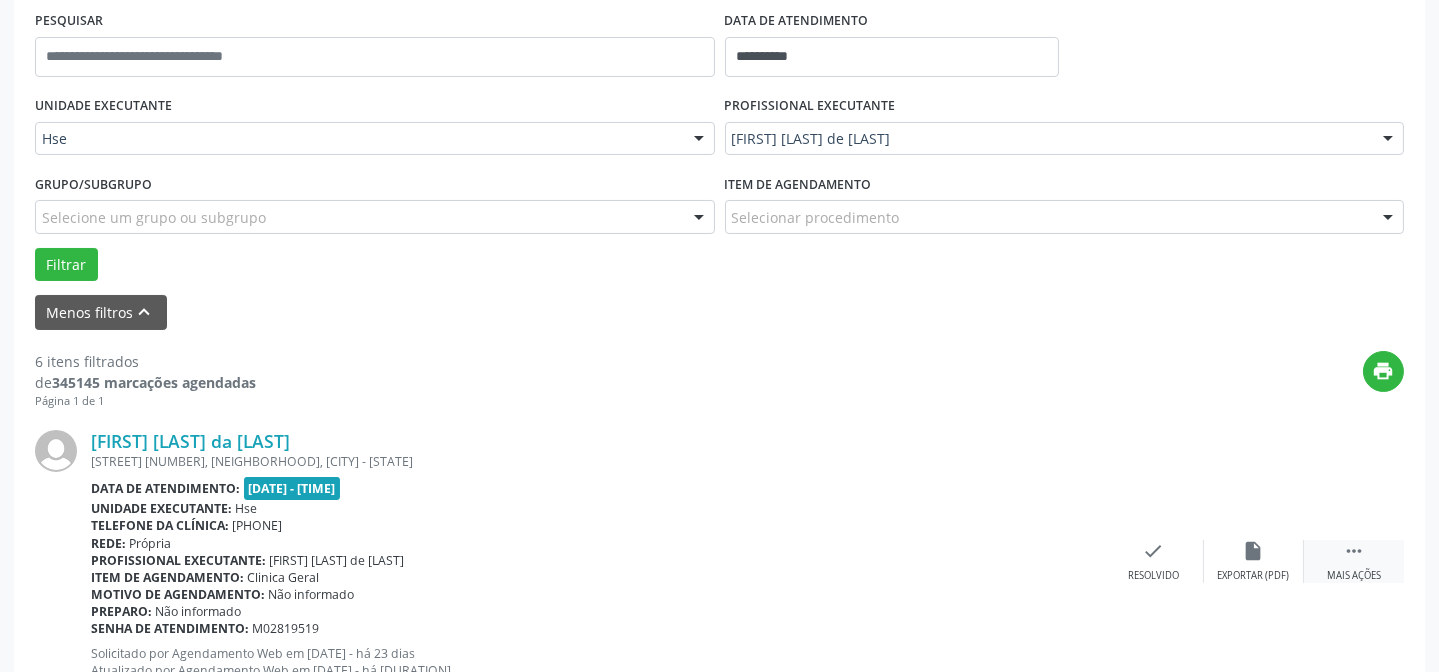 click on "
Mais ações" at bounding box center [1354, 561] 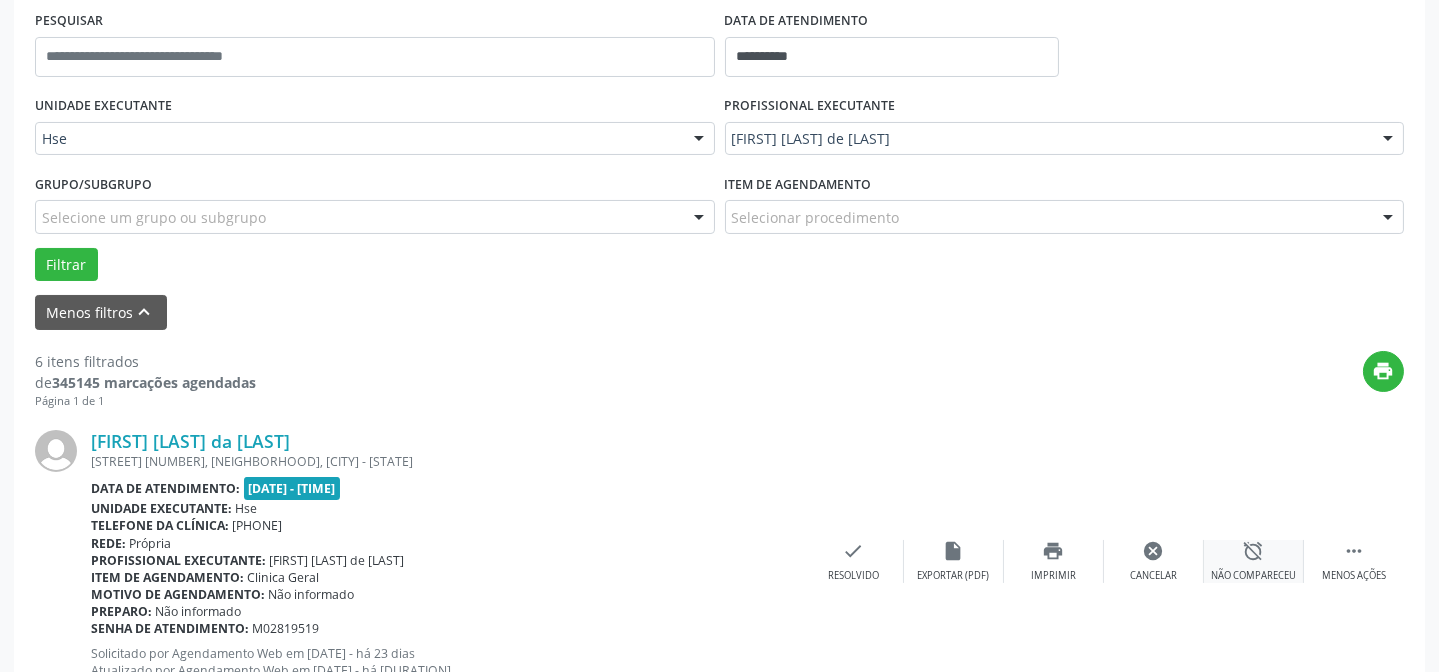 click on "alarm_off" at bounding box center (1254, 551) 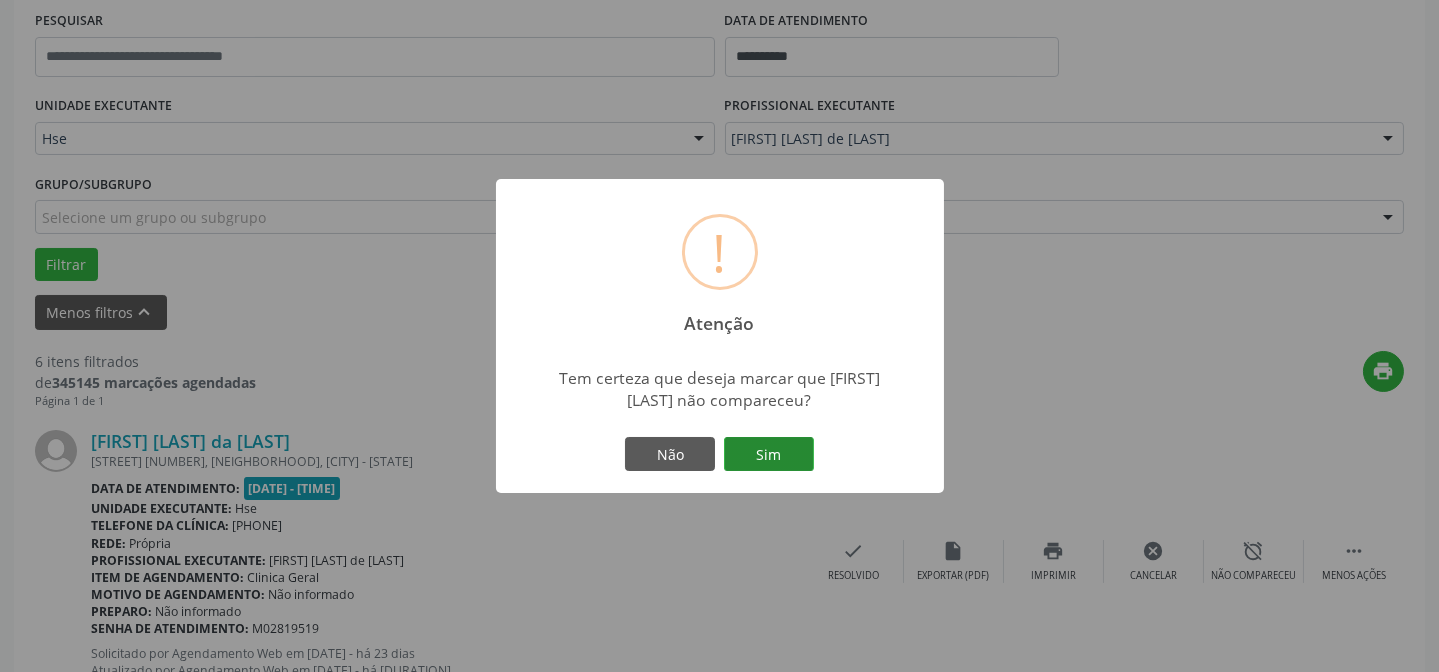 click on "Sim" at bounding box center (769, 454) 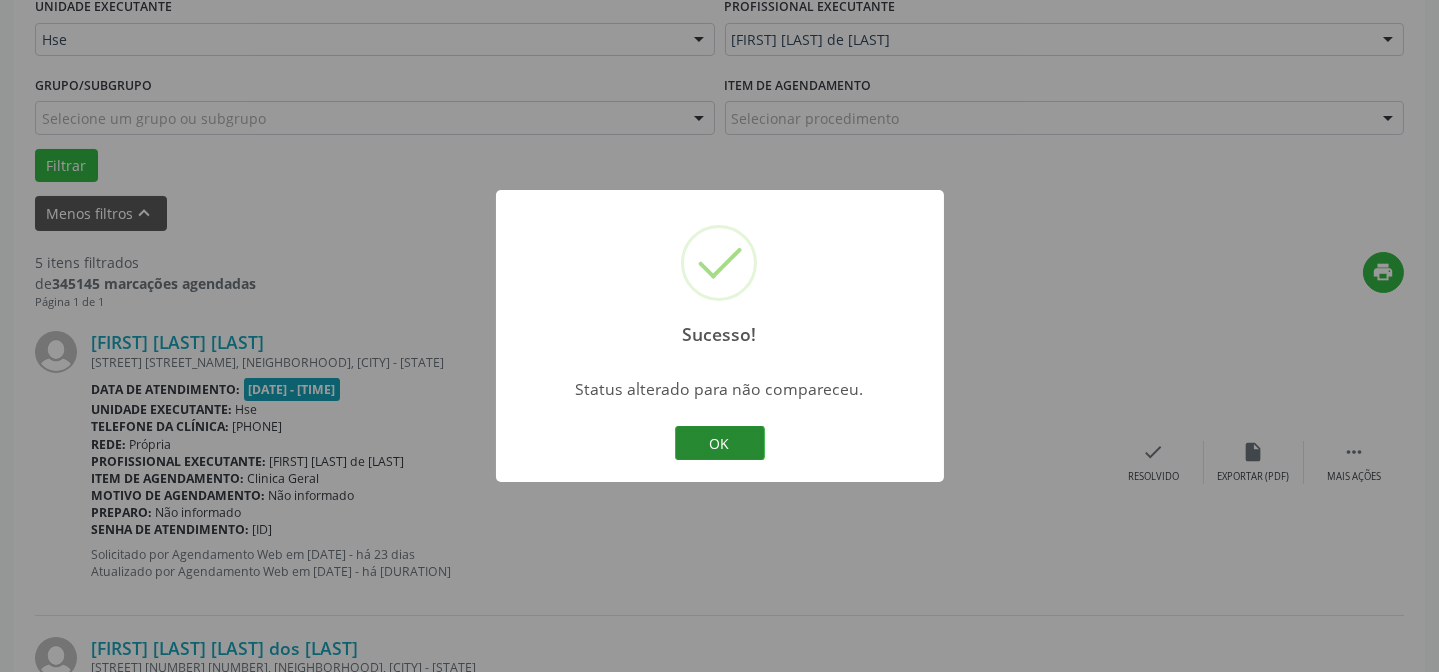 click on "OK" at bounding box center [720, 443] 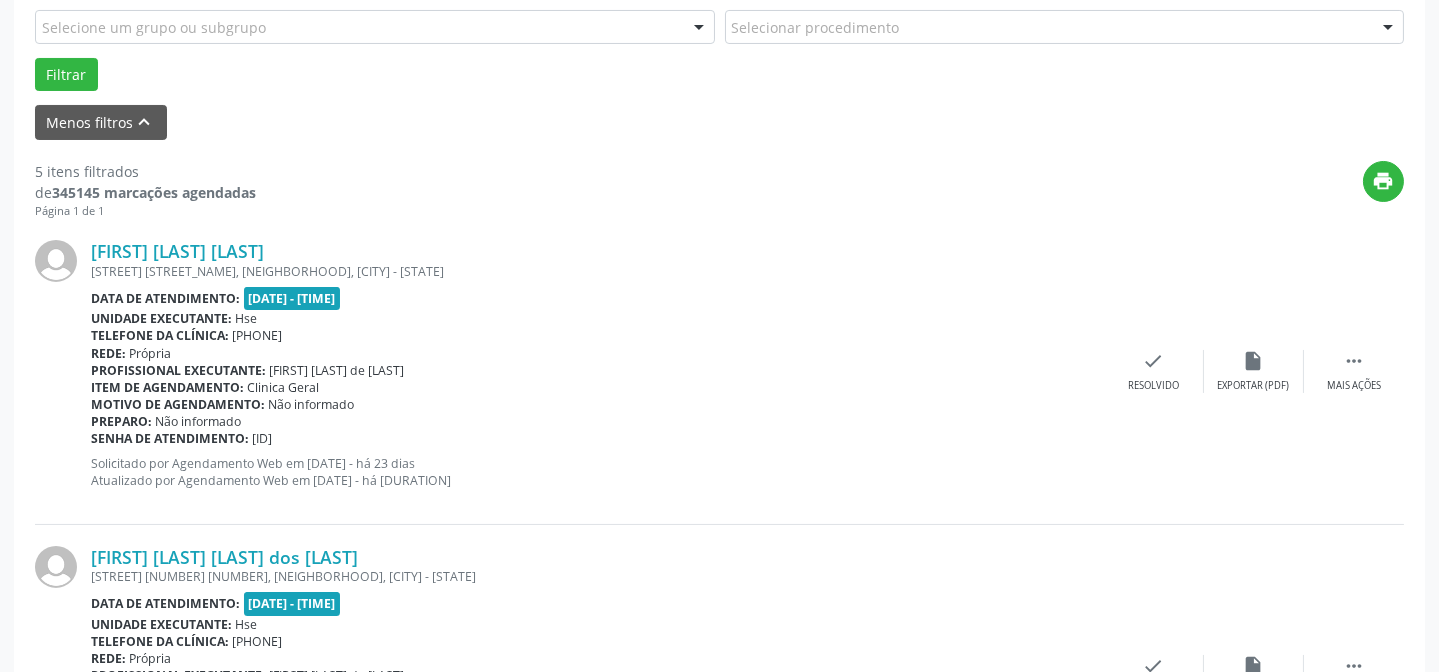 scroll, scrollTop: 662, scrollLeft: 0, axis: vertical 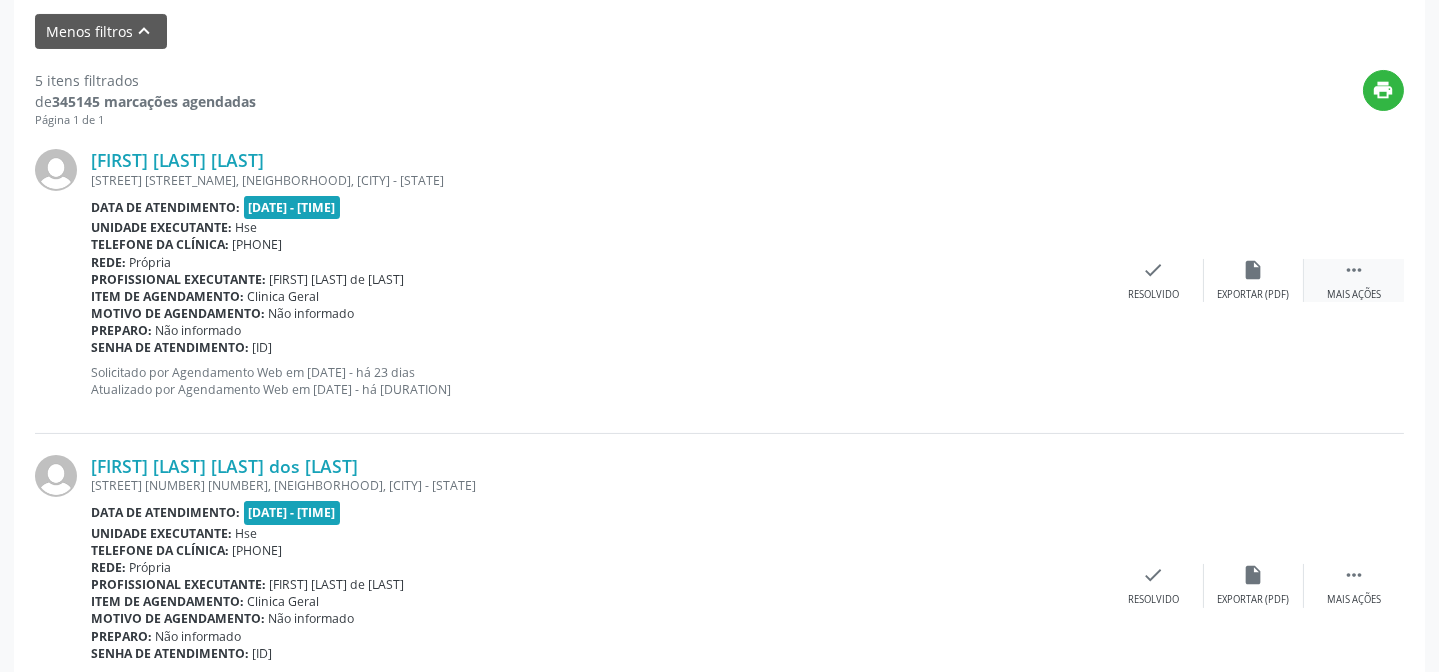 click on "Mais ações" at bounding box center (1354, 295) 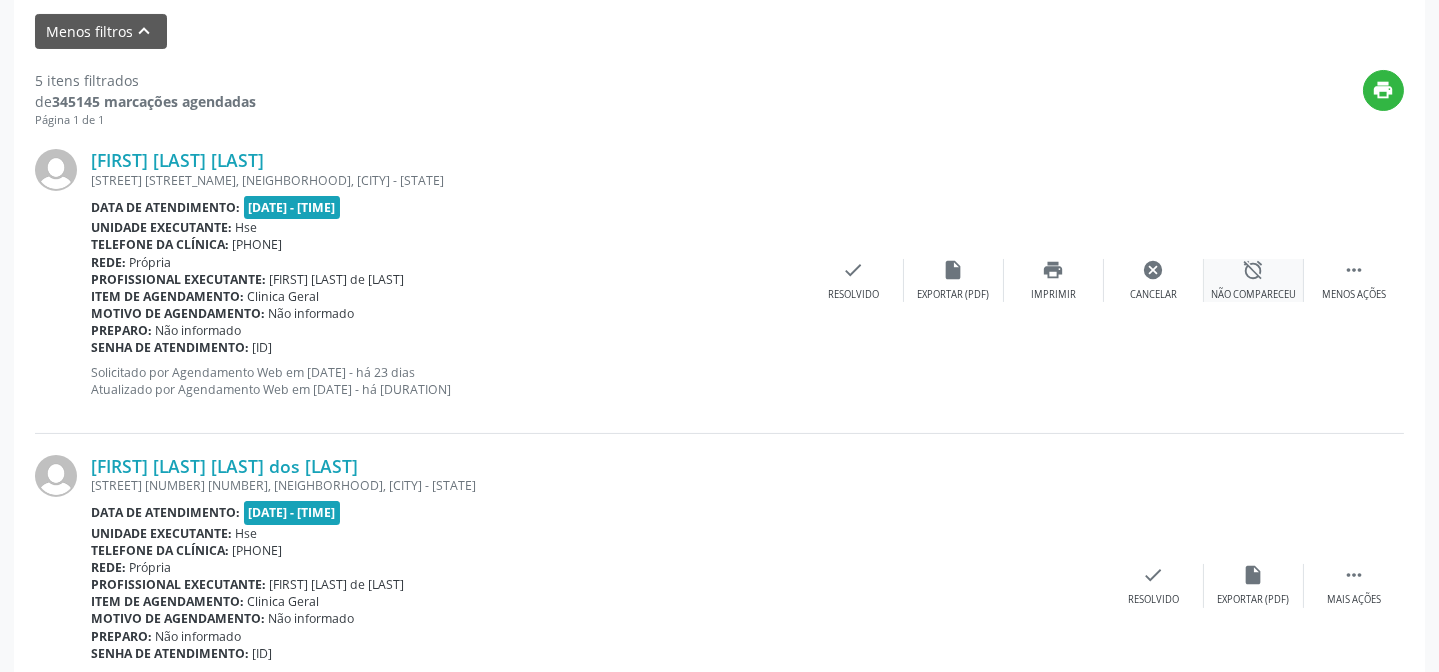 click on "alarm_off
Não compareceu" at bounding box center [1254, 280] 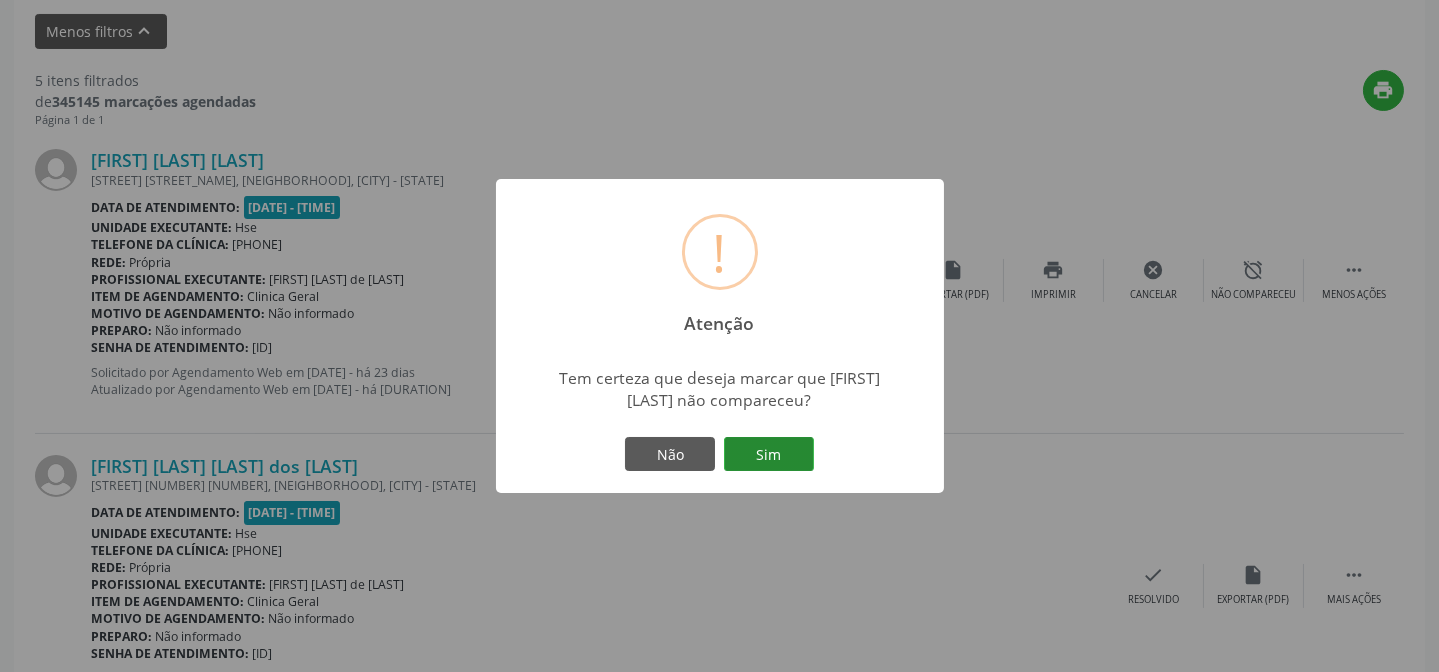 click on "Sim" at bounding box center [769, 454] 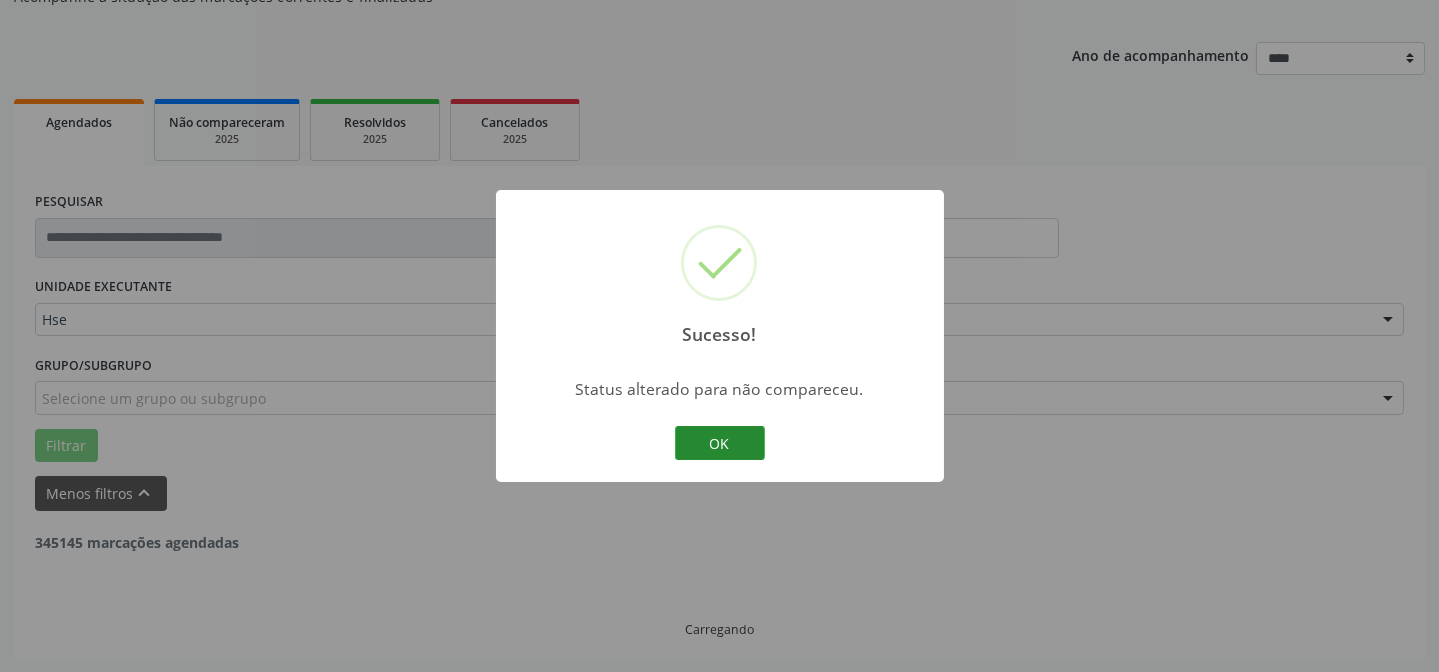 click on "OK" at bounding box center [720, 443] 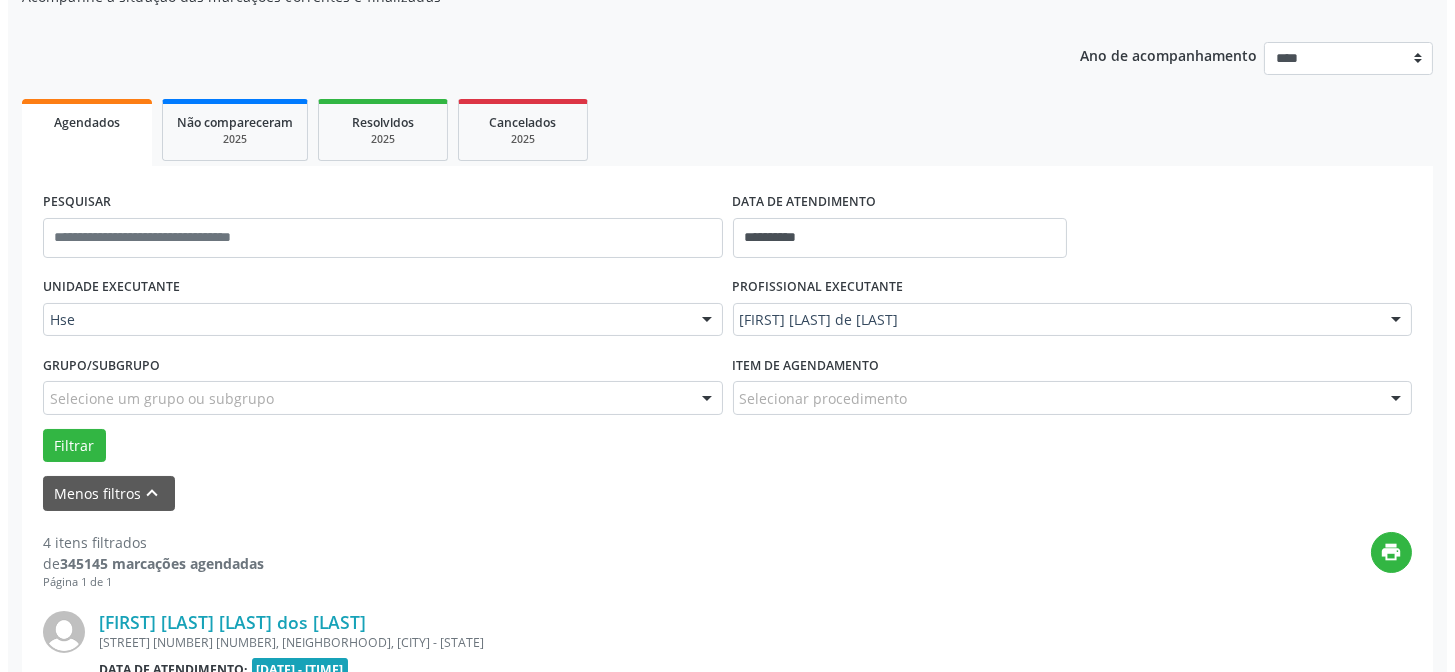 scroll, scrollTop: 662, scrollLeft: 0, axis: vertical 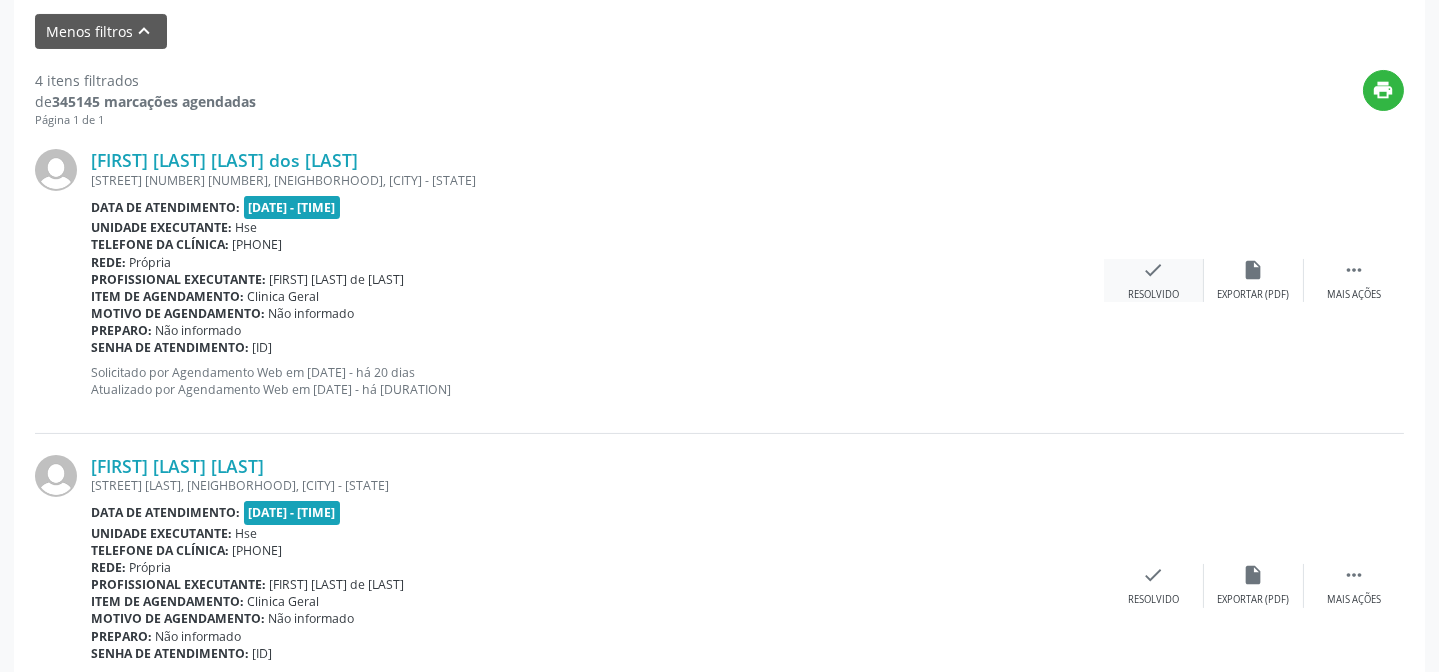 click on "check" at bounding box center [1154, 270] 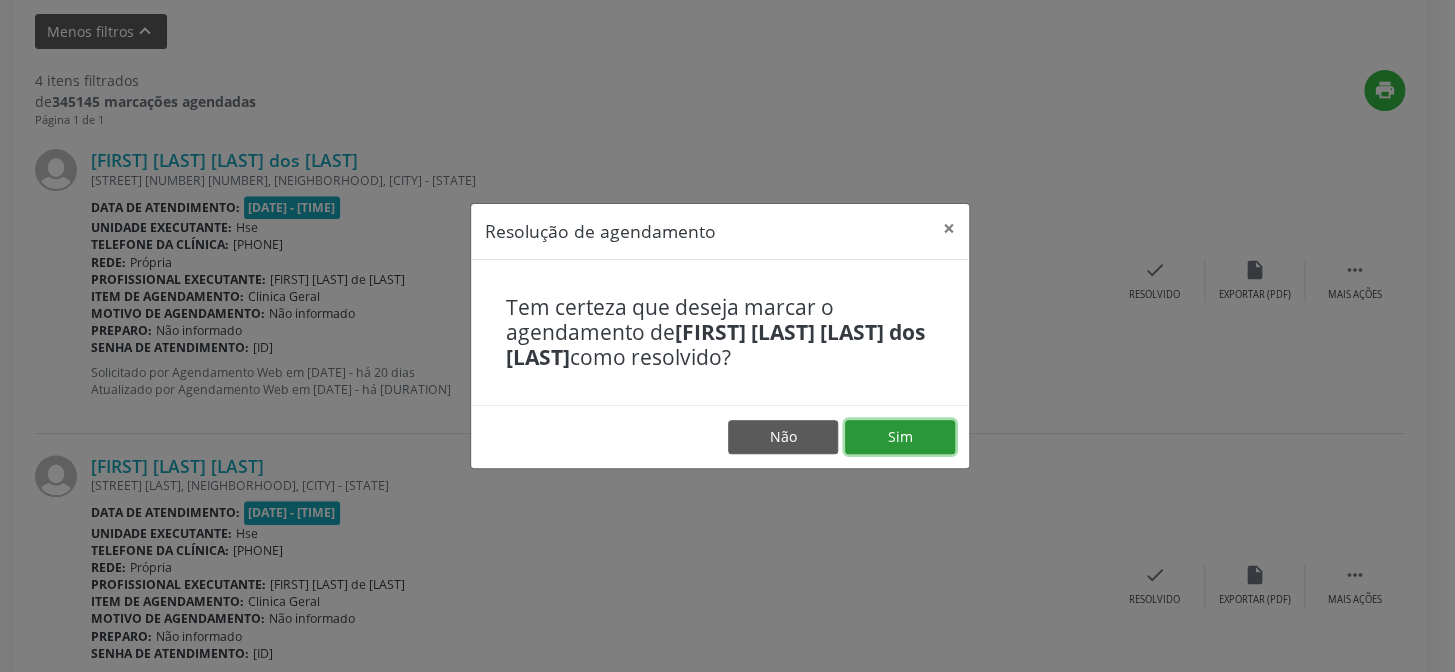 click on "Sim" at bounding box center [900, 437] 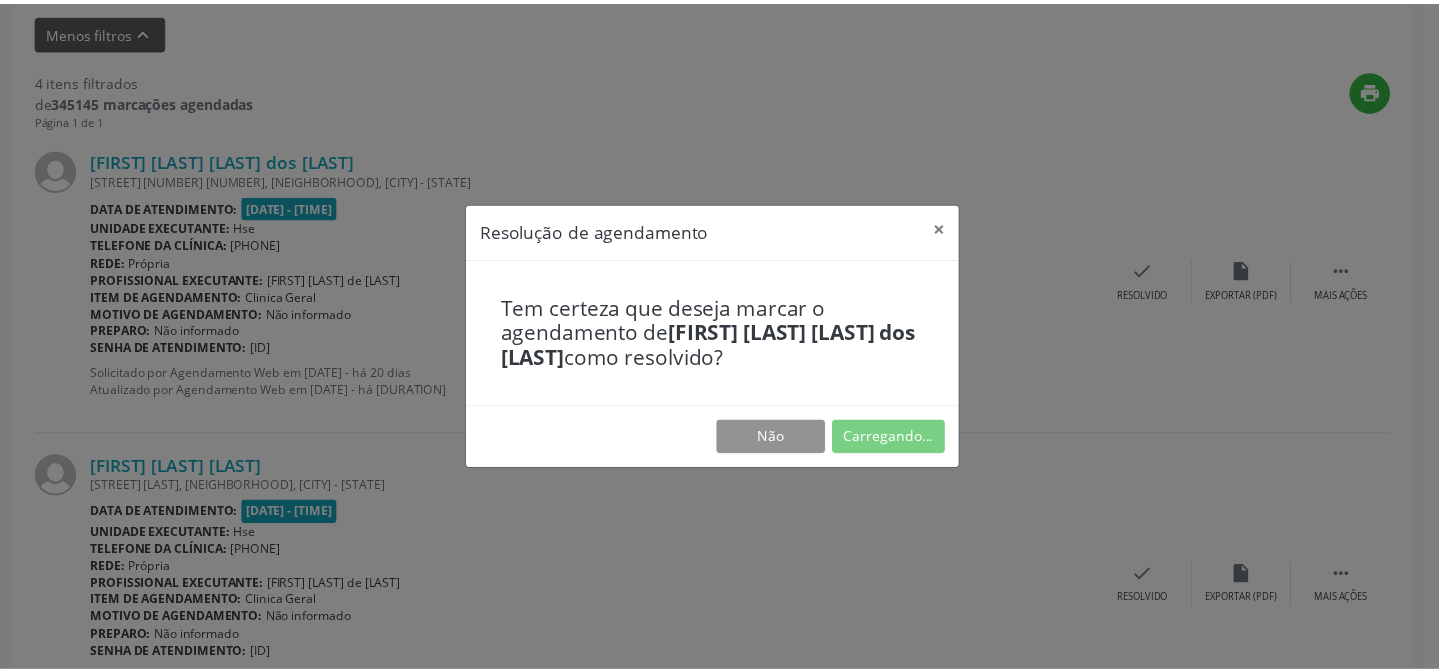 scroll, scrollTop: 179, scrollLeft: 0, axis: vertical 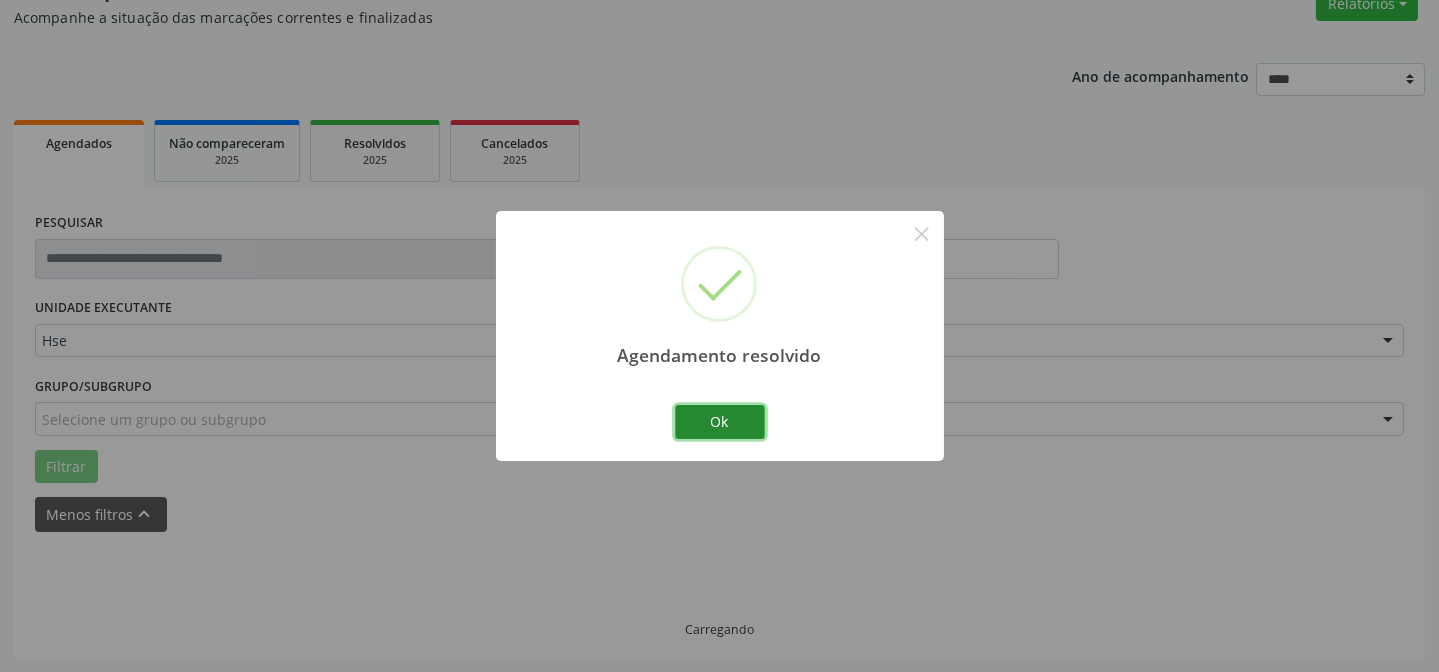 click on "Ok" at bounding box center [720, 422] 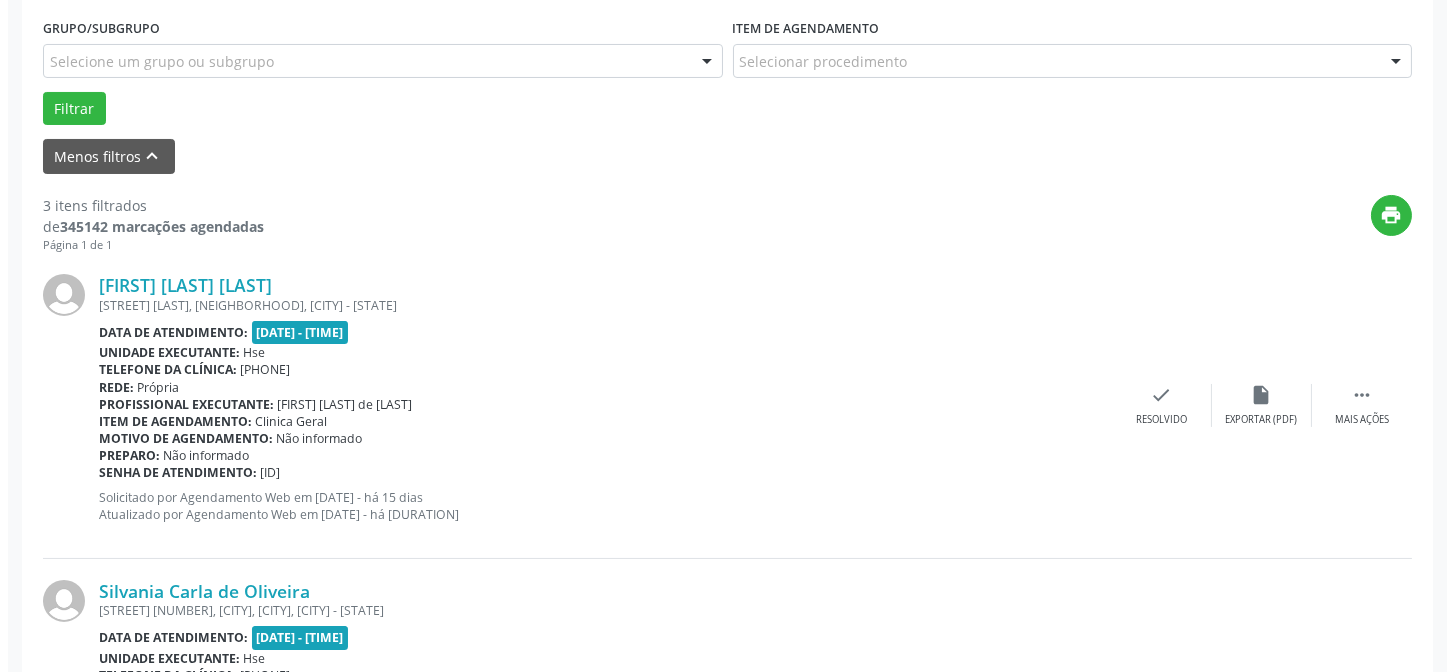 scroll, scrollTop: 633, scrollLeft: 0, axis: vertical 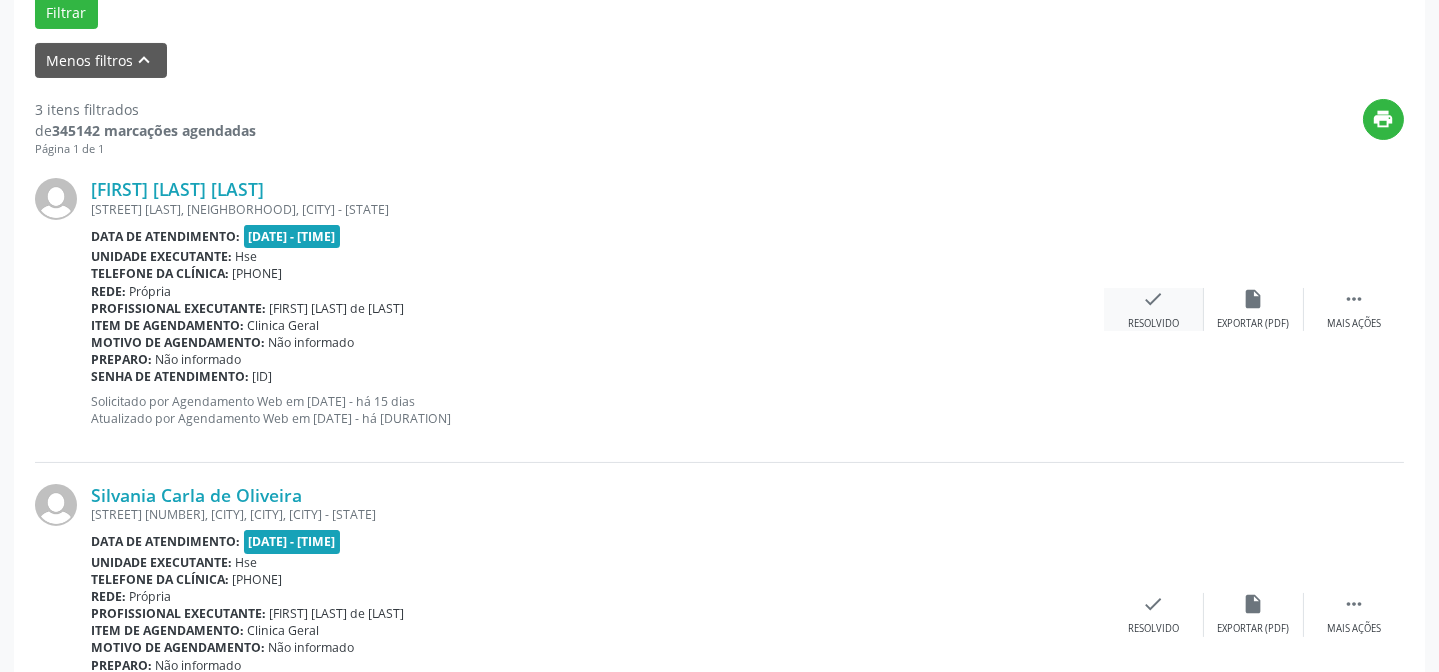 click on "check
Resolvido" at bounding box center [1154, 309] 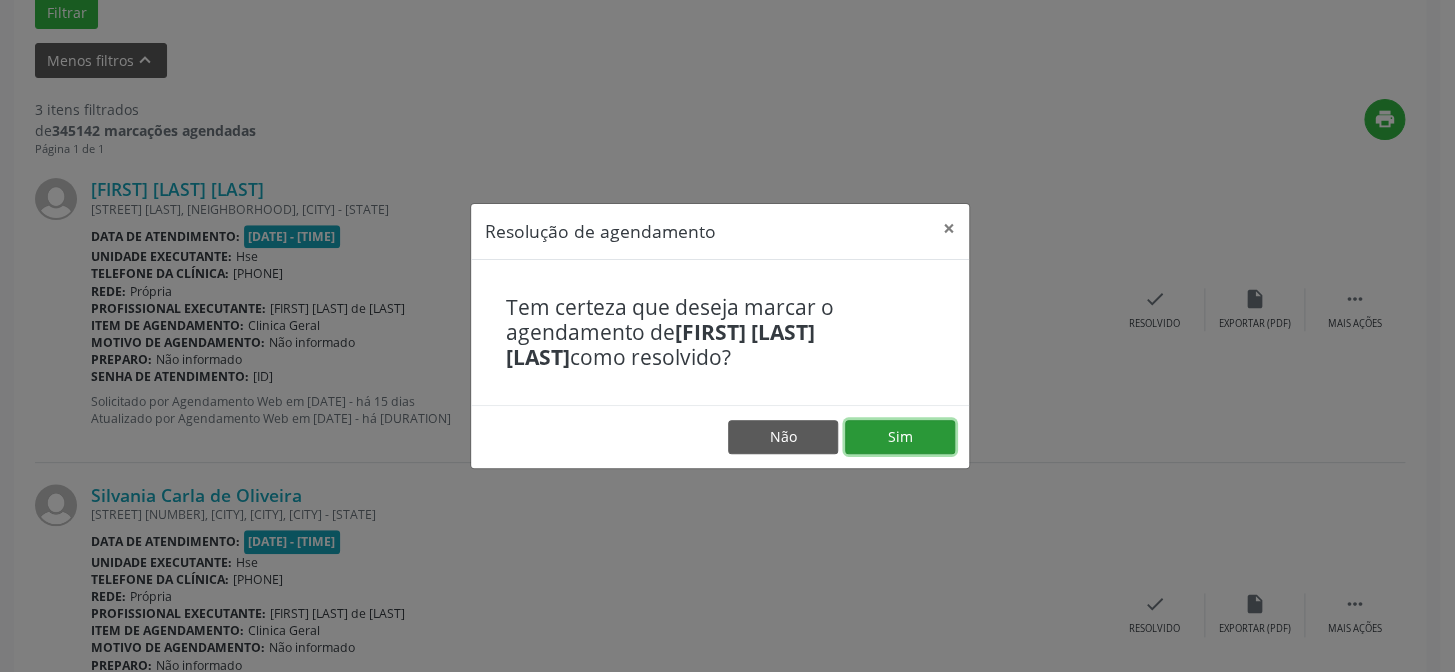 click on "Sim" at bounding box center (900, 437) 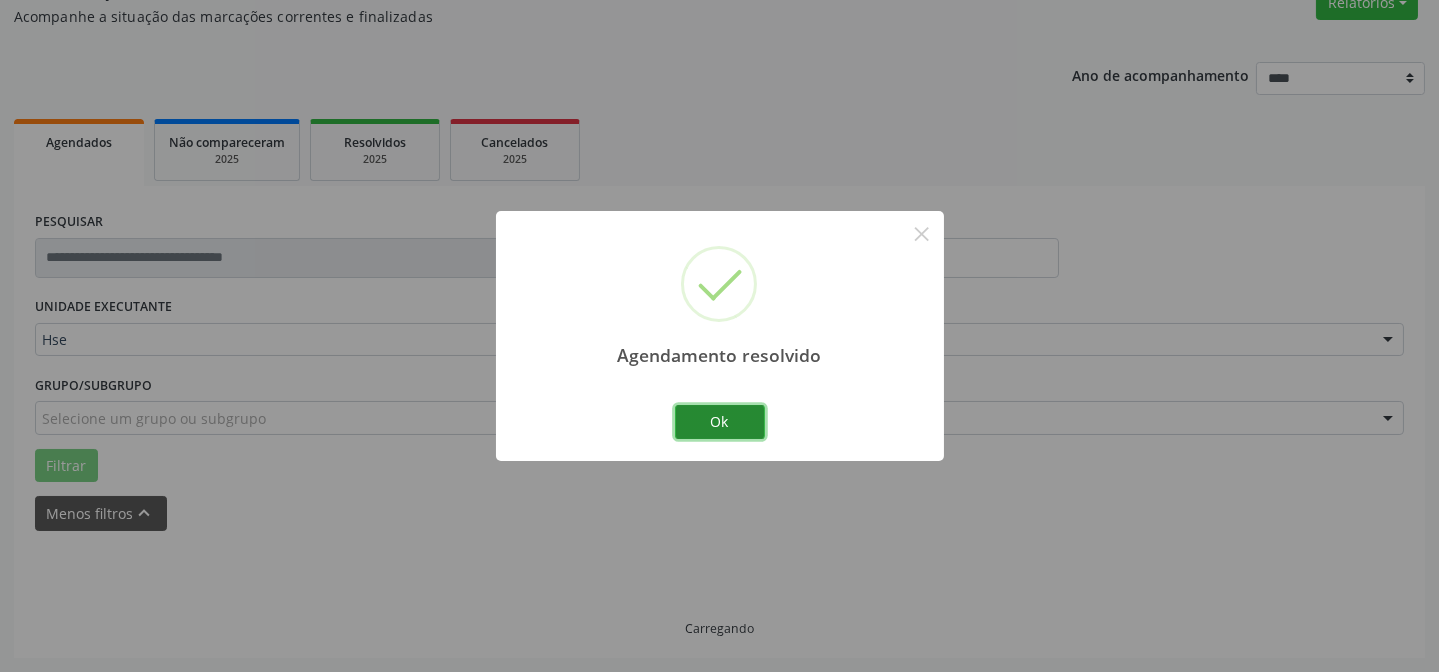 click on "Ok" at bounding box center (720, 422) 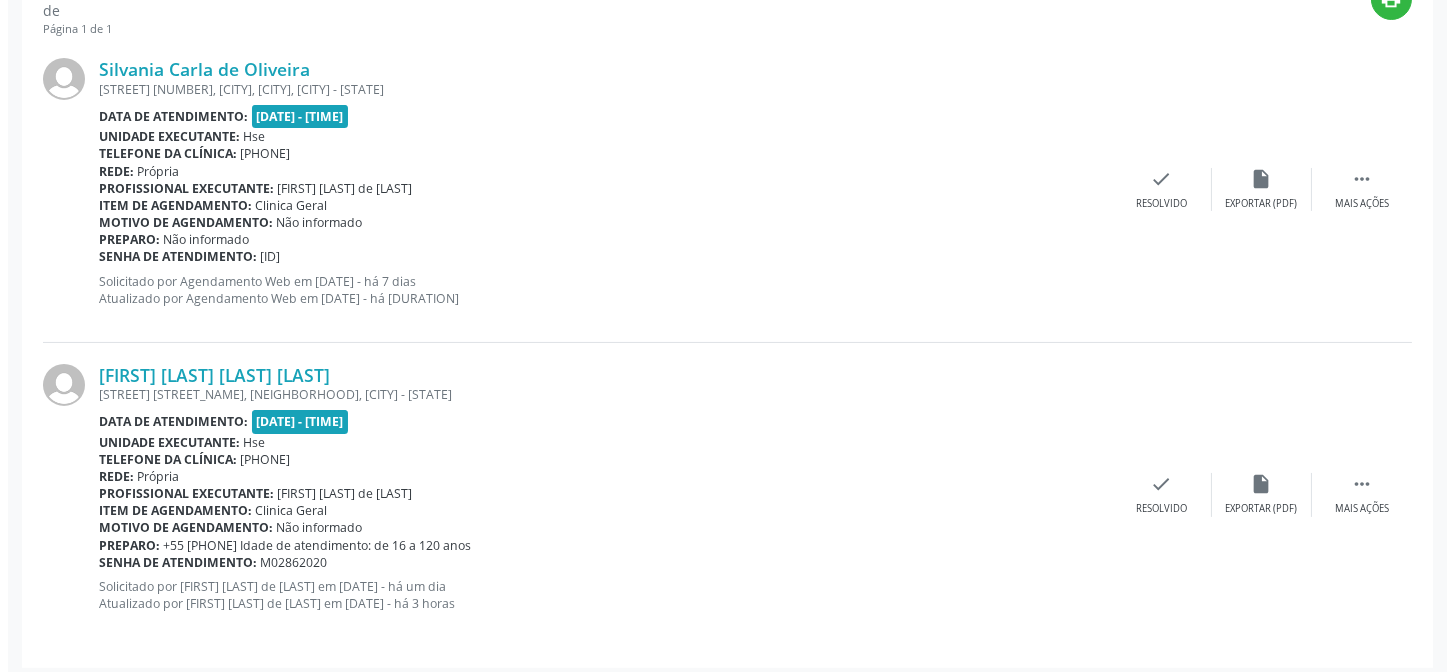 scroll, scrollTop: 761, scrollLeft: 0, axis: vertical 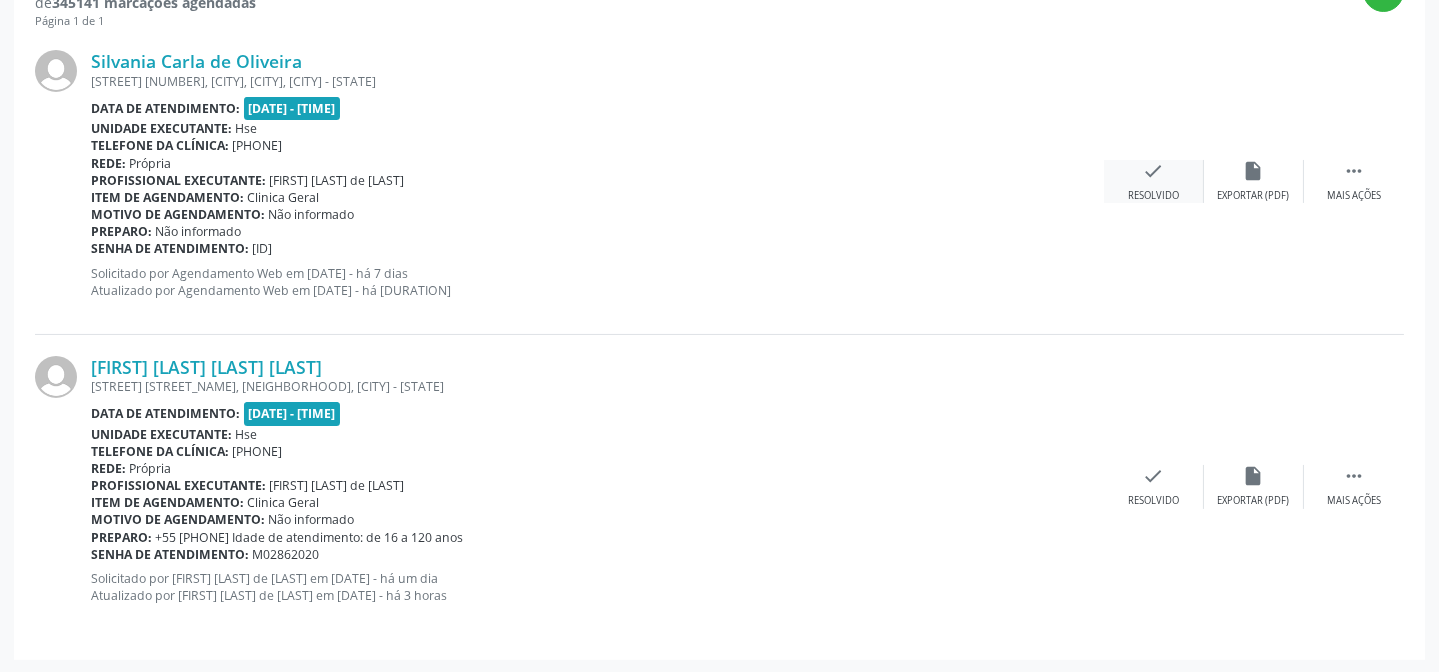 click on "Resolvido" at bounding box center (1153, 196) 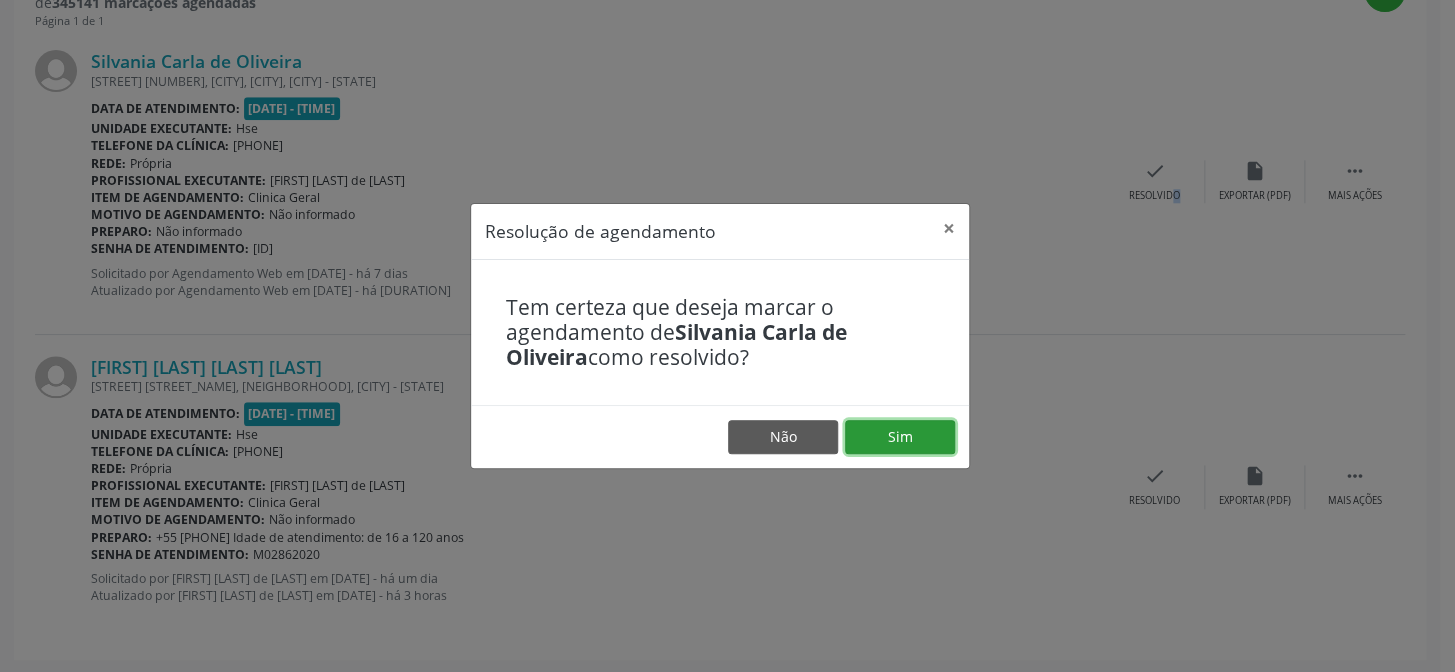 click on "Sim" at bounding box center [900, 437] 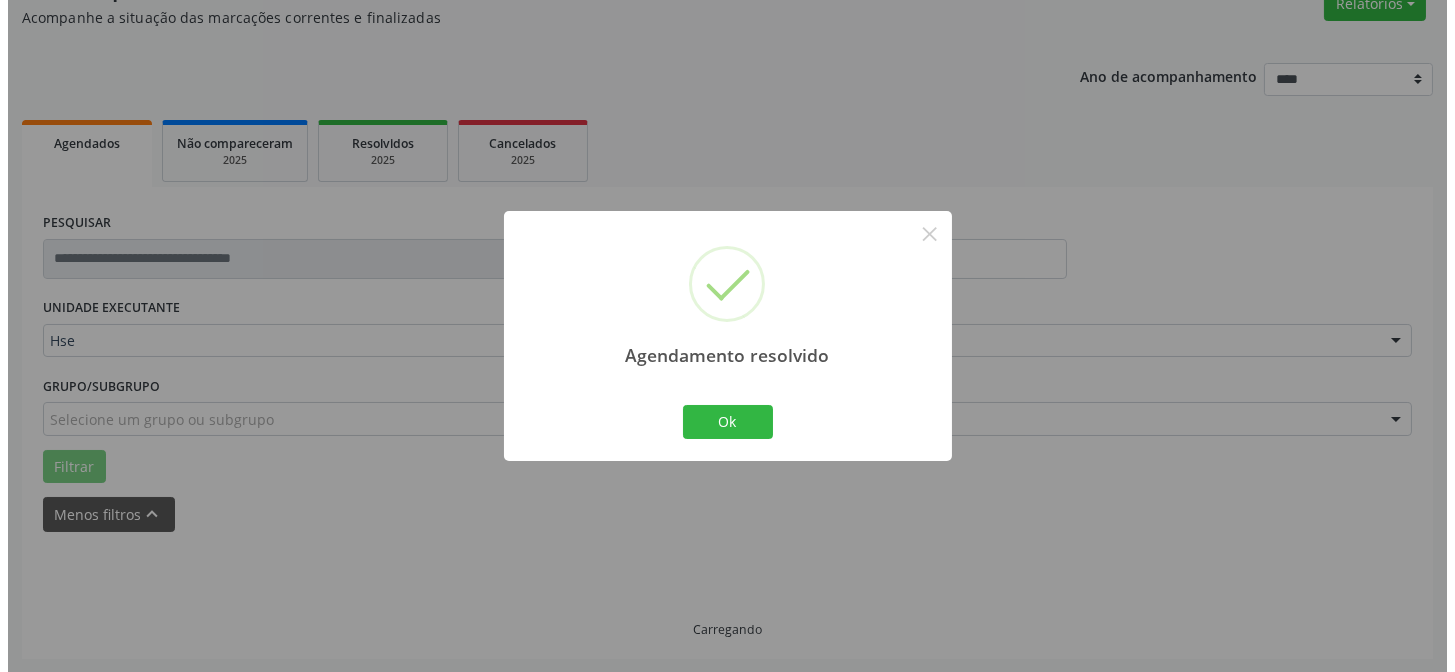 scroll, scrollTop: 457, scrollLeft: 0, axis: vertical 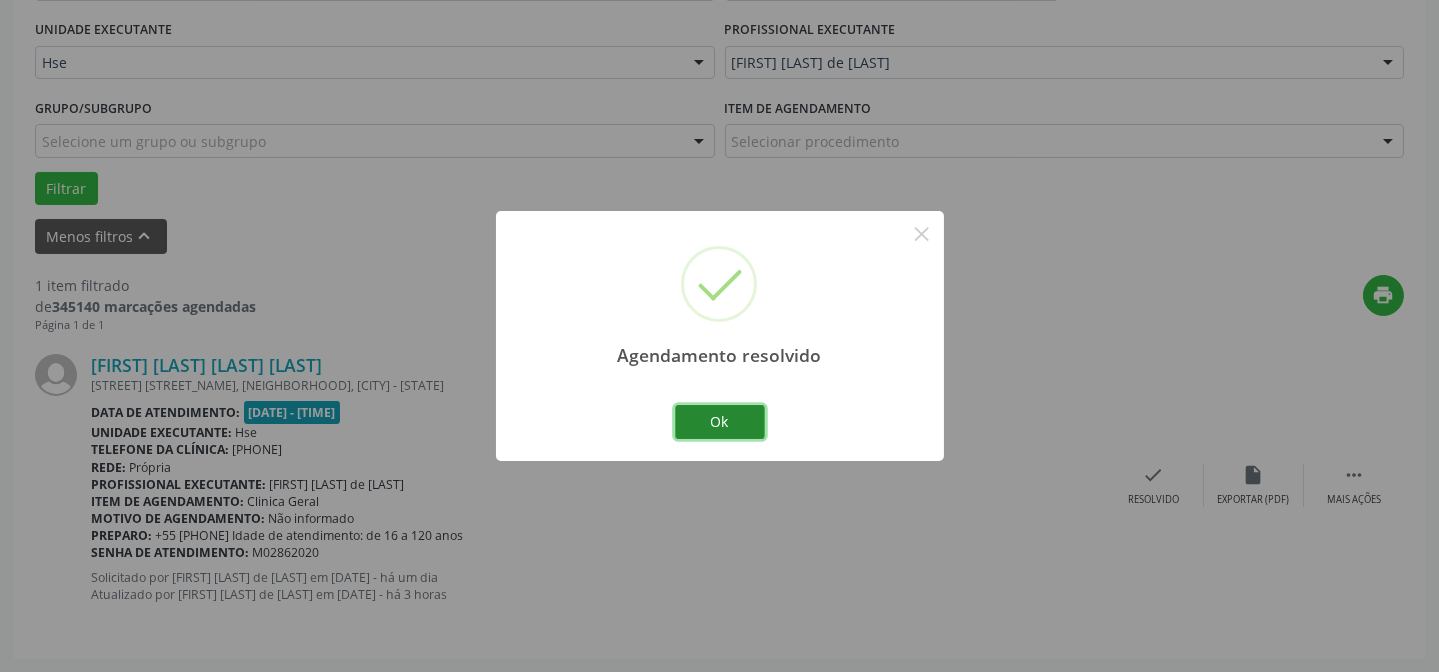 click on "Ok" at bounding box center (720, 422) 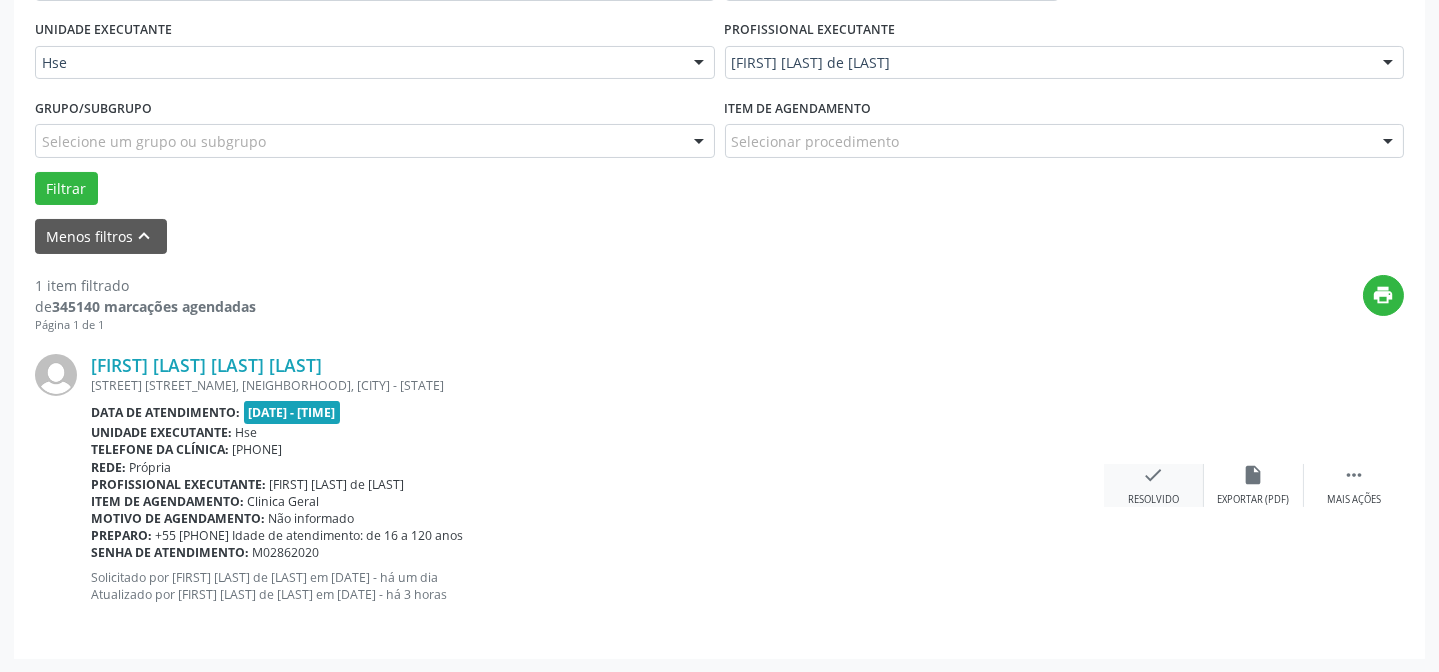 click on "check
Resolvido" at bounding box center (1154, 485) 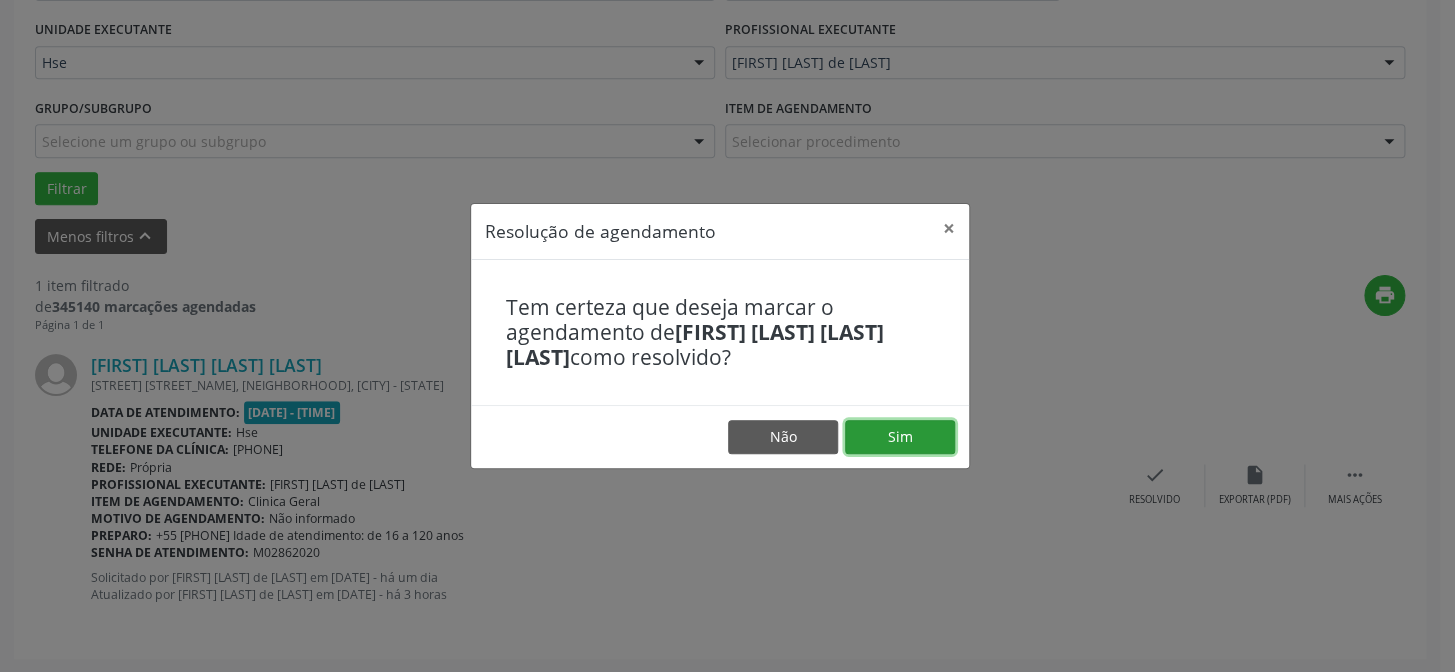 click on "Sim" at bounding box center (900, 437) 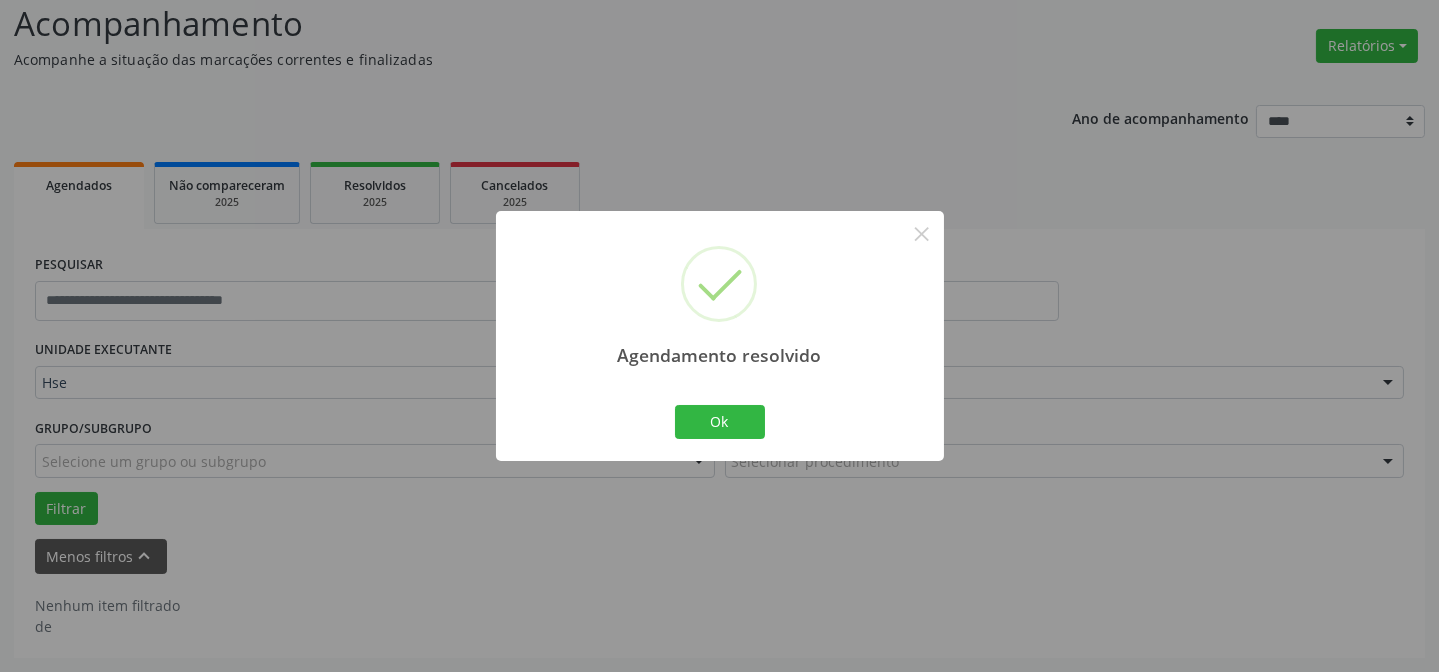 scroll, scrollTop: 135, scrollLeft: 0, axis: vertical 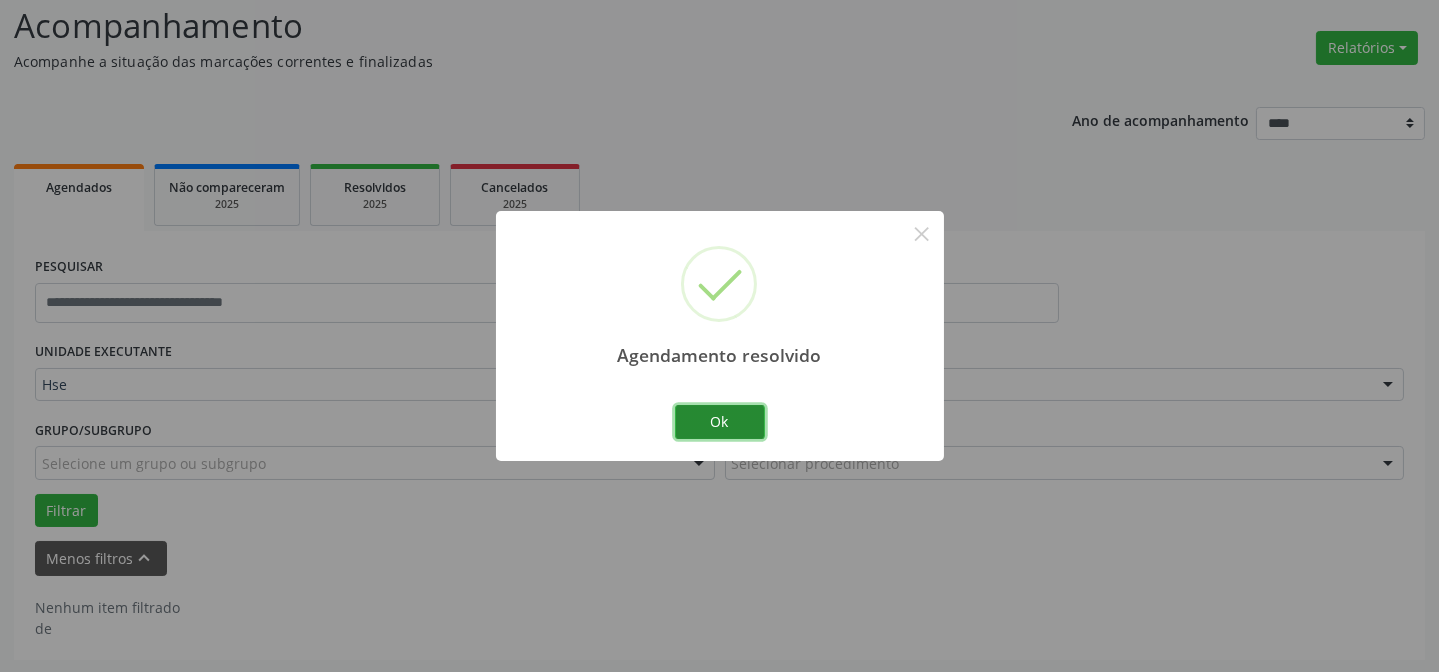 click on "Ok" at bounding box center [720, 422] 